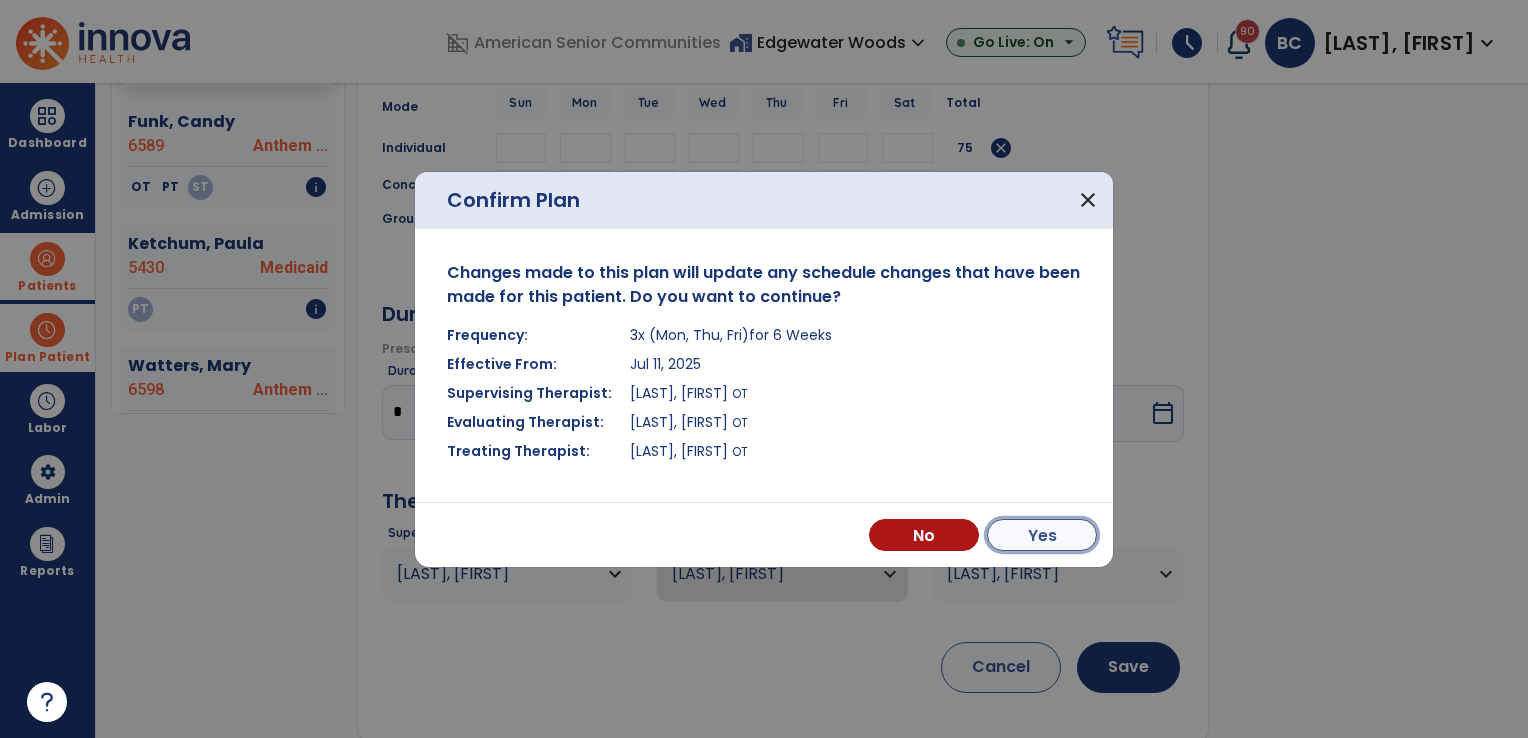 click on "Yes" at bounding box center (1042, 535) 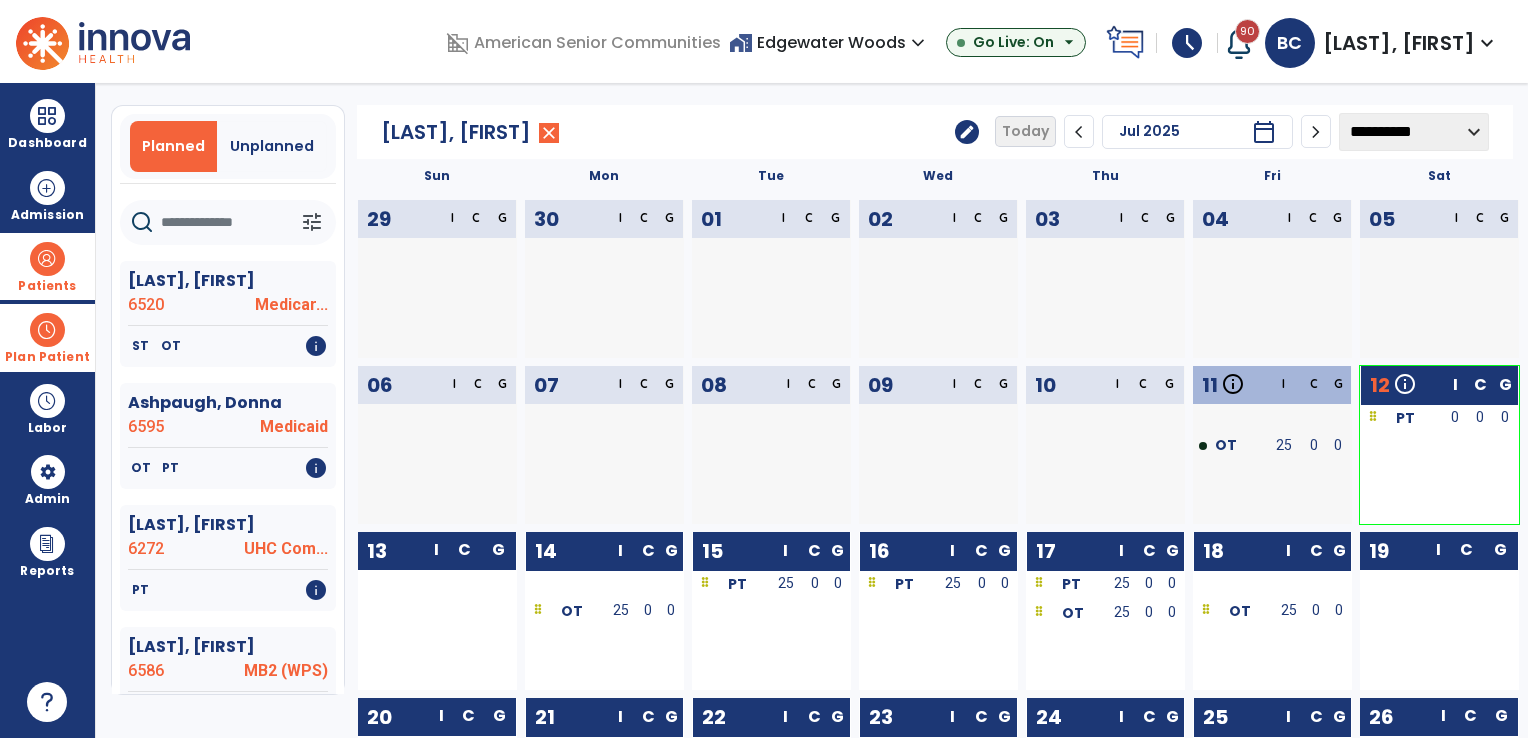 scroll, scrollTop: 0, scrollLeft: 0, axis: both 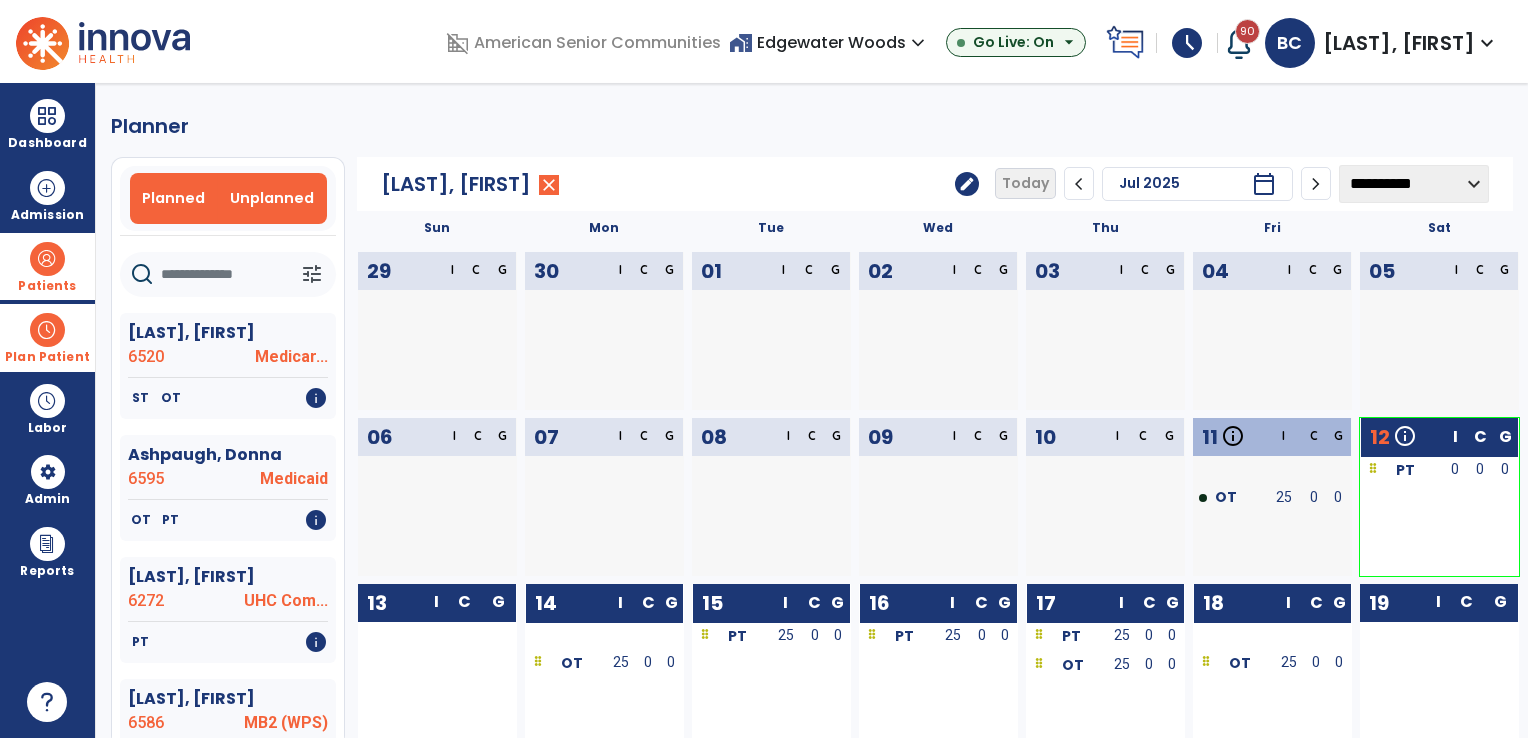 click on "Unplanned" at bounding box center [272, 198] 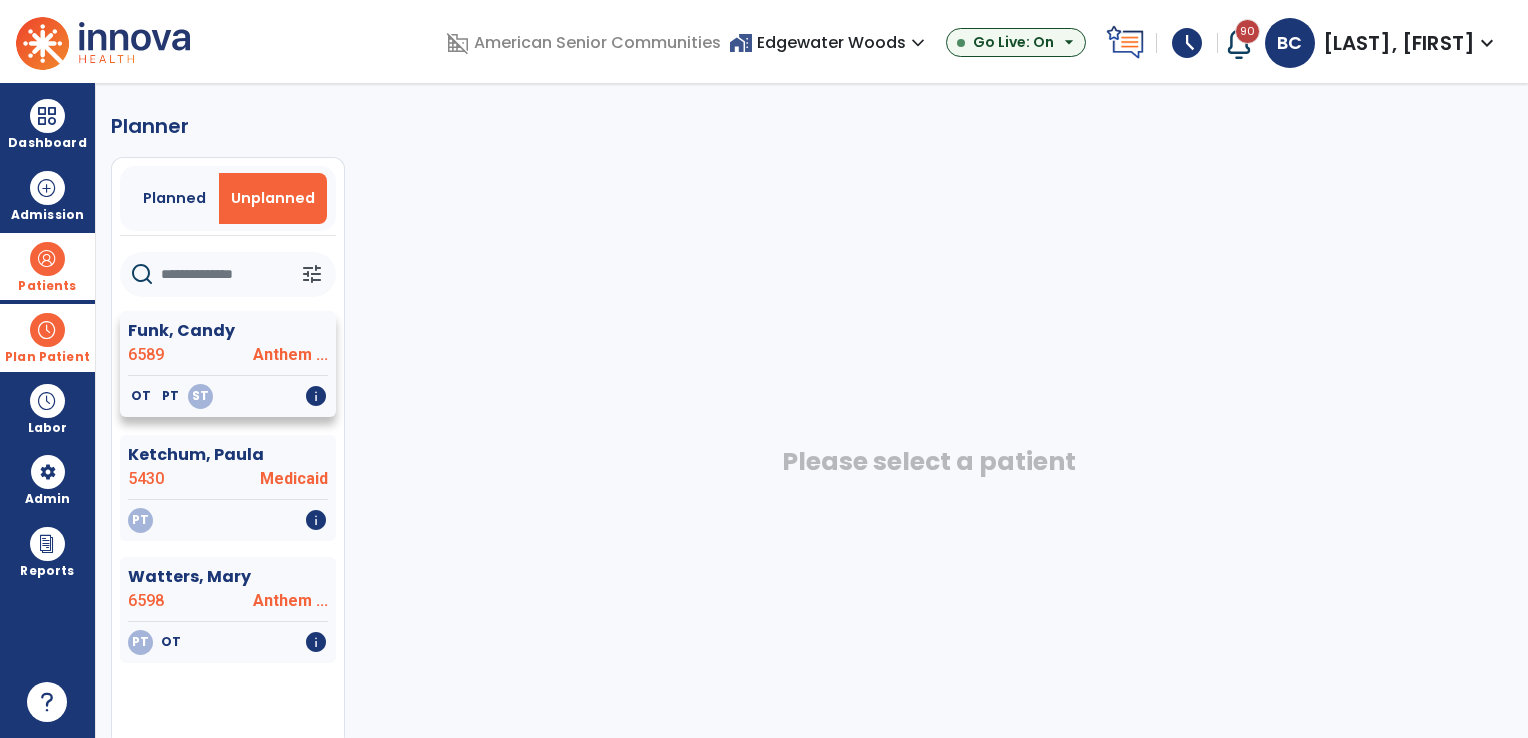 click on "Funk, Candy" 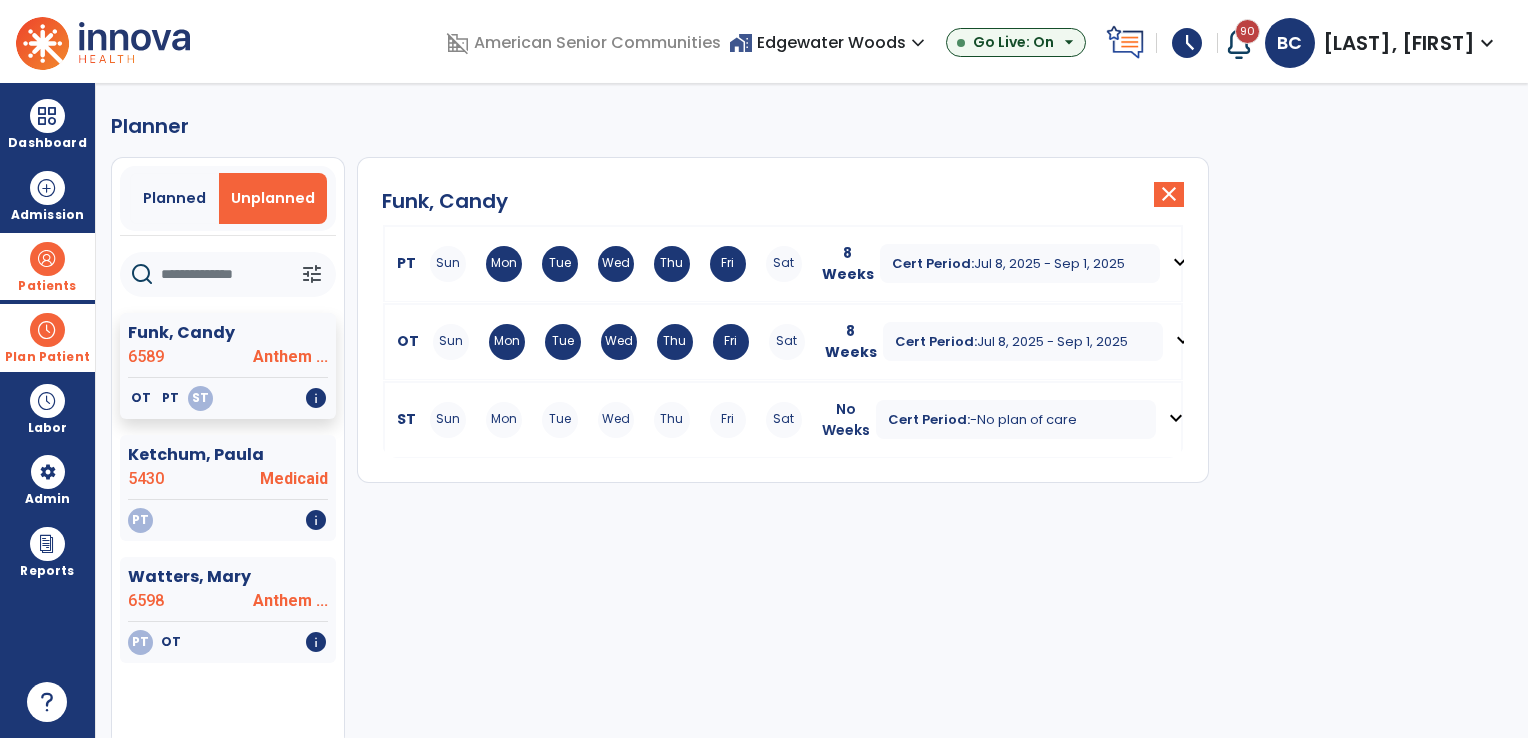 click on "expand_more" at bounding box center (1176, 418) 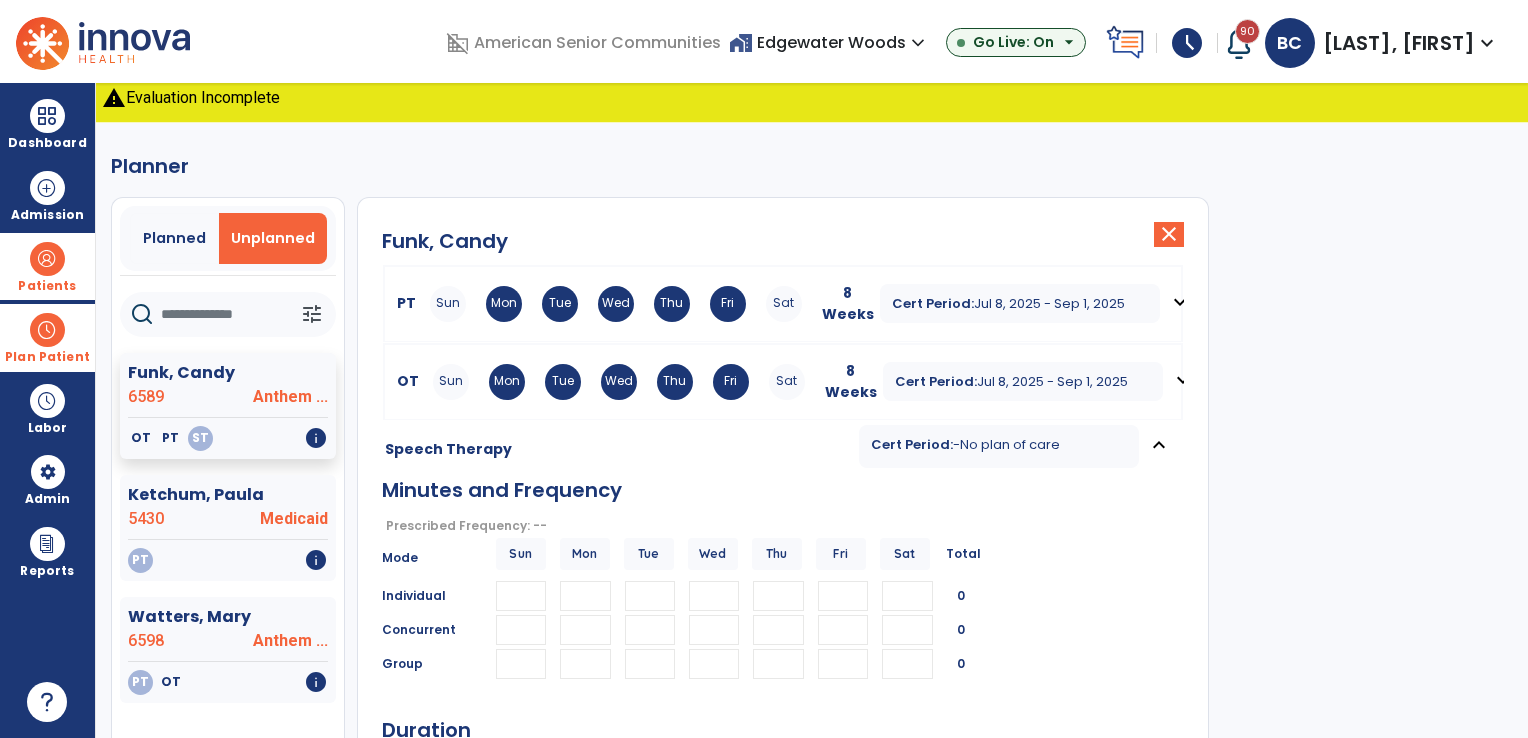 click on "expand_less" at bounding box center (1159, 445) 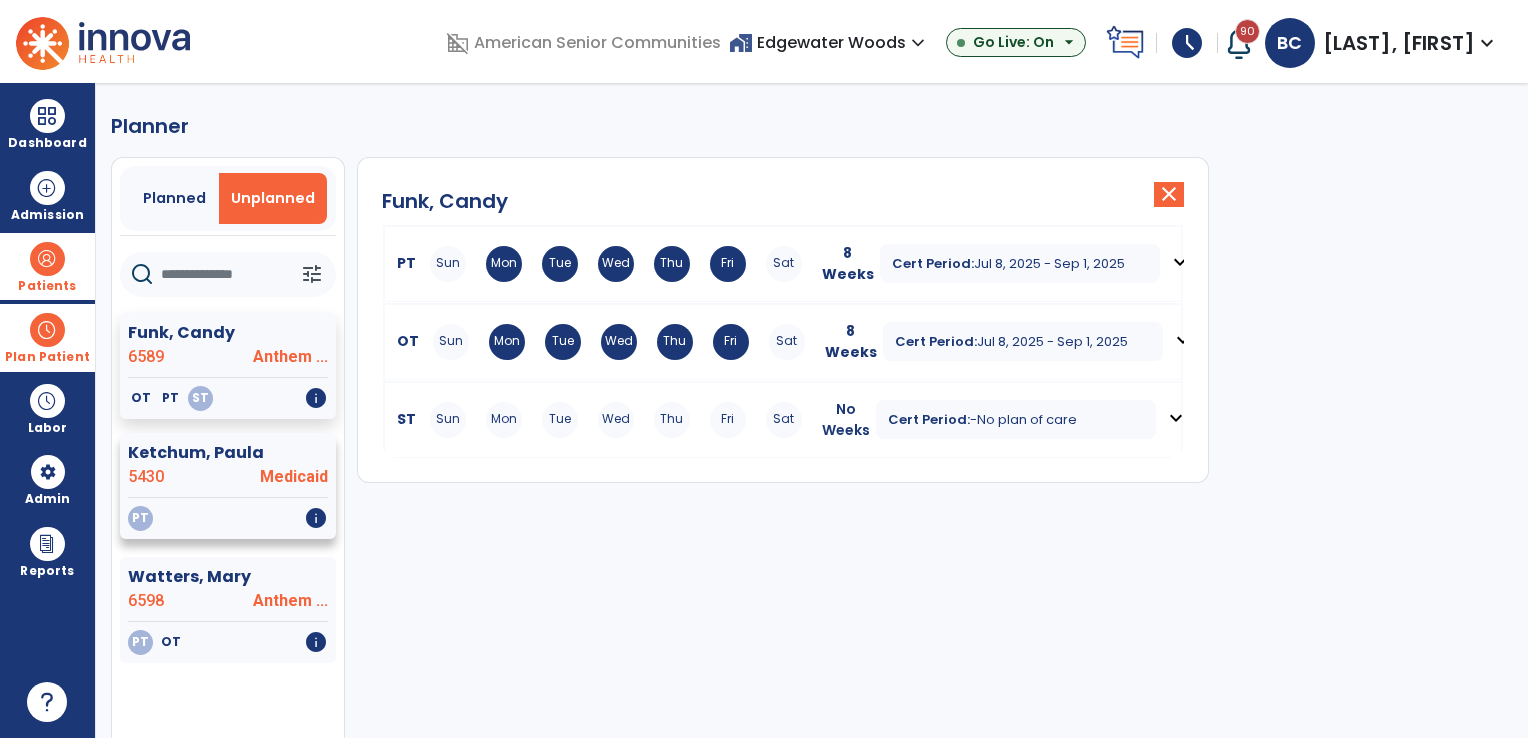 click on "Ketchum, Paula" 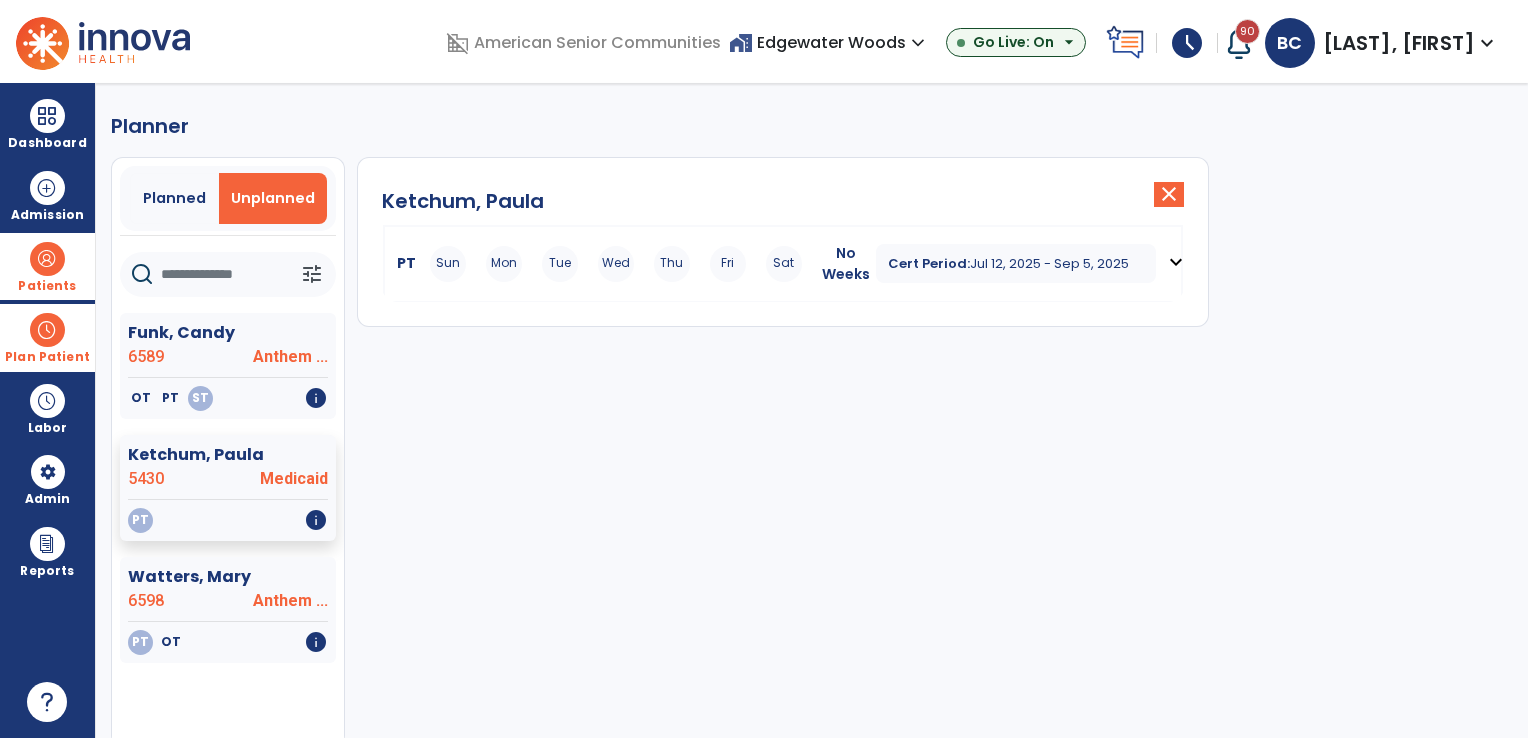 click on "expand_more" at bounding box center (1176, 262) 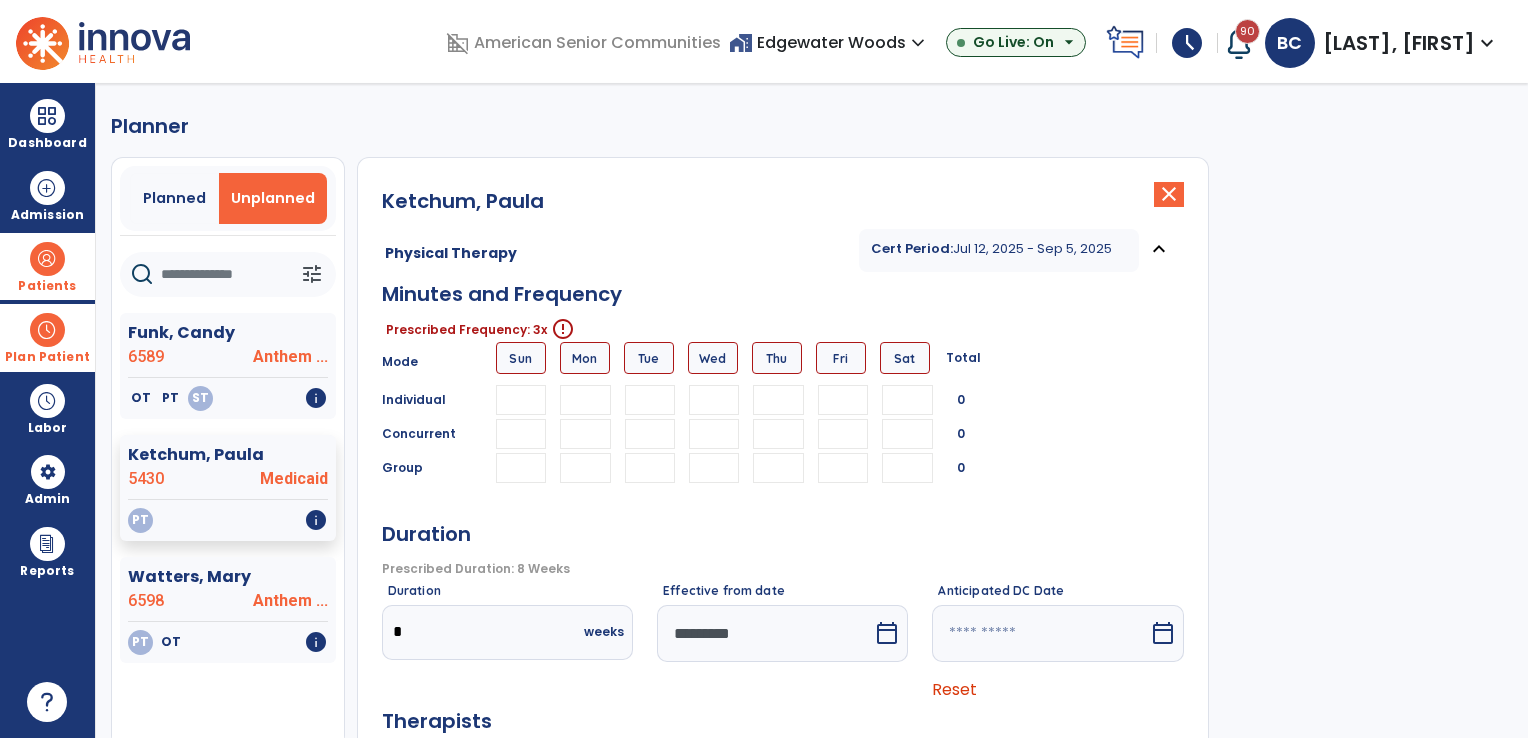 click at bounding box center (585, 400) 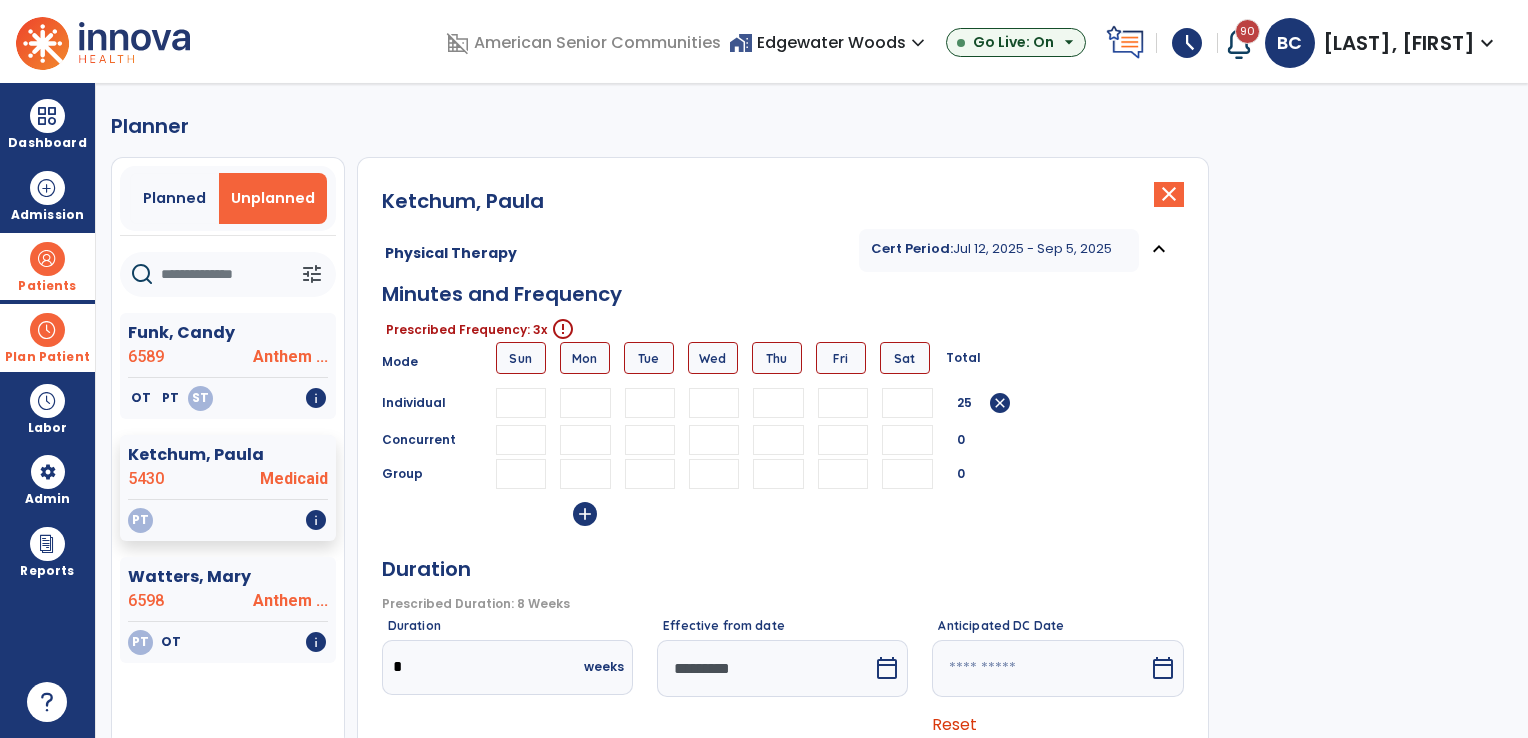 type on "**" 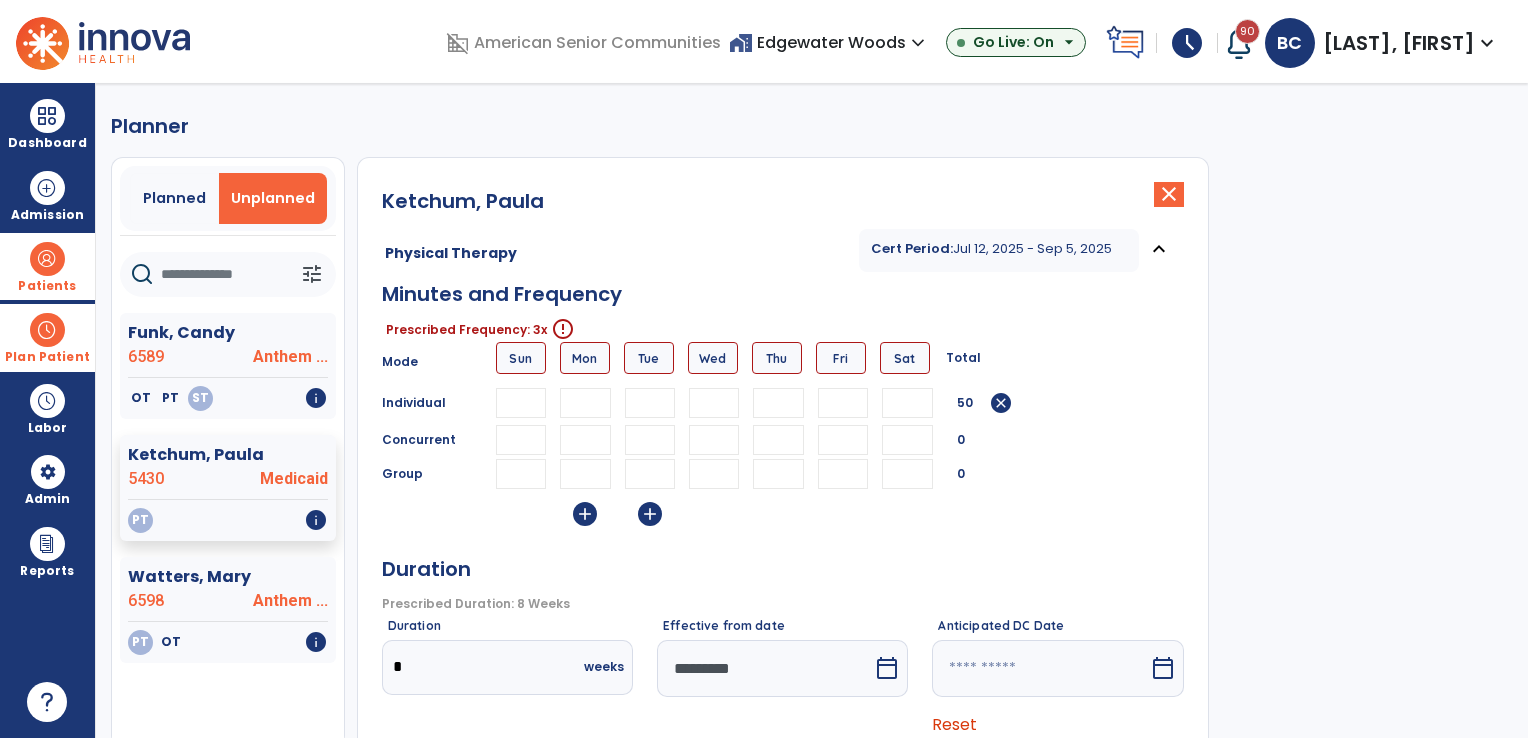 type on "**" 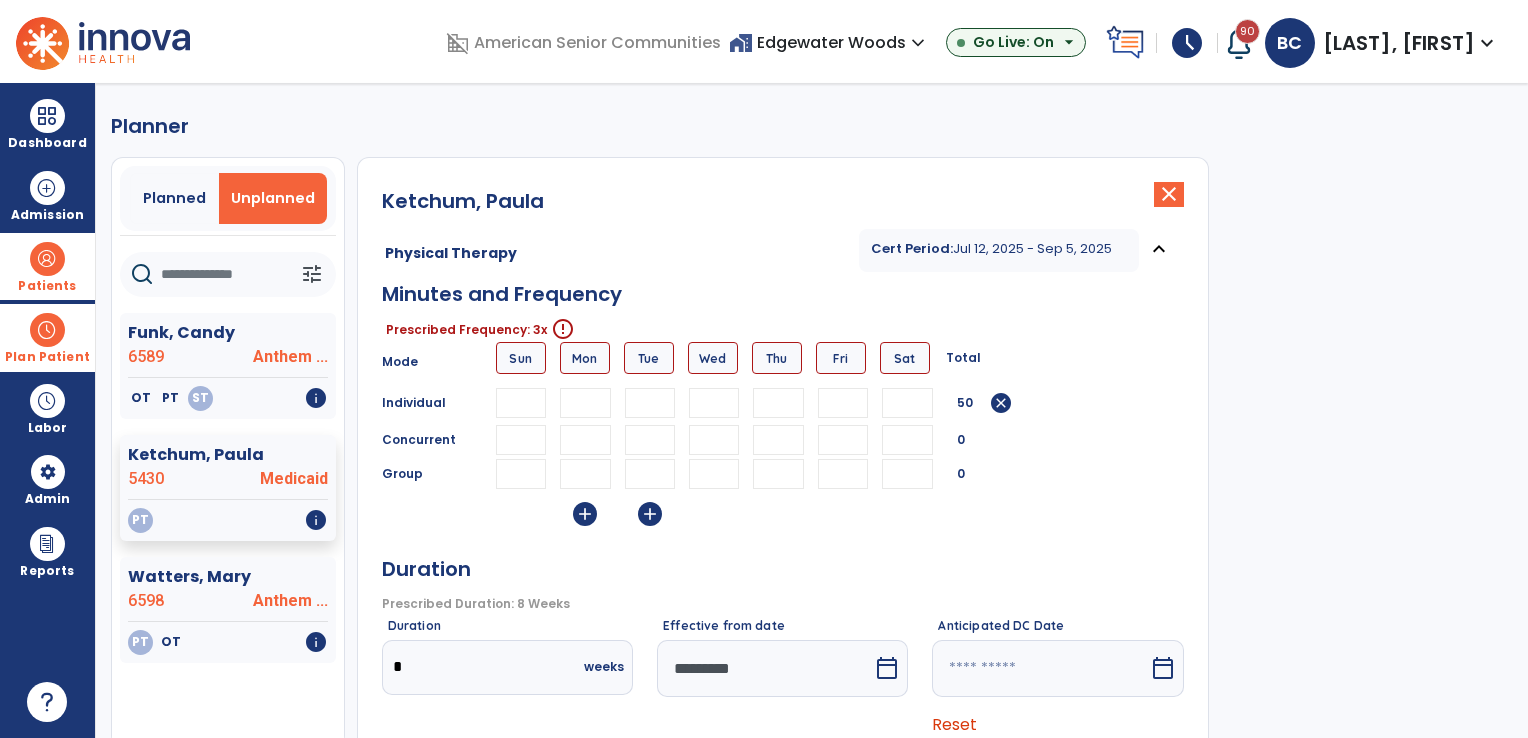 click at bounding box center (778, 403) 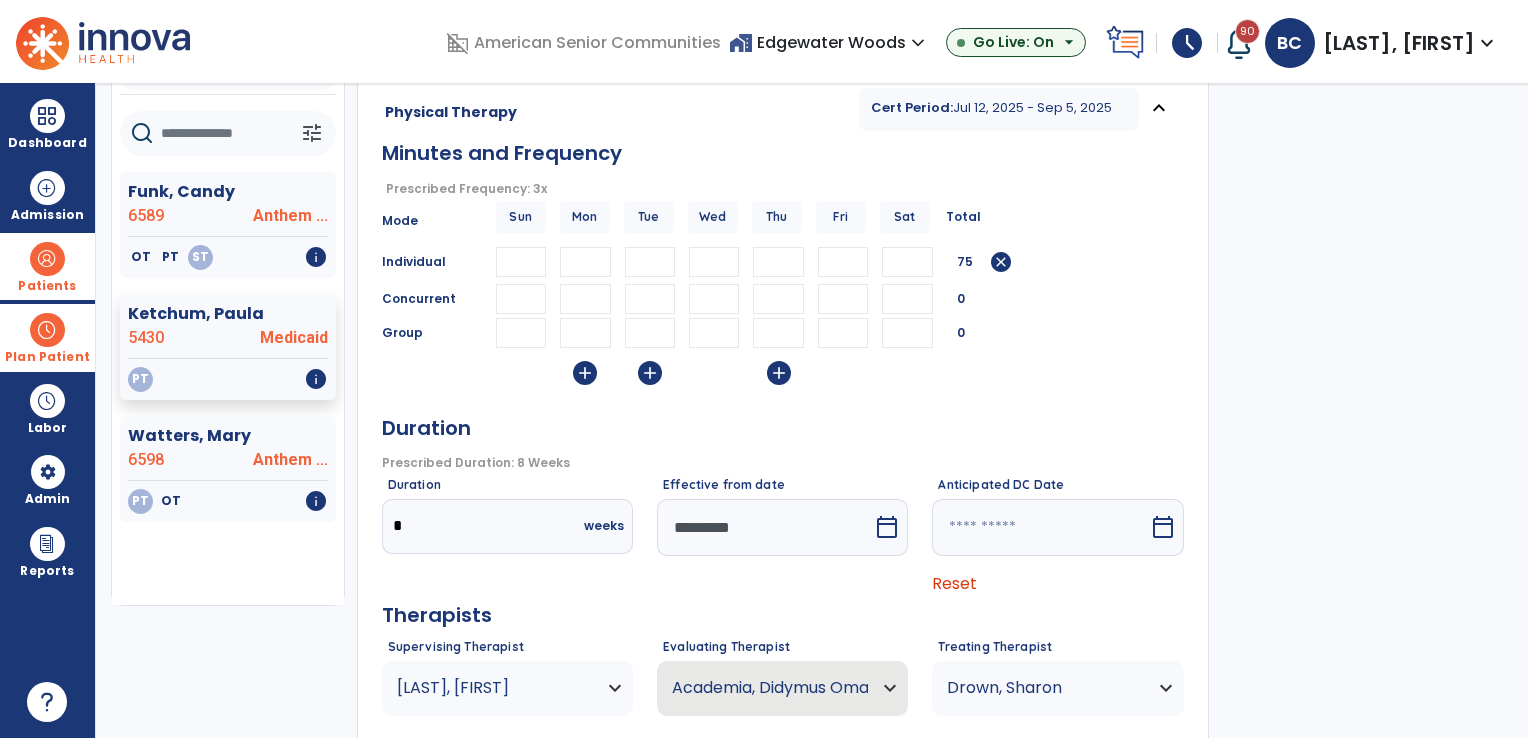 scroll, scrollTop: 256, scrollLeft: 0, axis: vertical 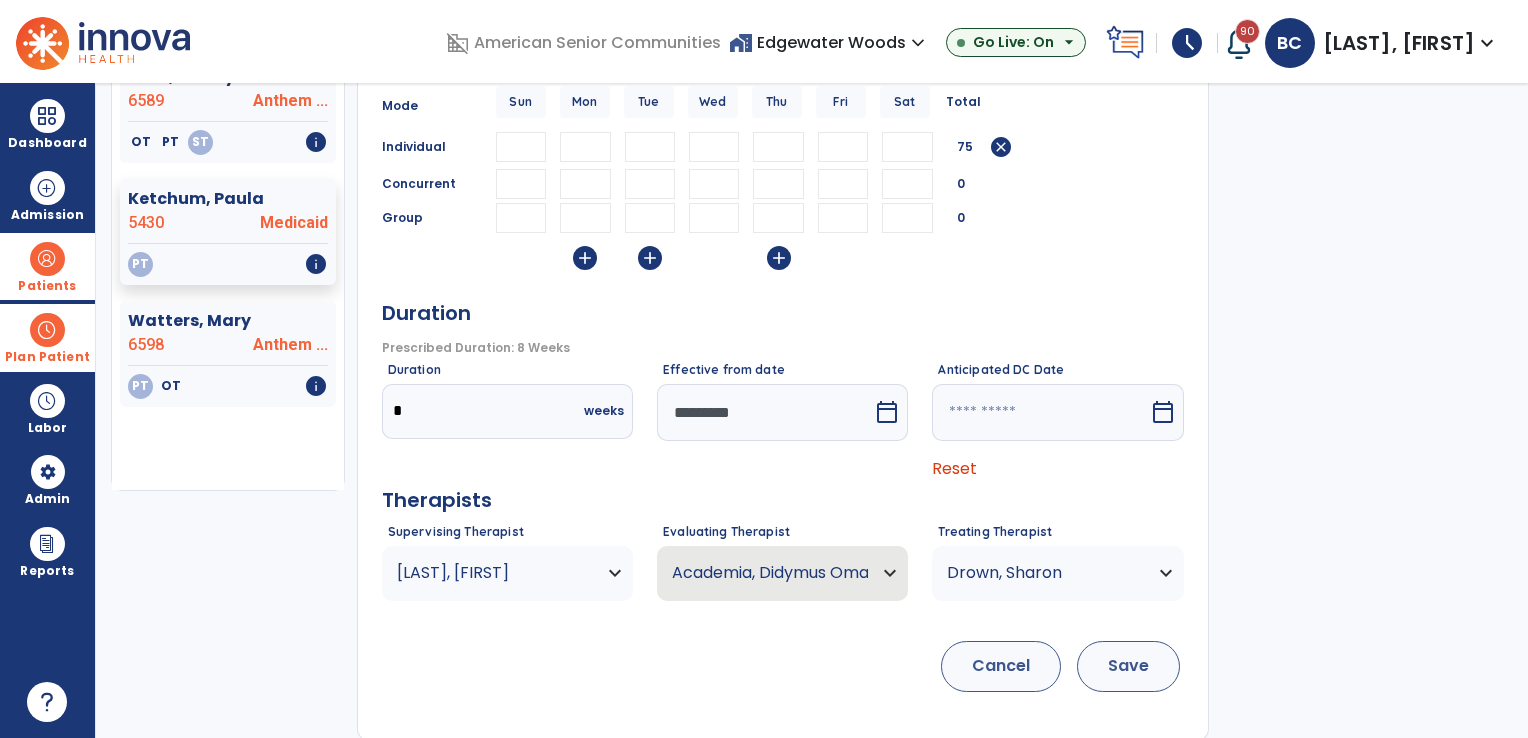 type on "**" 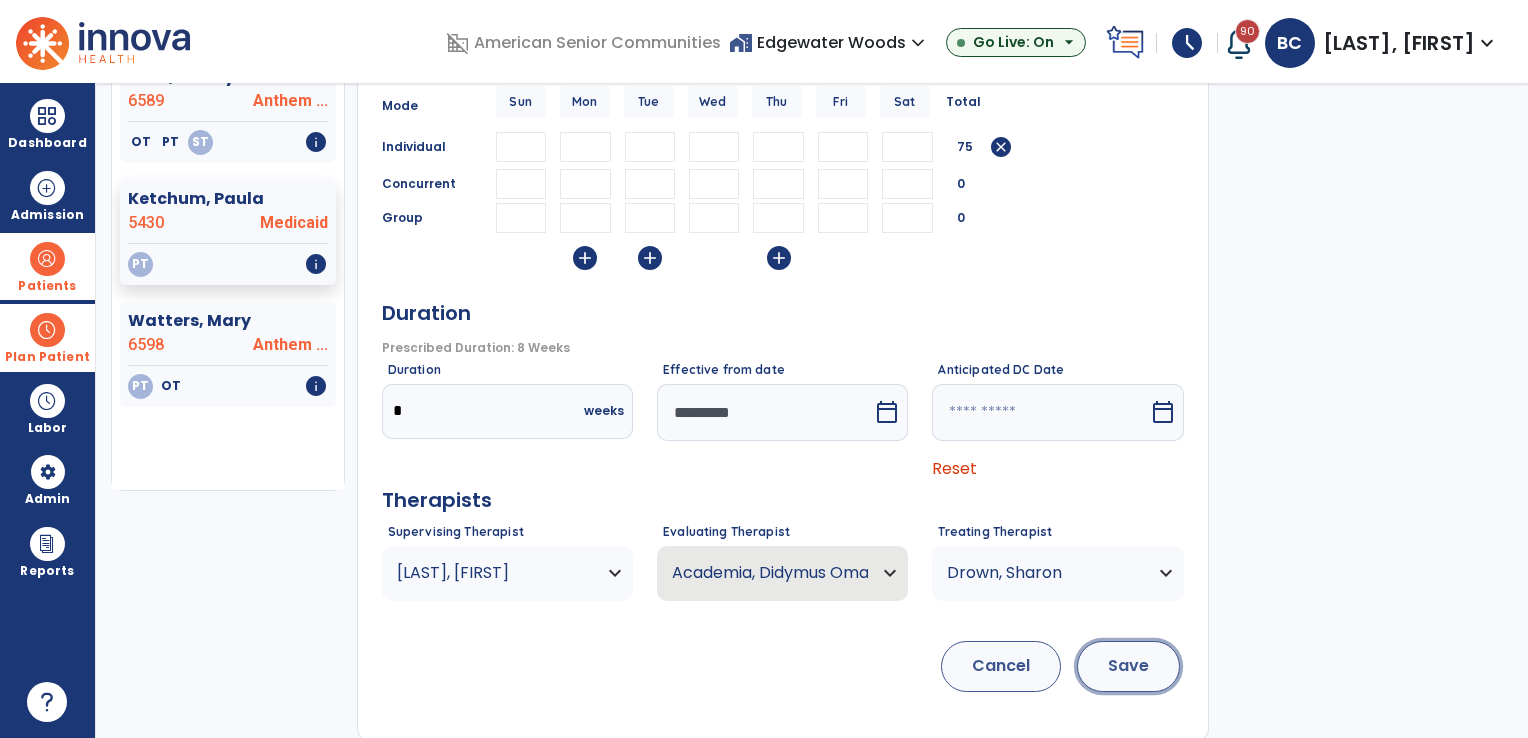 click on "Save" at bounding box center (1128, 666) 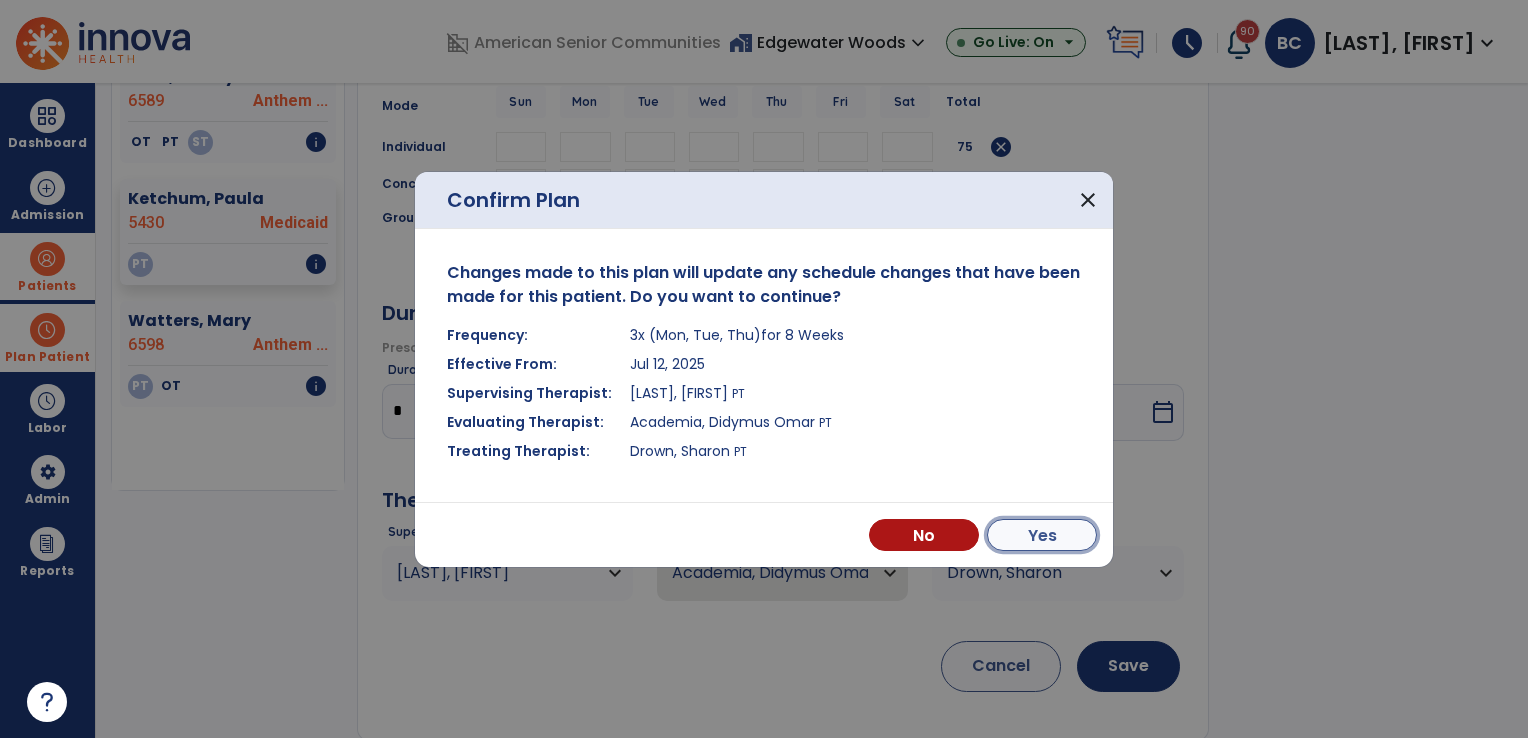 click on "Yes" at bounding box center [1042, 535] 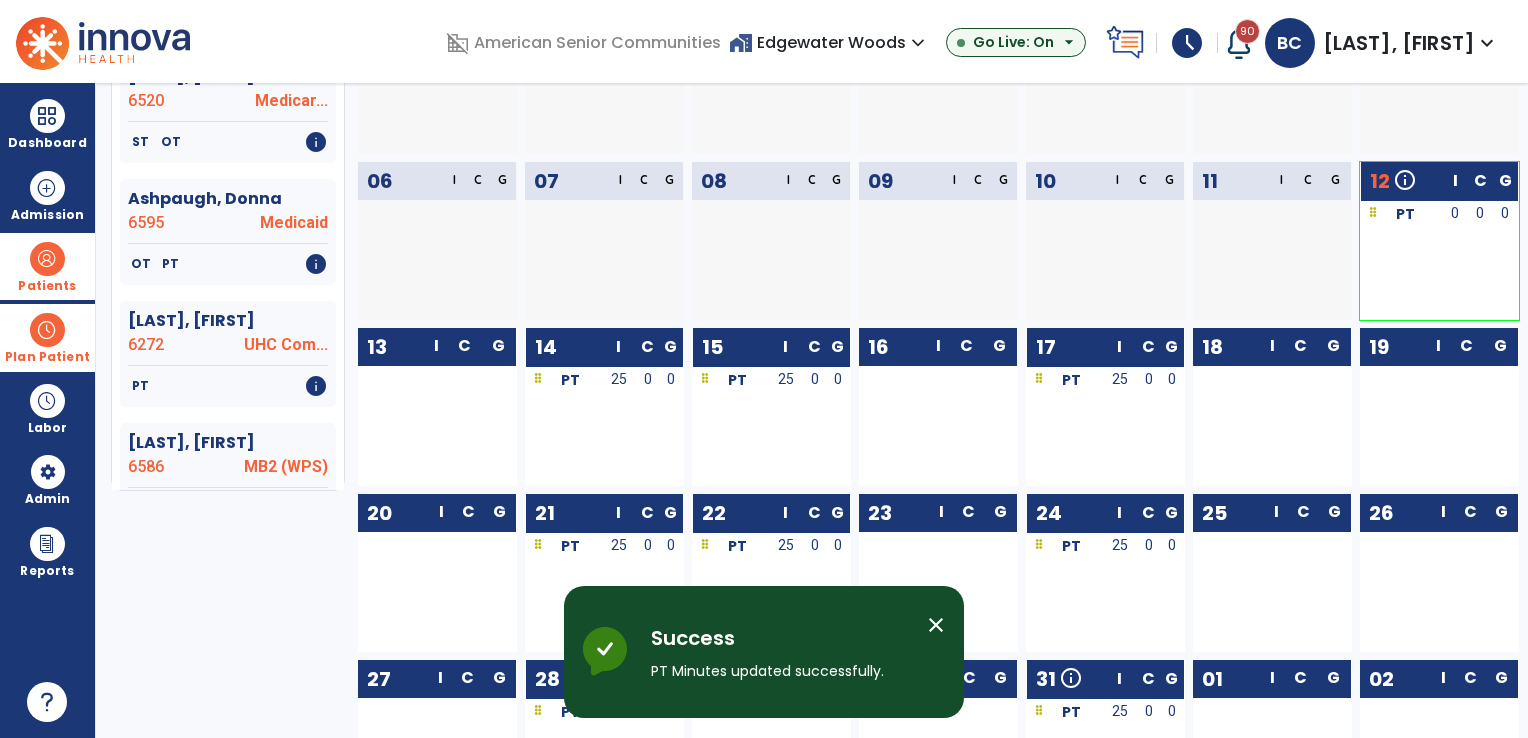 scroll, scrollTop: 0, scrollLeft: 0, axis: both 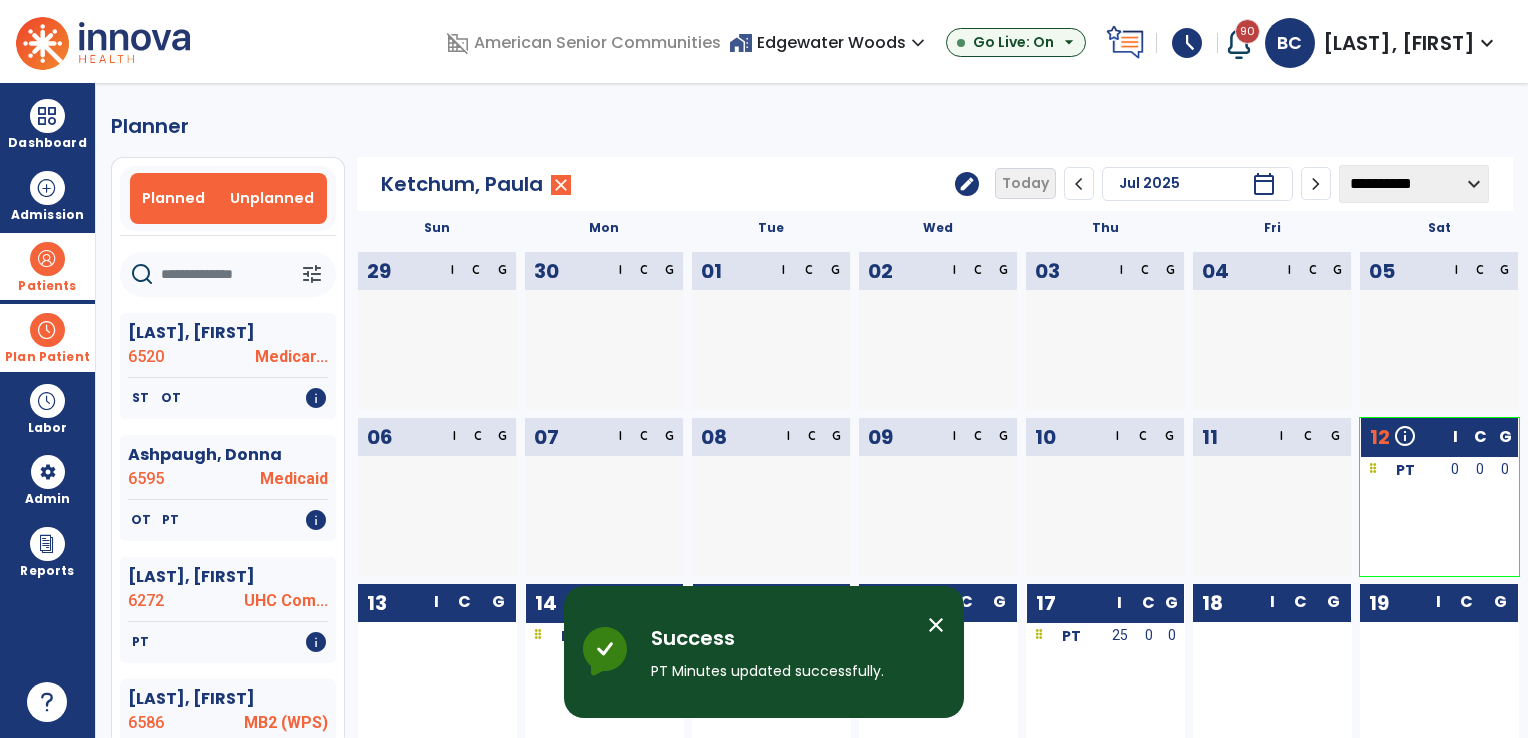 click on "Unplanned" at bounding box center [272, 198] 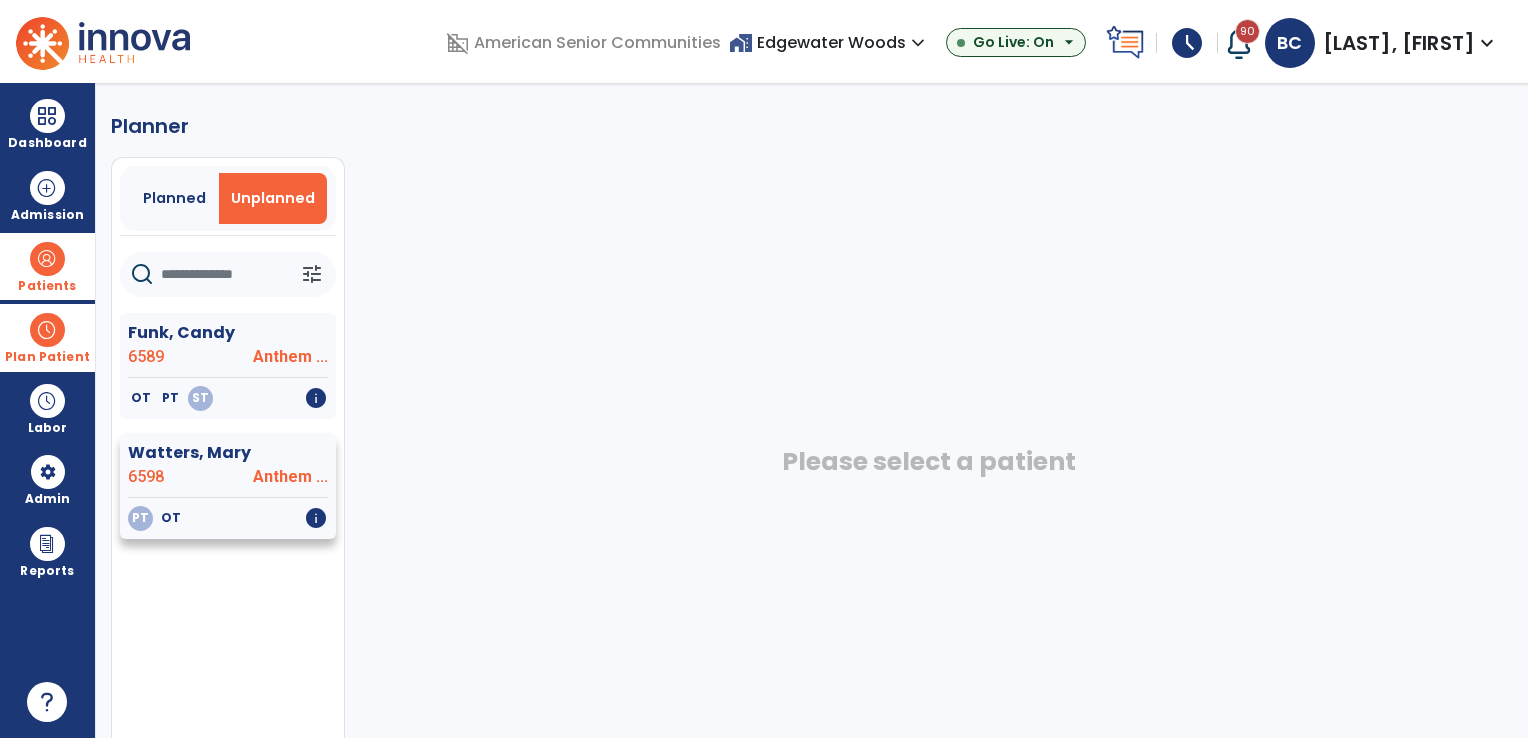 click on "6598" 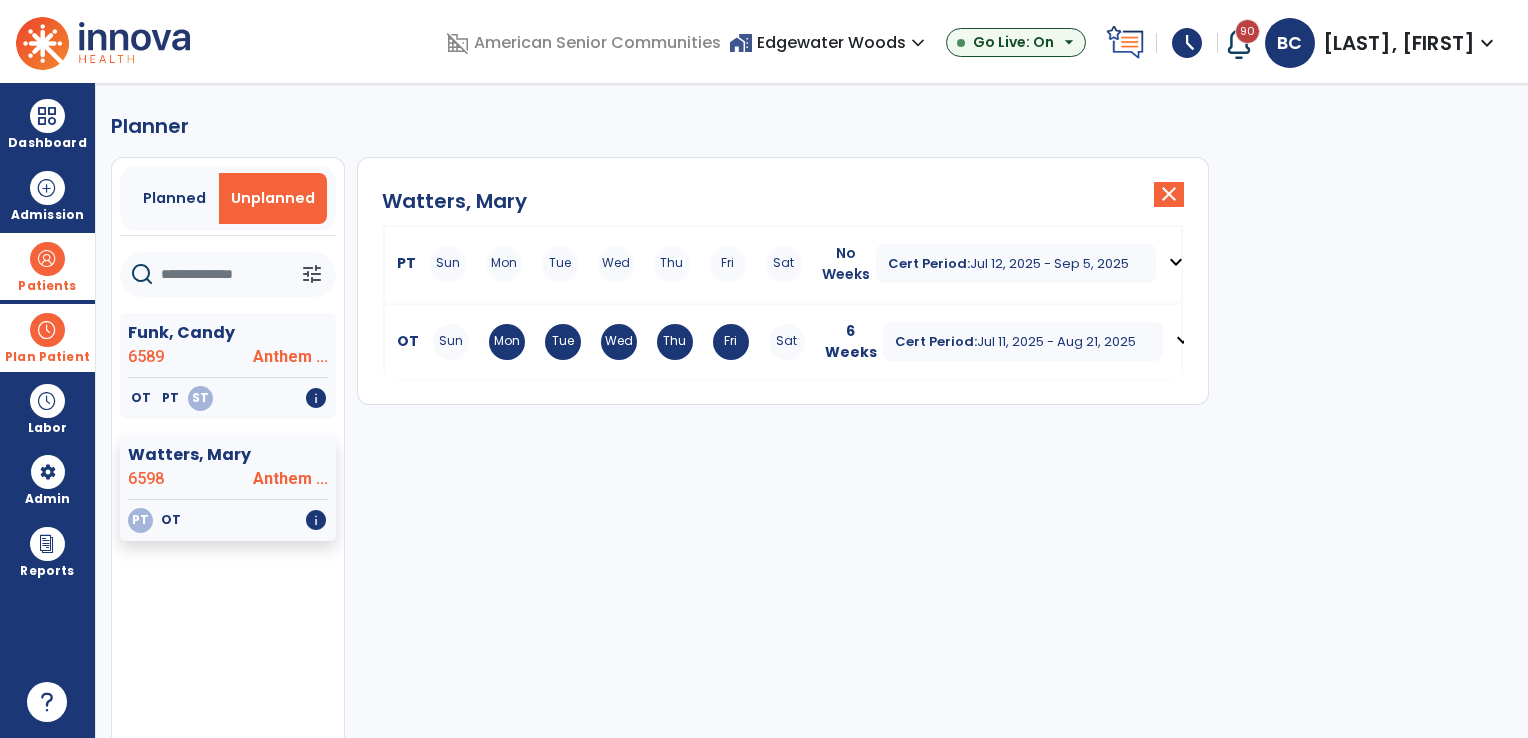 click on "expand_more" at bounding box center (1183, 340) 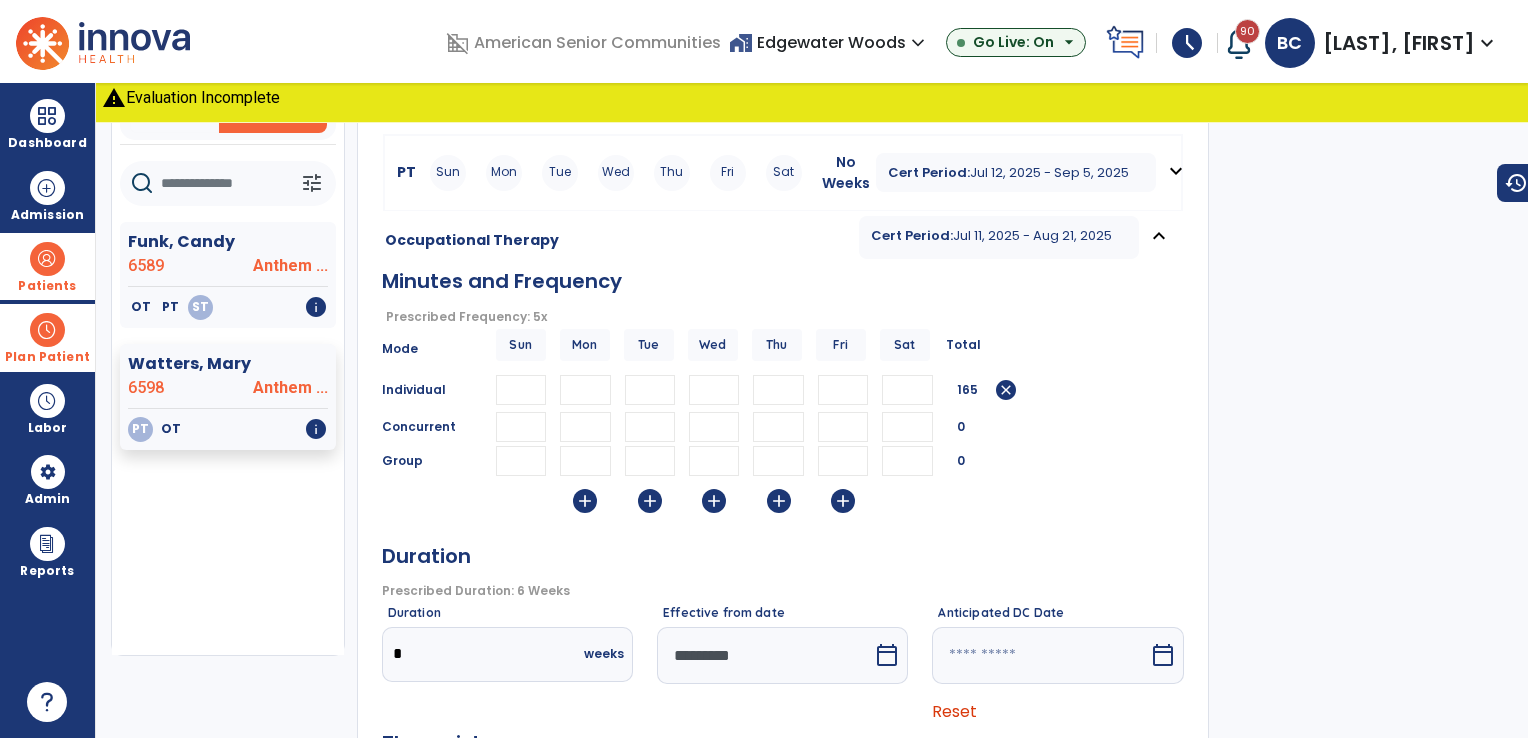 scroll, scrollTop: 135, scrollLeft: 0, axis: vertical 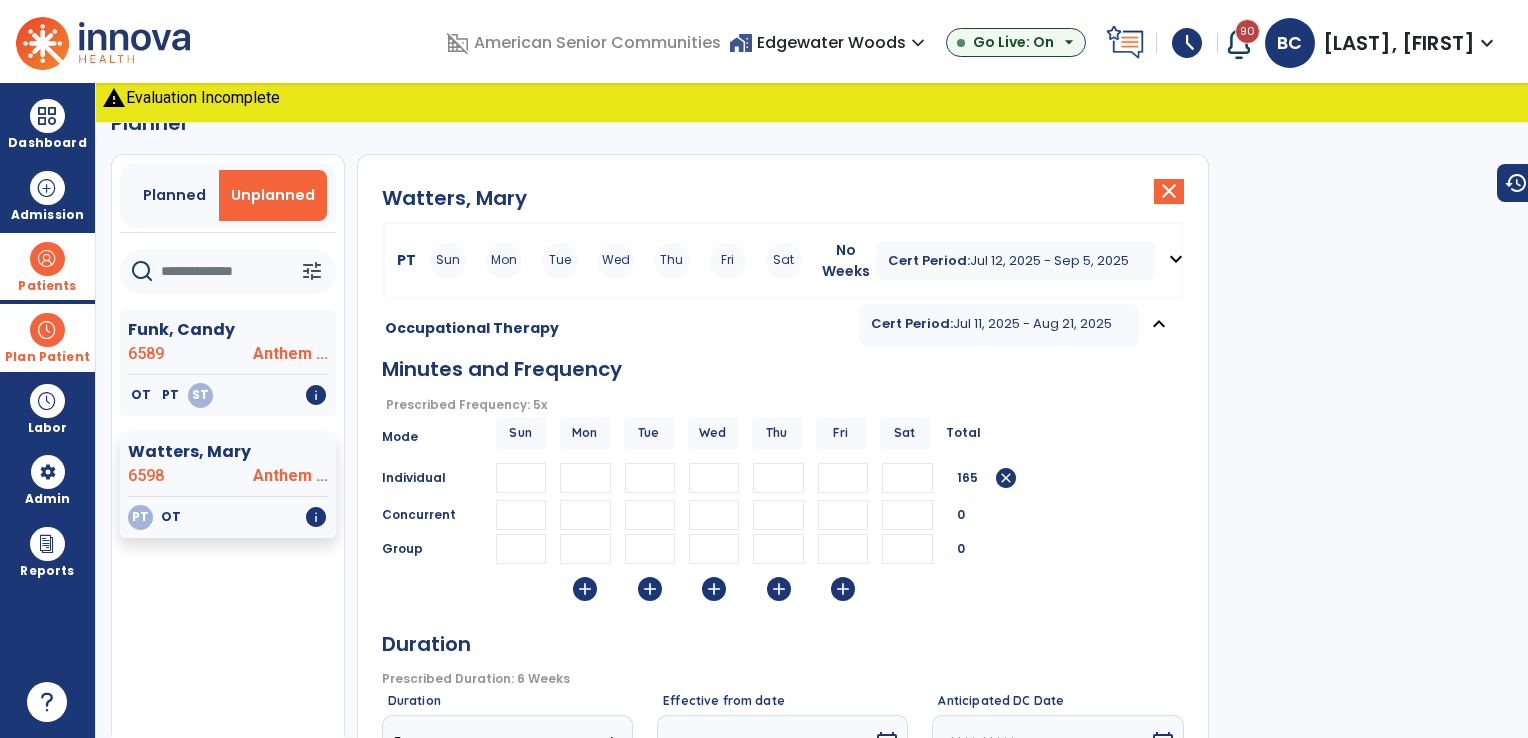 click on "expand_more" at bounding box center (1176, 259) 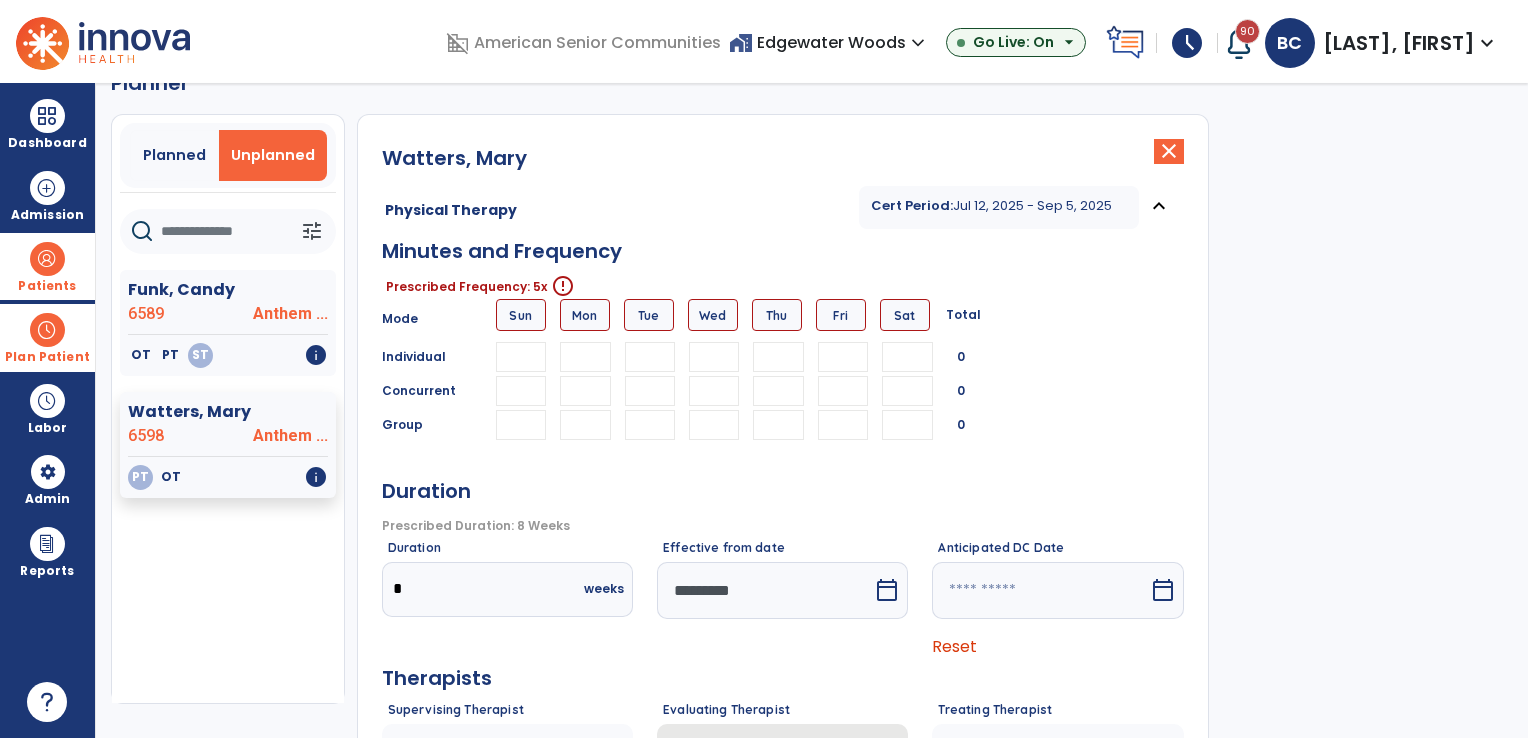 click at bounding box center [585, 357] 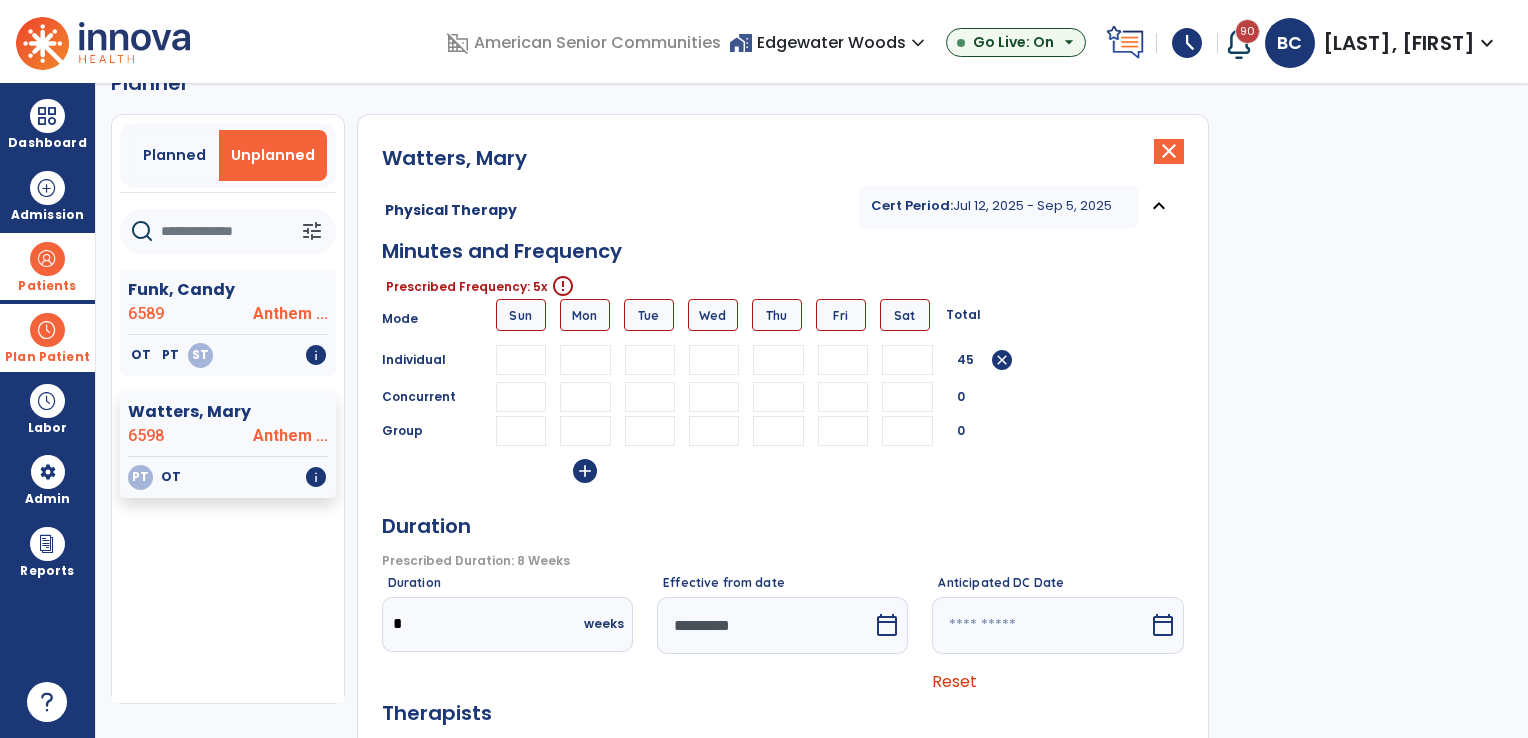 type on "**" 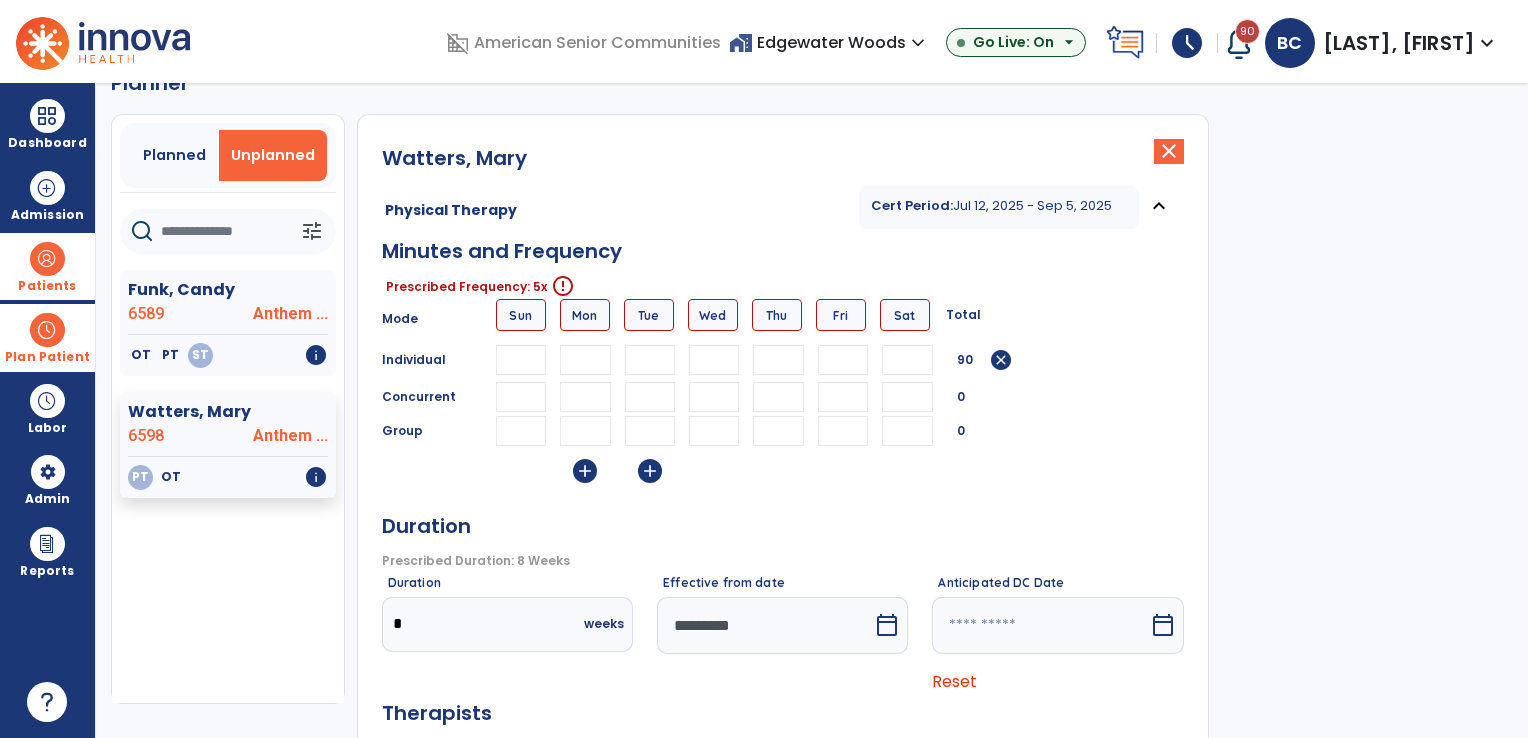 type on "**" 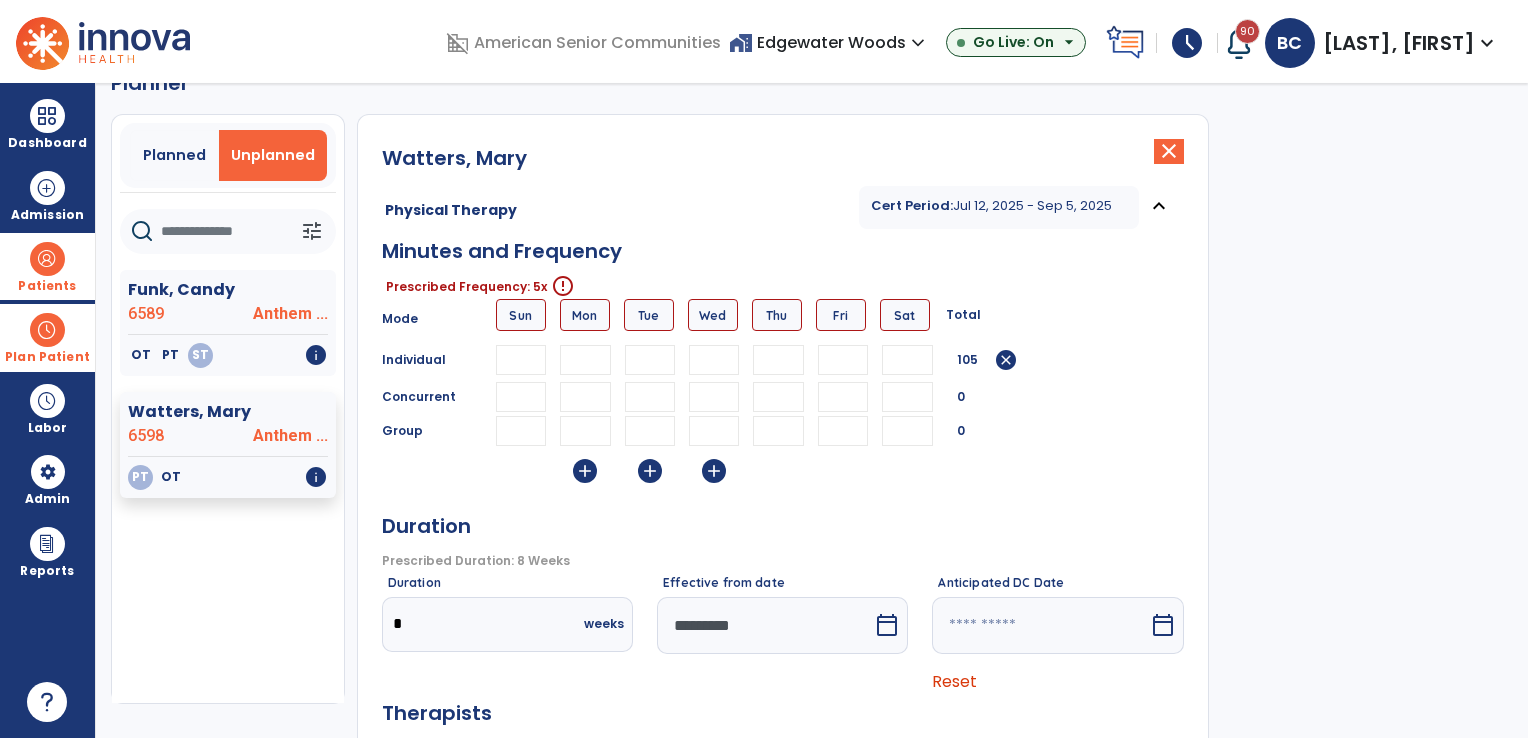 type on "**" 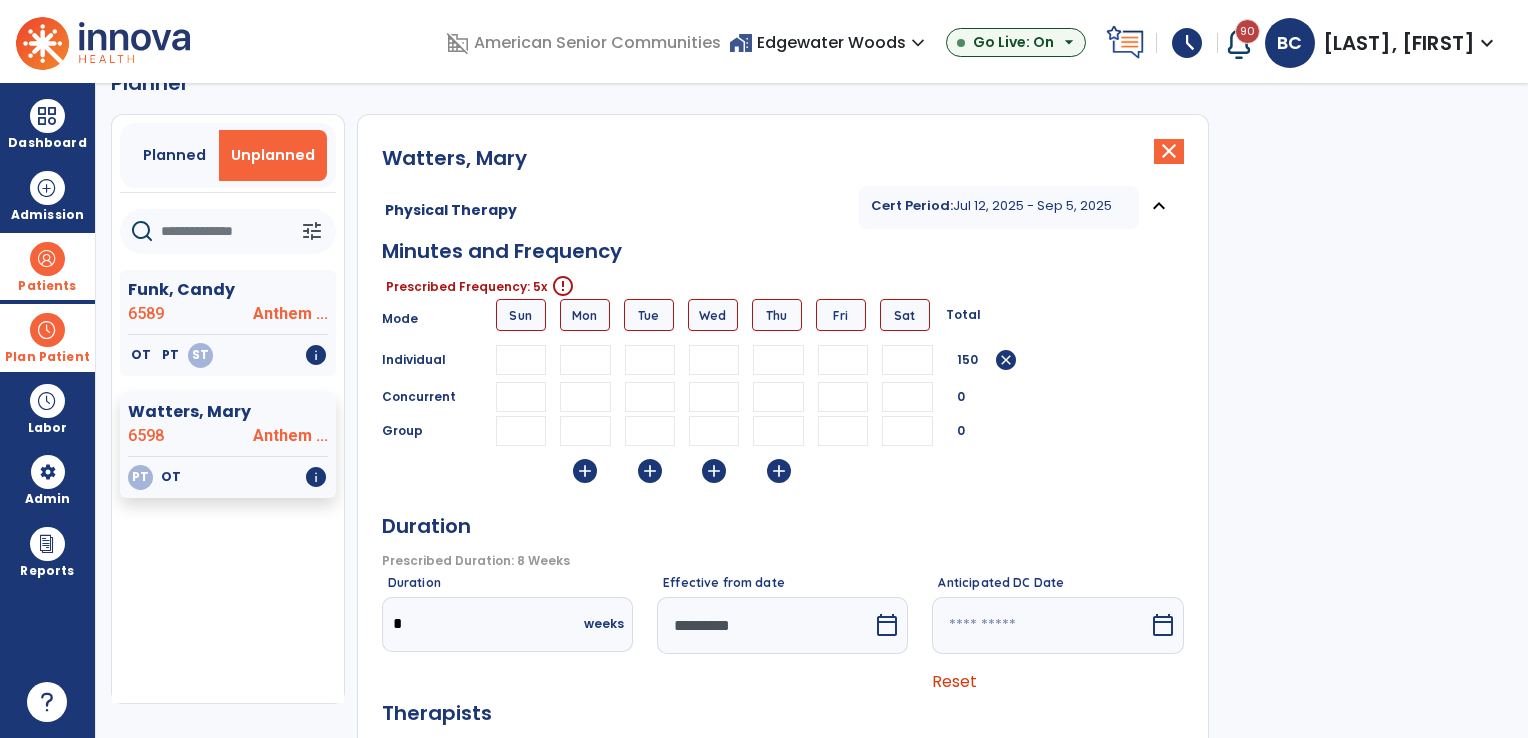 type on "**" 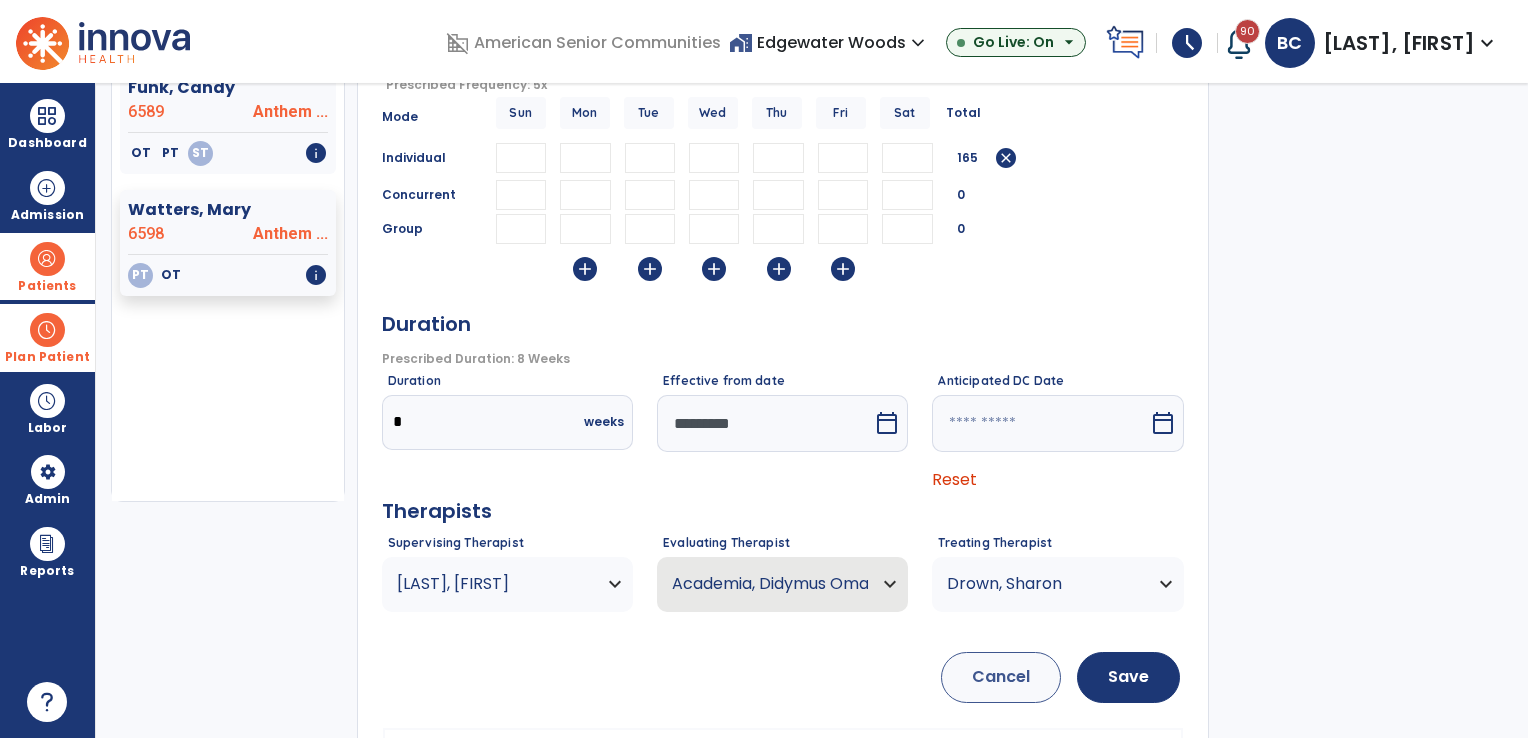 scroll, scrollTop: 333, scrollLeft: 0, axis: vertical 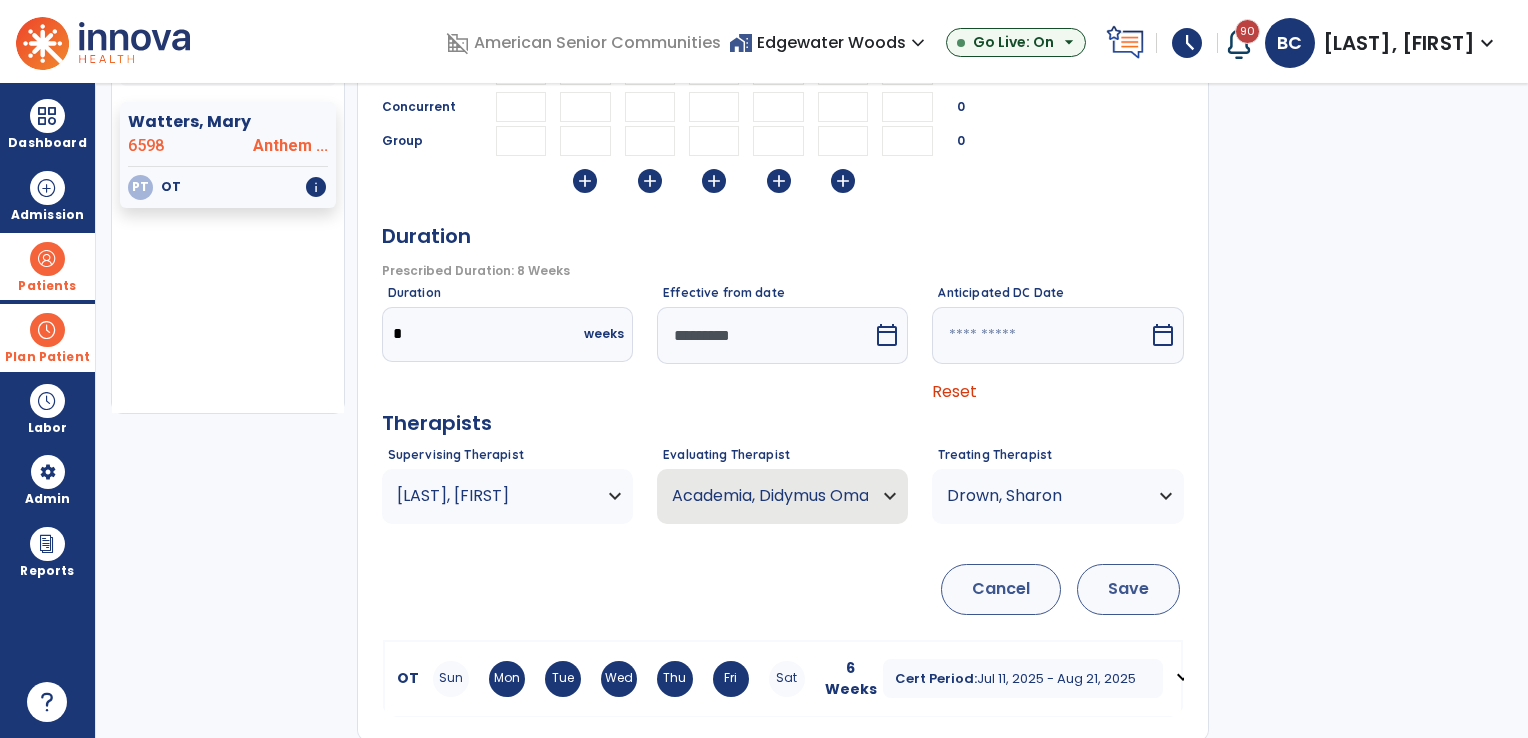 type on "**" 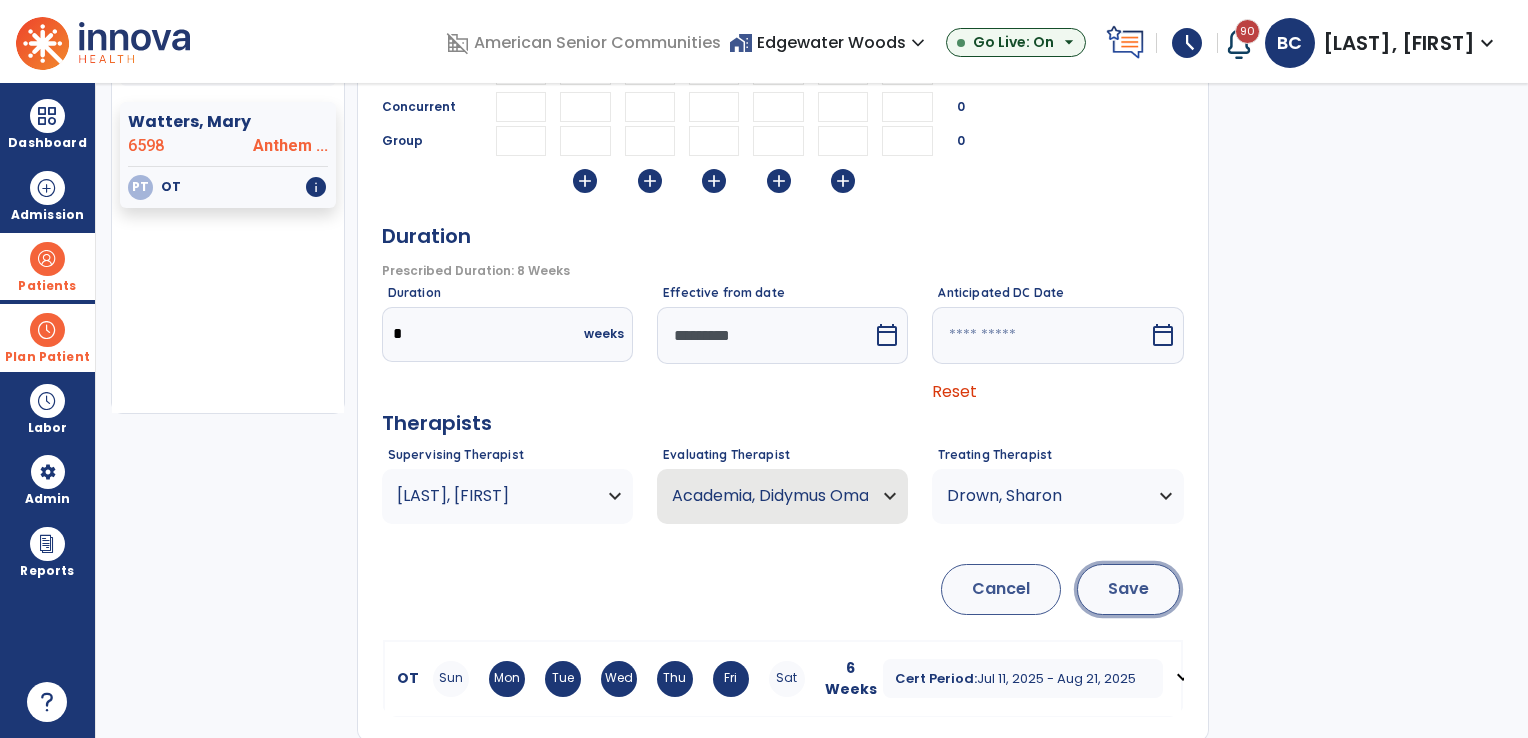 click on "Save" at bounding box center [1128, 589] 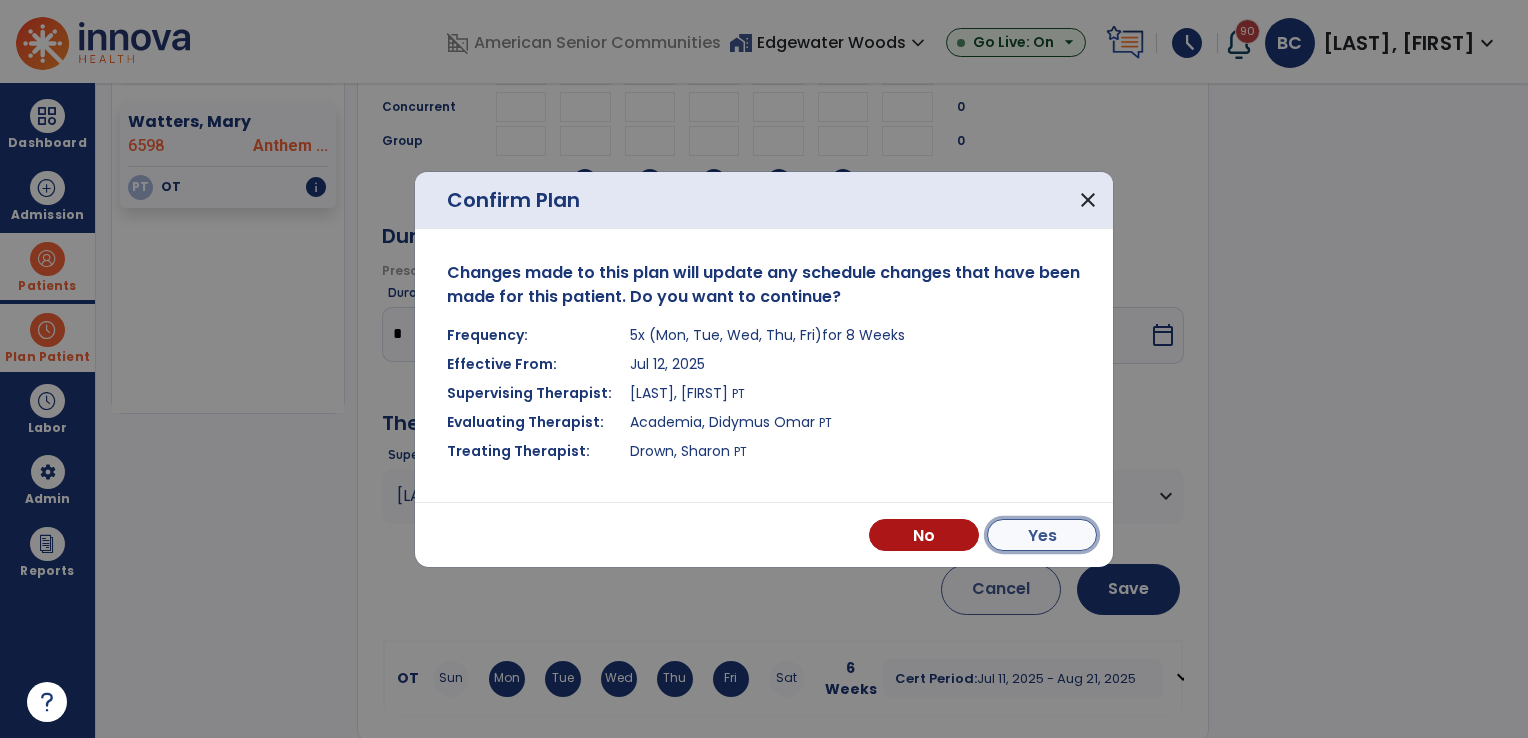 click on "Yes" at bounding box center (1042, 535) 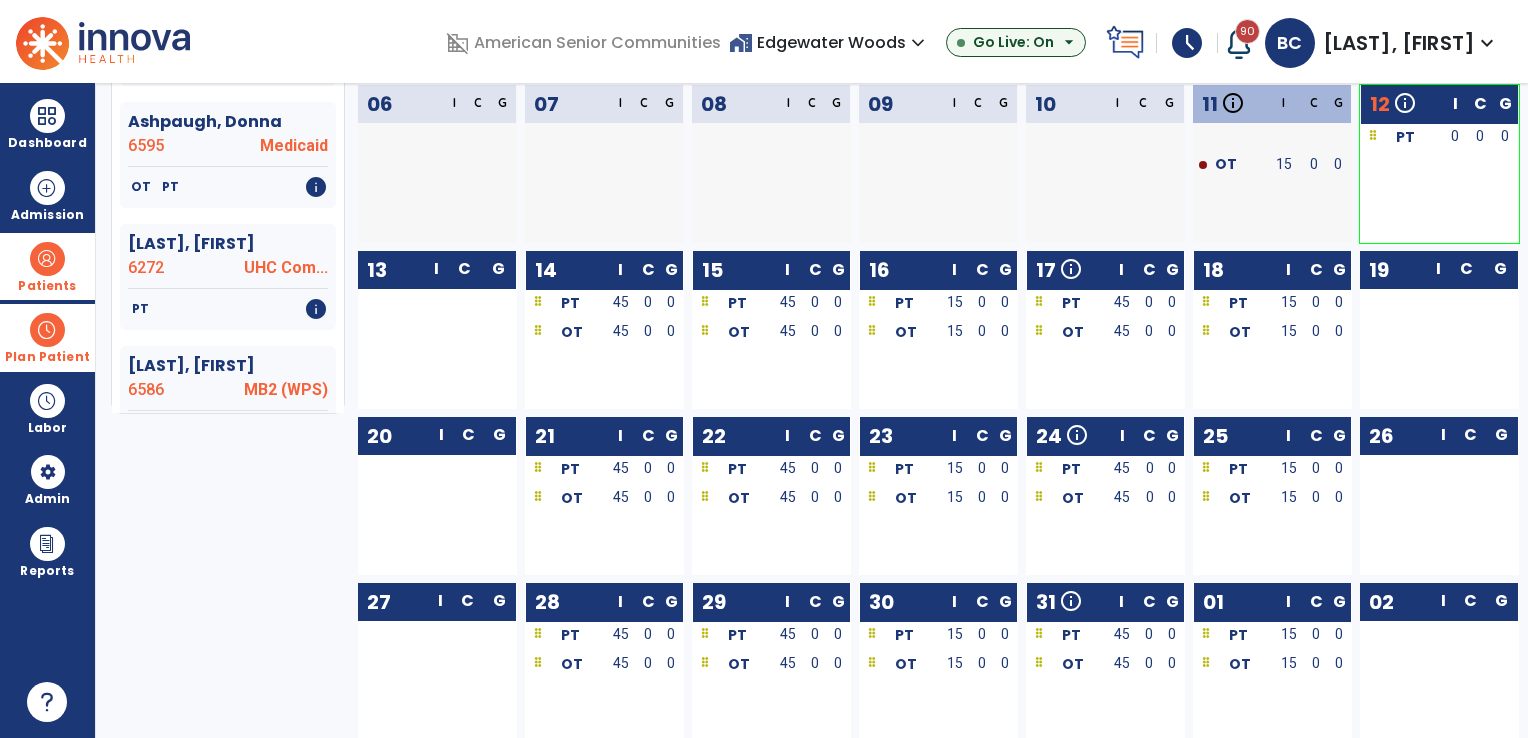 click on "Plan Patient" at bounding box center (47, 337) 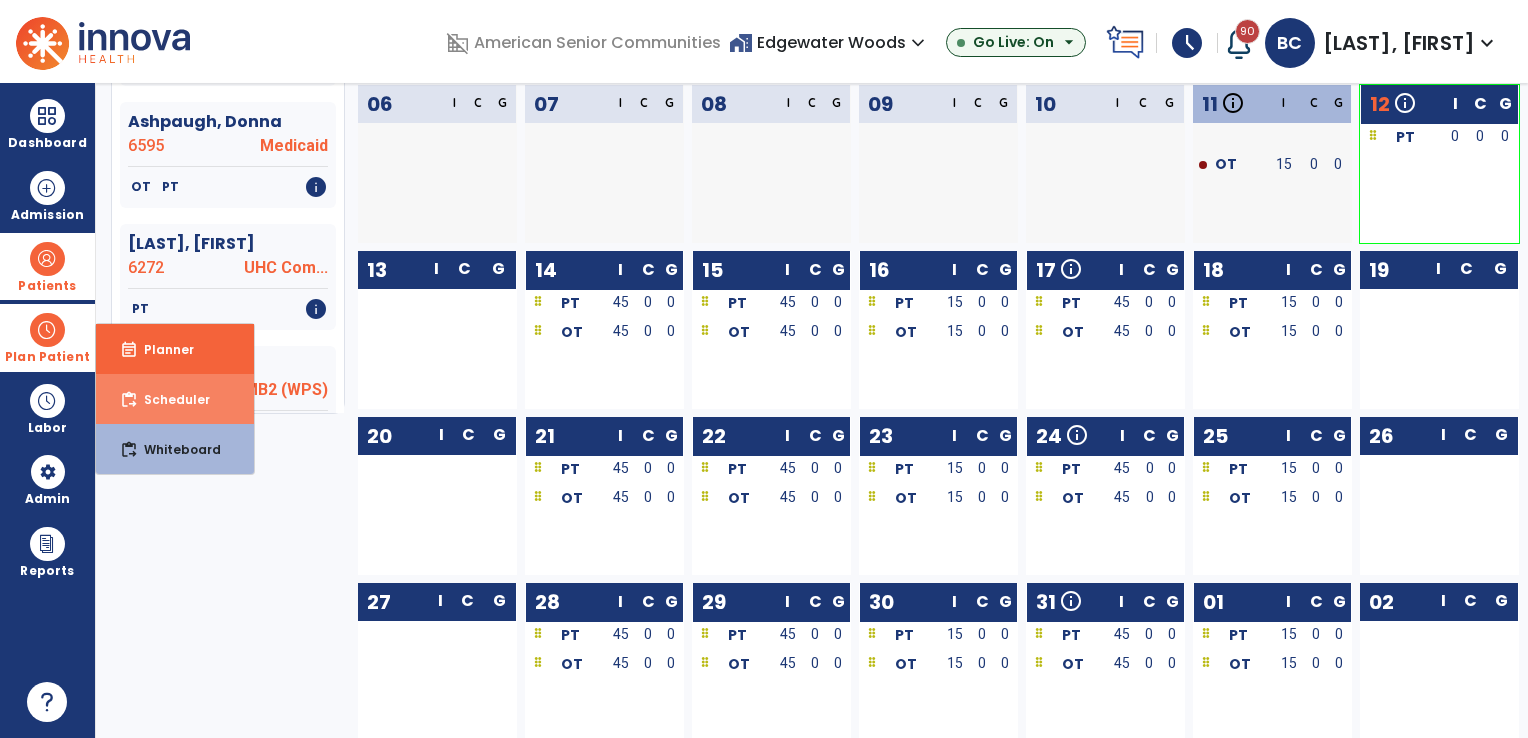 click on "Scheduler" at bounding box center [169, 399] 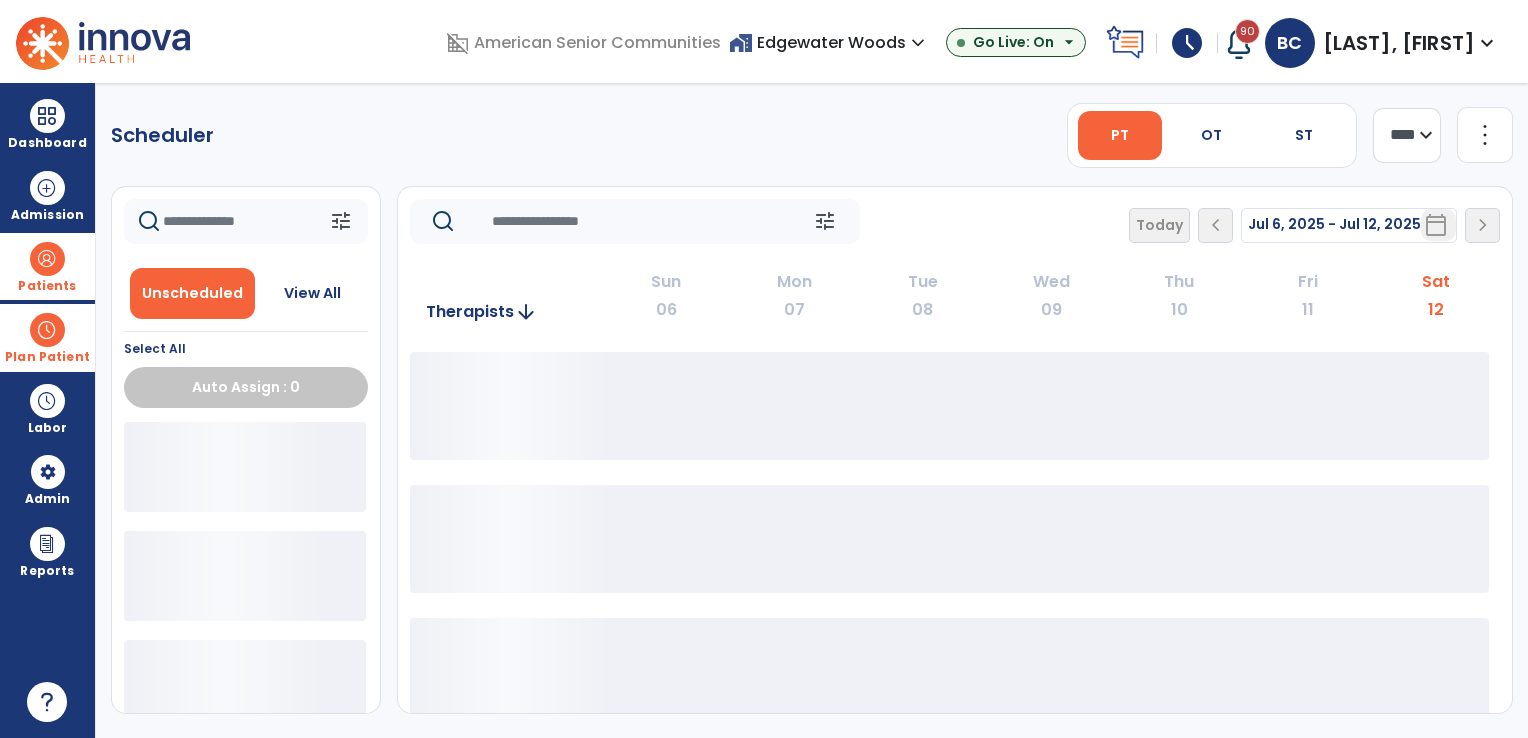 scroll, scrollTop: 0, scrollLeft: 0, axis: both 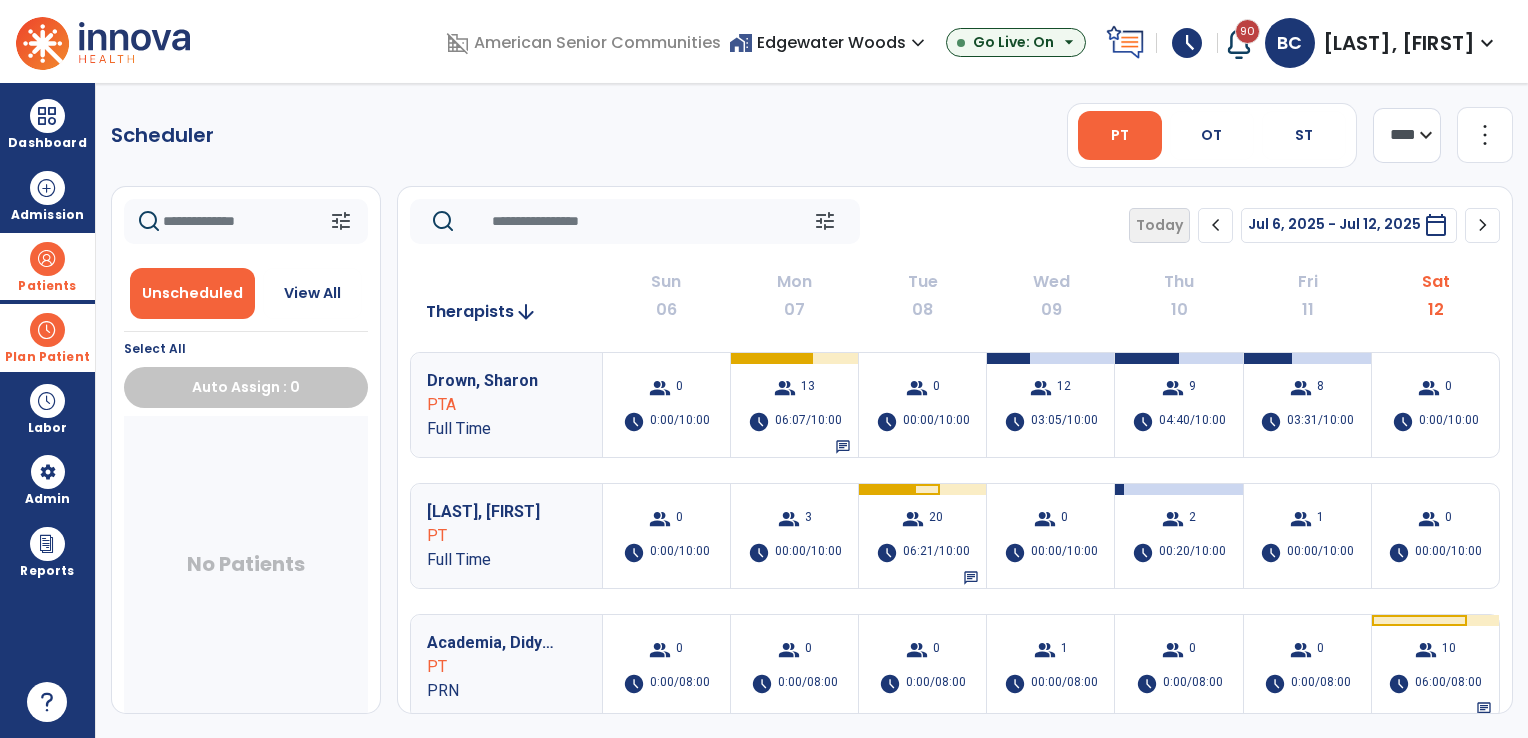 click on "chevron_right" 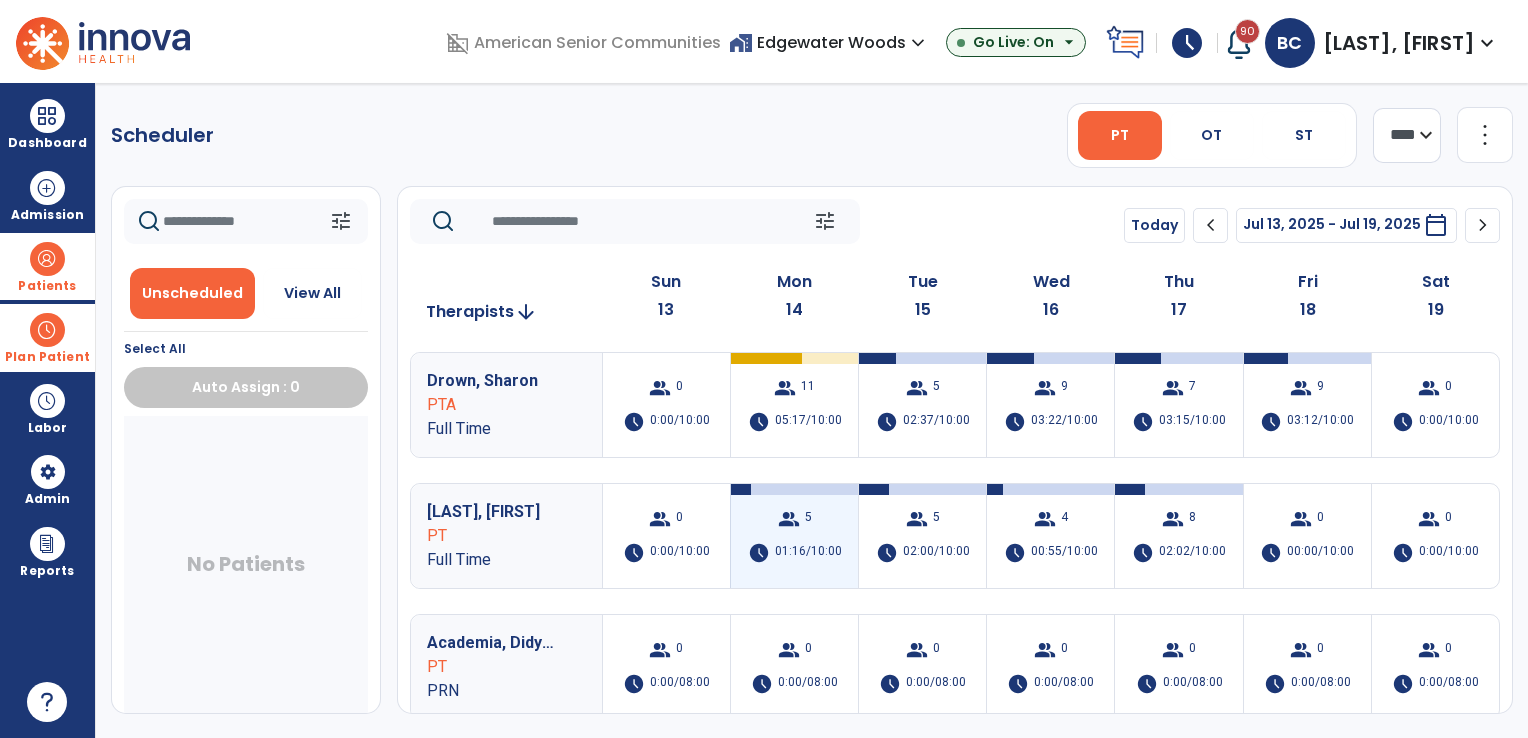 click on "group  5  schedule  01:16/10:00" at bounding box center [794, 536] 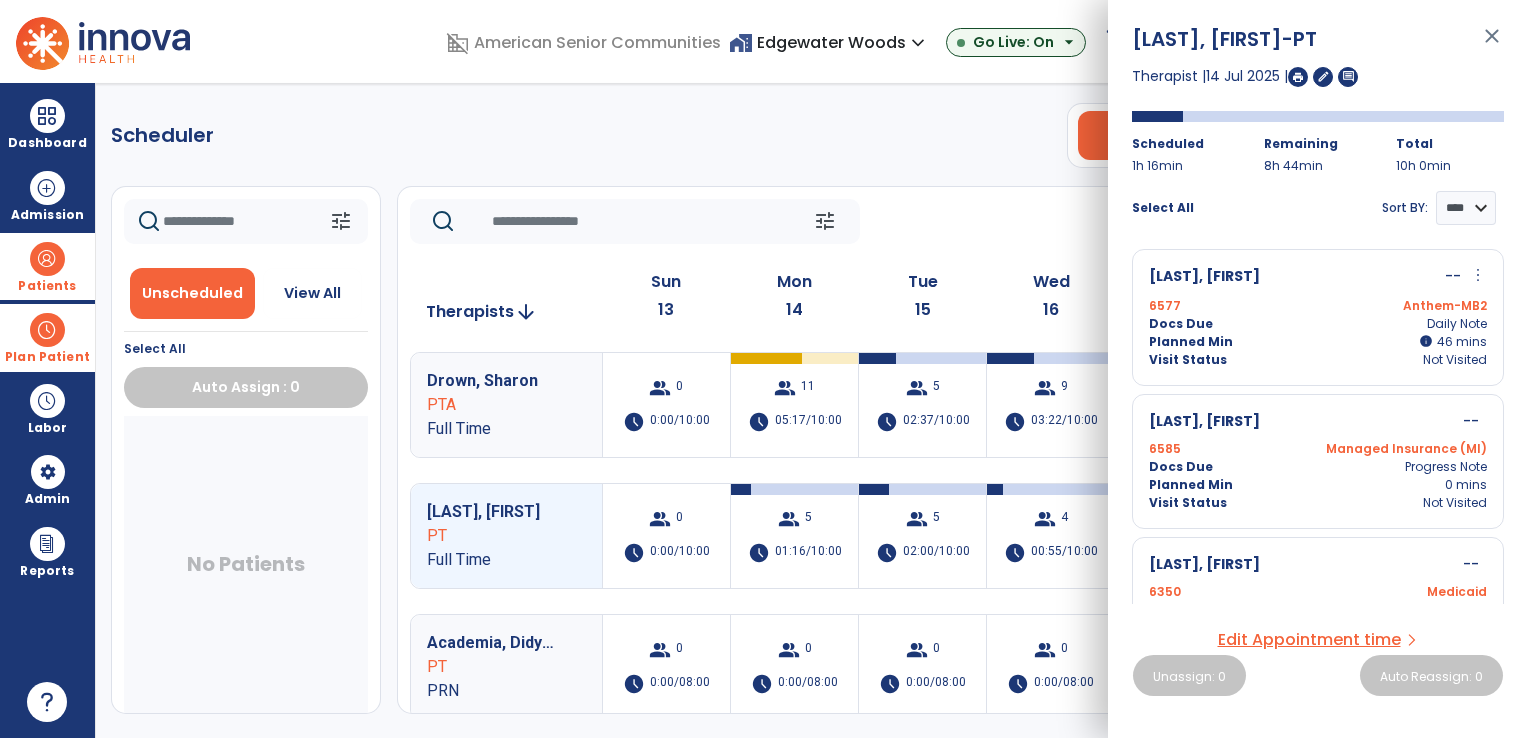 click on "[LAST], [FIRST]   --  more_vert  edit   Edit Session   alt_route   Split Minutes  6577 Anthem-MB2  Docs Due Daily Note   Planned Min  info   46 I 46 mins  Visit Status  Not Visited" at bounding box center [1318, 317] 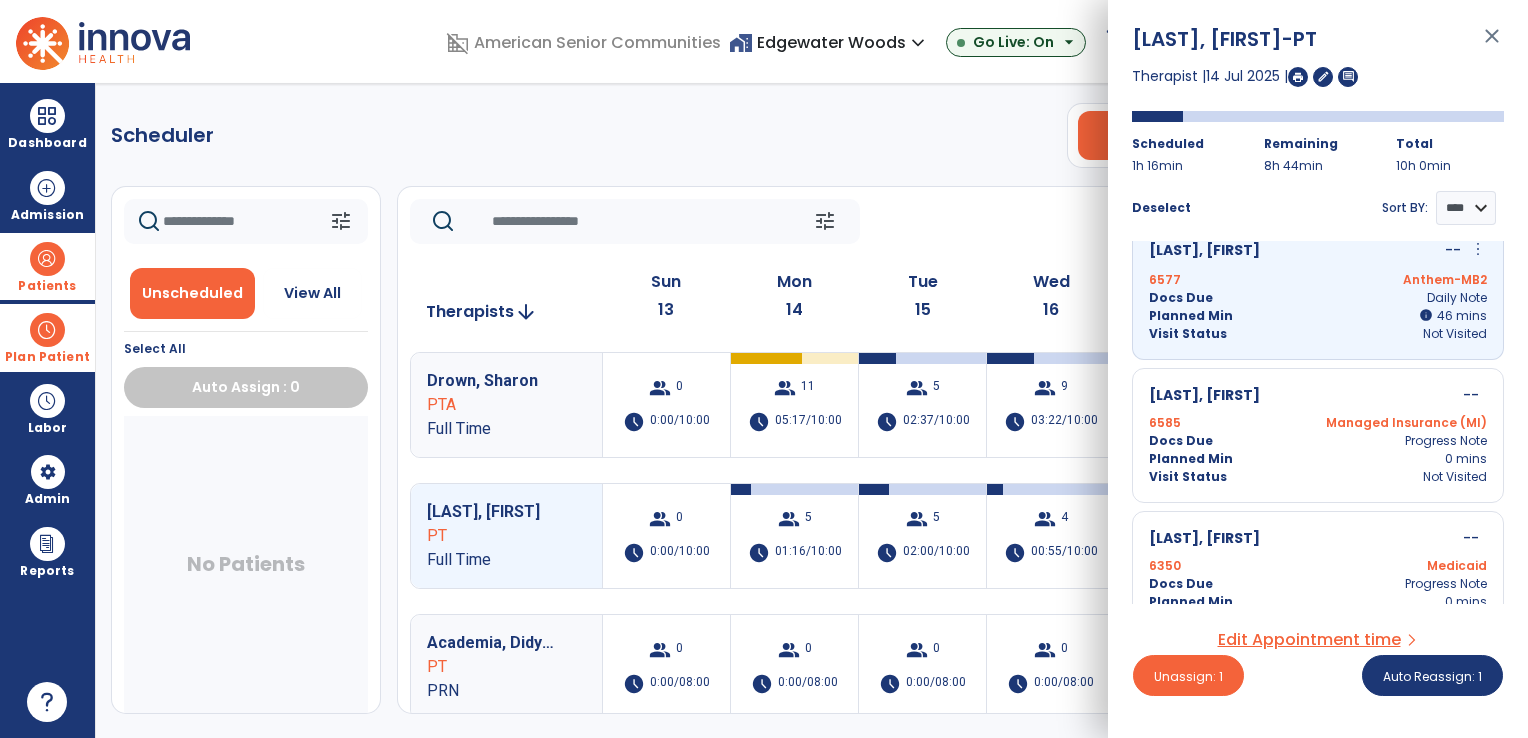 scroll, scrollTop: 0, scrollLeft: 0, axis: both 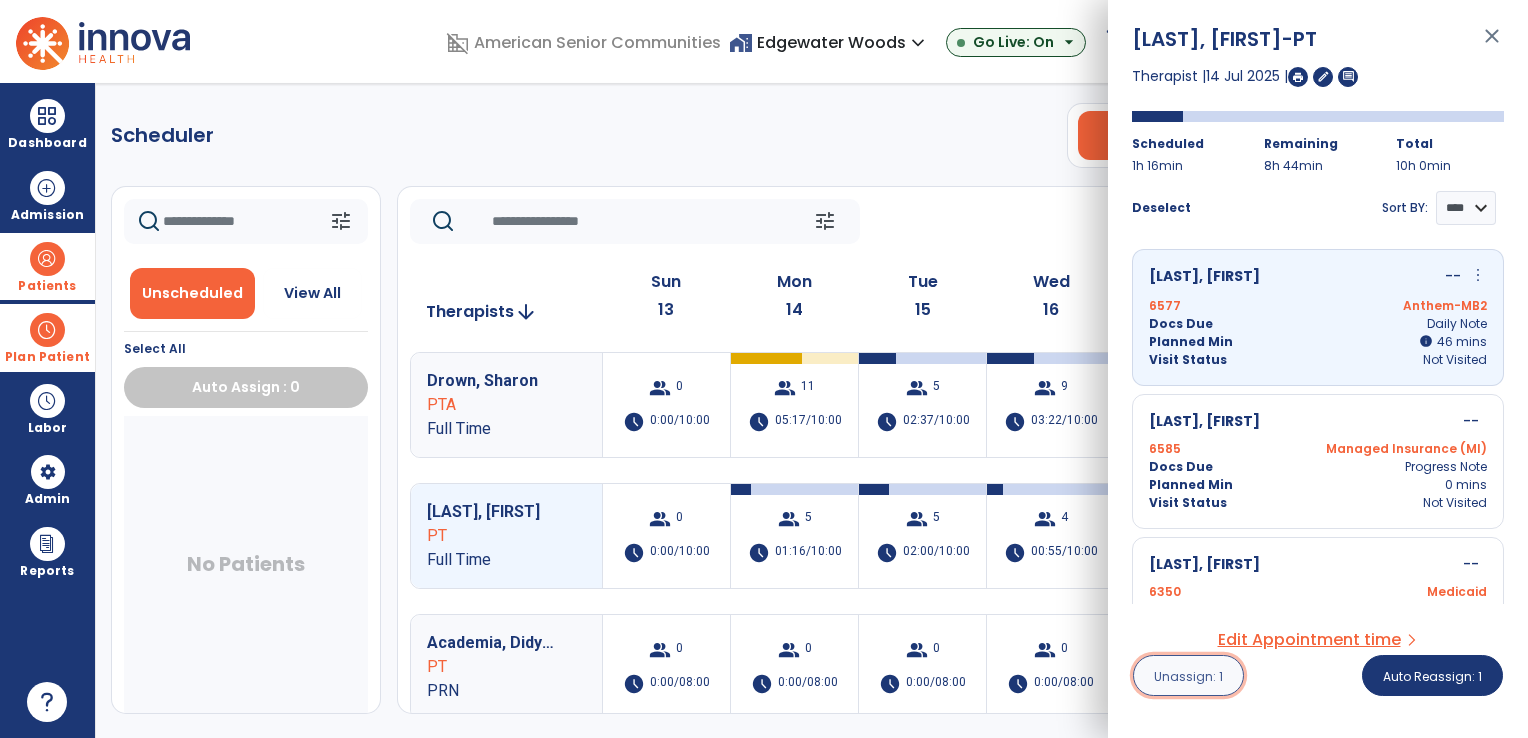 click on "Unassign: 1" at bounding box center [1188, 675] 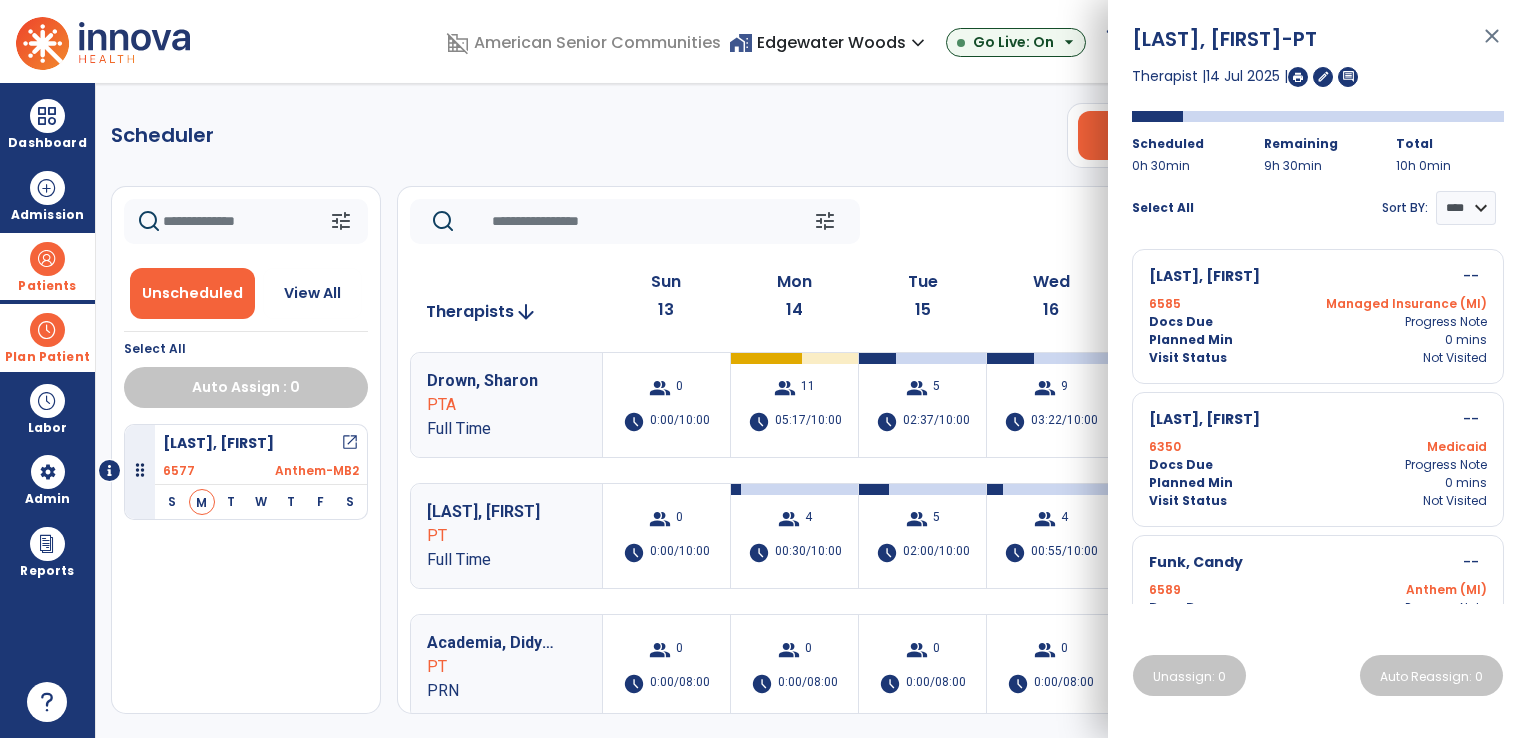 click on "close" at bounding box center (1492, 45) 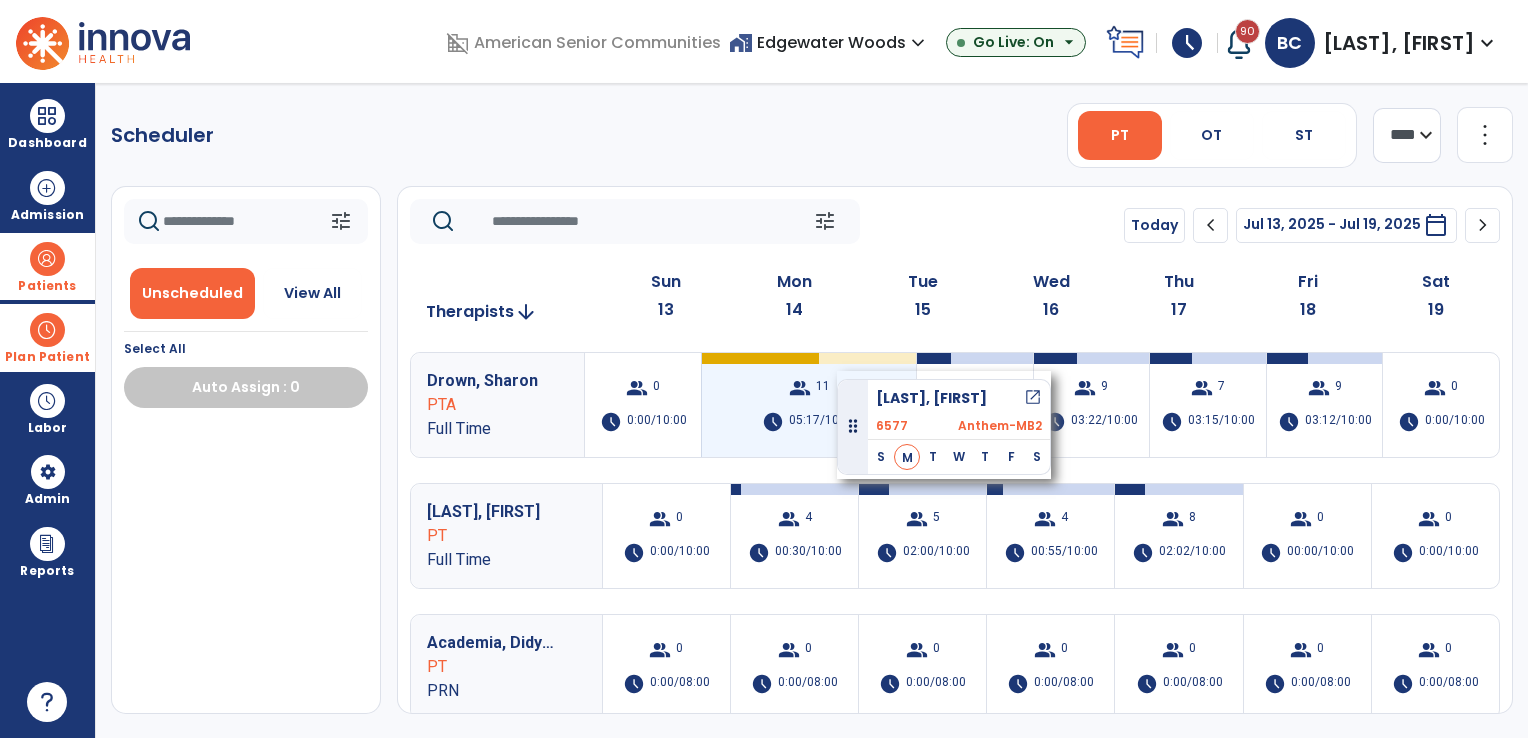 drag, startPoint x: 235, startPoint y: 458, endPoint x: 837, endPoint y: 371, distance: 608.254 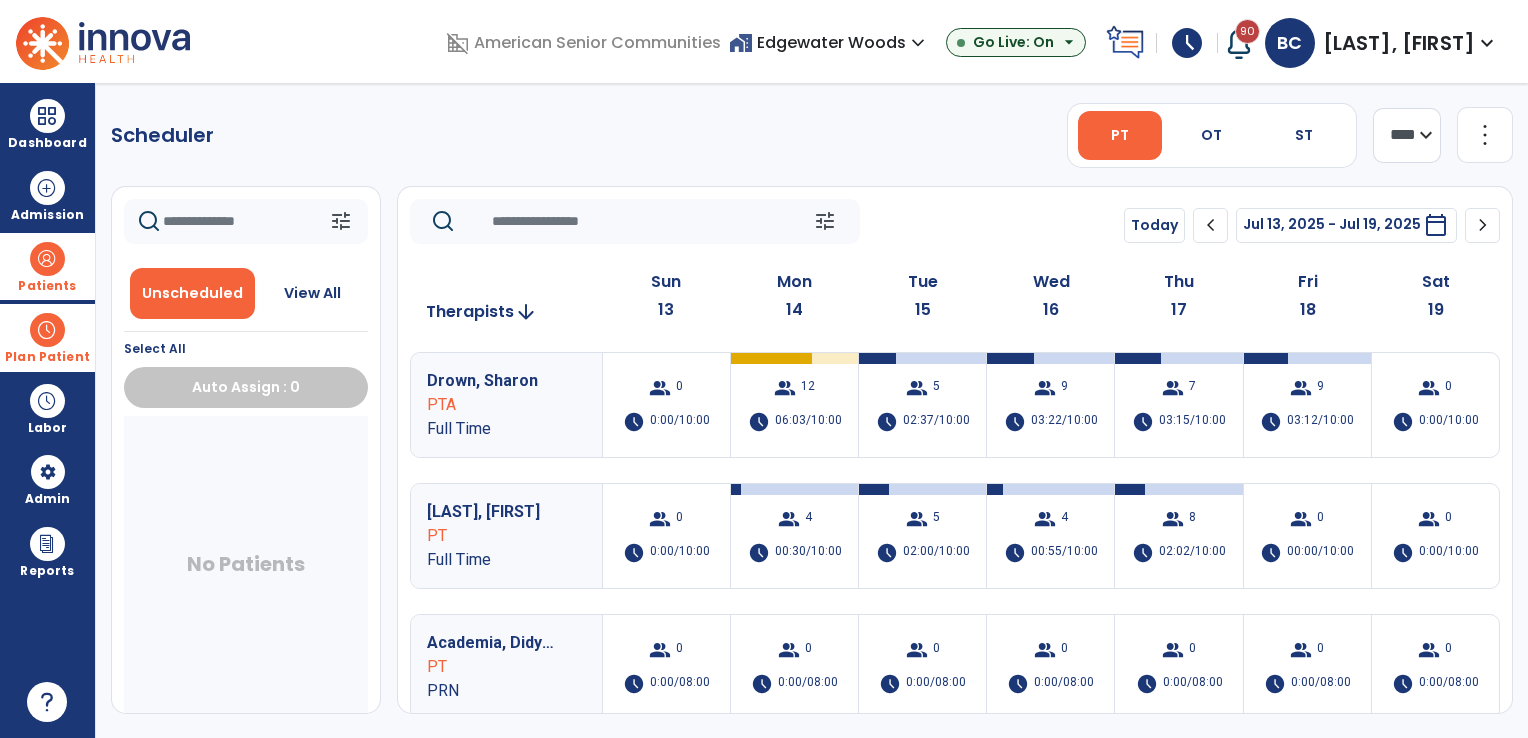 click on "group  12  schedule  06:03/10:00" at bounding box center (794, 405) 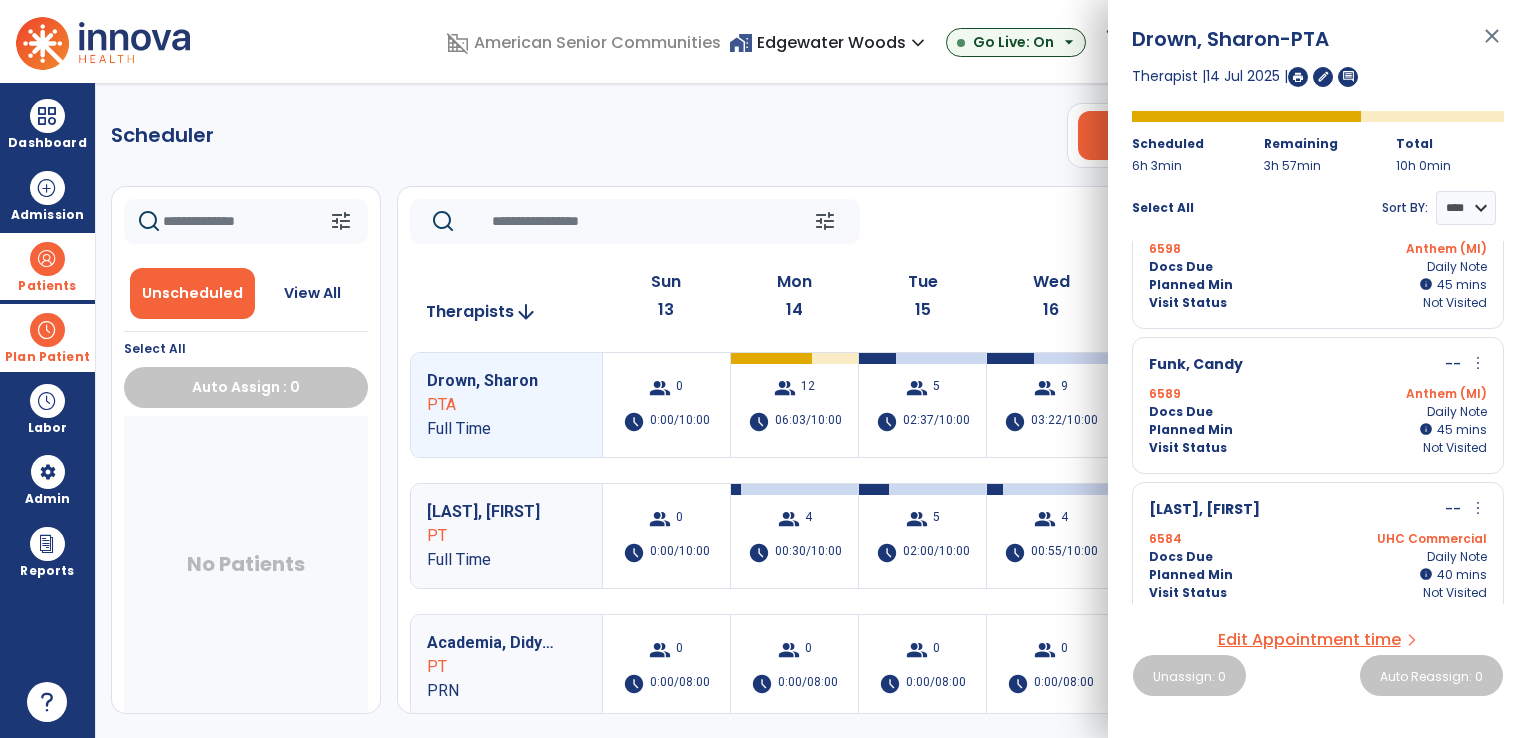 scroll, scrollTop: 0, scrollLeft: 0, axis: both 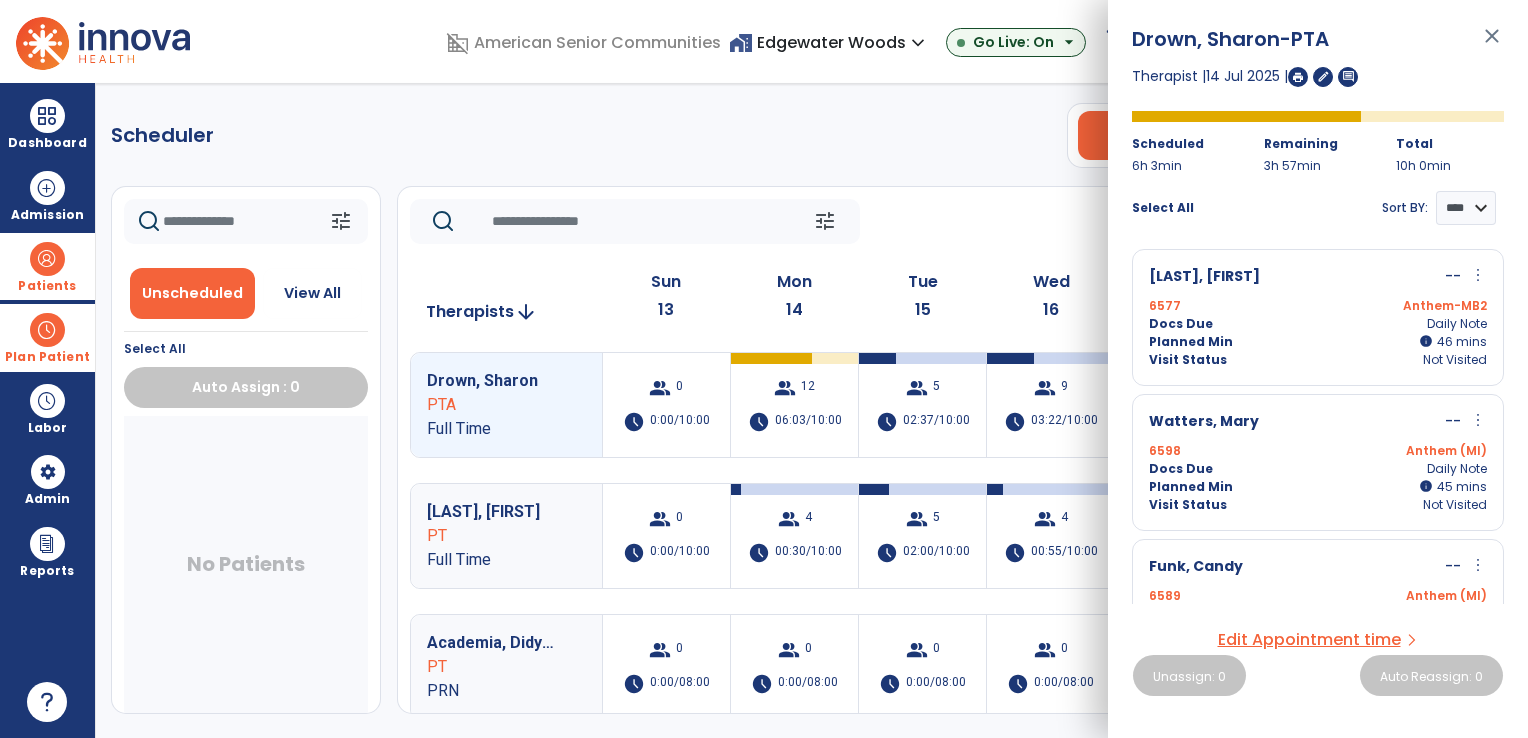 click on "close" at bounding box center [1492, 45] 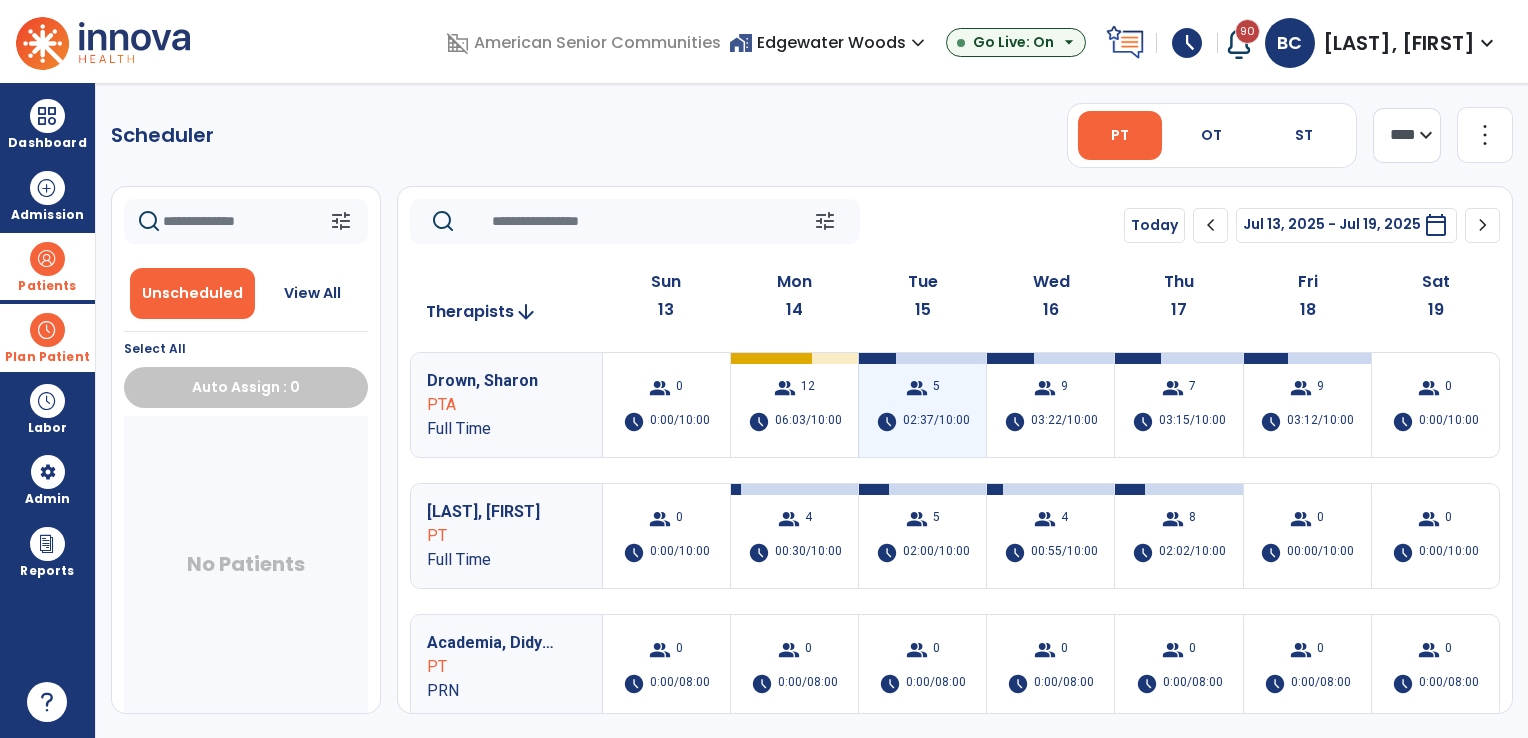 click on "02:37/10:00" at bounding box center (936, 422) 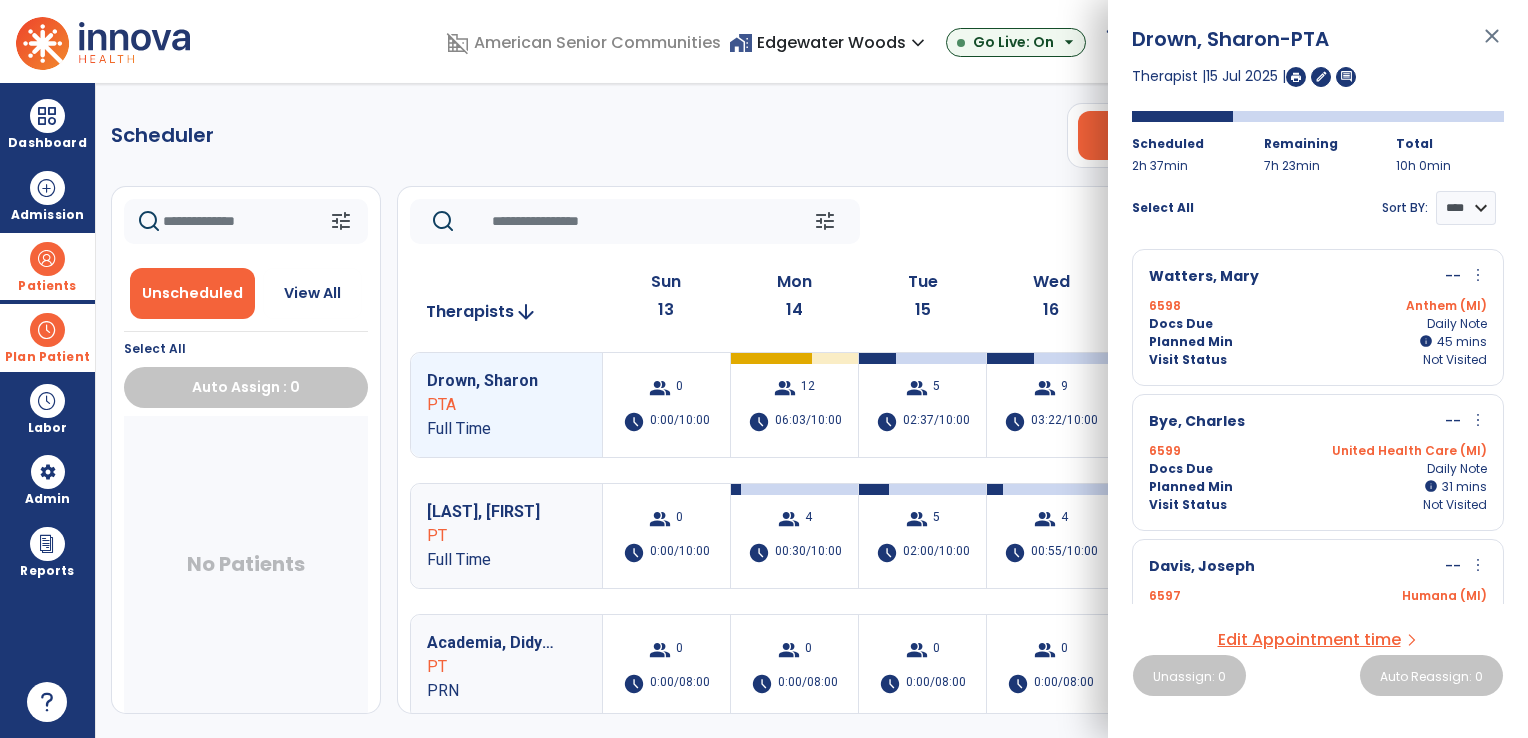 click on "[NUMBER] [BRAND] ([STATE])" at bounding box center [1318, 306] 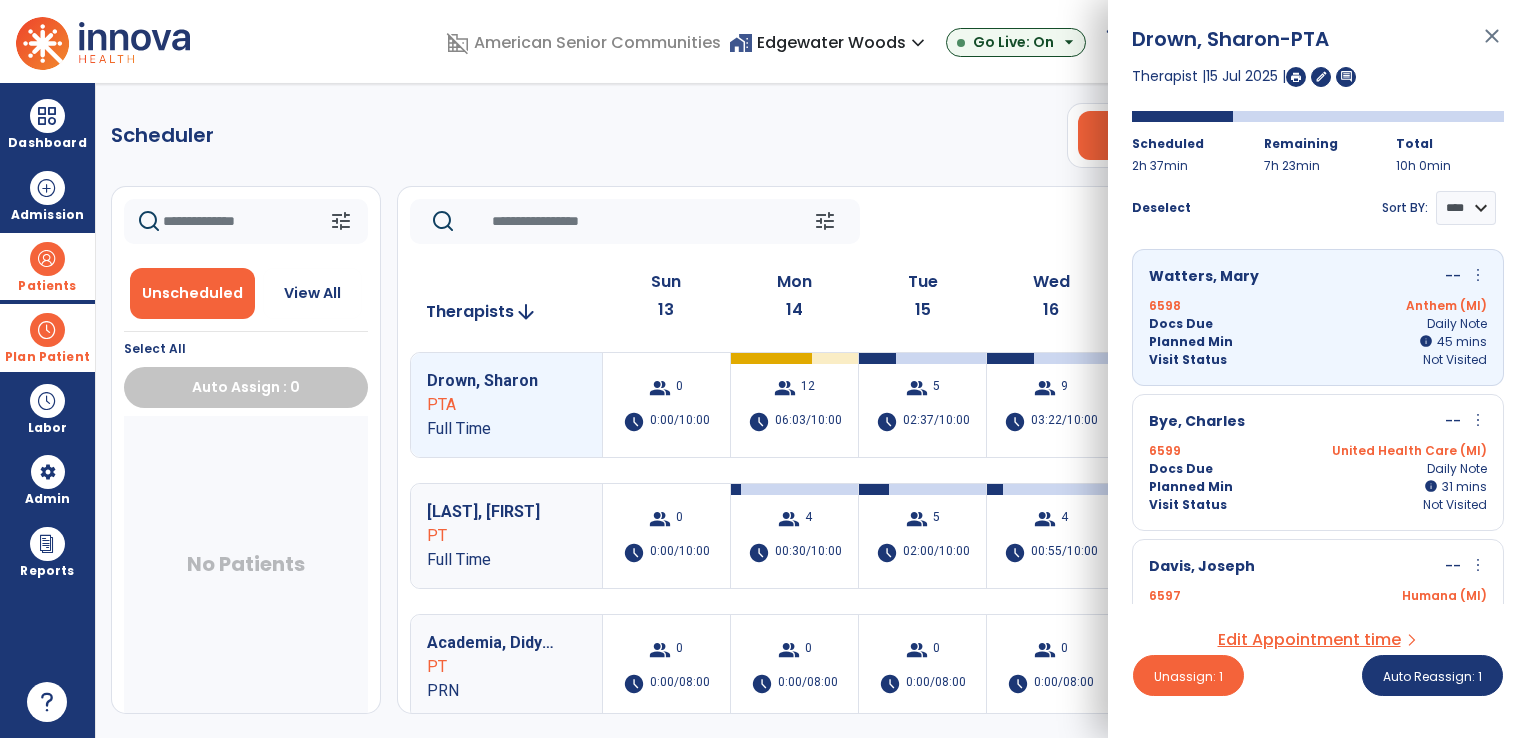click on "[LAST], [FIRST]   --  more_vert  edit   Edit Session   alt_route   Split Minutes" at bounding box center (1318, 422) 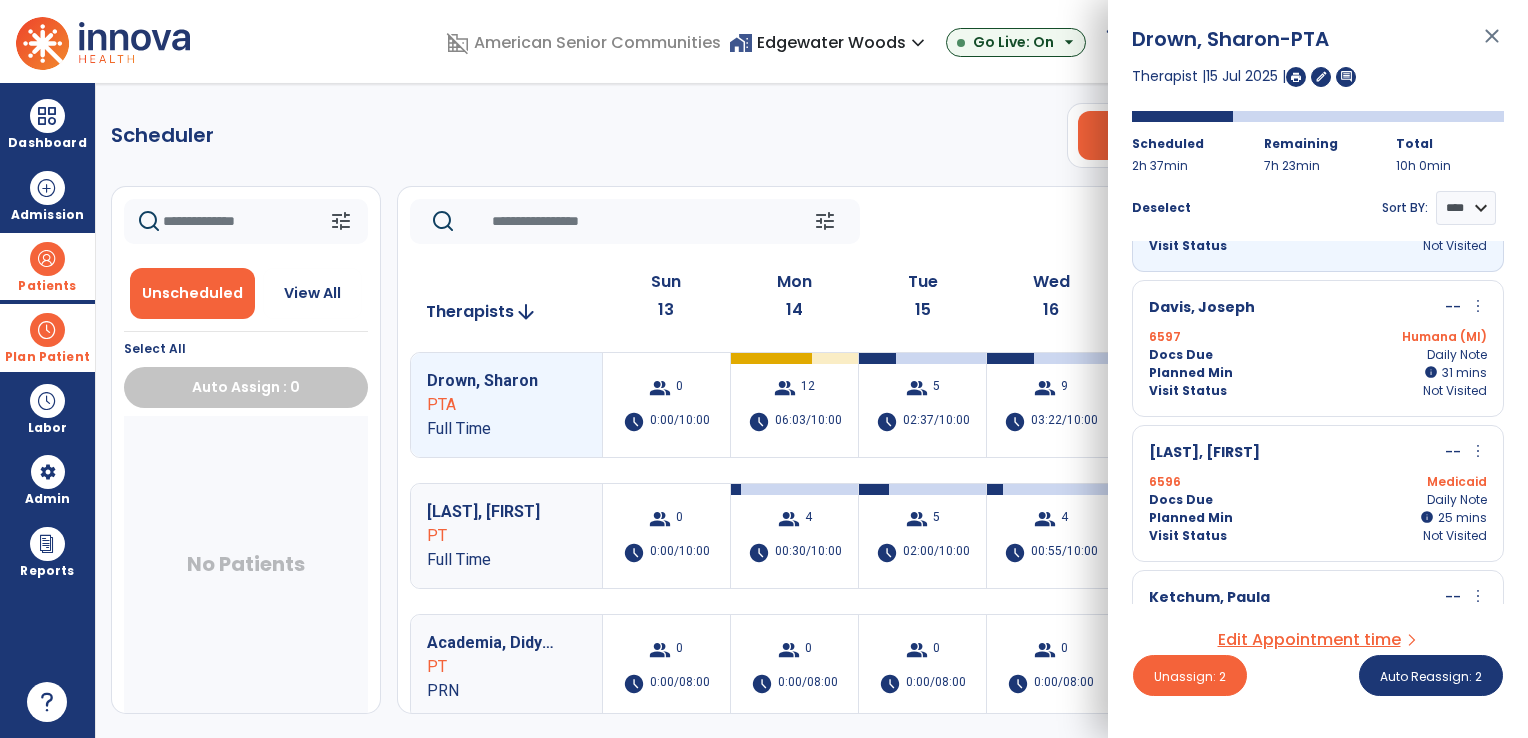 scroll, scrollTop: 262, scrollLeft: 0, axis: vertical 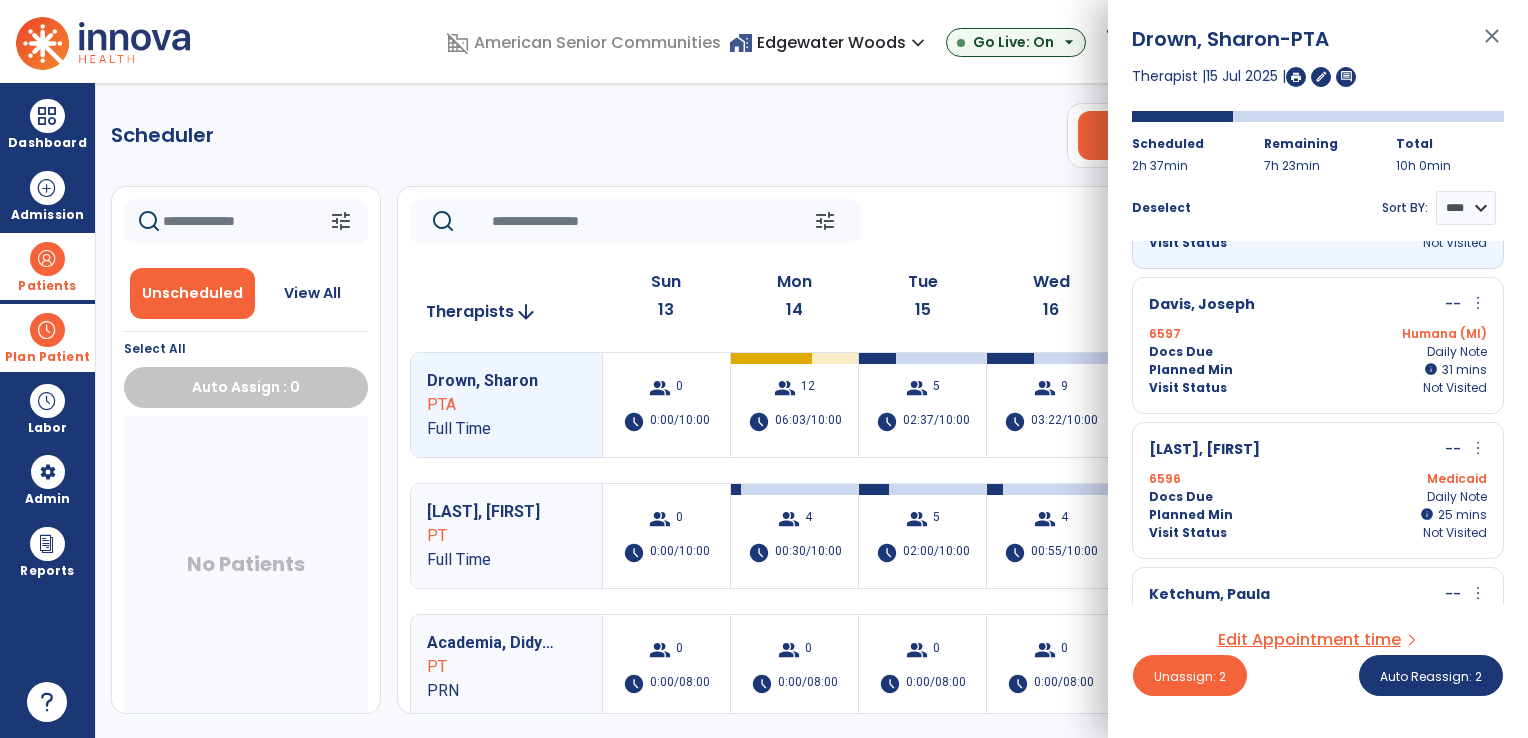 click on "Planned Min  info   31 I 31 mins" at bounding box center [1318, 370] 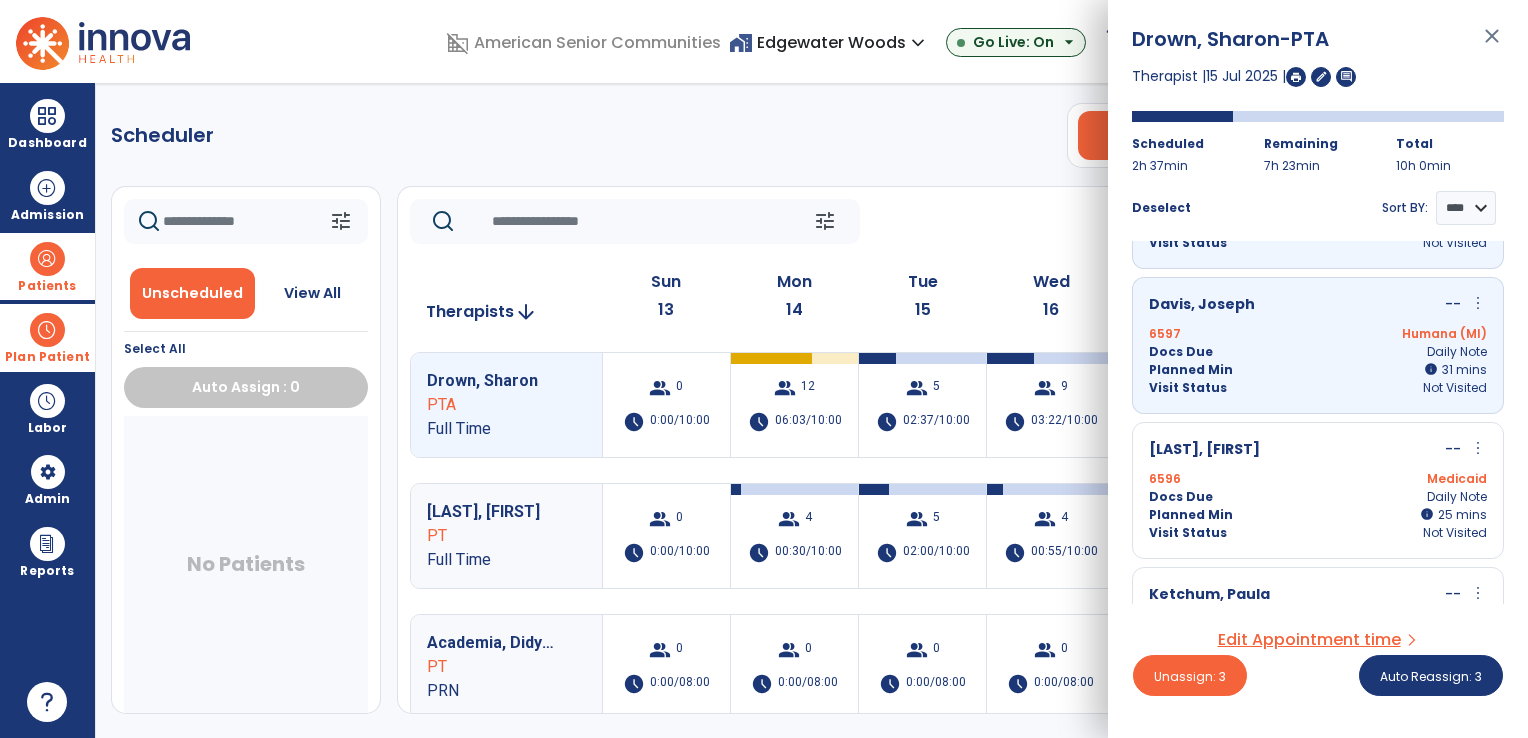 click on "Planned Min  info   25 I 25 mins" at bounding box center (1318, 515) 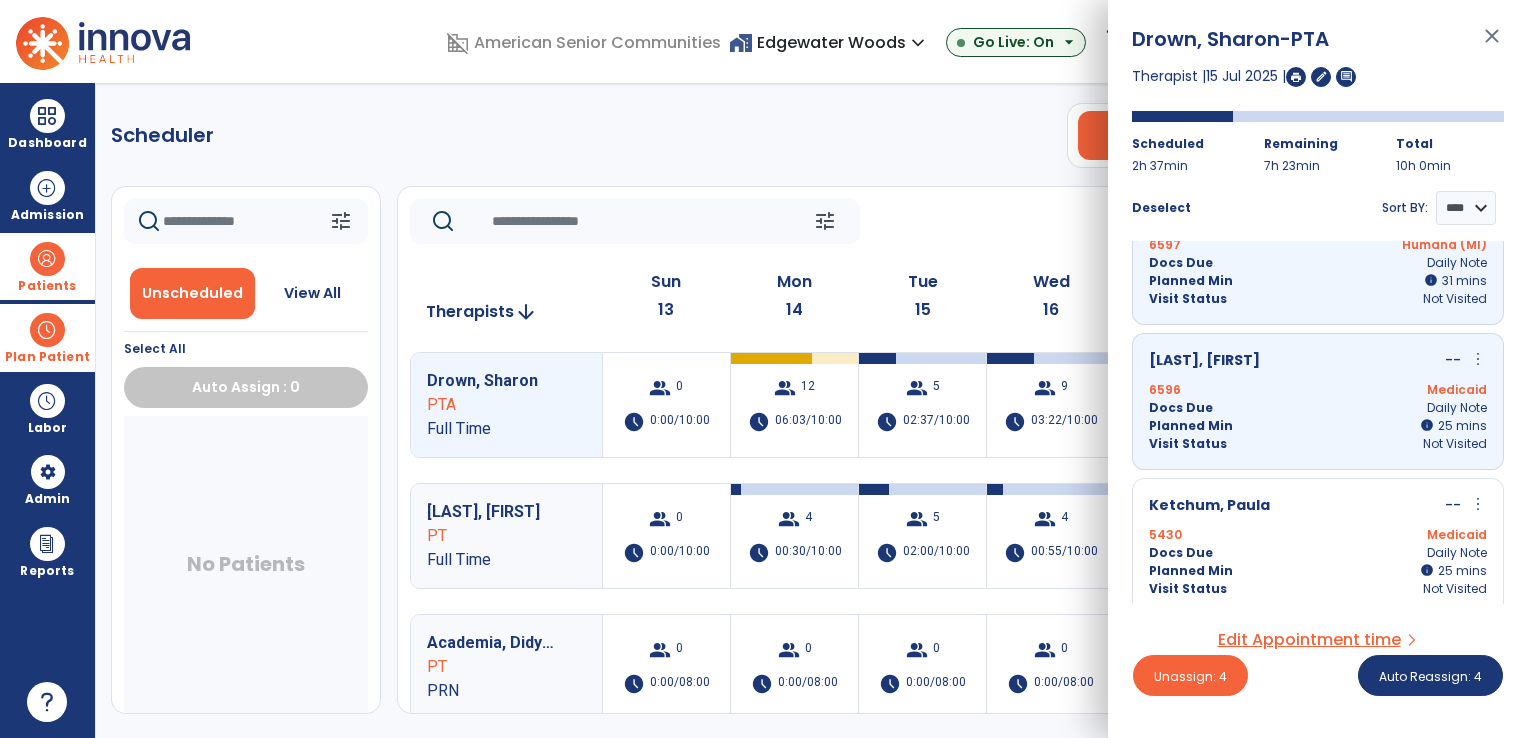 scroll, scrollTop: 358, scrollLeft: 0, axis: vertical 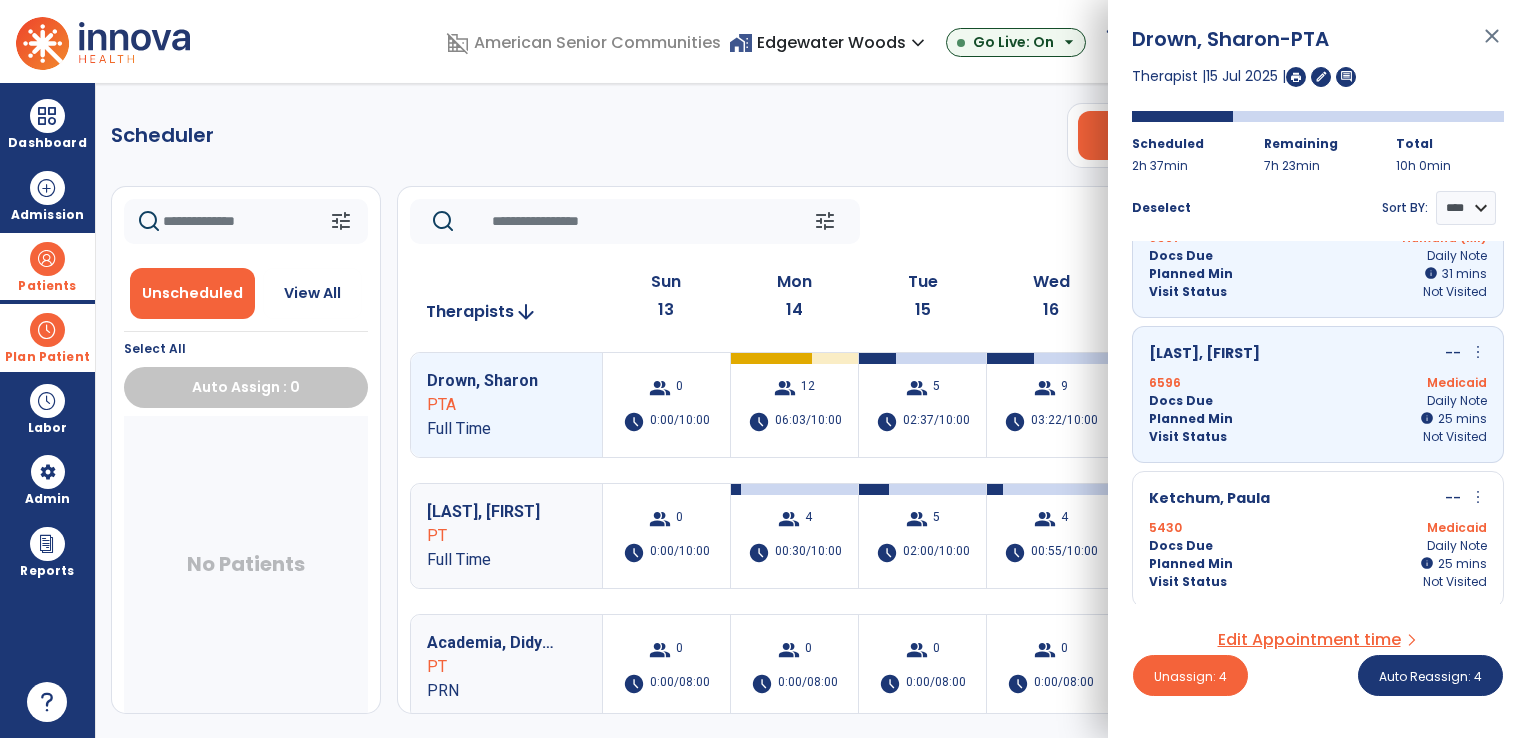click on "Medicaid" at bounding box center (1402, 528) 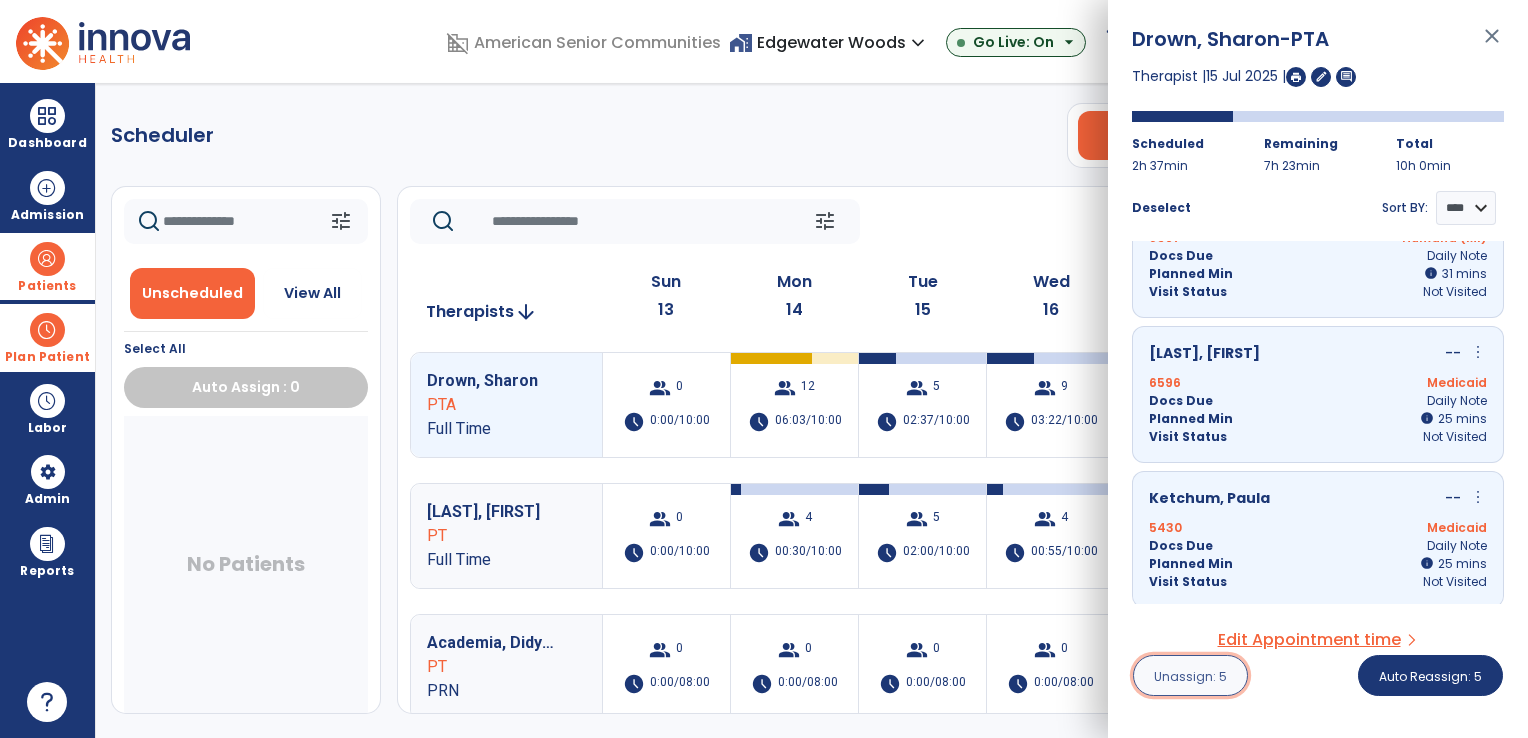 click on "Unassign: 5" at bounding box center [1190, 675] 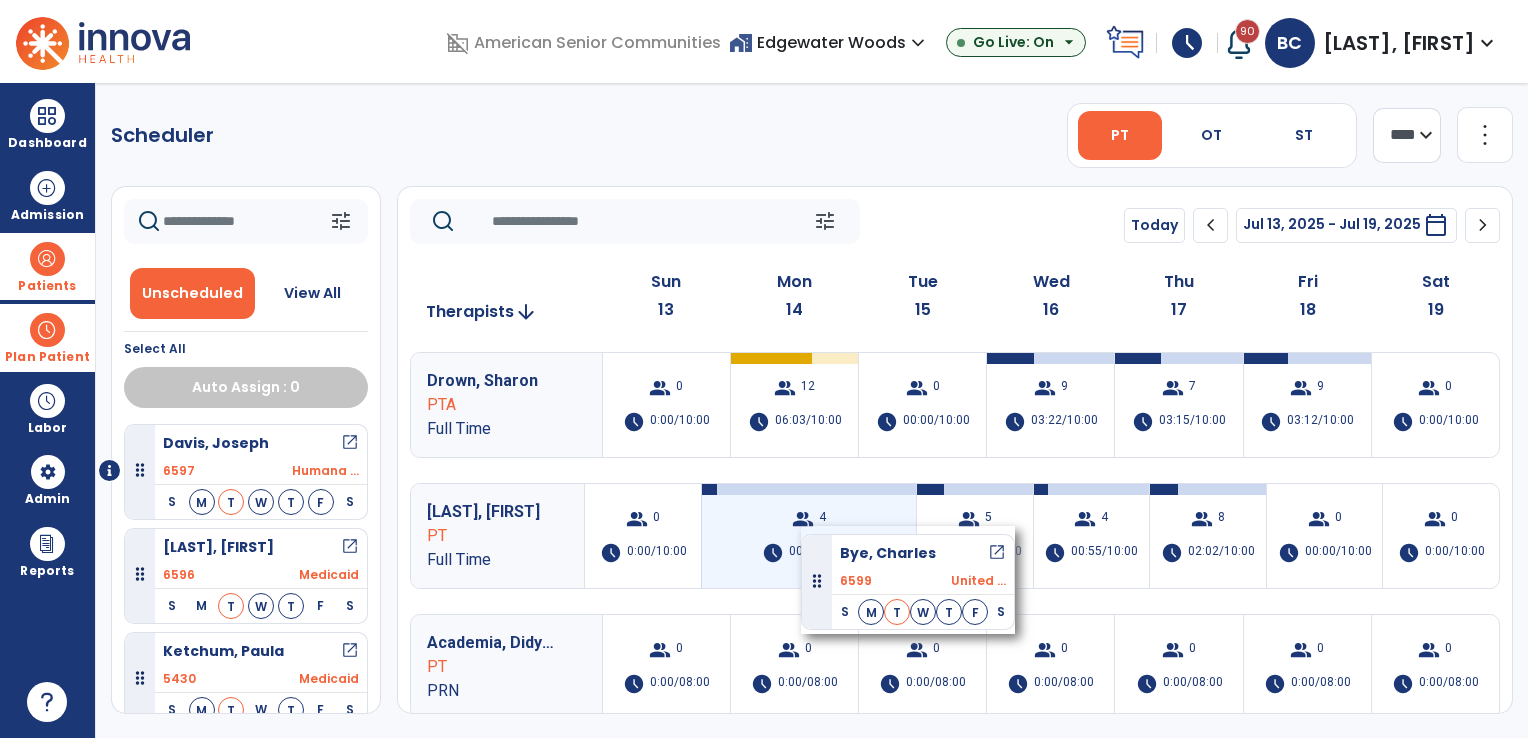 drag, startPoint x: 232, startPoint y: 450, endPoint x: 801, endPoint y: 526, distance: 574.05316 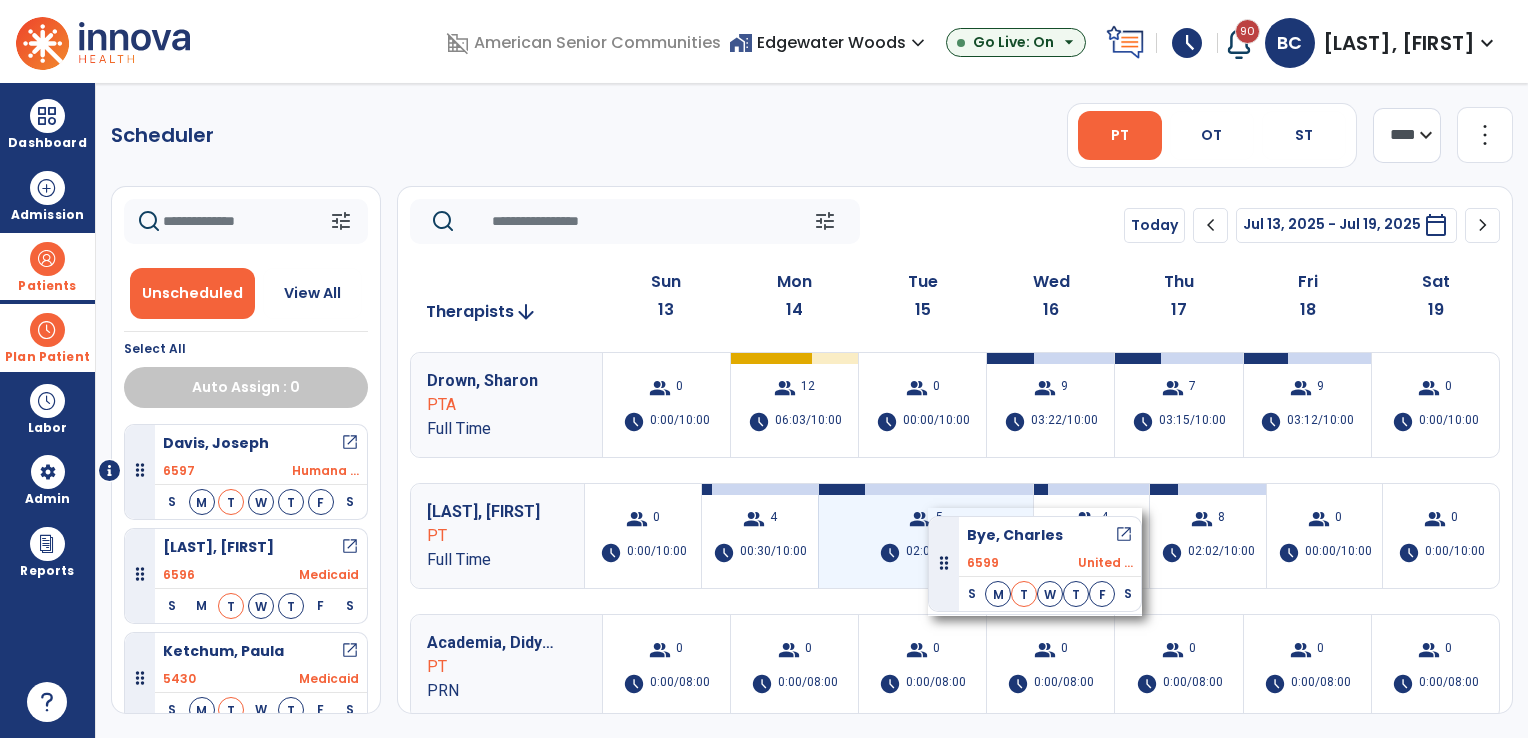 drag, startPoint x: 228, startPoint y: 447, endPoint x: 928, endPoint y: 508, distance: 702.65283 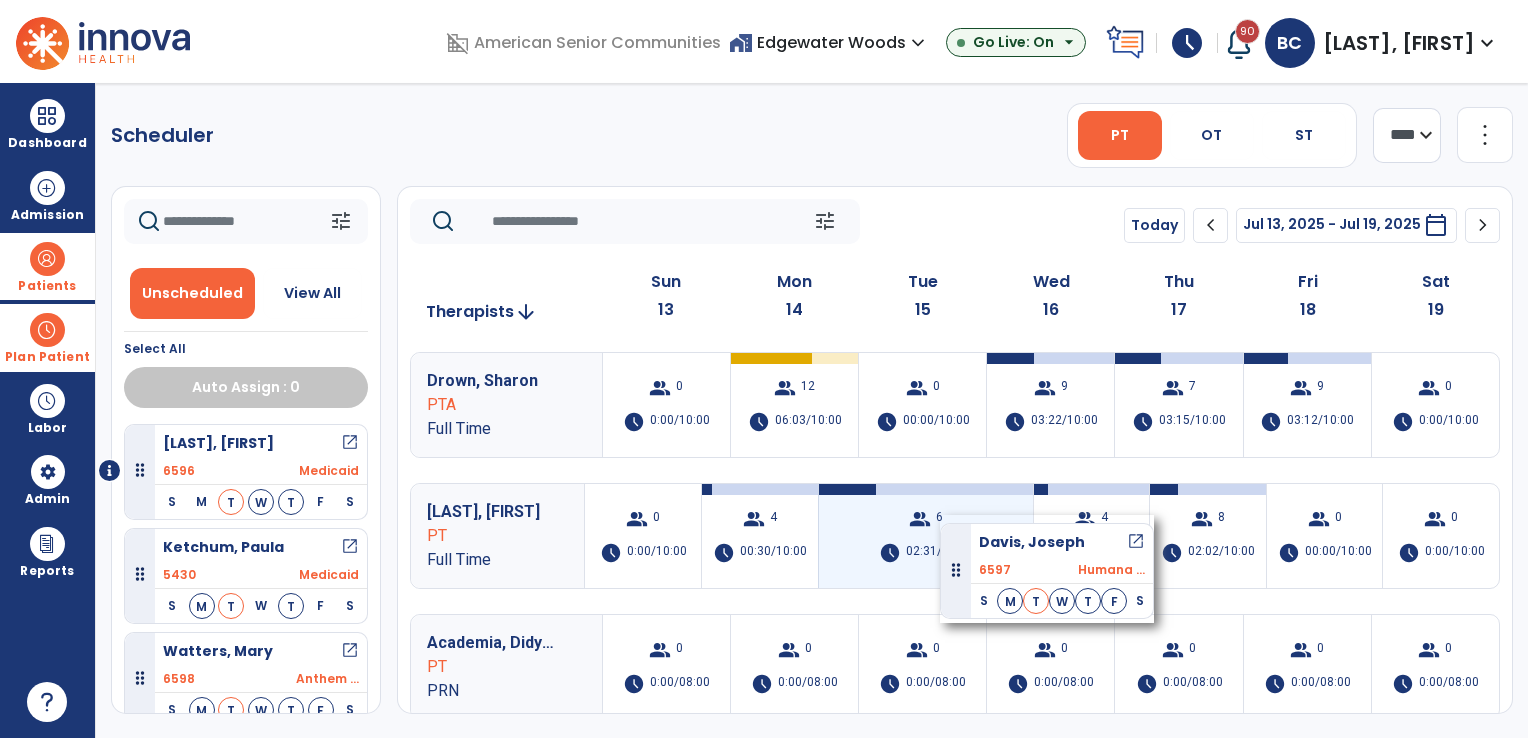 drag, startPoint x: 278, startPoint y: 446, endPoint x: 940, endPoint y: 515, distance: 665.5862 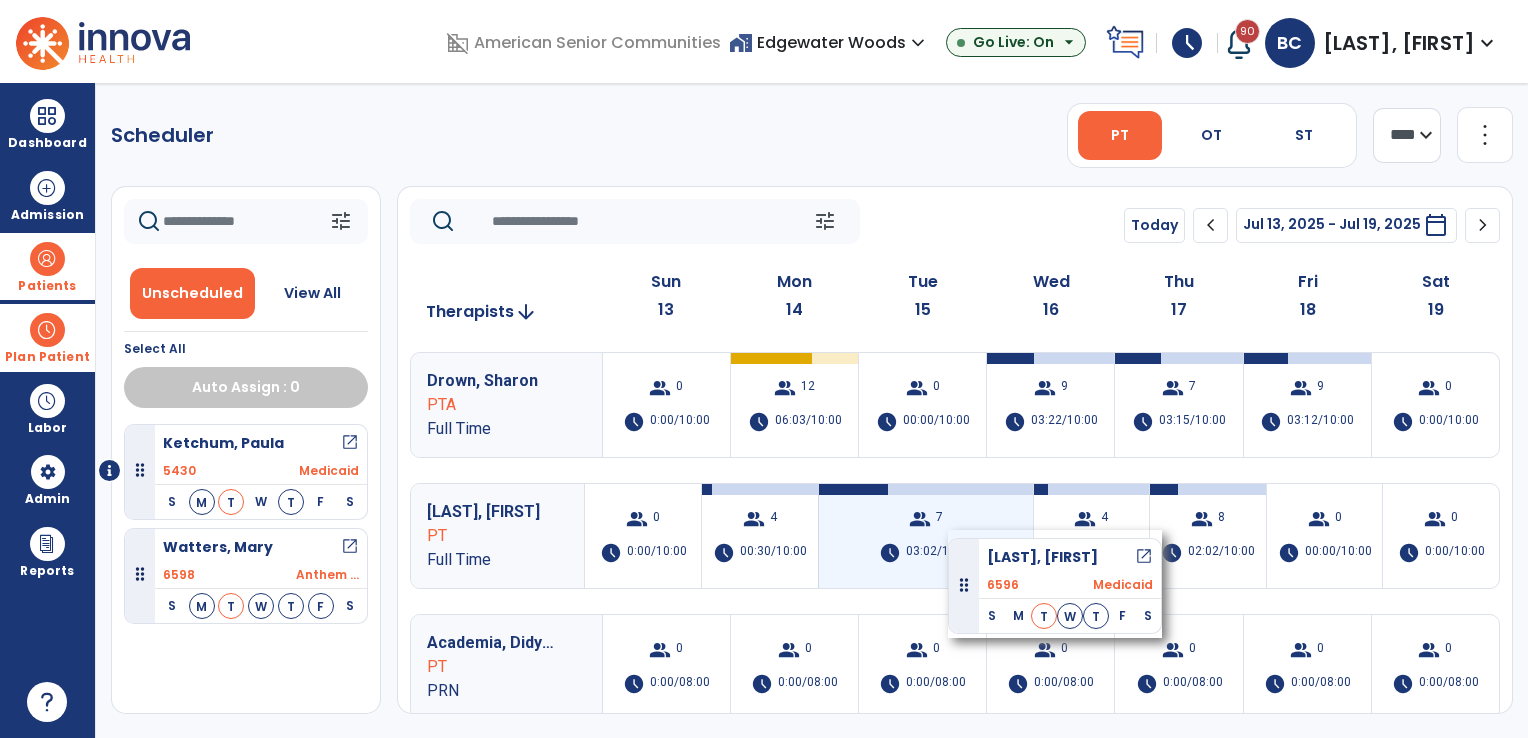 drag, startPoint x: 233, startPoint y: 437, endPoint x: 948, endPoint y: 530, distance: 721.0229 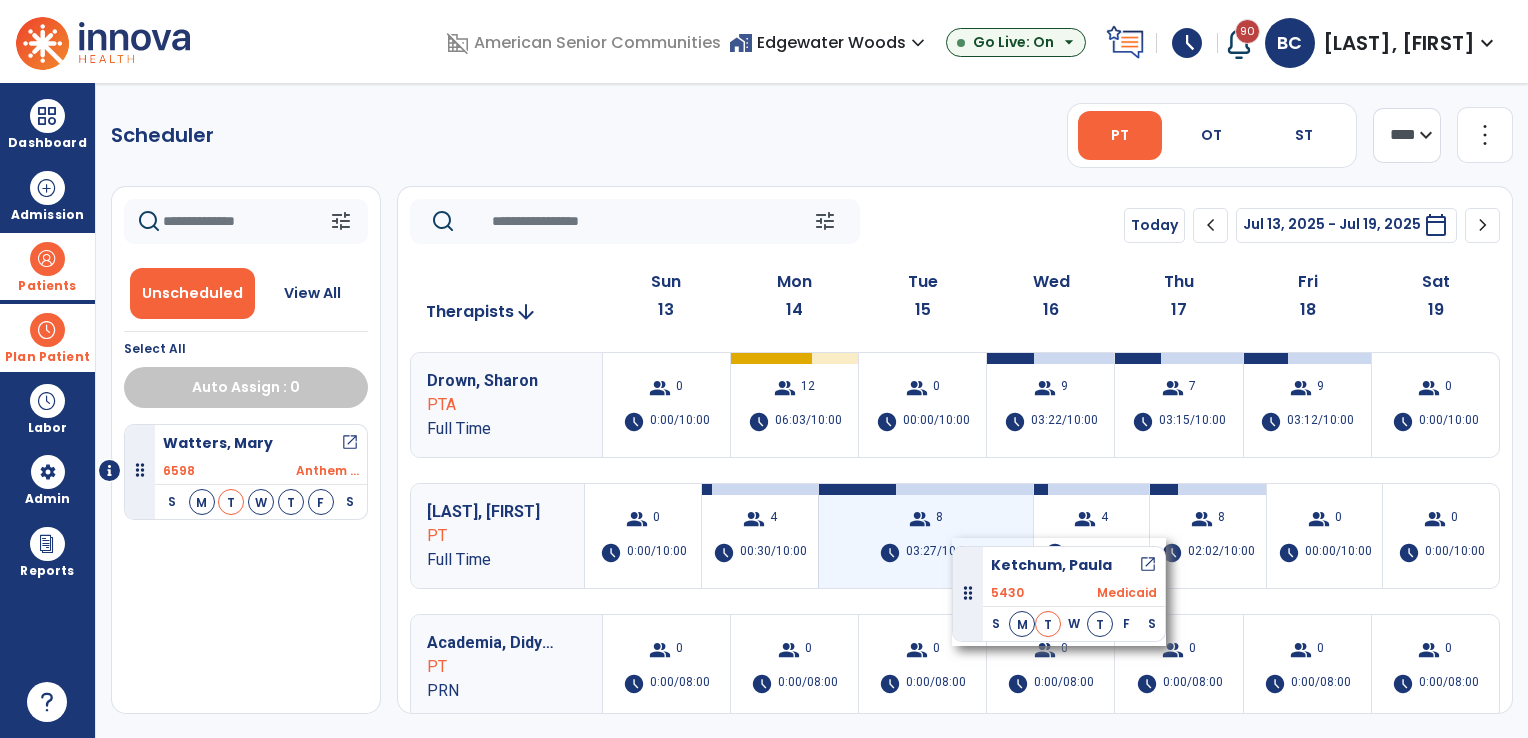 drag, startPoint x: 278, startPoint y: 442, endPoint x: 953, endPoint y: 539, distance: 681.934 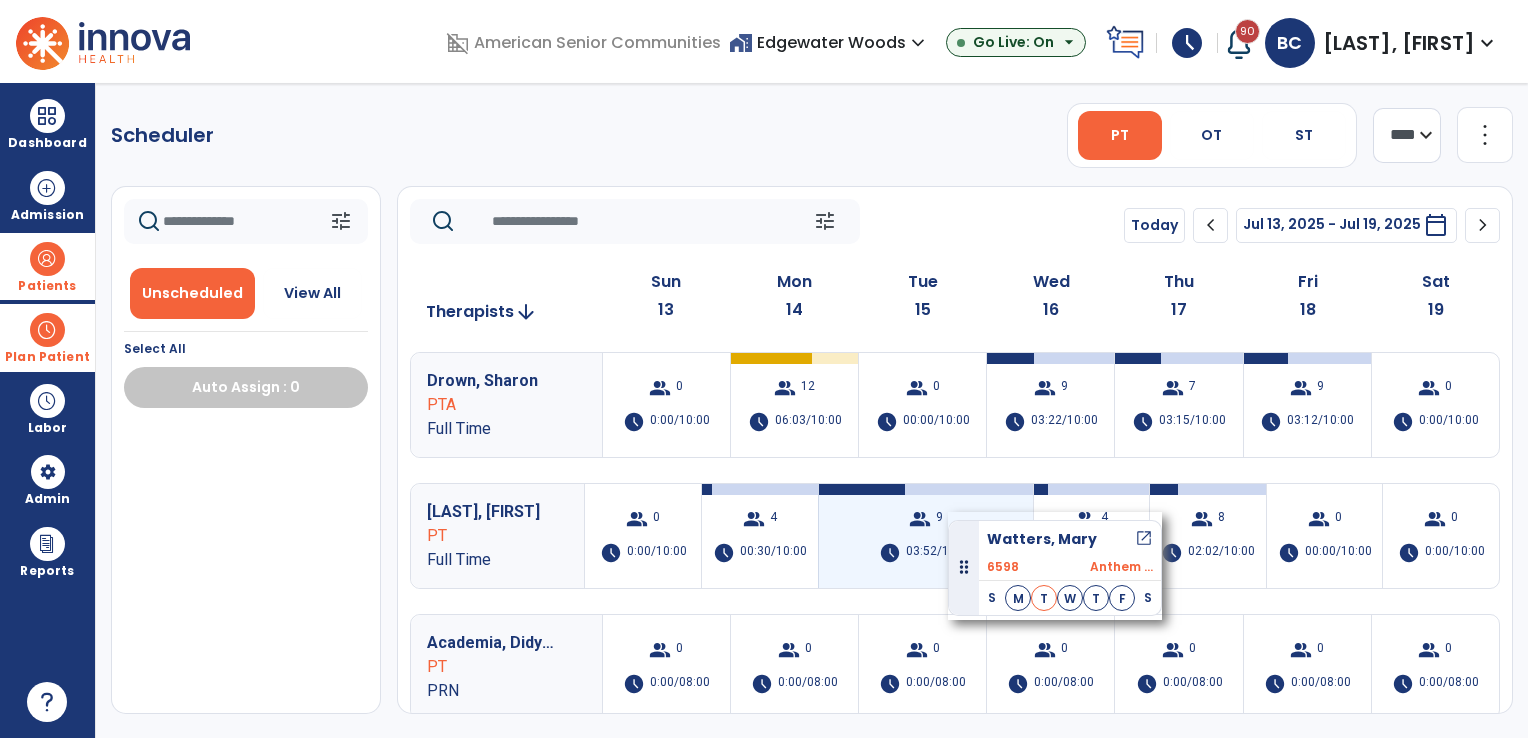 drag, startPoint x: 260, startPoint y: 458, endPoint x: 948, endPoint y: 512, distance: 690.1159 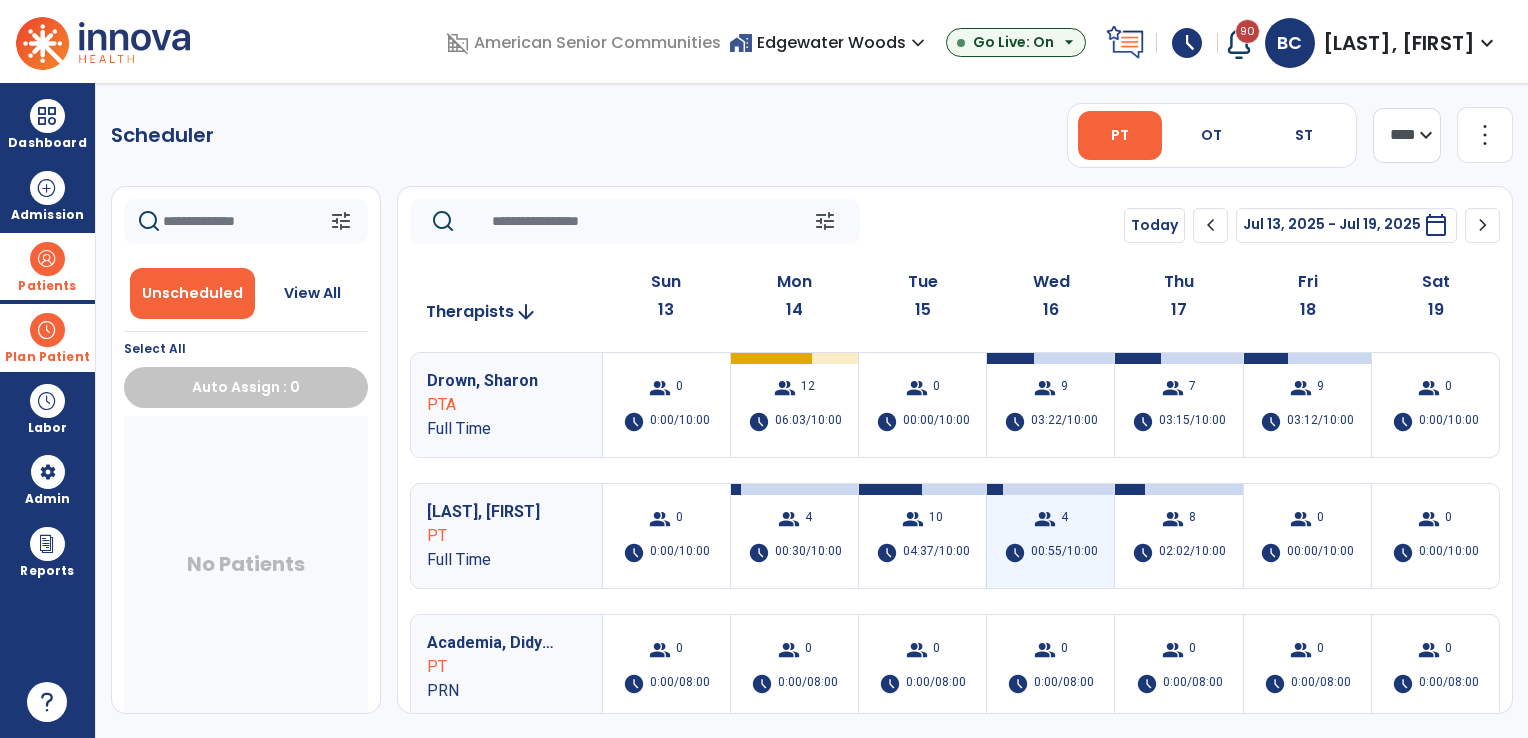 click on "group  4  schedule  00:55/10:00" at bounding box center [1050, 536] 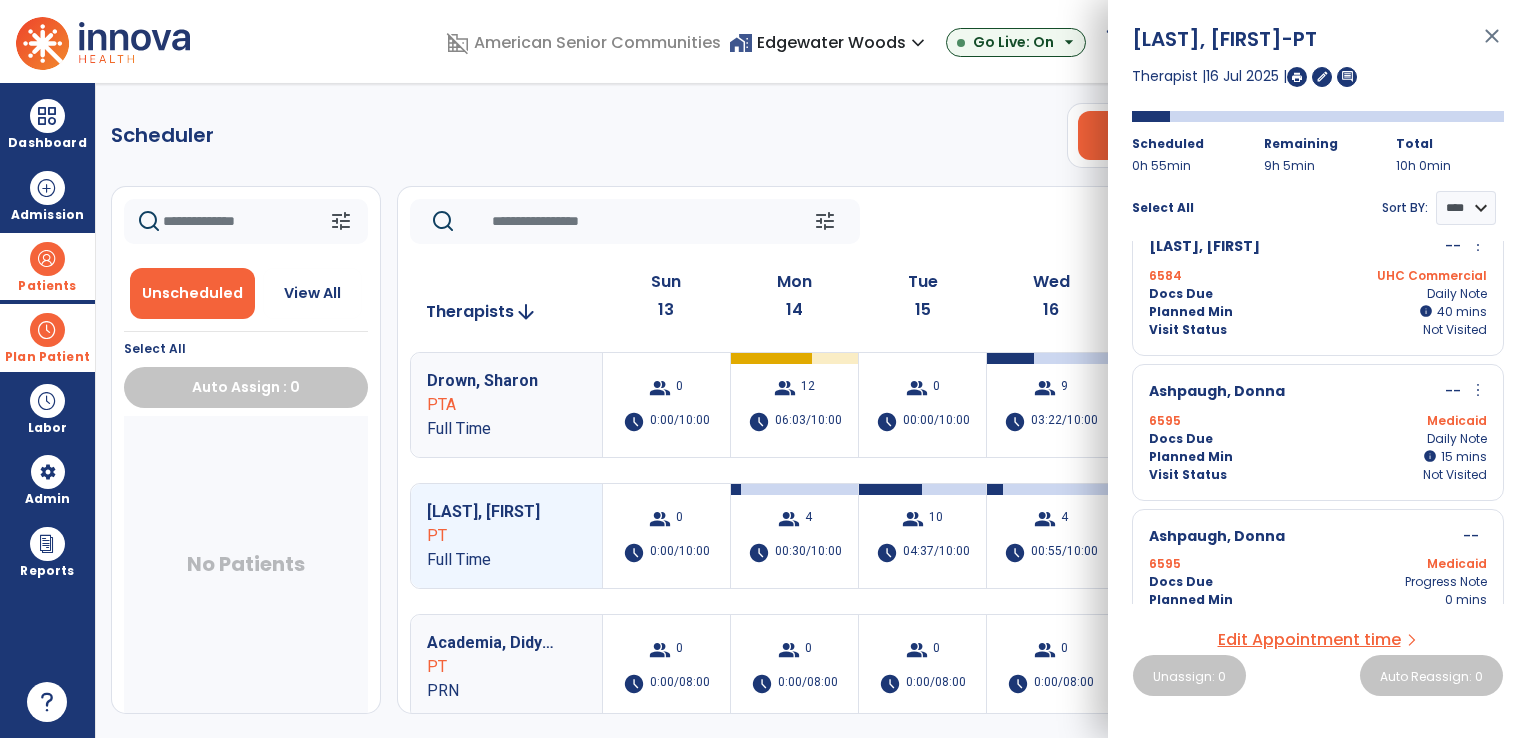 scroll, scrollTop: 0, scrollLeft: 0, axis: both 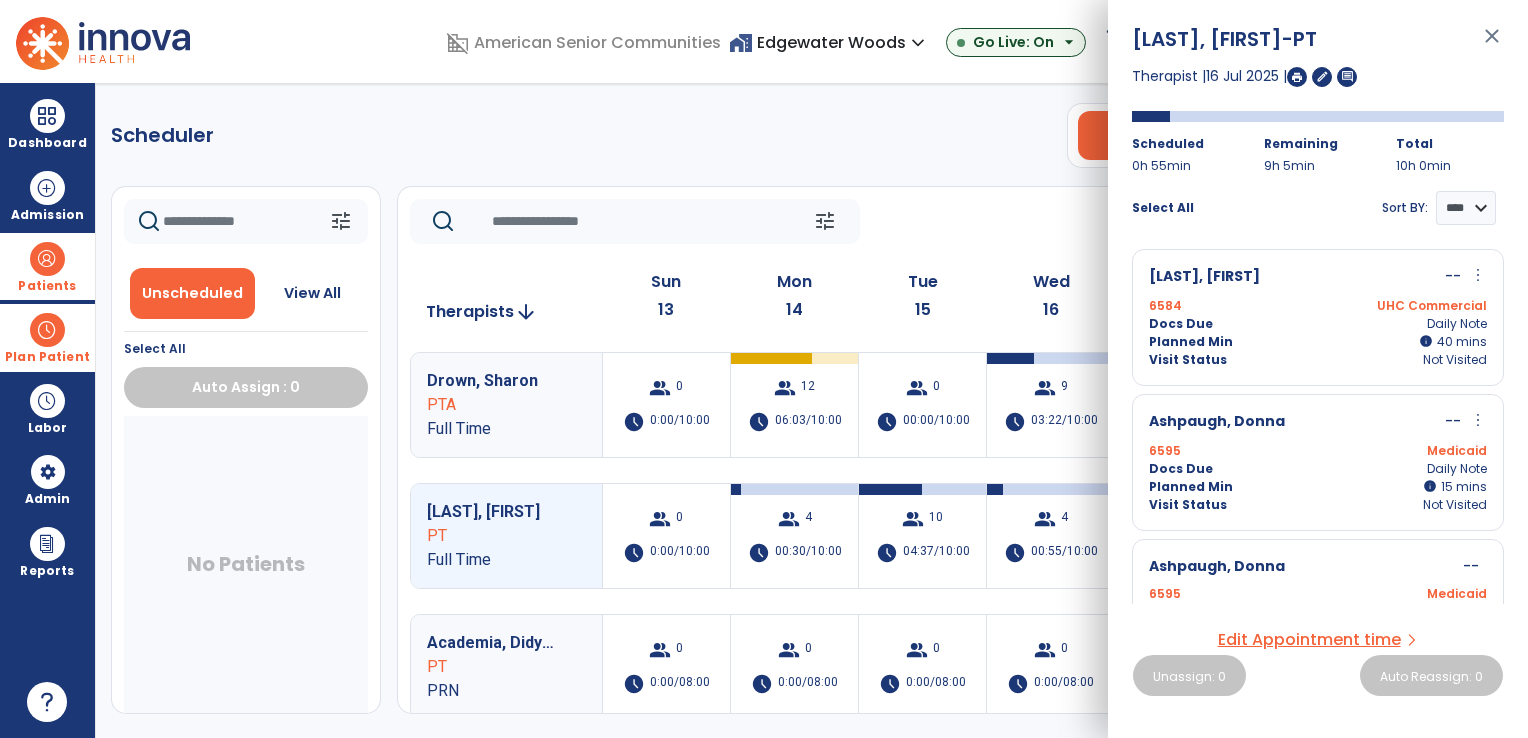 click on "close" at bounding box center [1492, 45] 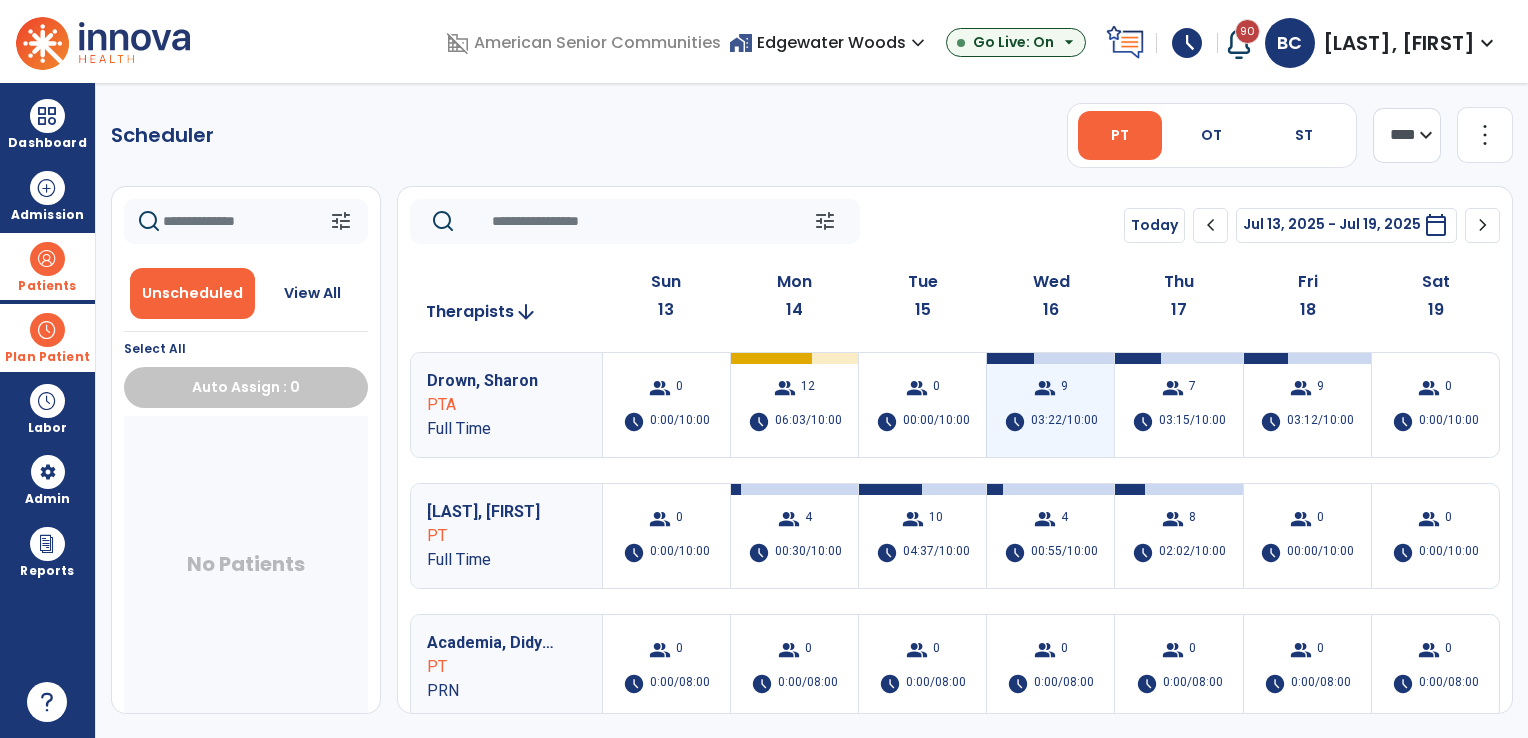 click on "03:22/10:00" at bounding box center [1064, 422] 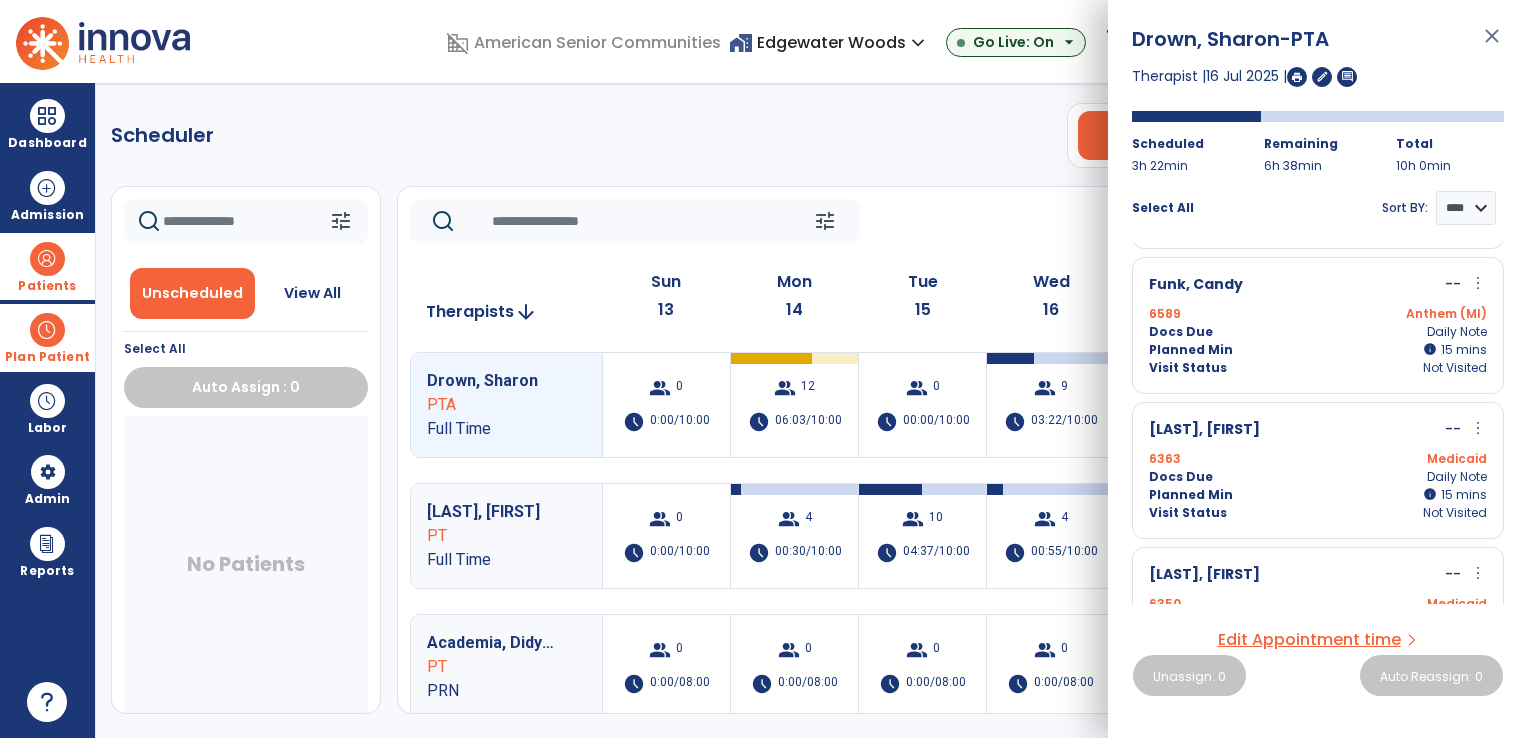 scroll, scrollTop: 936, scrollLeft: 0, axis: vertical 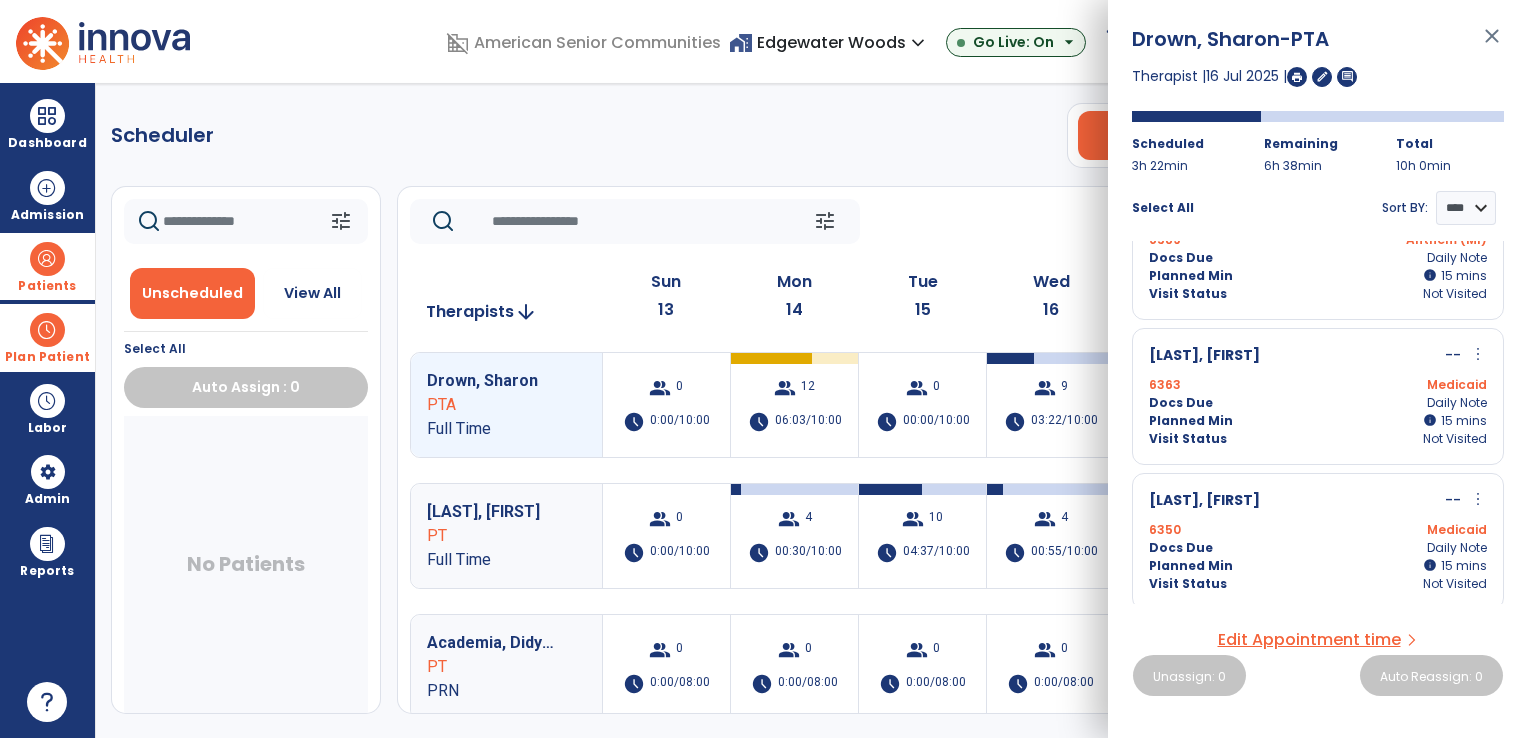 click on "tune   Today  chevron_left Jul 13, 2025 - Jul 19, 2025  *********  calendar_today  chevron_right" 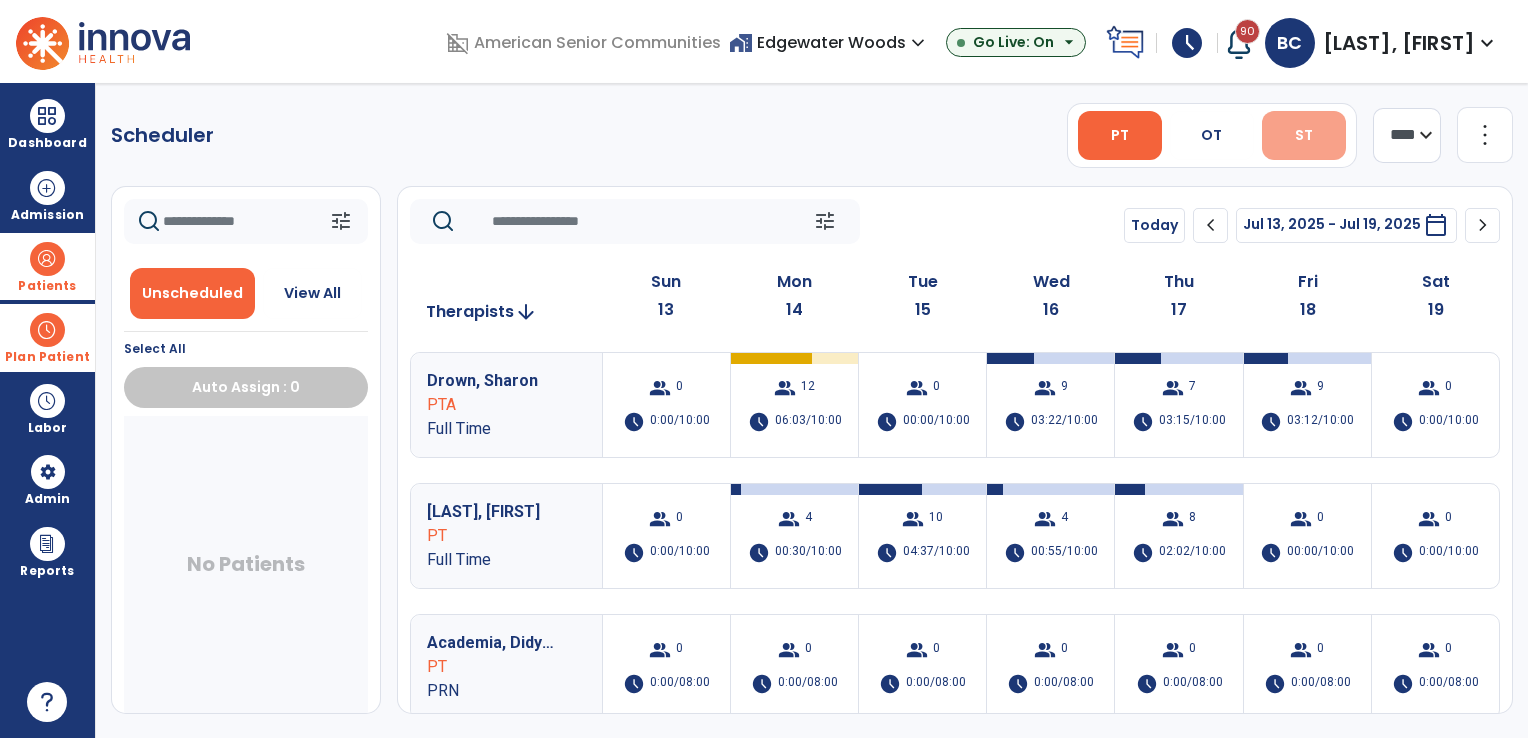click on "ST" at bounding box center (1304, 135) 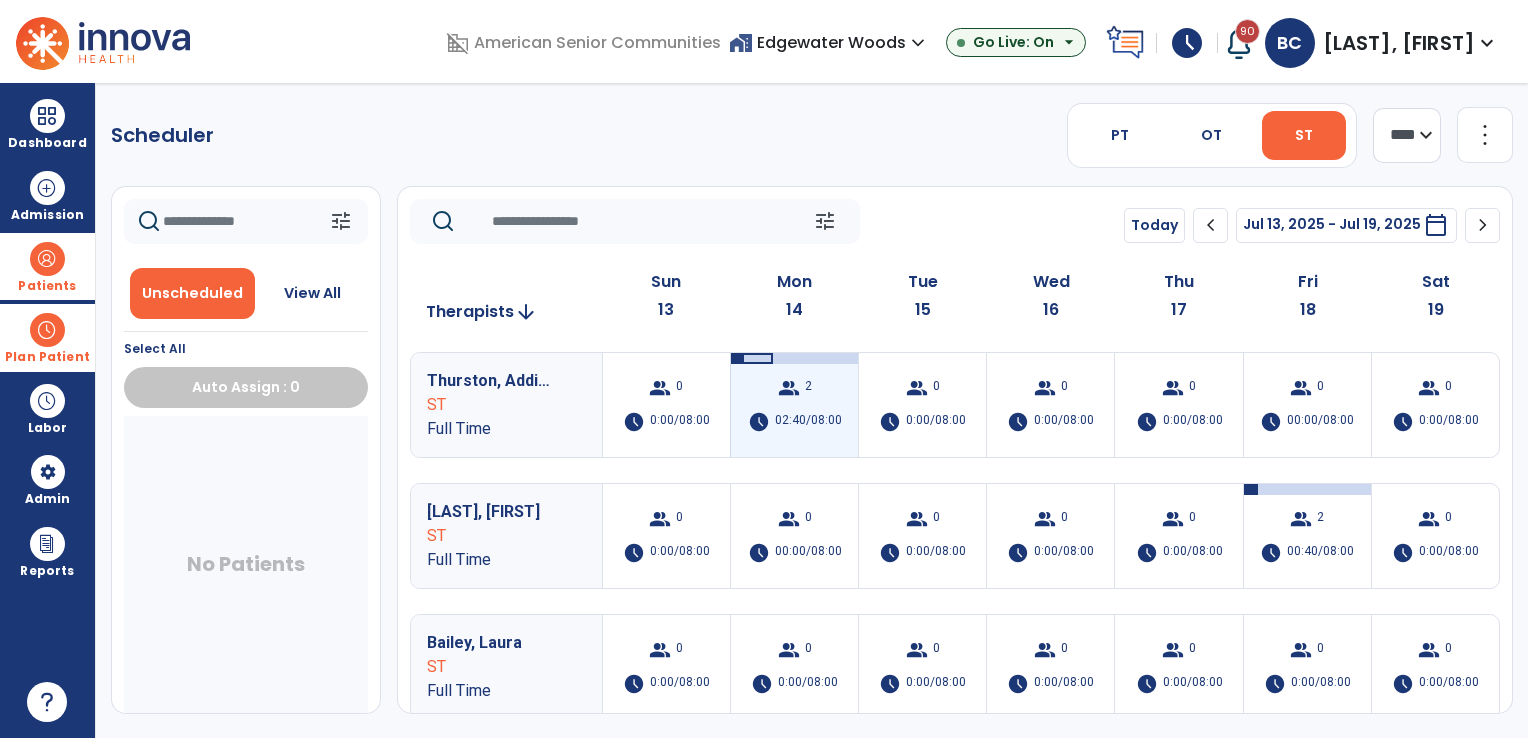 click on "group  2  schedule  02:40/08:00" at bounding box center (794, 405) 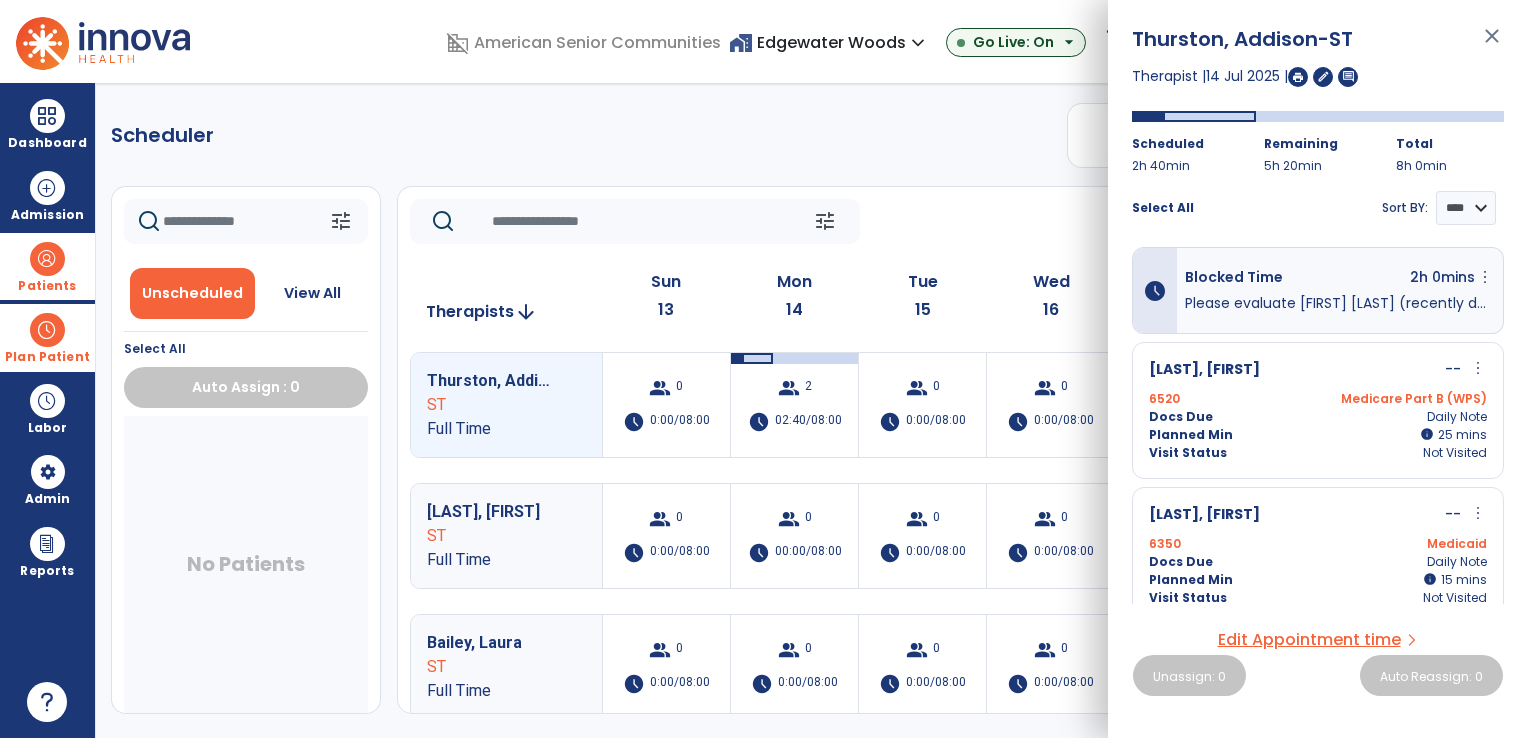 scroll, scrollTop: 0, scrollLeft: 0, axis: both 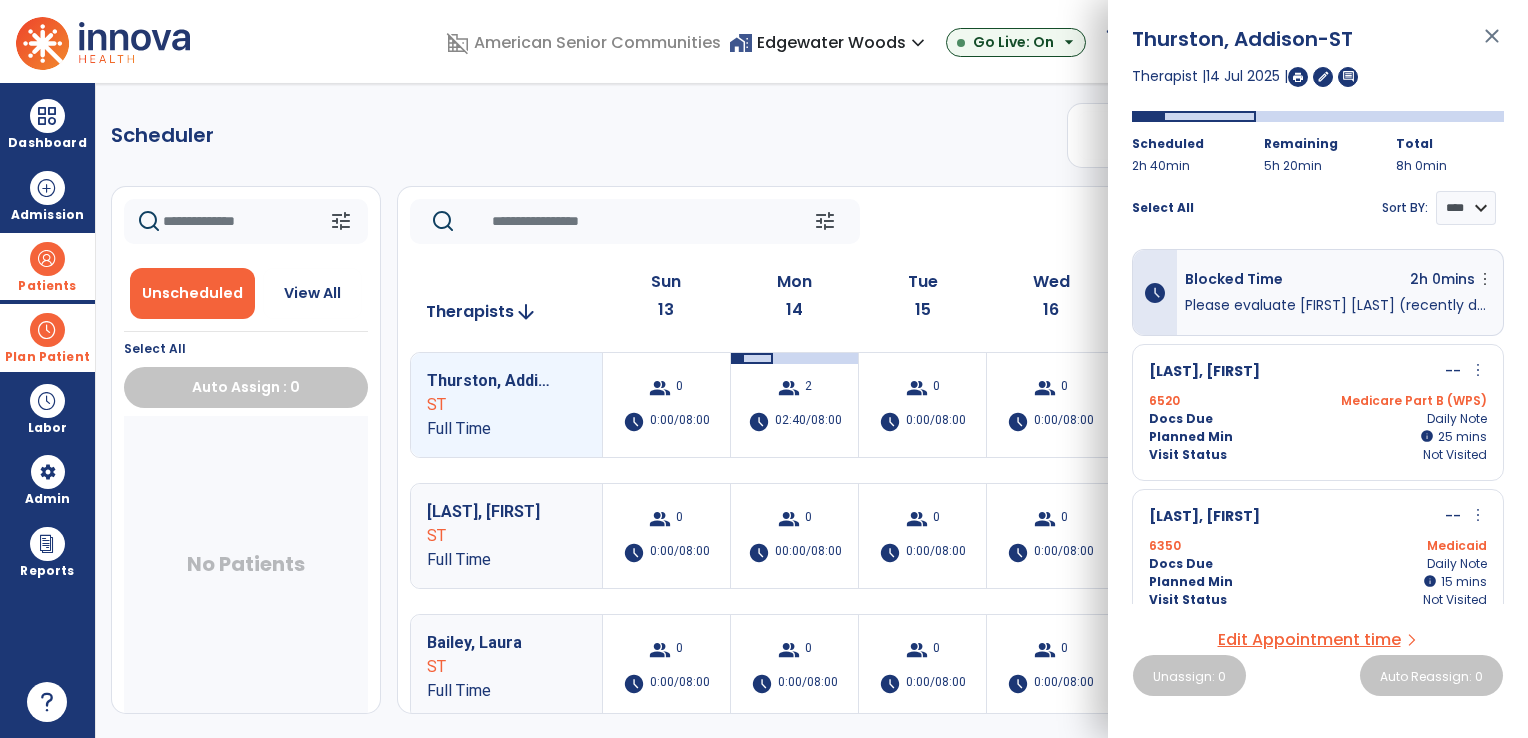 click on "close" at bounding box center [1492, 45] 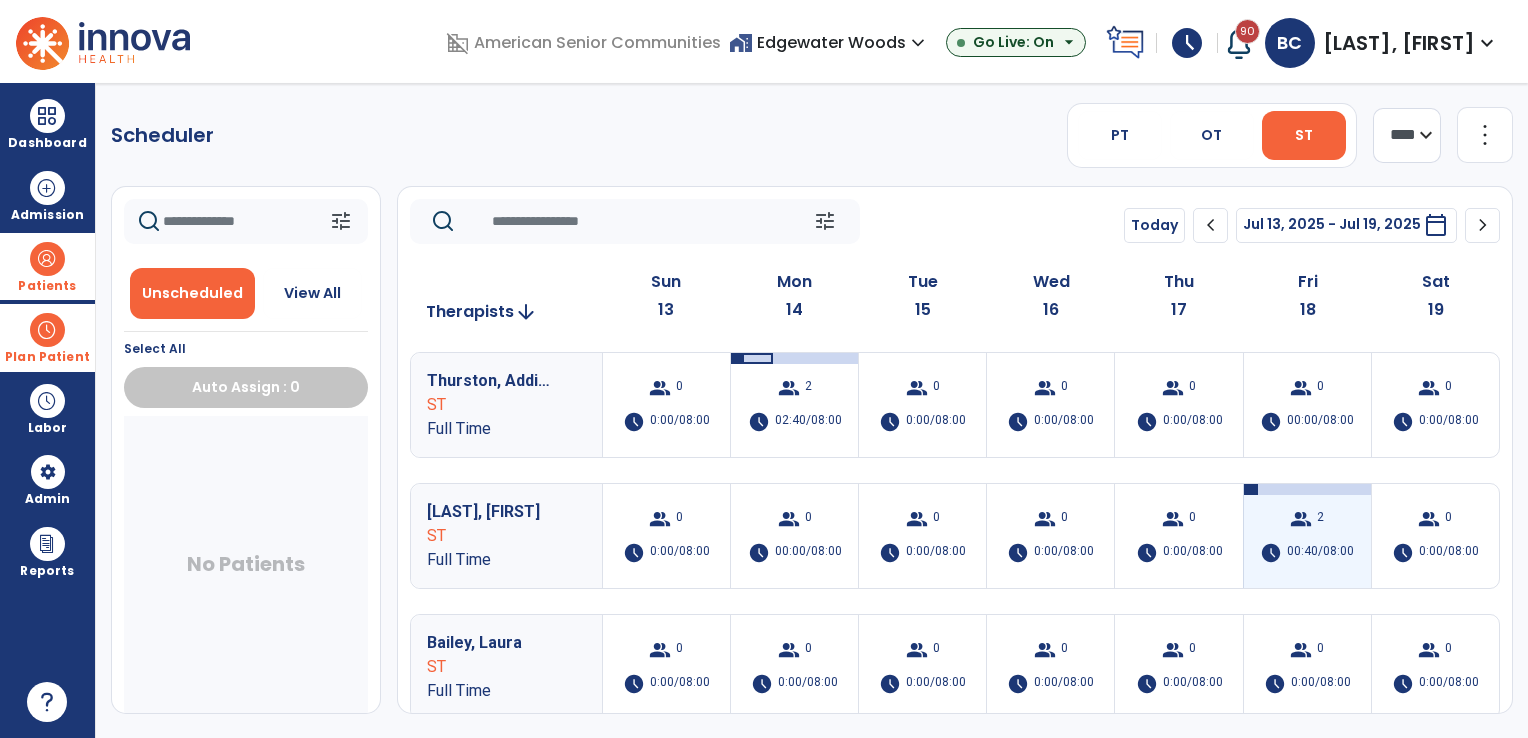 click on "00:40/08:00" at bounding box center [1320, 553] 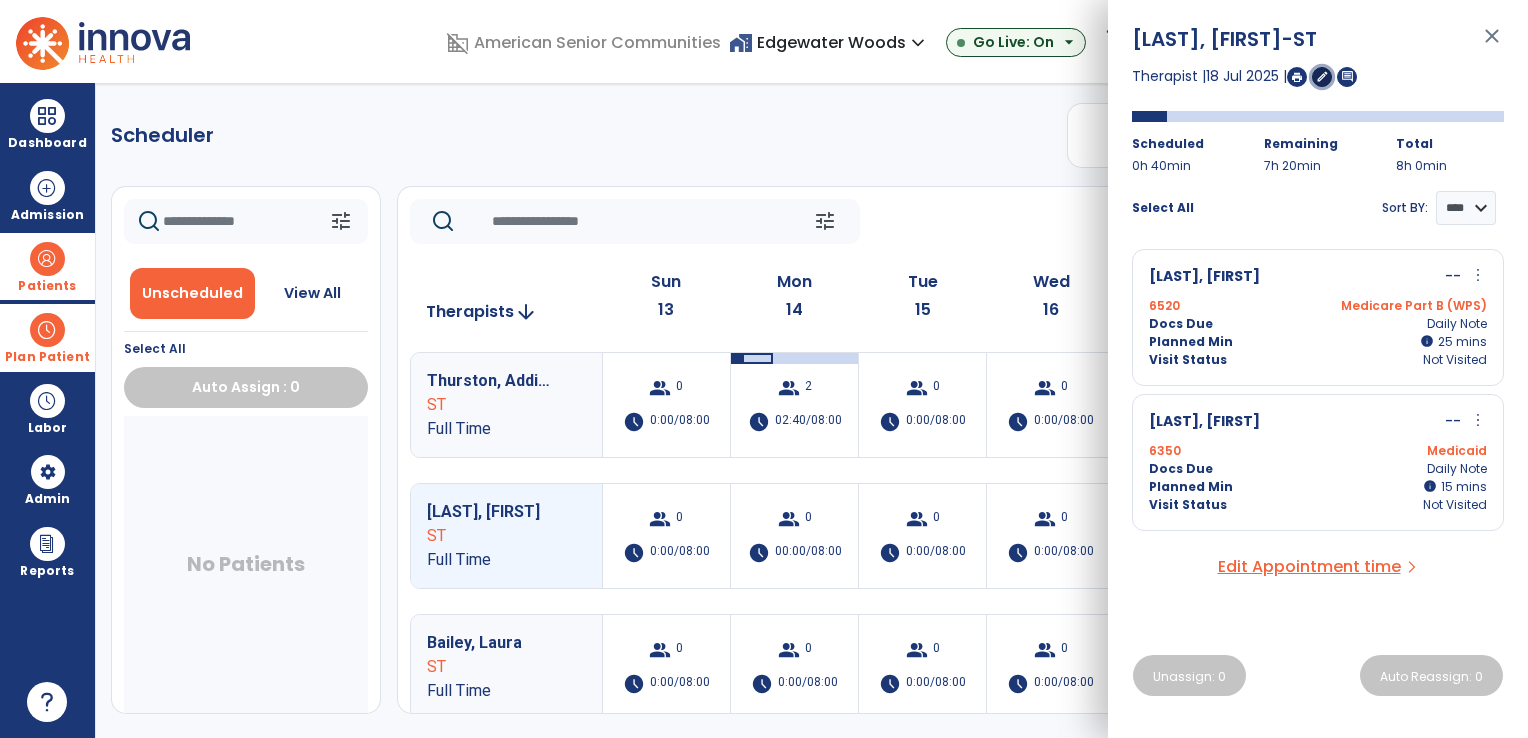 click on "edit" at bounding box center (1322, 76) 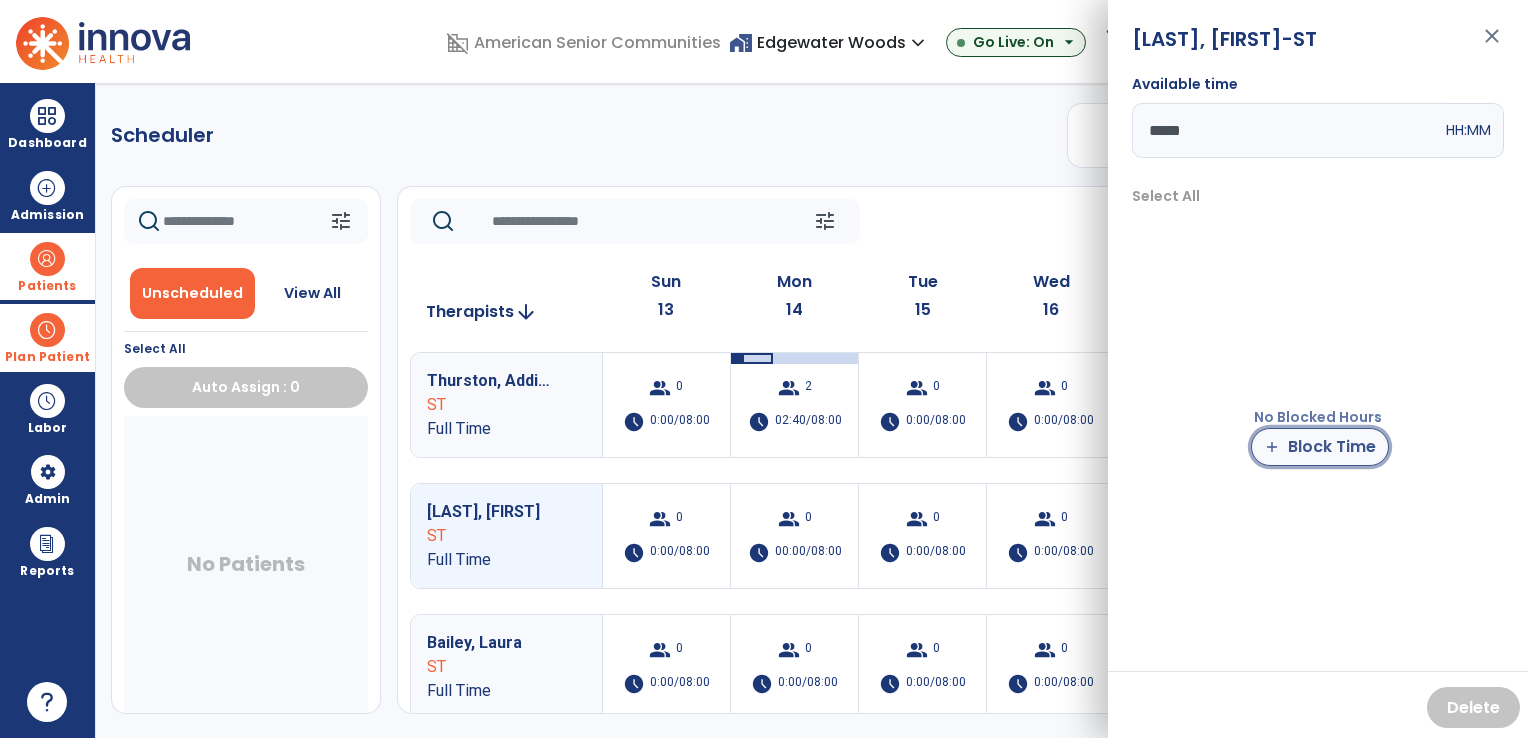 click on "add   Block Time" at bounding box center [1320, 447] 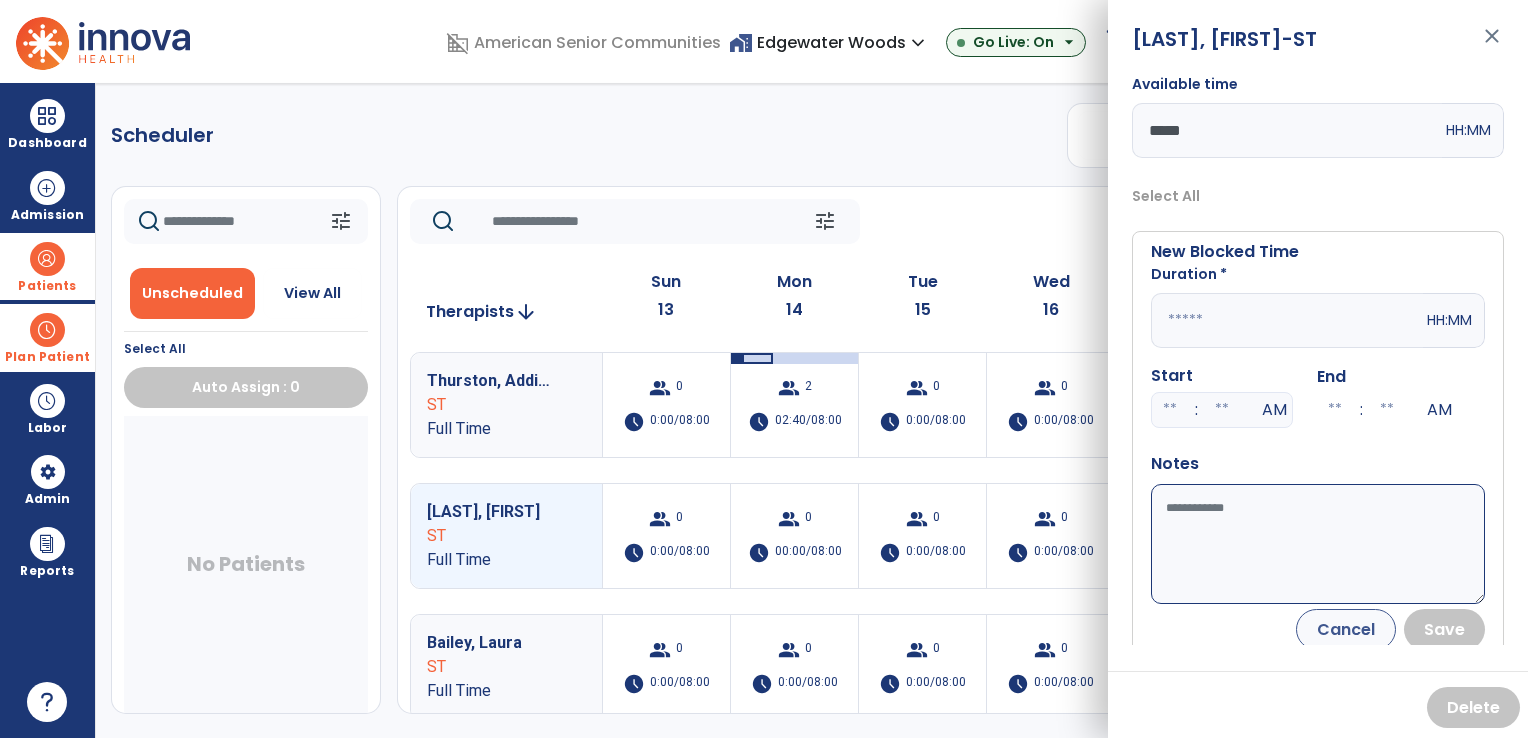 click at bounding box center (1287, 320) 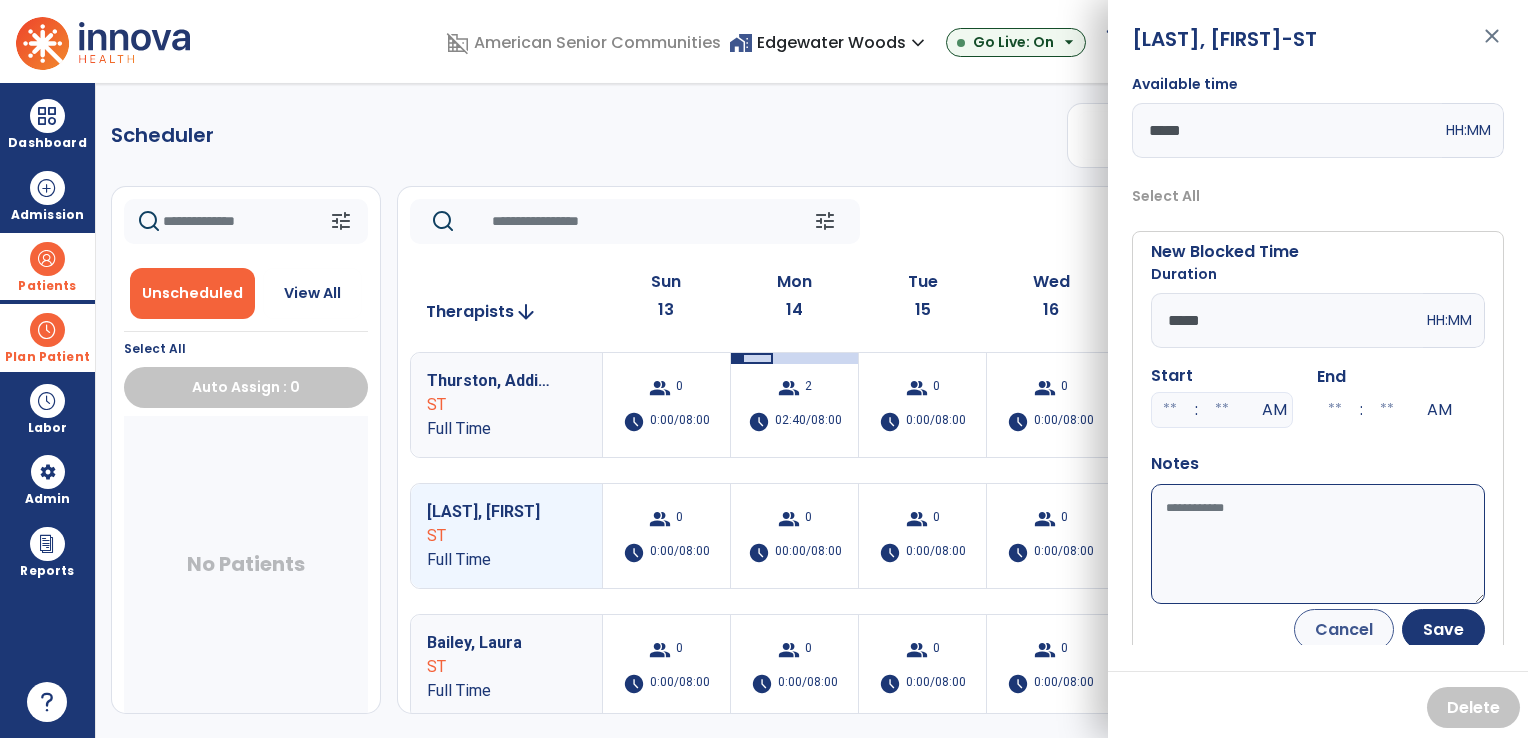 type on "*****" 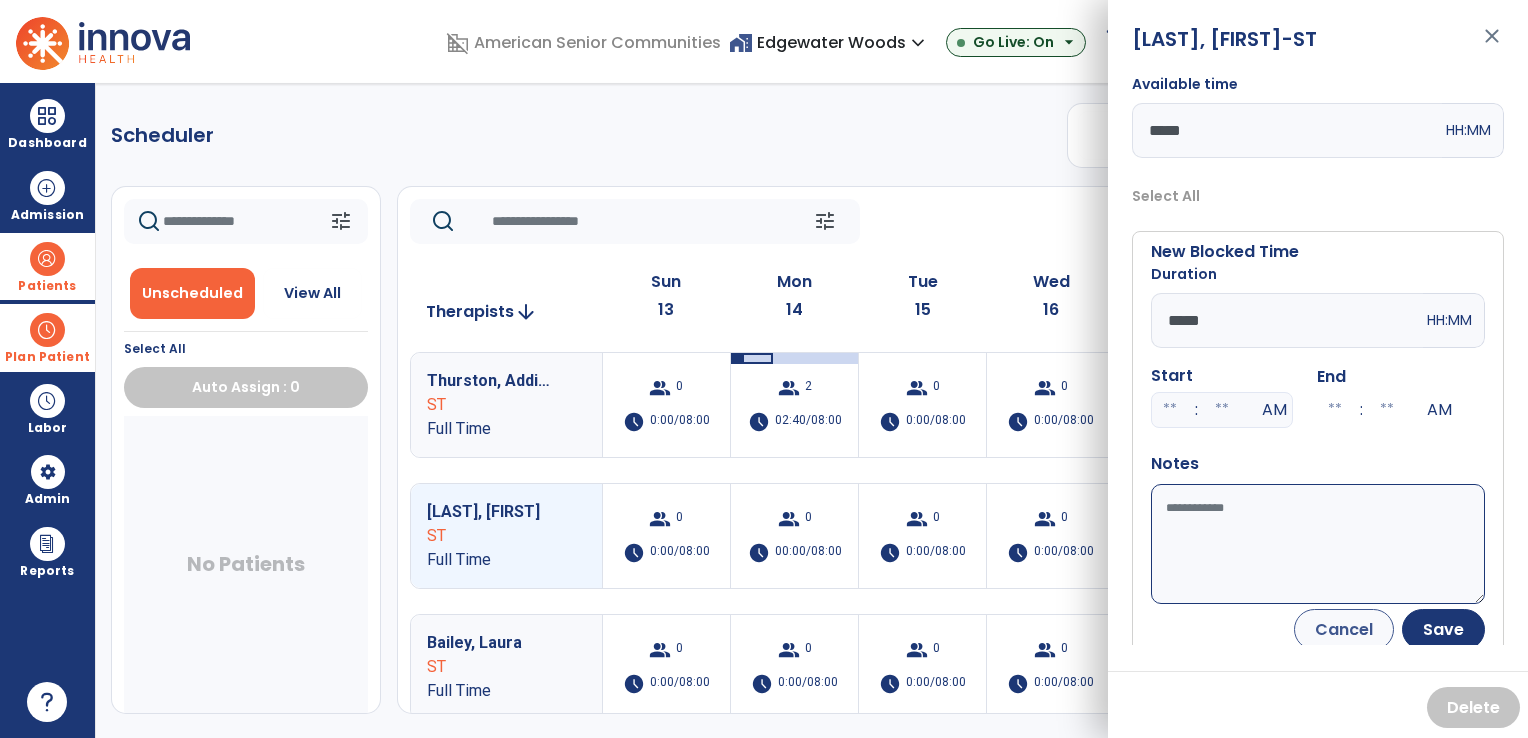 click on "Available time" at bounding box center [1318, 544] 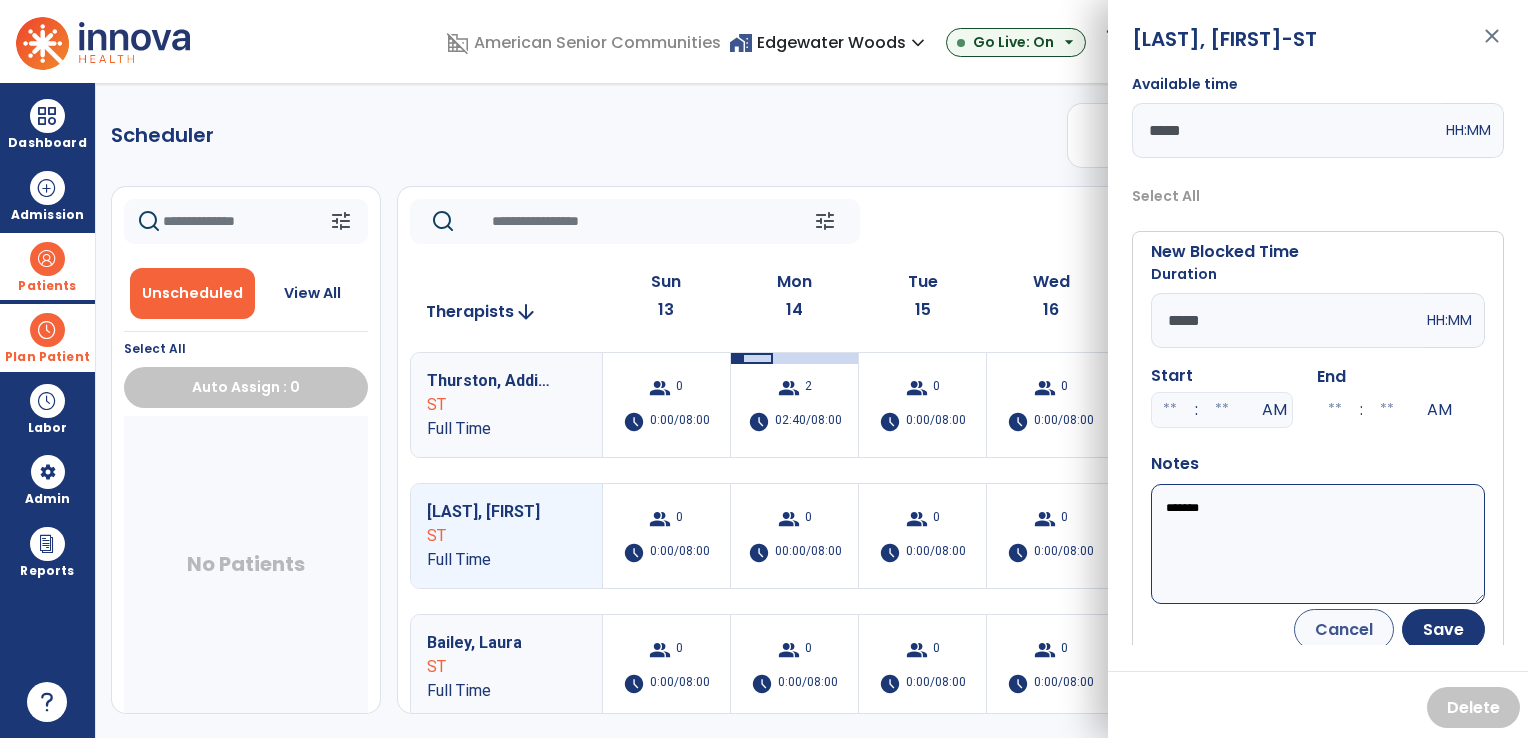type on "*******" 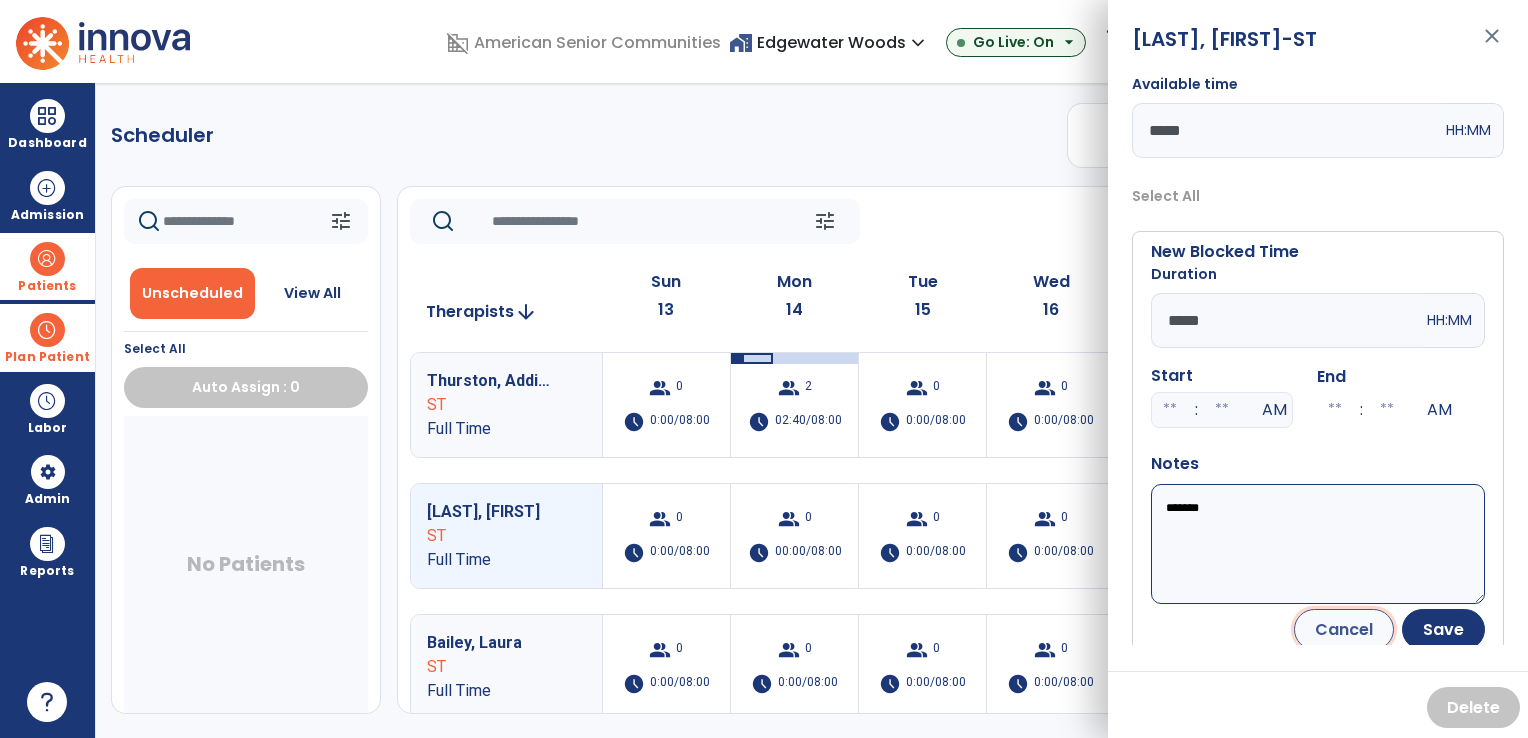 click on "Cancel" at bounding box center [1344, 629] 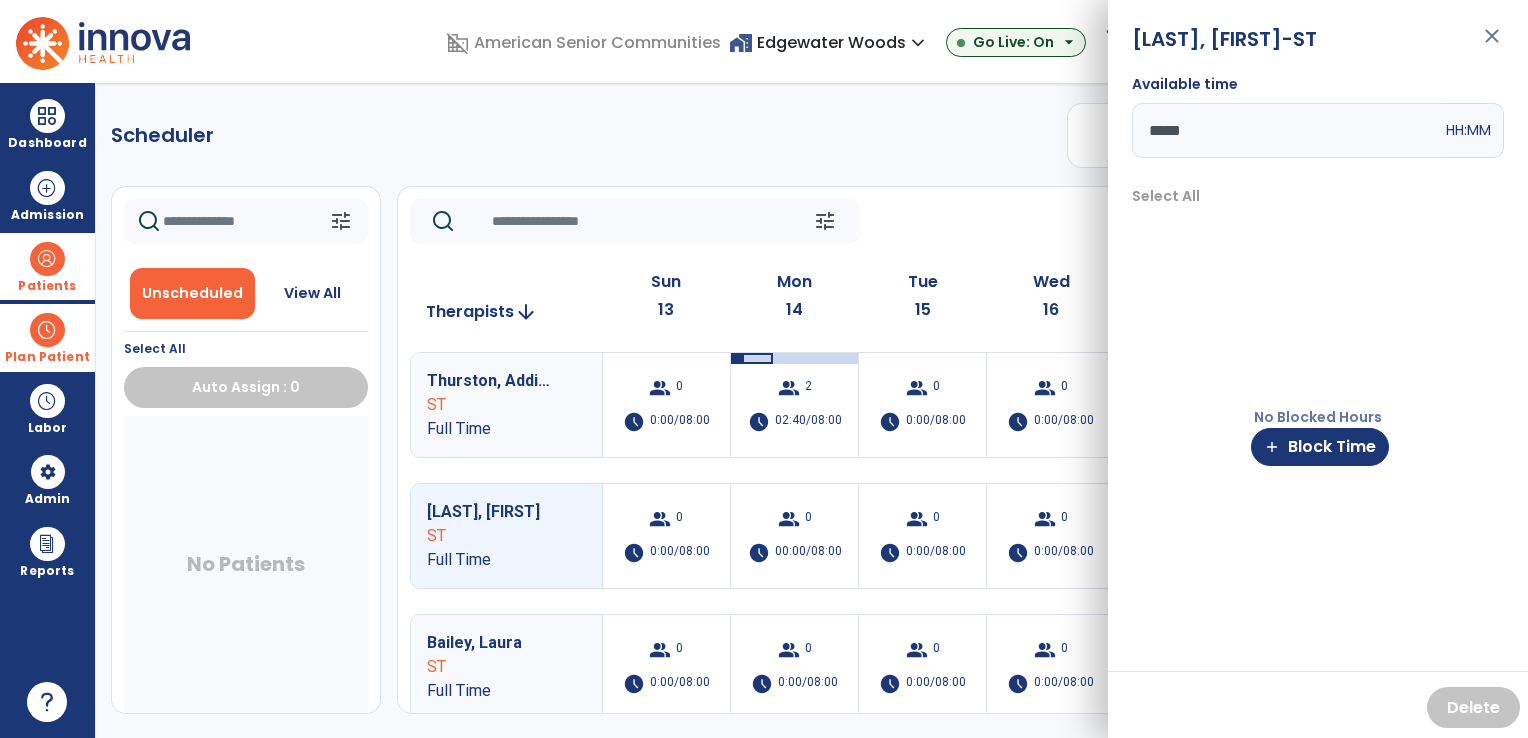 click on "close" at bounding box center (1492, 45) 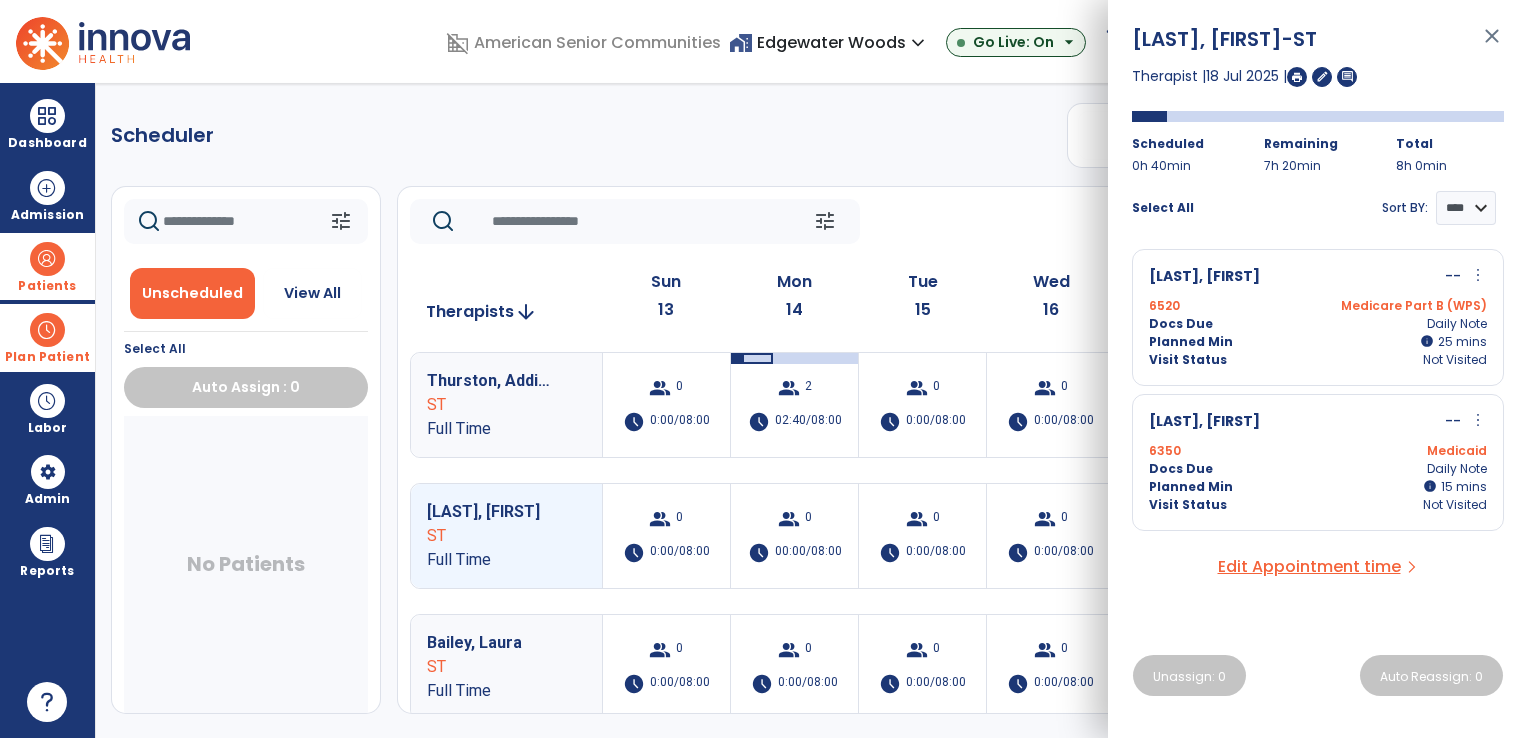 click on "close" at bounding box center [1492, 45] 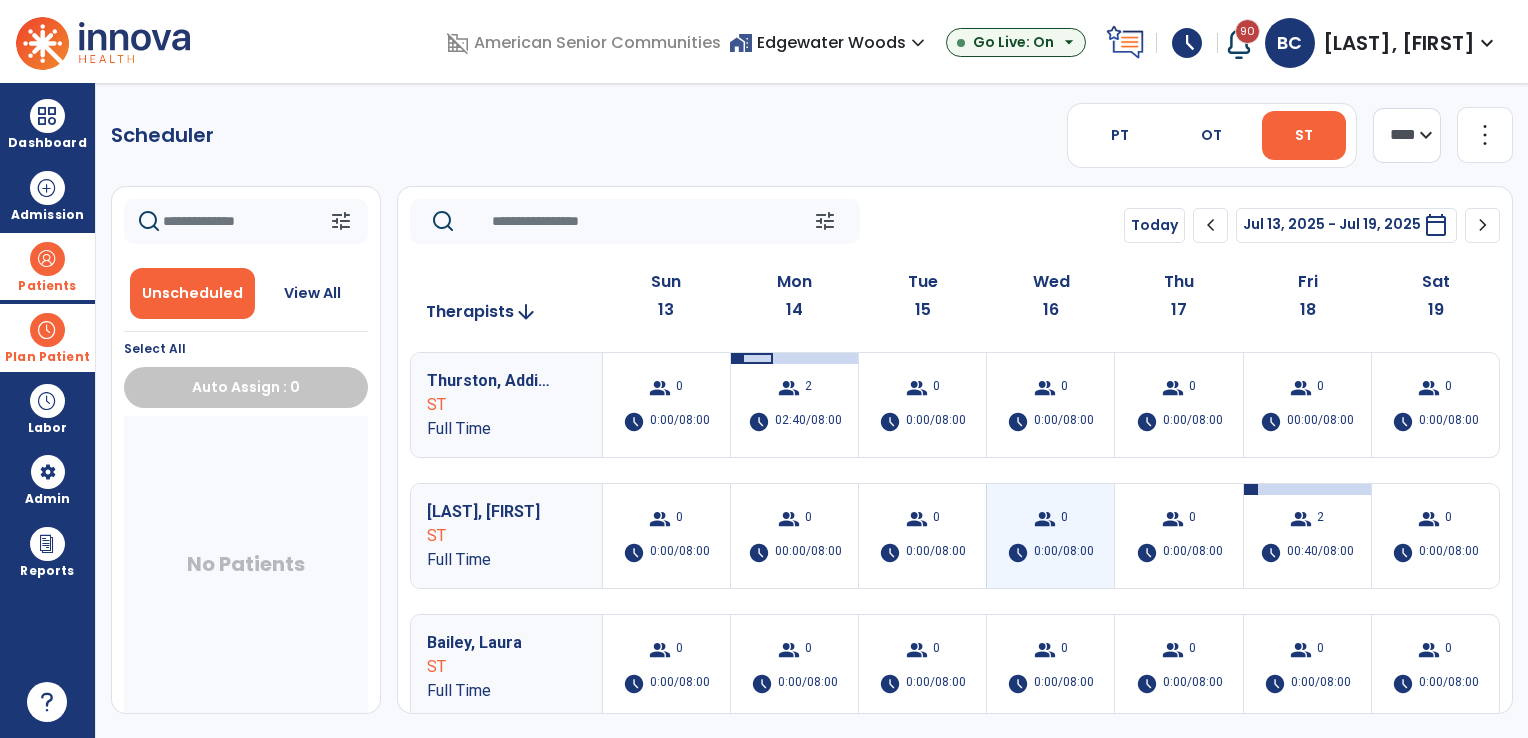 click on "group  0" at bounding box center [1051, 519] 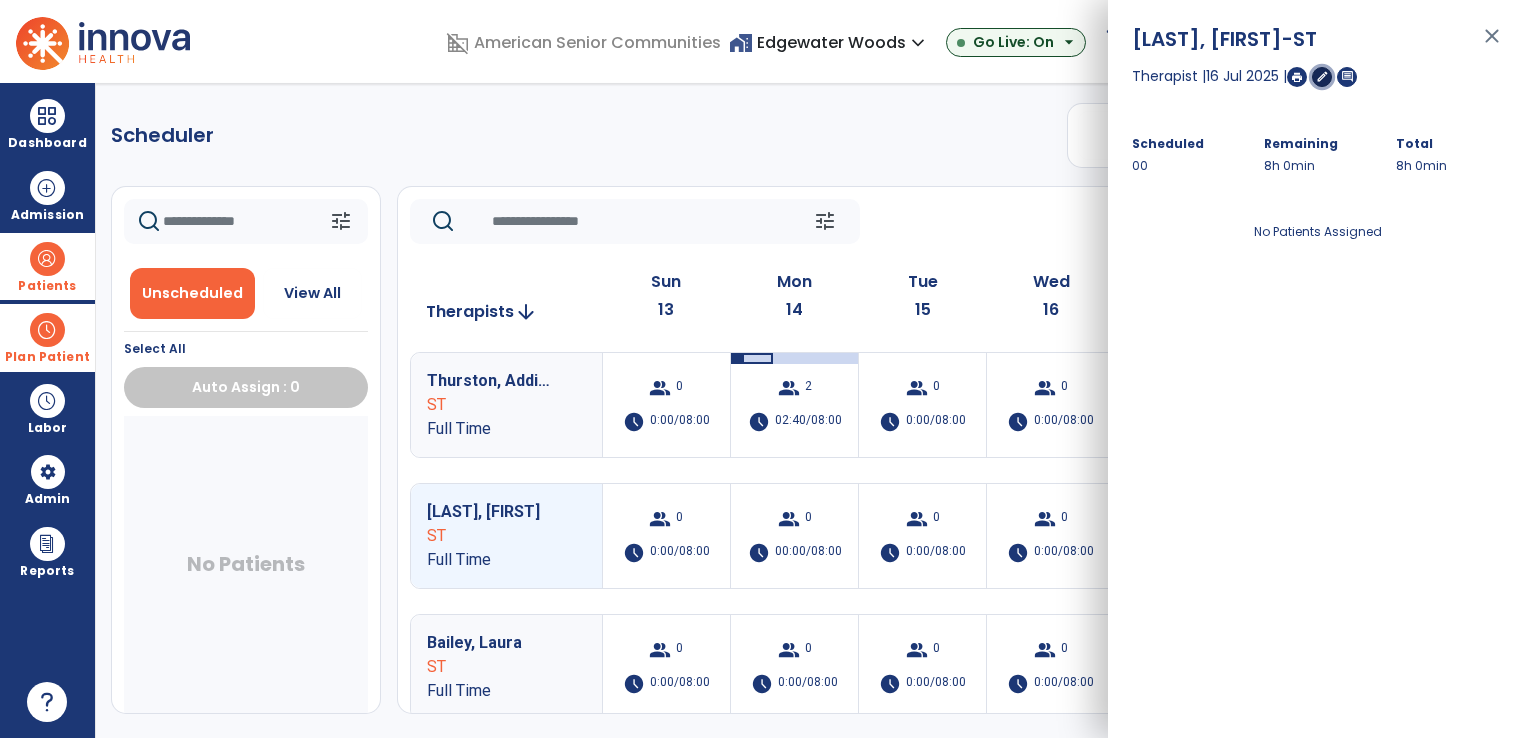 click on "edit" at bounding box center (1322, 77) 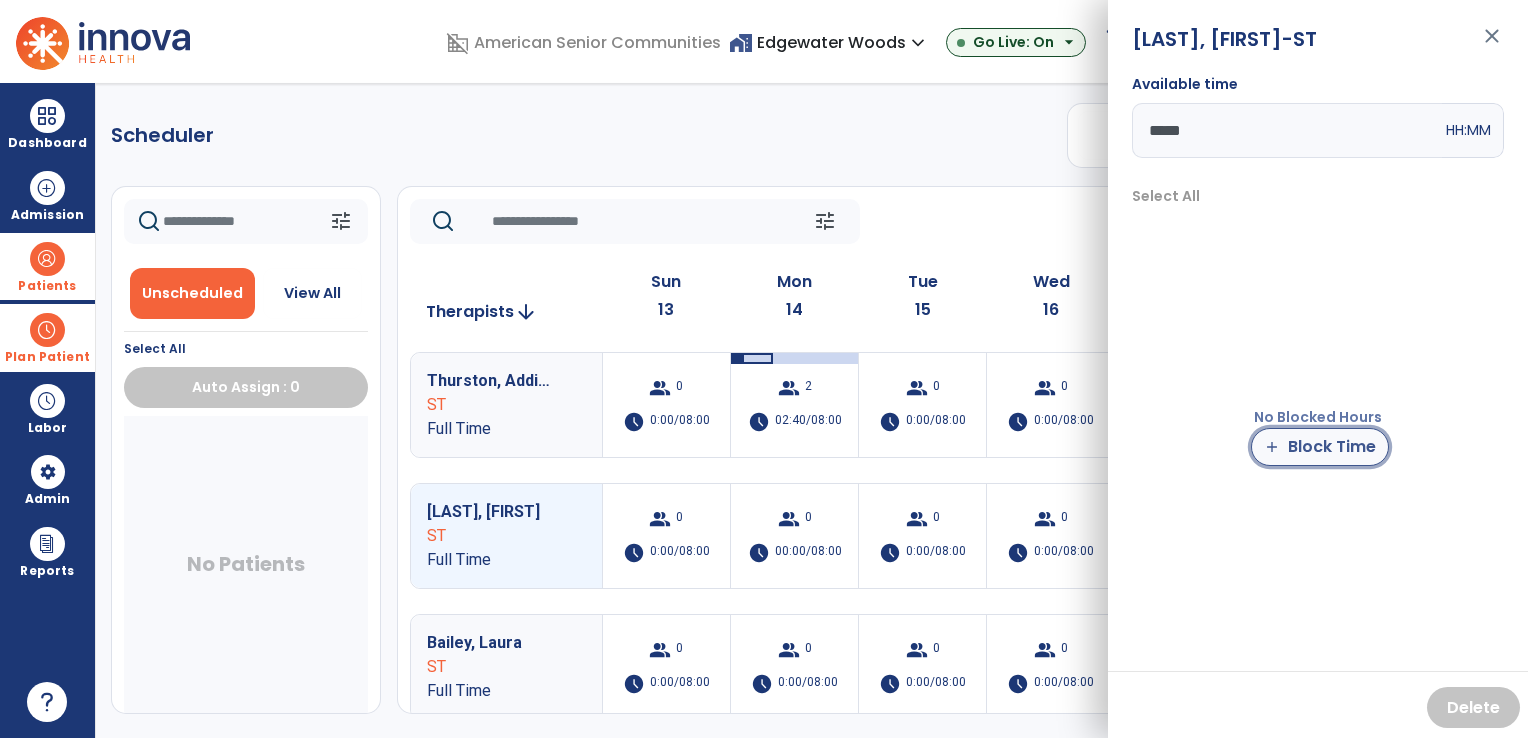click on "add   Block Time" at bounding box center (1320, 447) 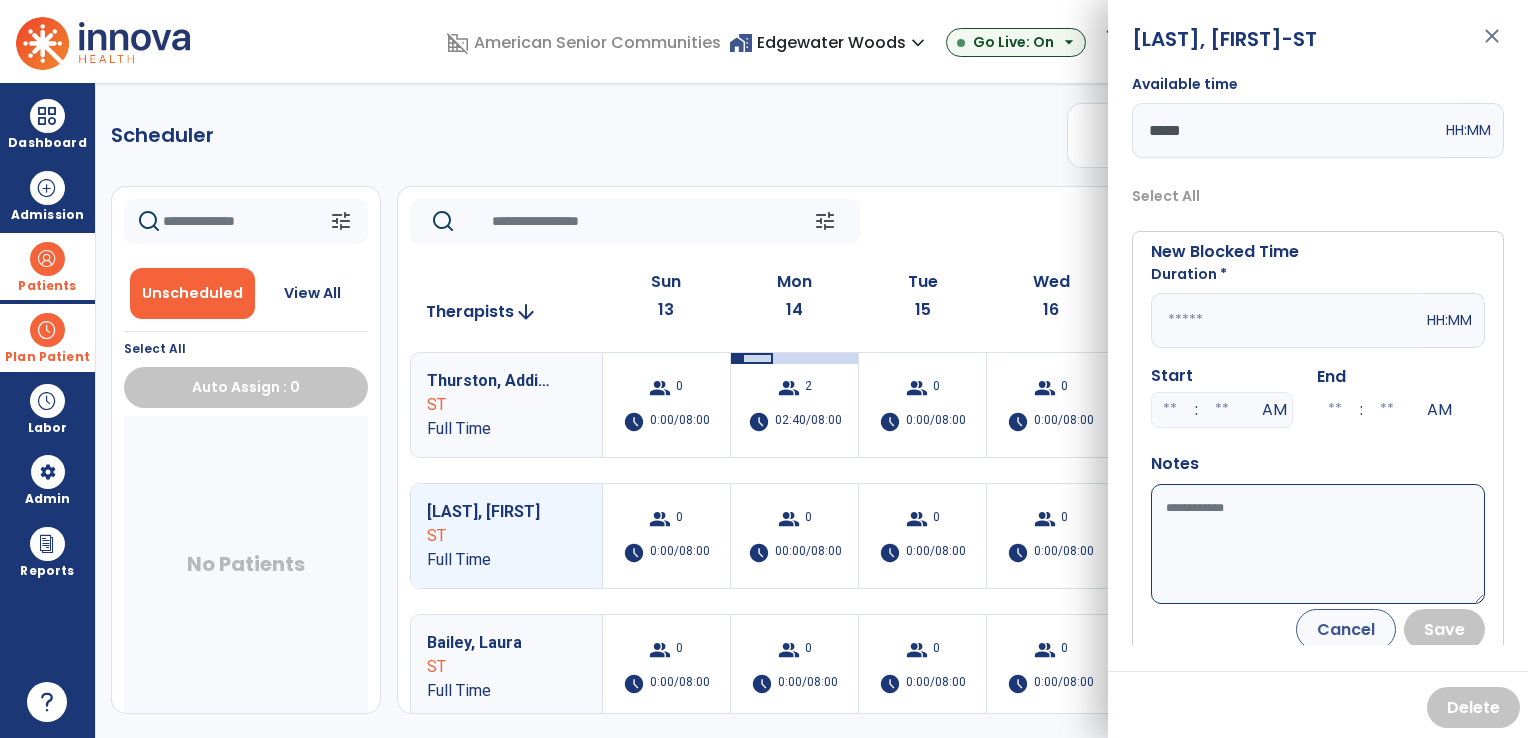 click at bounding box center (1287, 320) 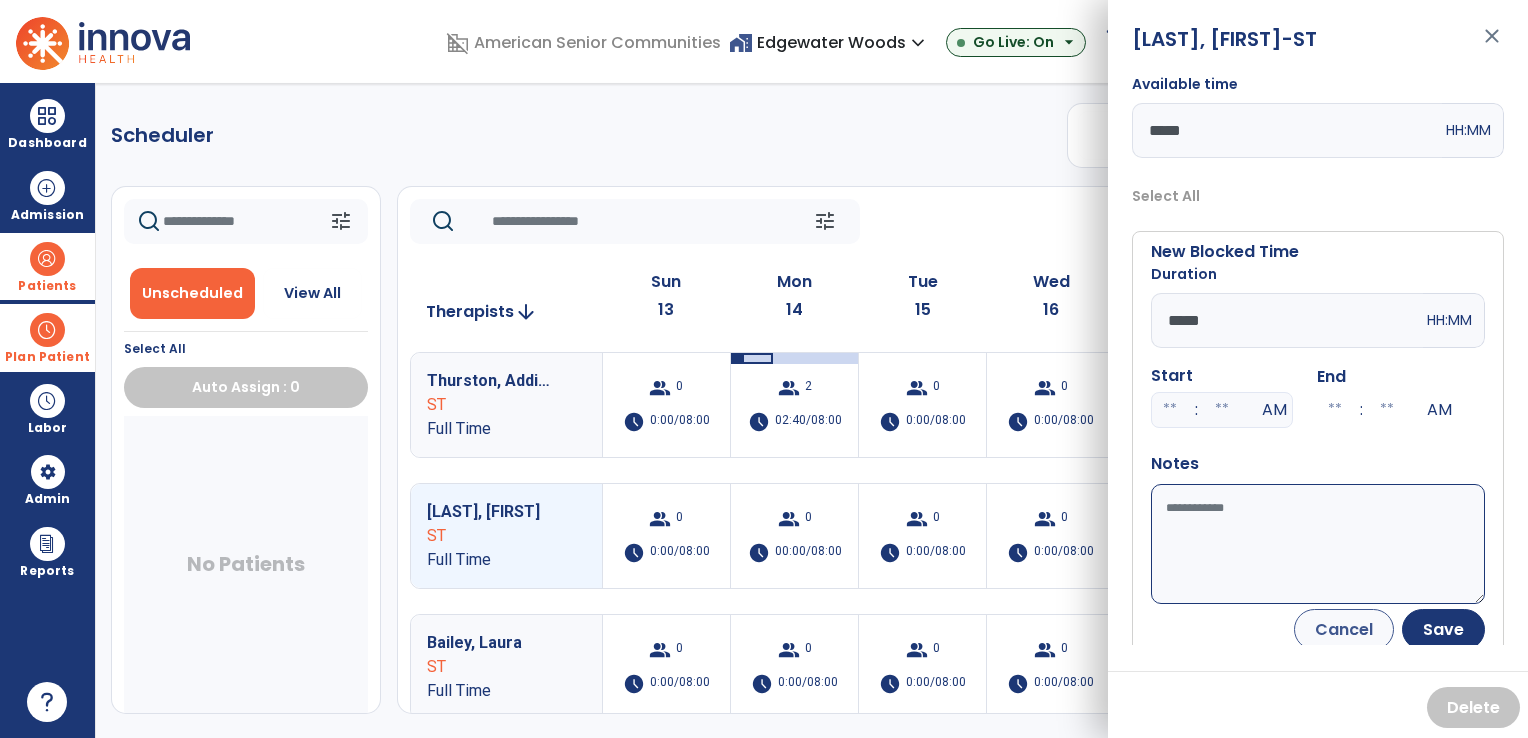 type on "*****" 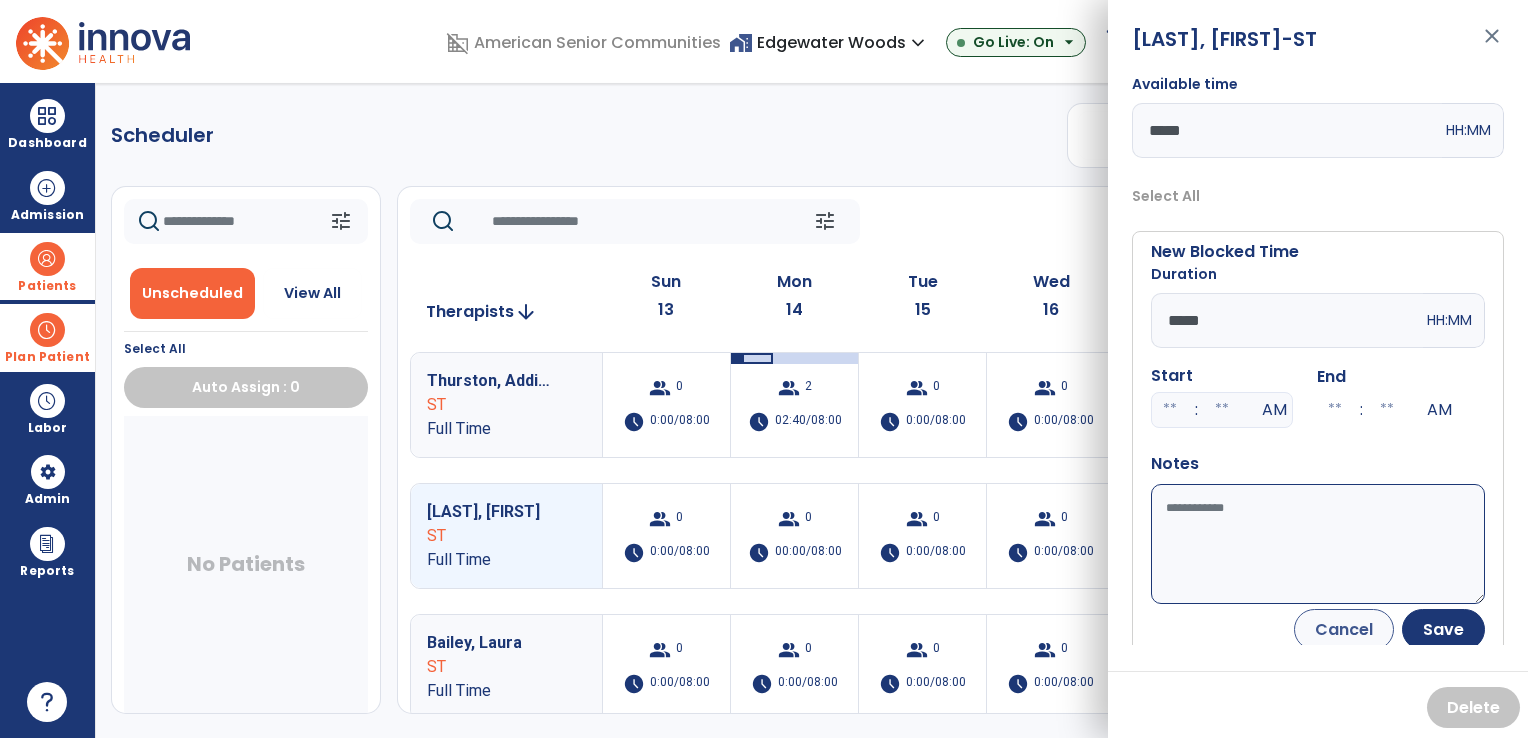 click on "Available time" at bounding box center (1318, 544) 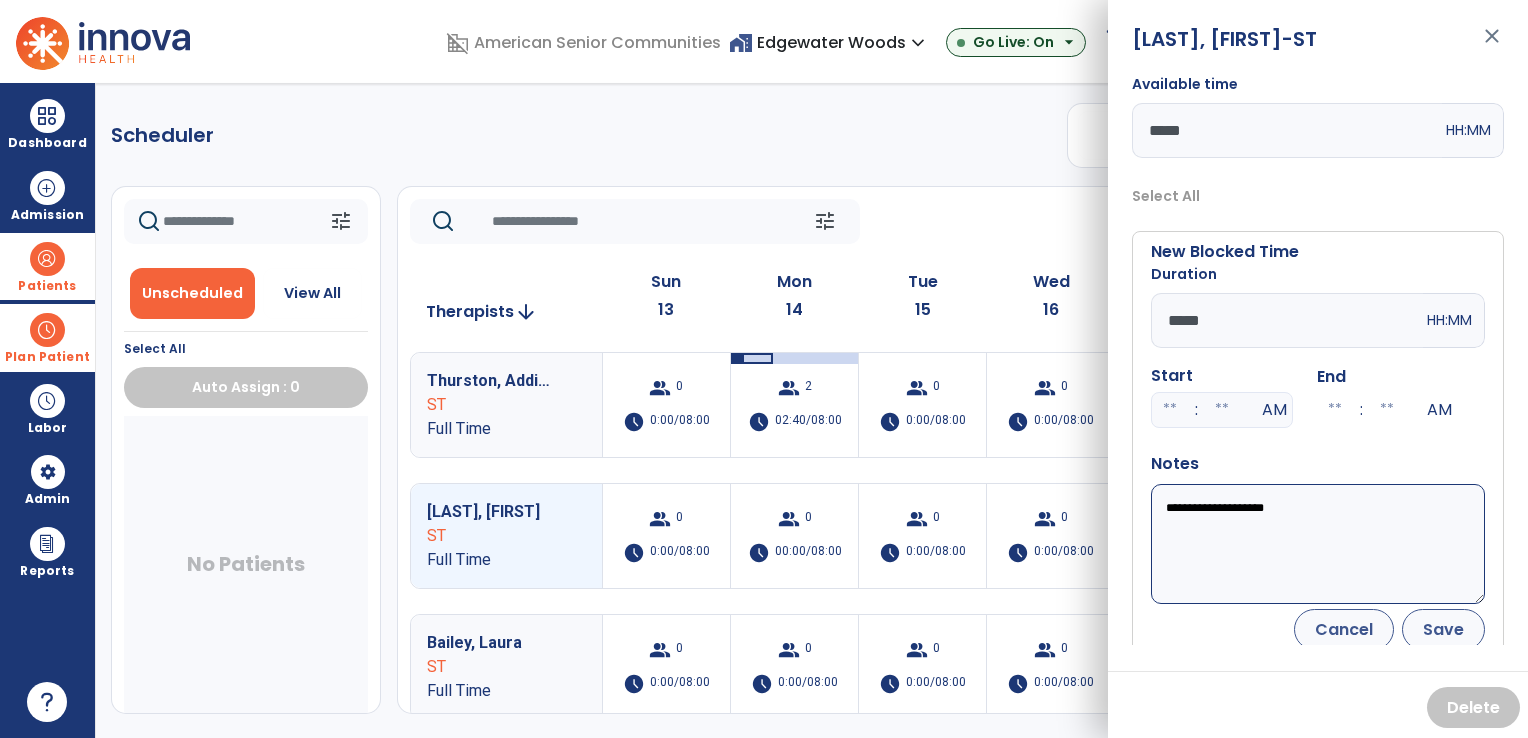 type on "**********" 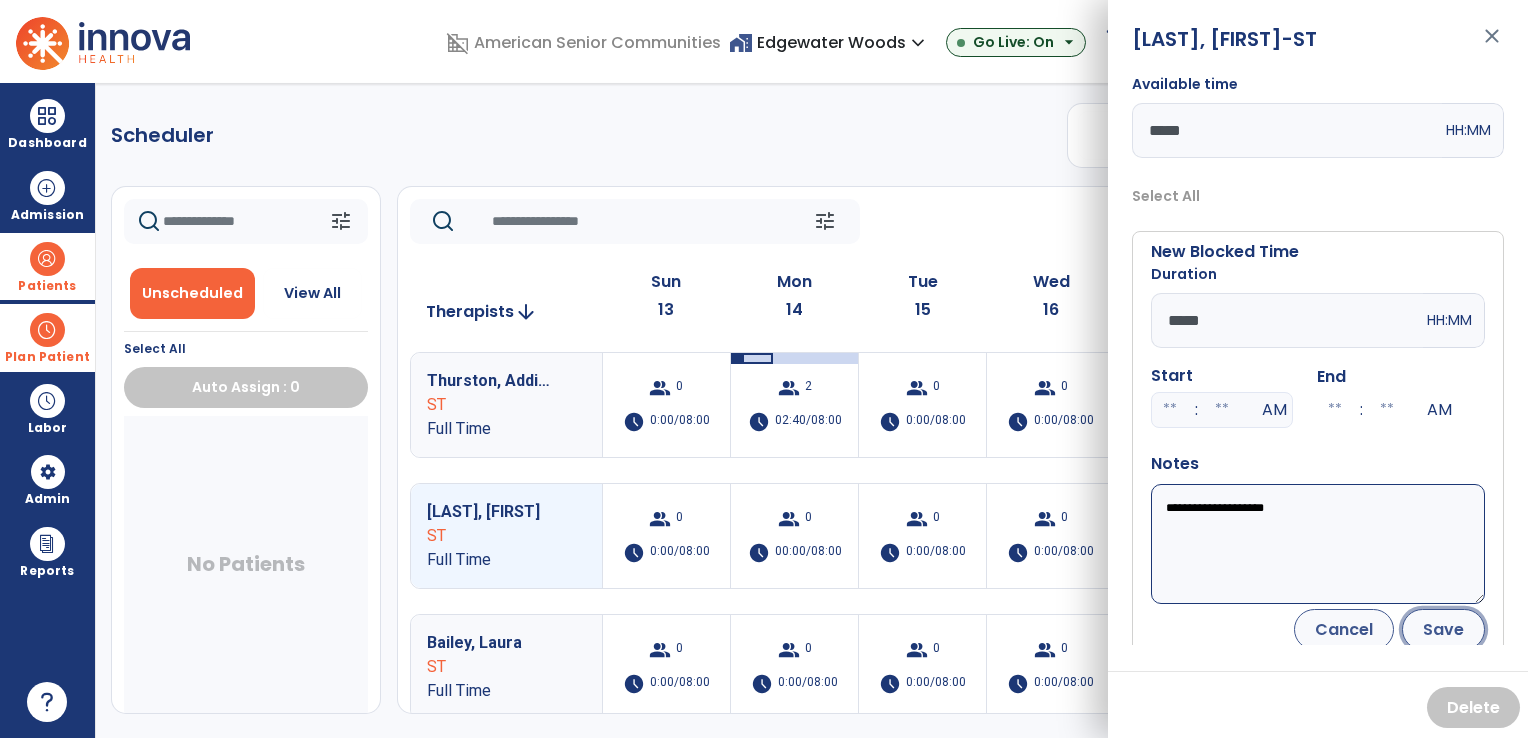 click on "Save" at bounding box center (1443, 629) 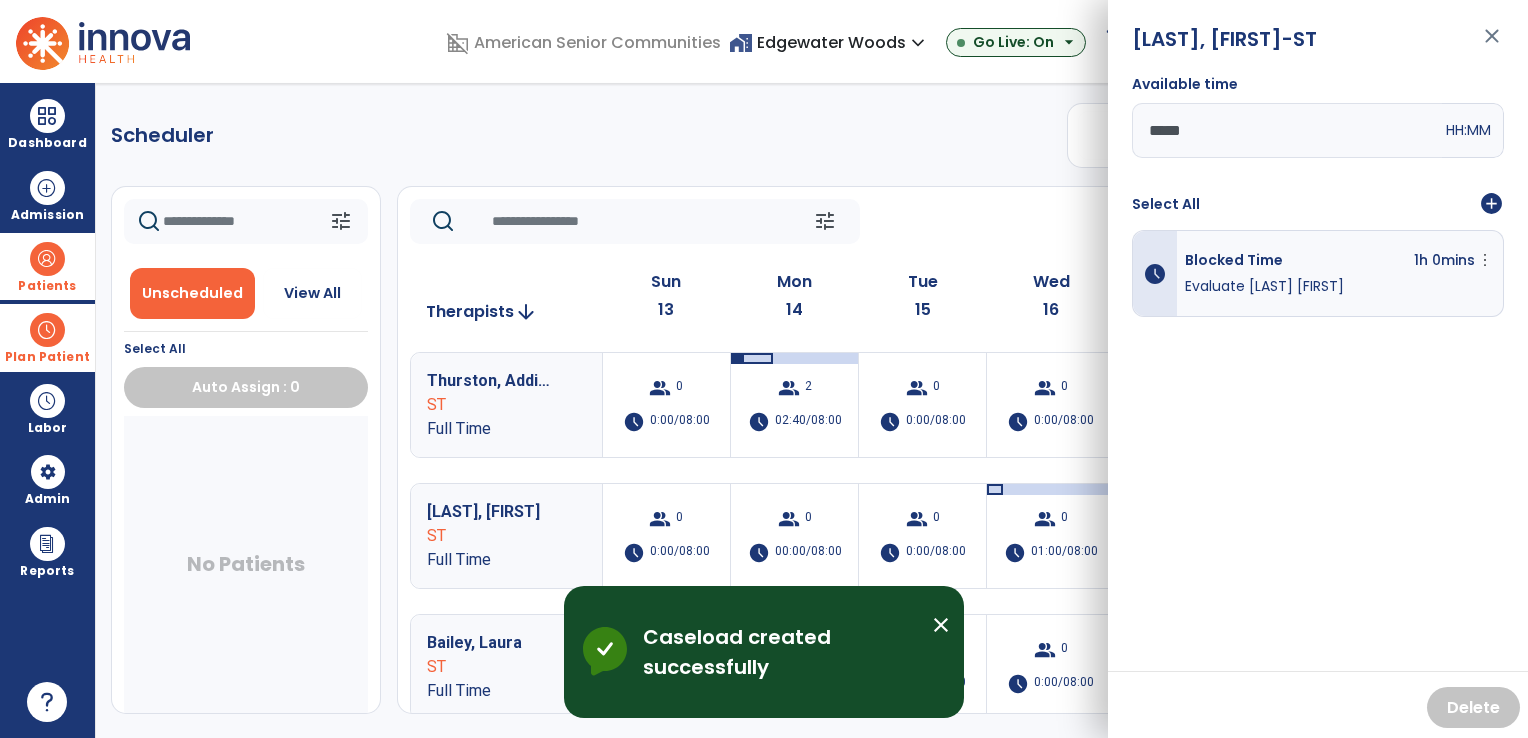 click on "close" at bounding box center (1492, 45) 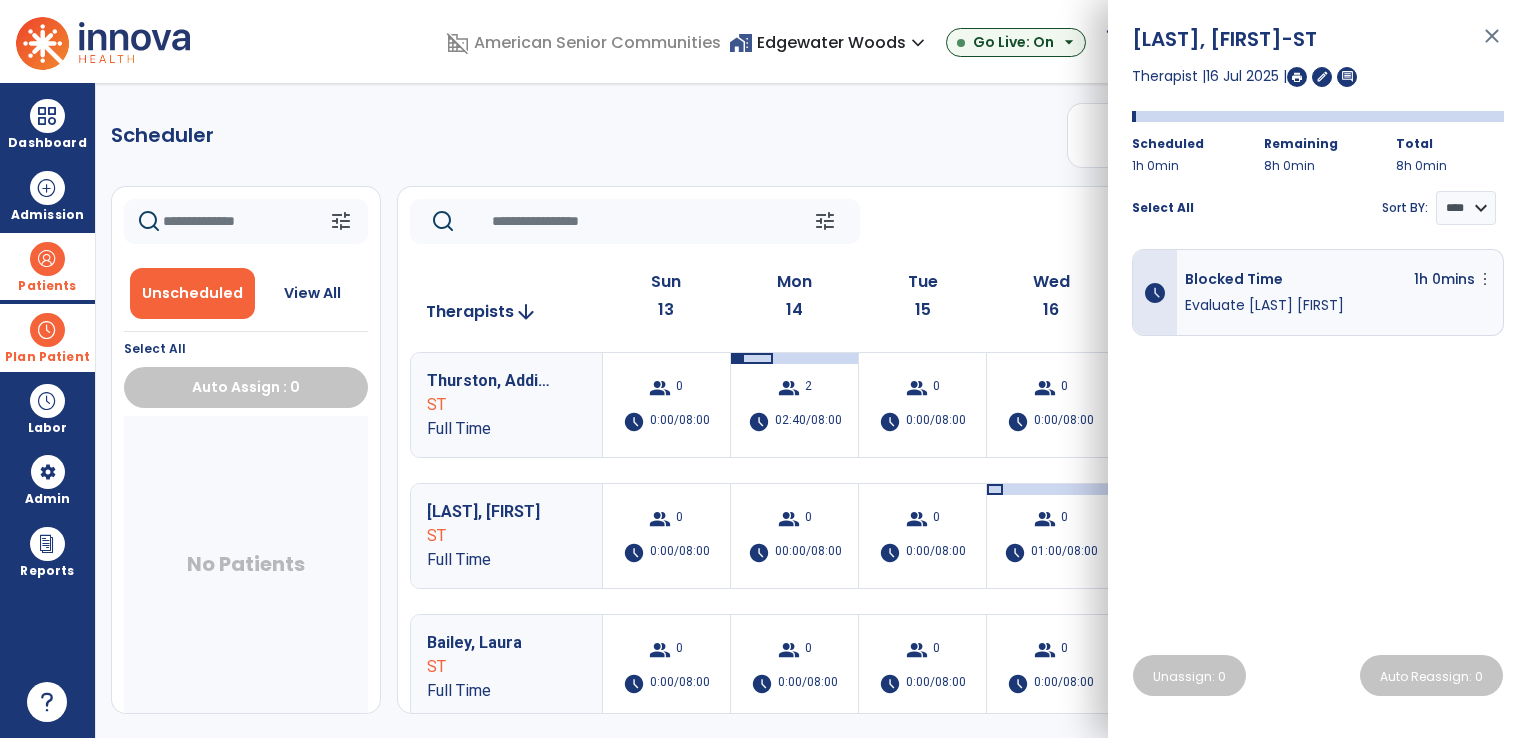 click on "close" at bounding box center (1492, 45) 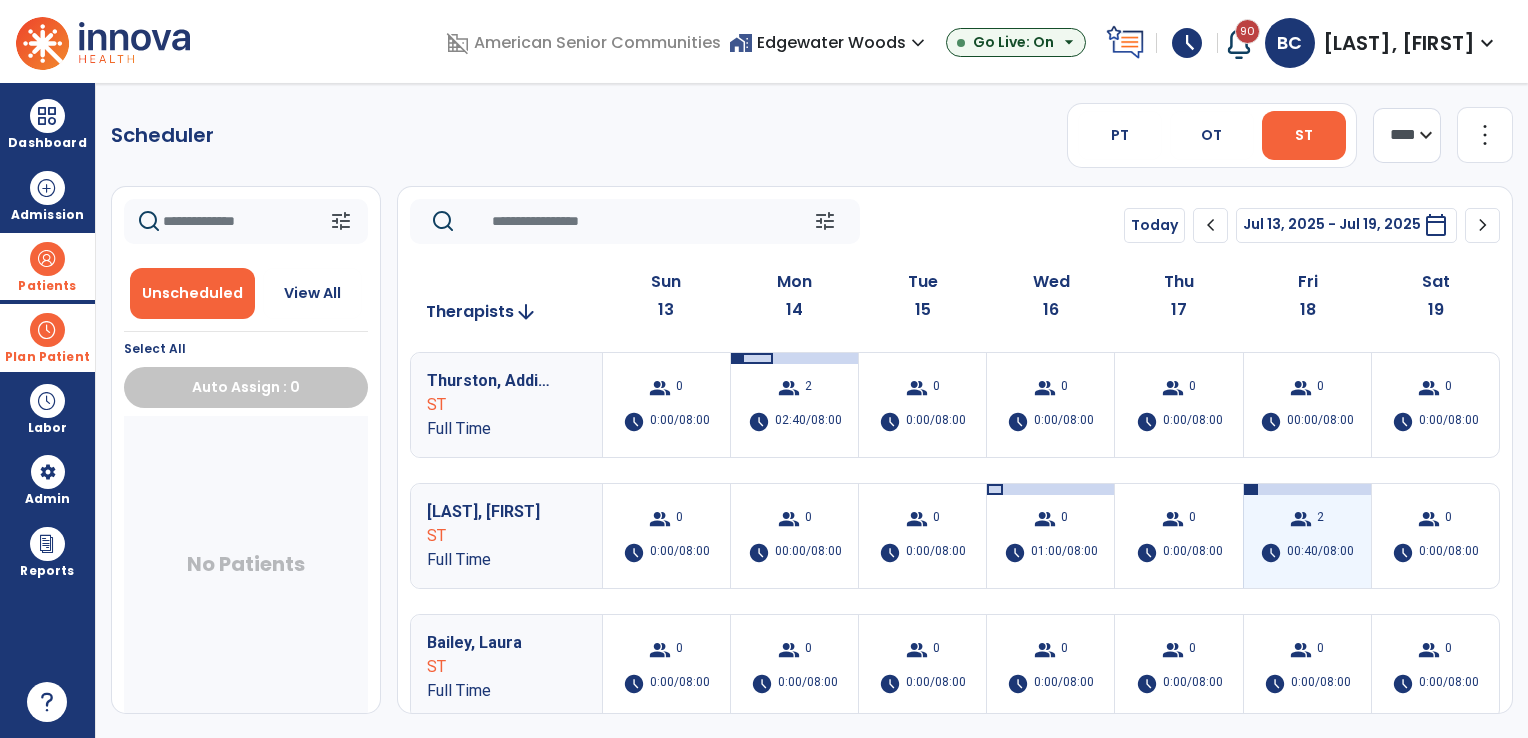 click on "group  2  schedule  00:40/08:00" at bounding box center [1307, 536] 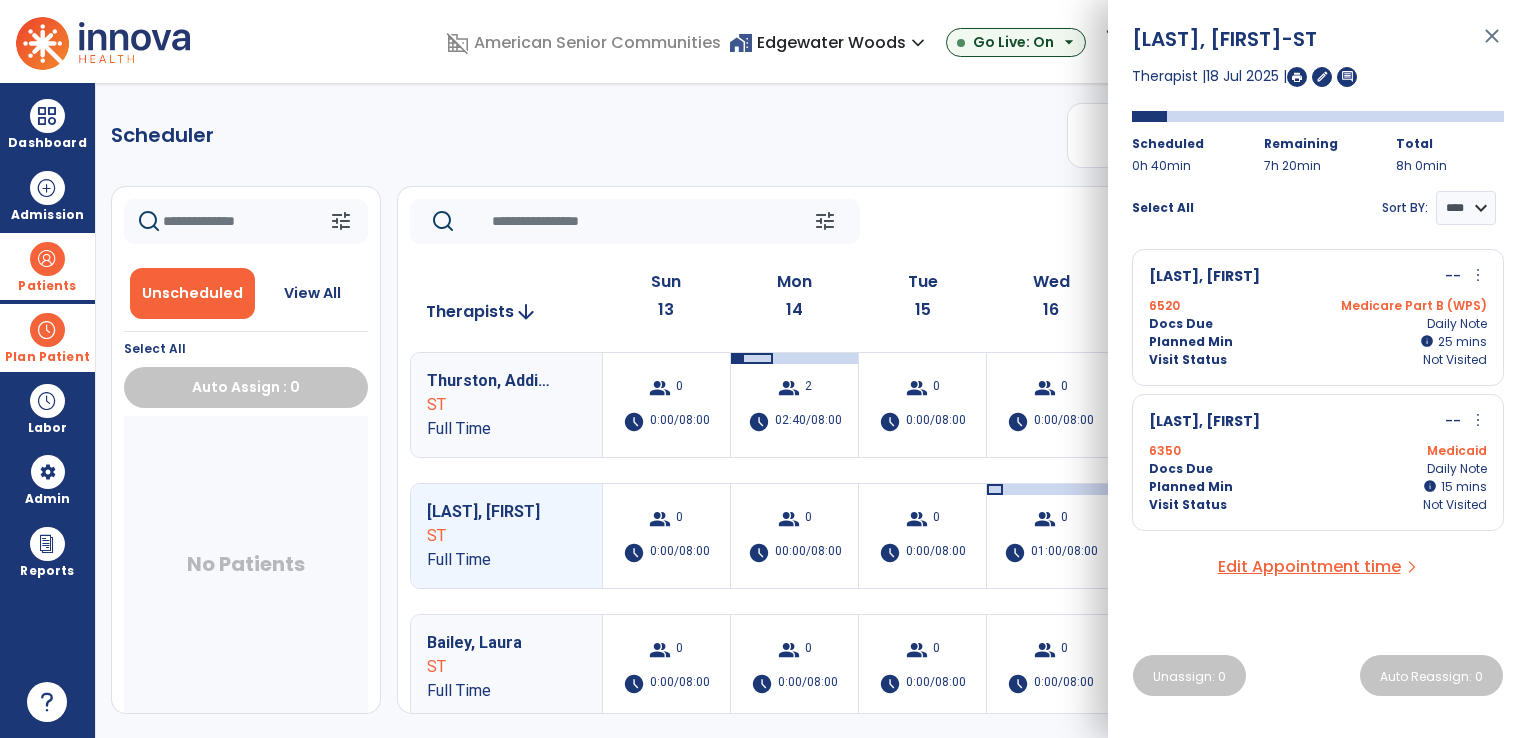 click on "close" at bounding box center (1492, 45) 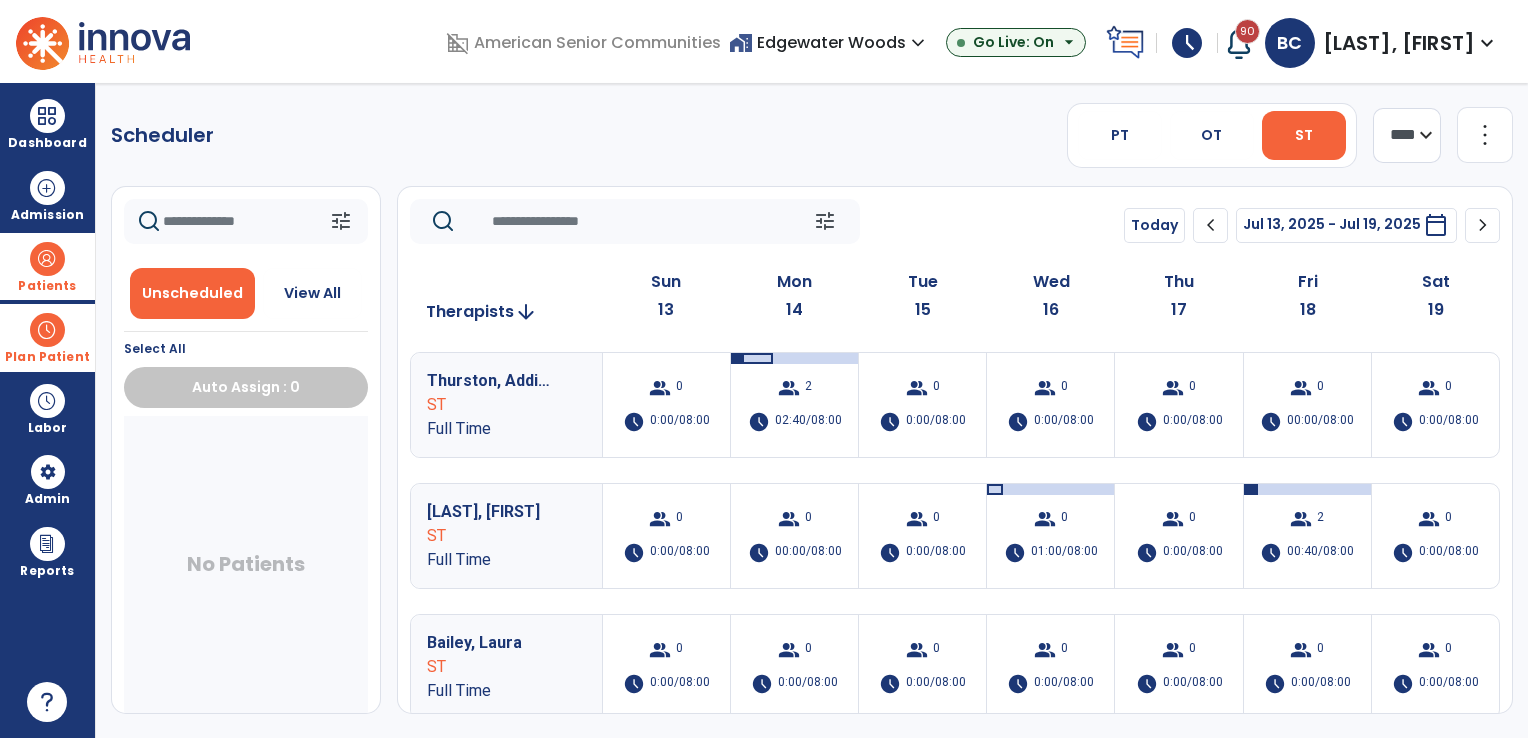 click on "Plan Patient" at bounding box center [47, 357] 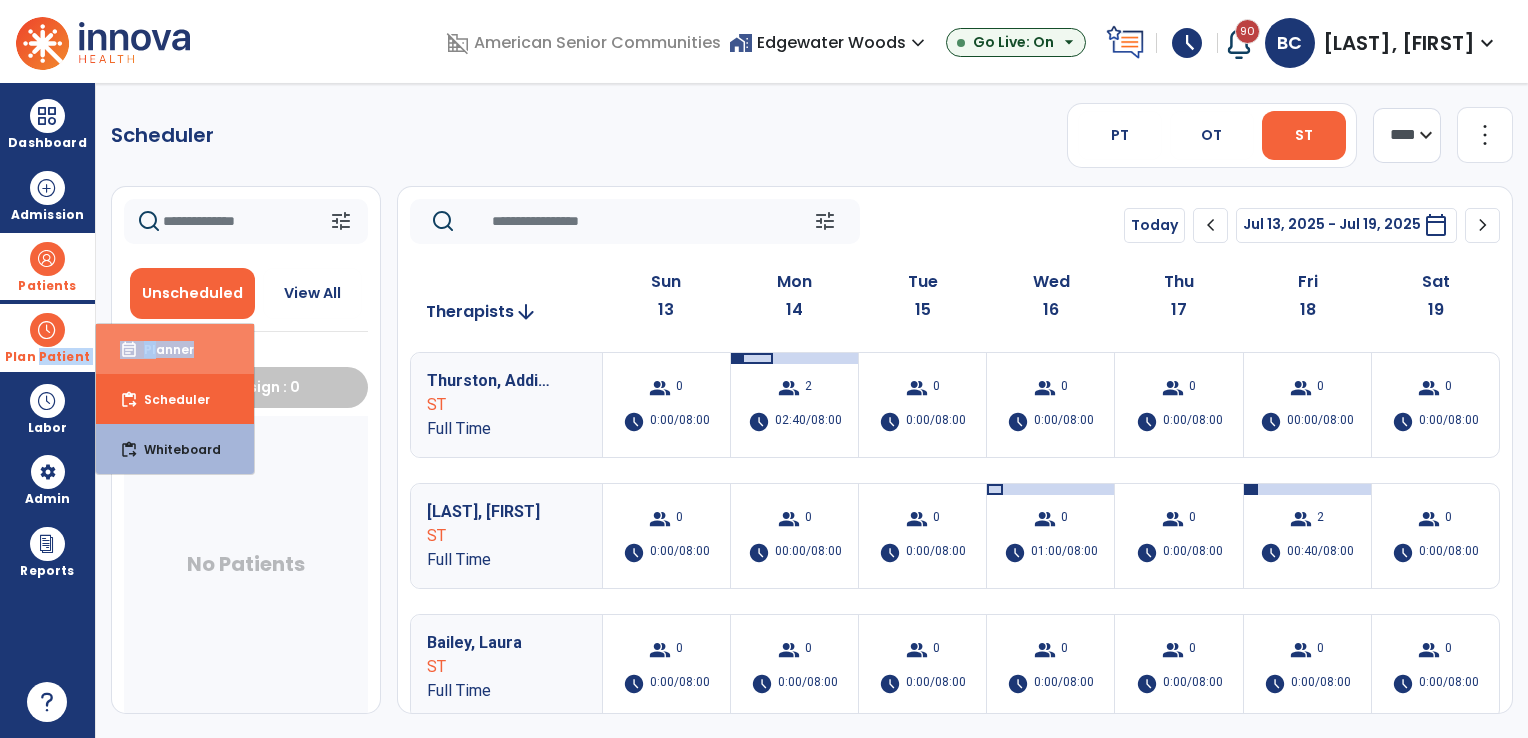 drag, startPoint x: 73, startPoint y: 350, endPoint x: 138, endPoint y: 346, distance: 65.12296 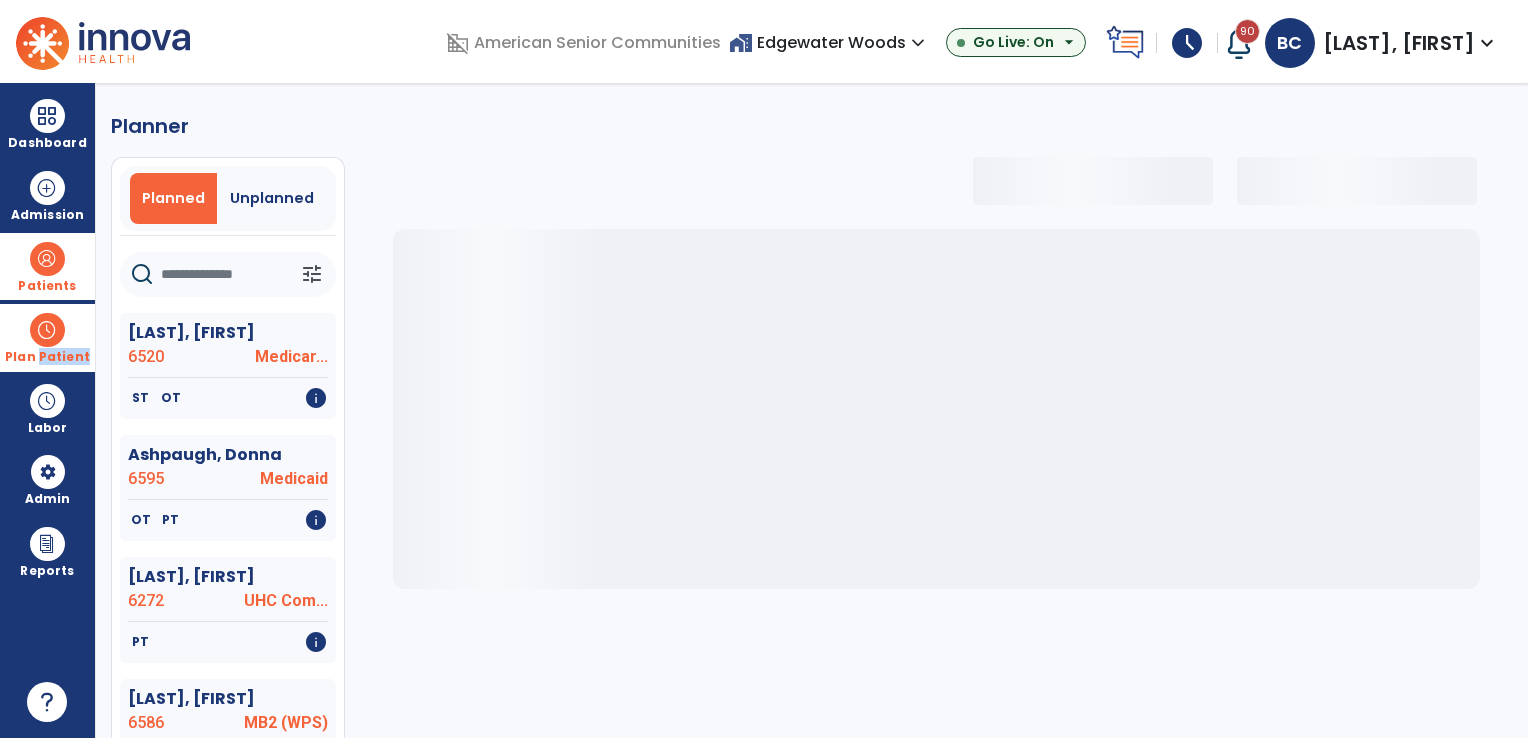 select on "***" 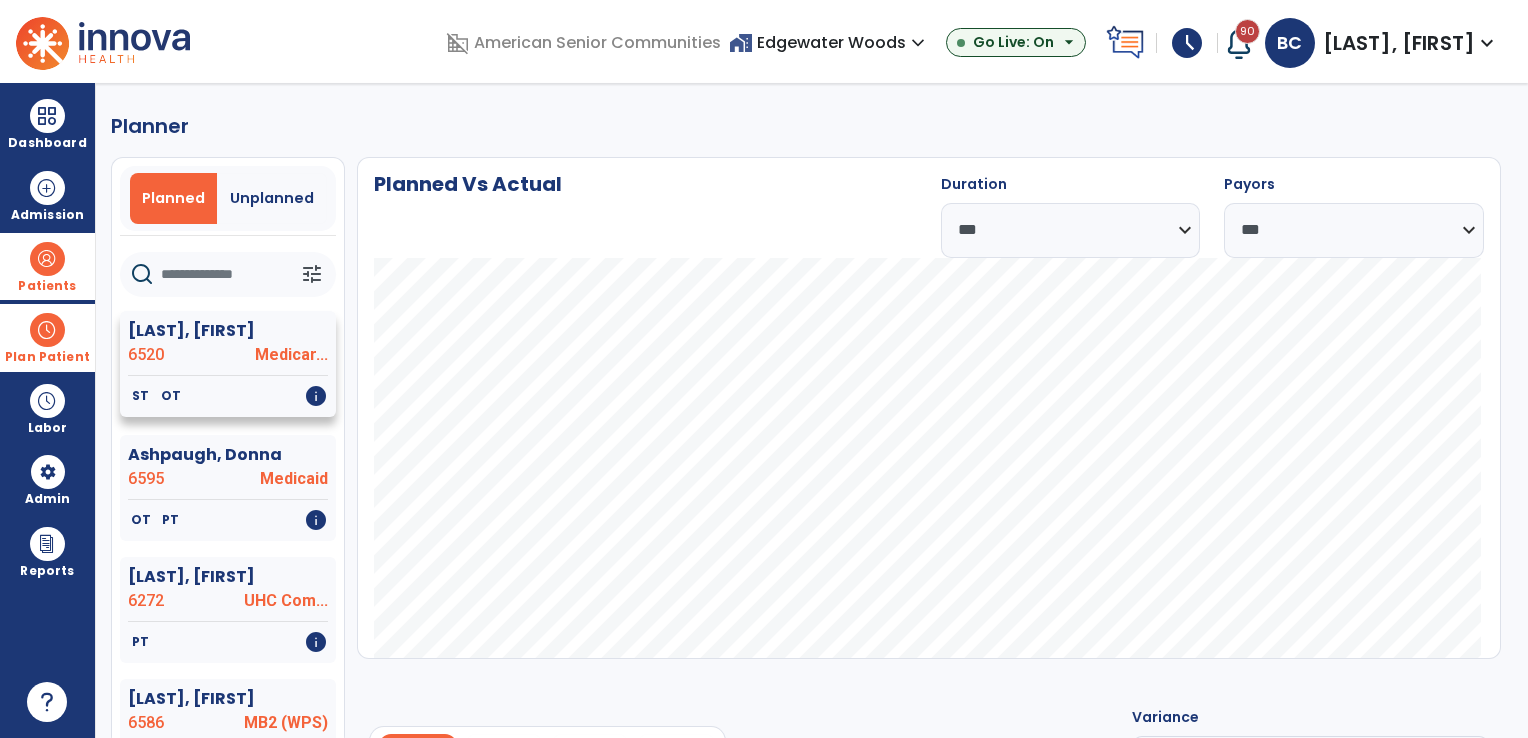 click on "6520" 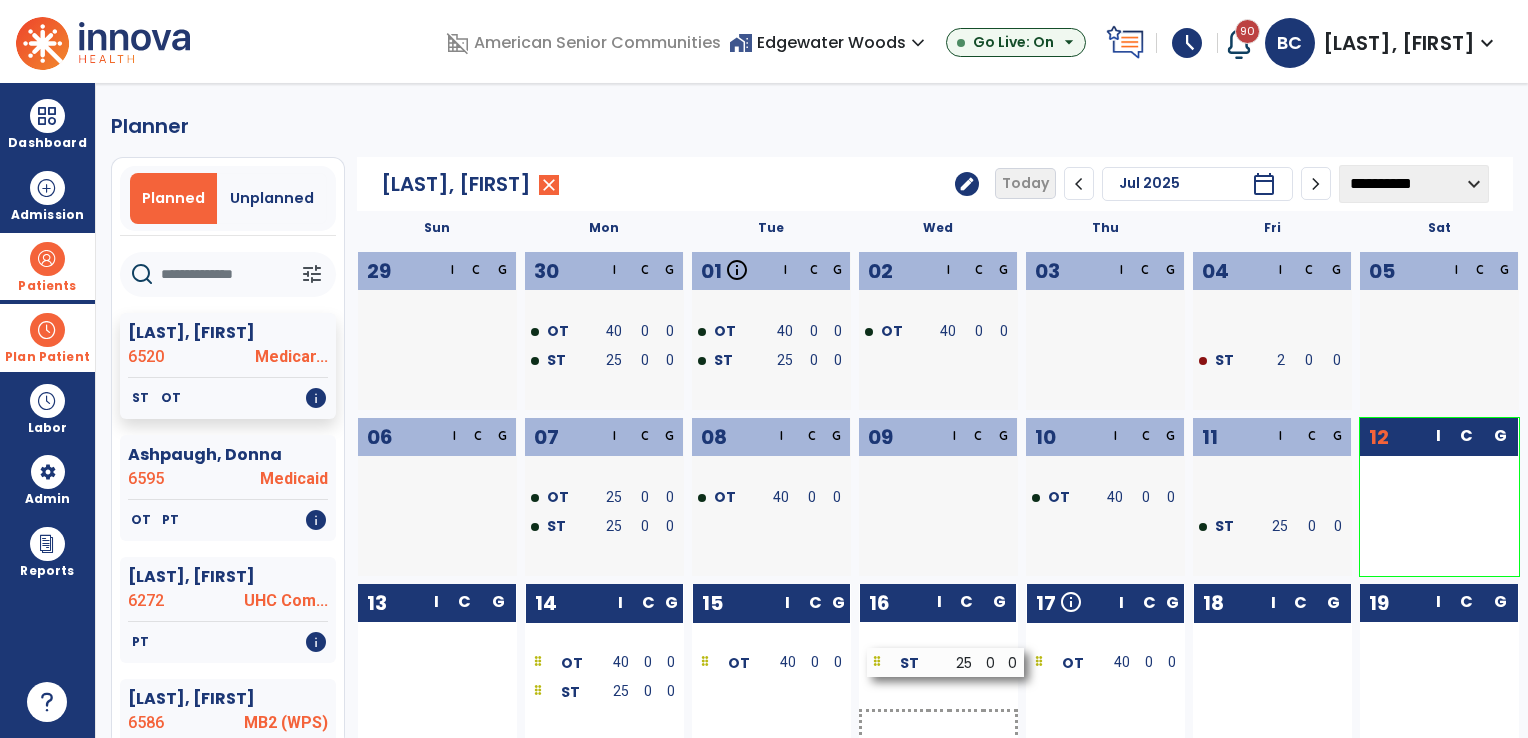 drag, startPoint x: 1285, startPoint y: 692, endPoint x: 960, endPoint y: 665, distance: 326.1196 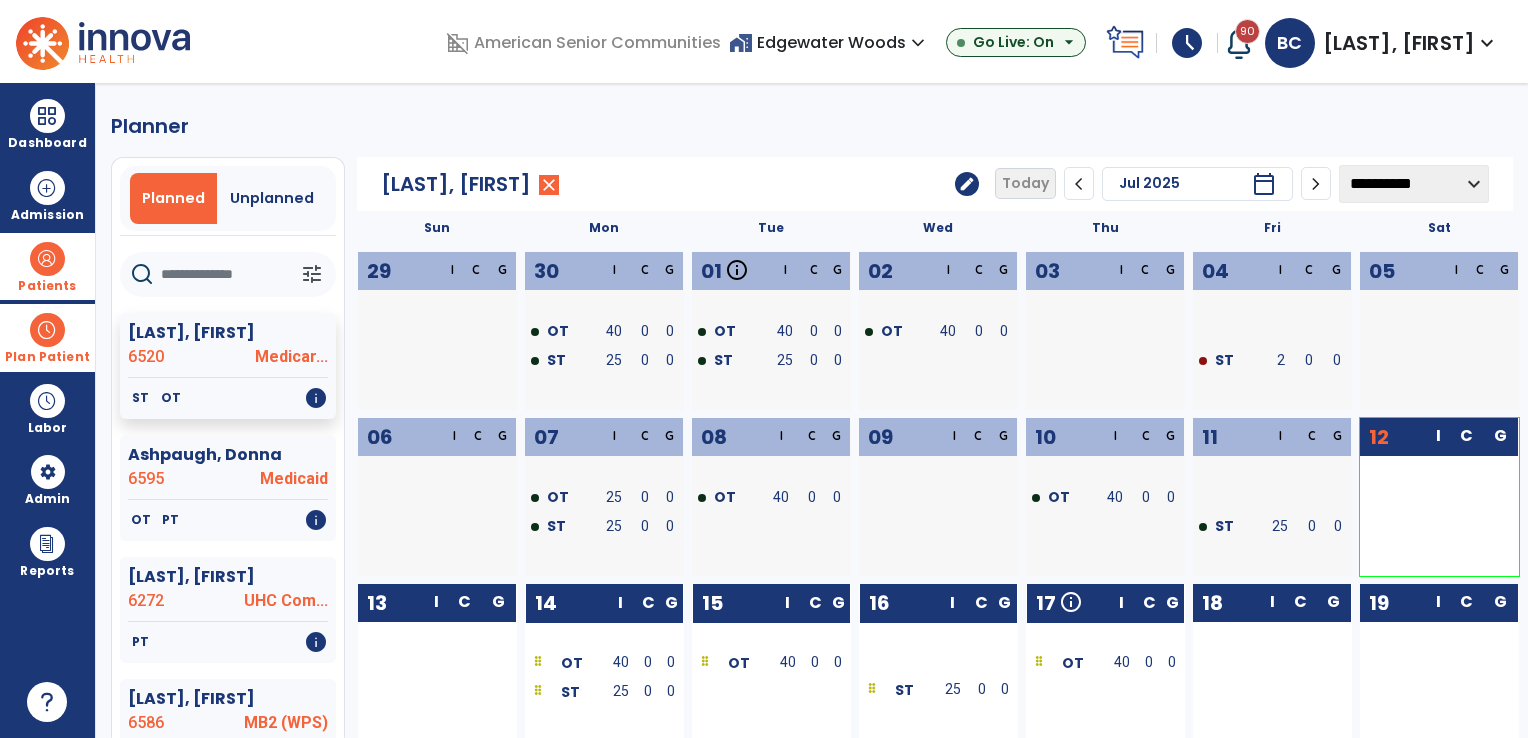 click 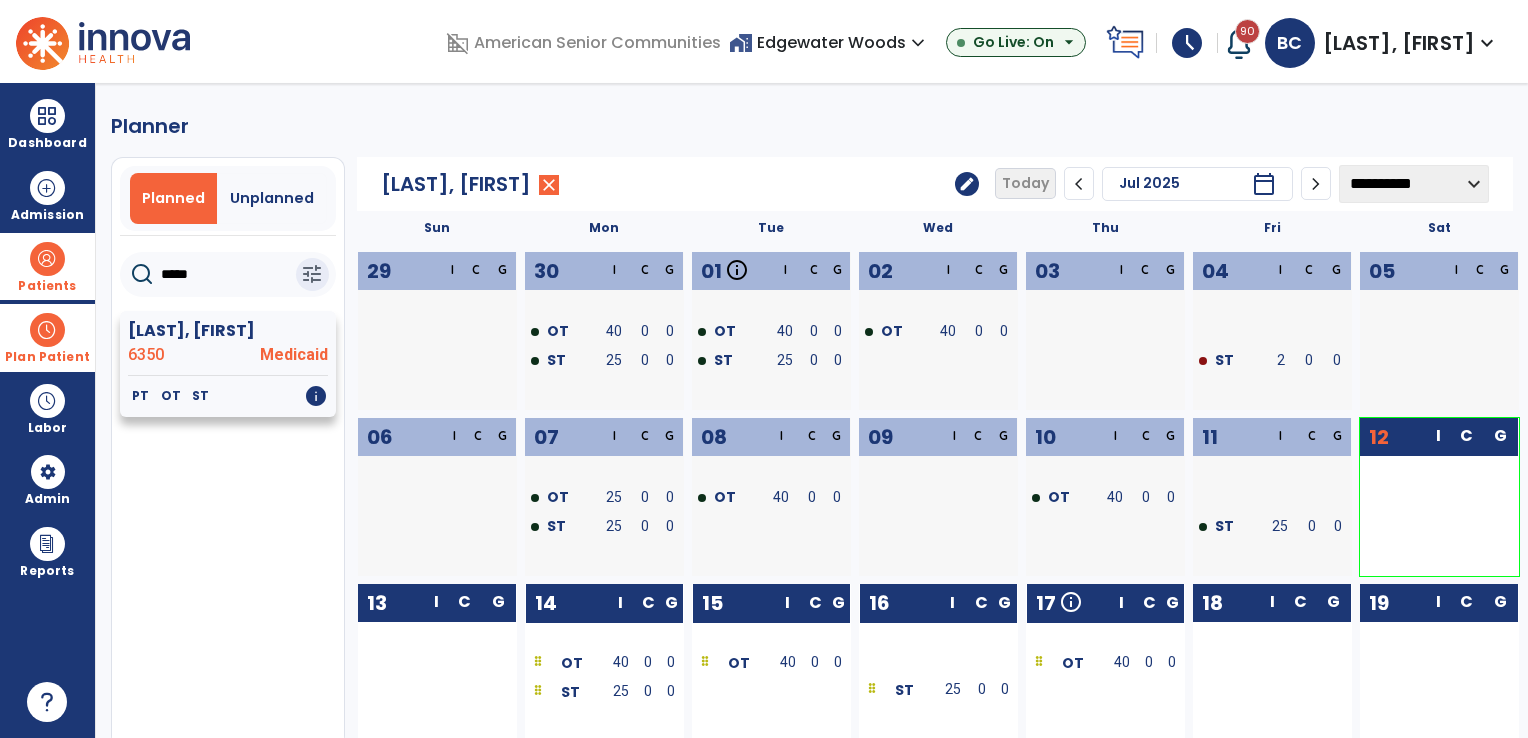 type on "*****" 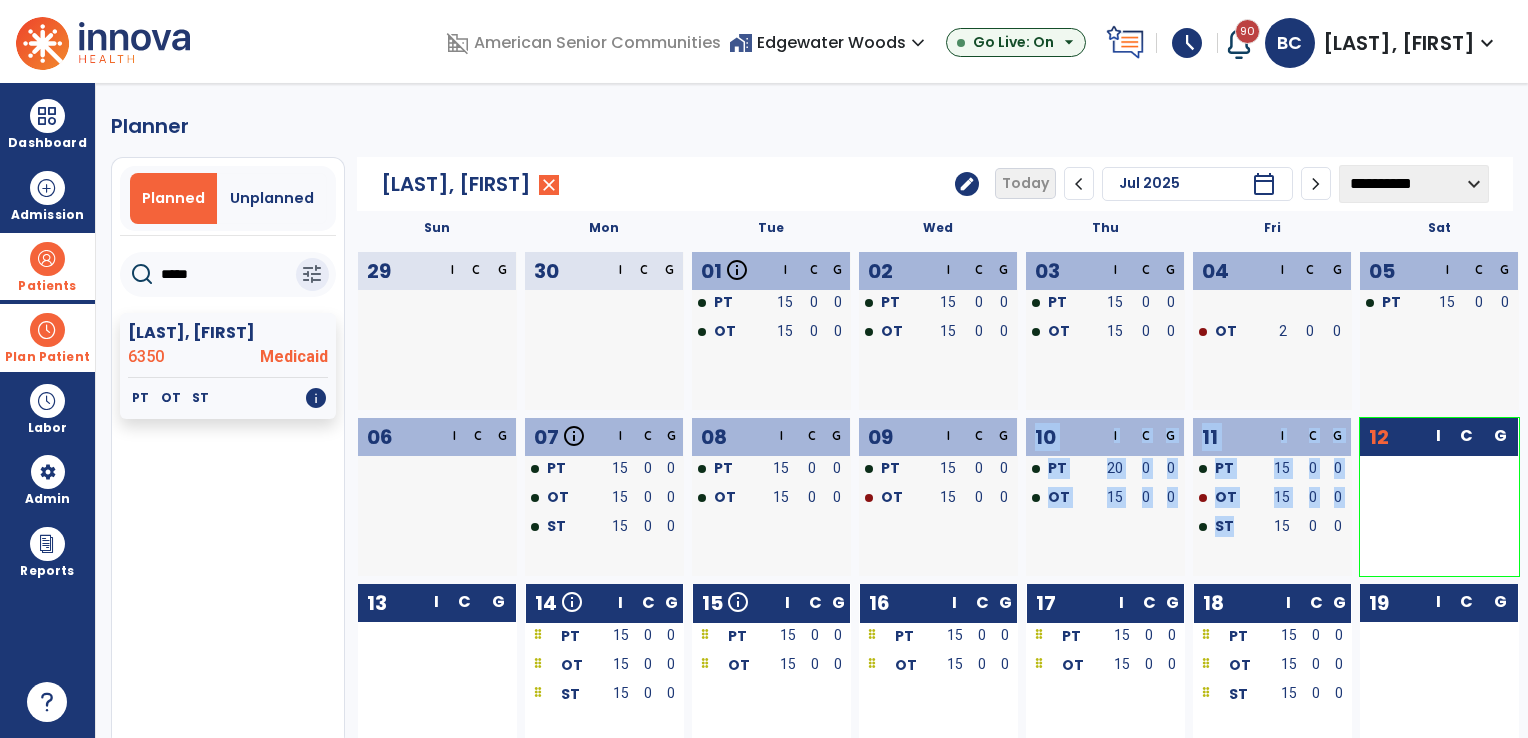 drag, startPoint x: 1233, startPoint y: 526, endPoint x: 981, endPoint y: 511, distance: 252.44603 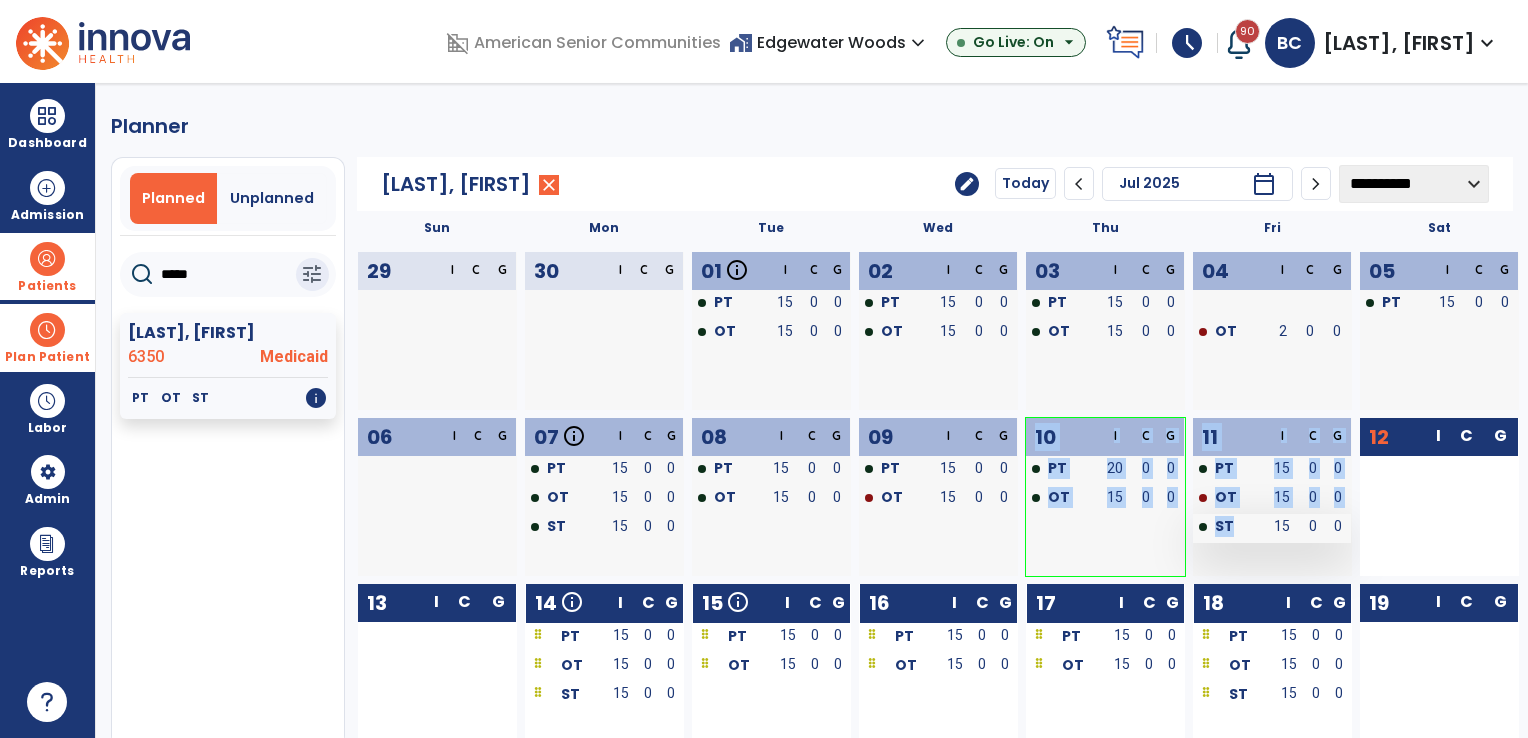 click on "ST" at bounding box center [1228, 528] 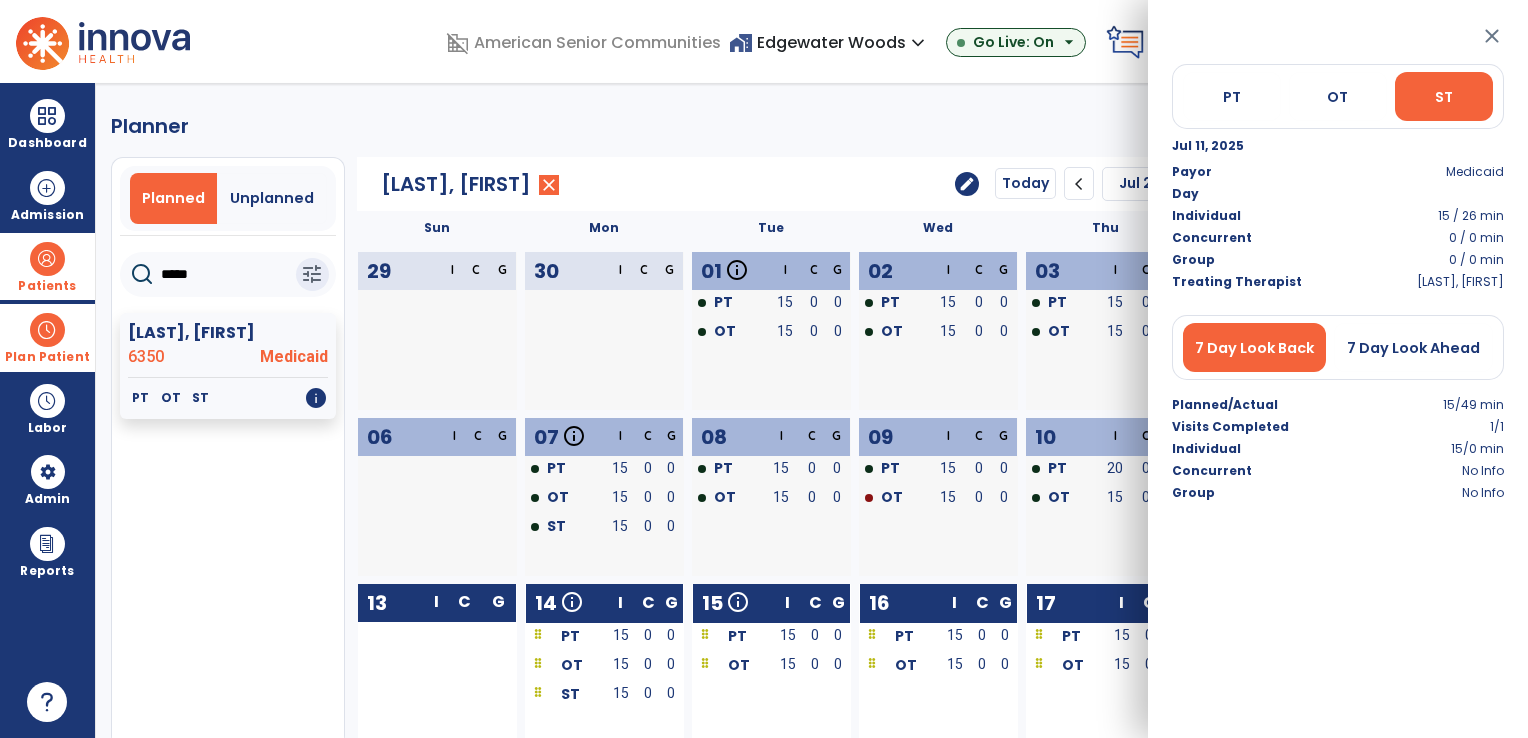 click on "close" at bounding box center [1492, 36] 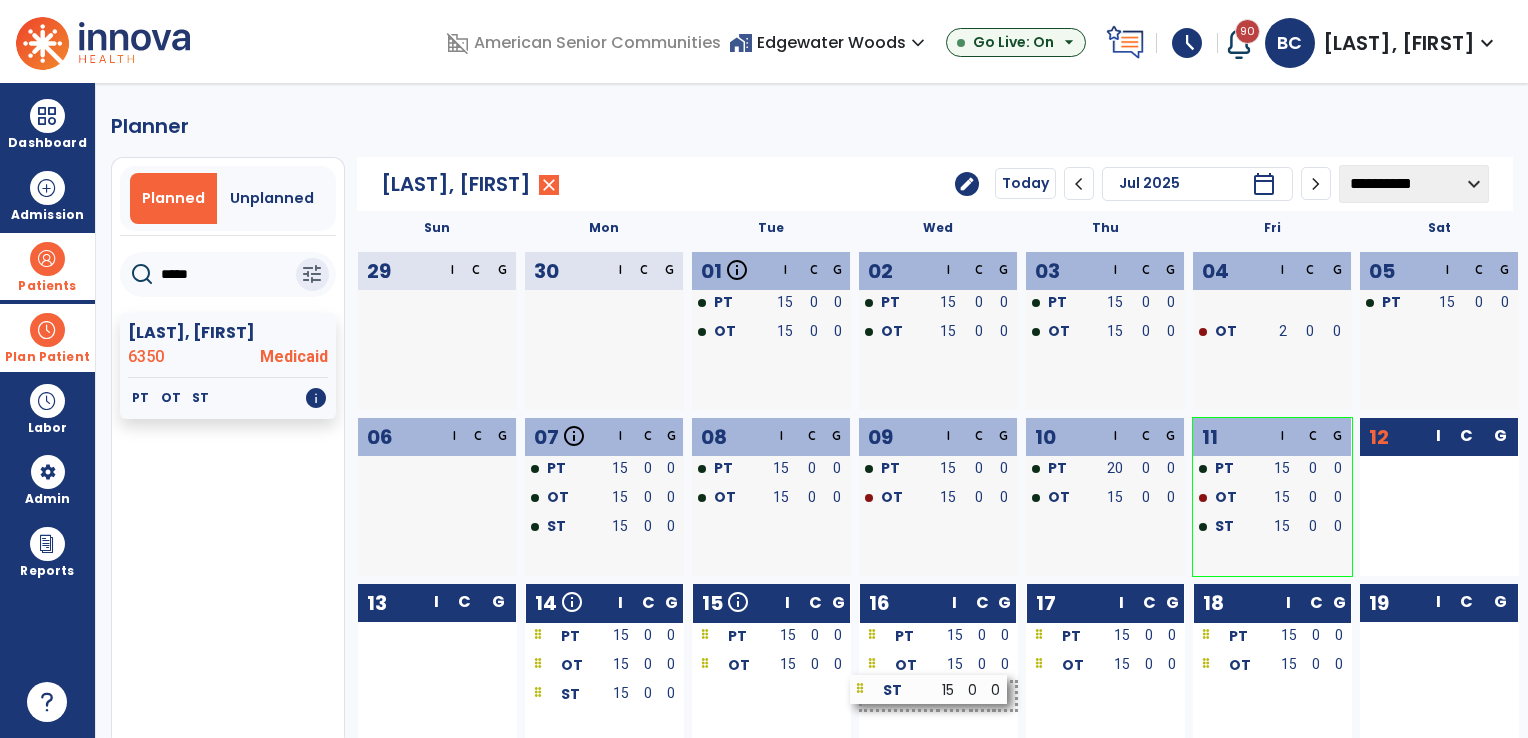 drag, startPoint x: 1284, startPoint y: 701, endPoint x: 946, endPoint y: 698, distance: 338.0133 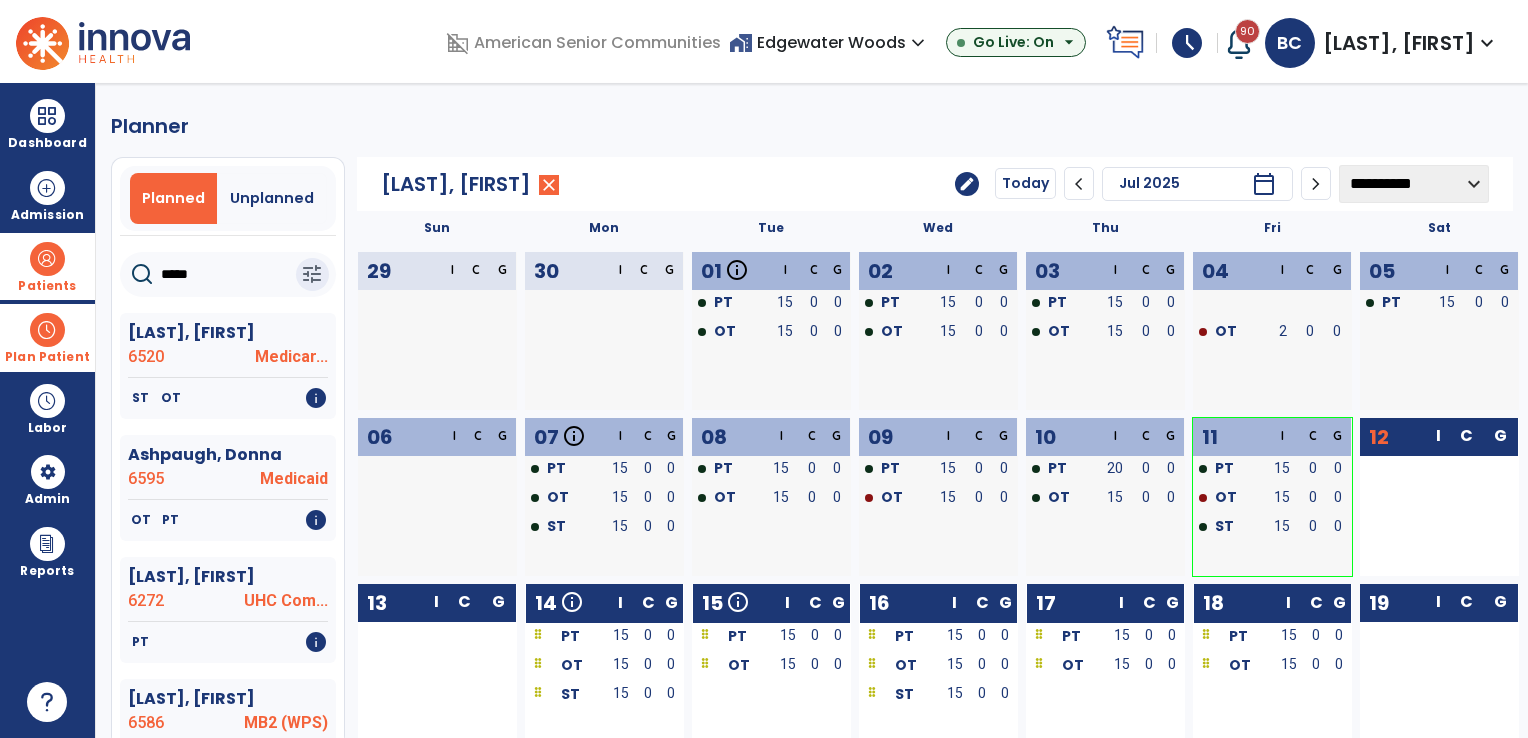 click on "Planner   Planned   Unplanned  *****  tune   [FIRST] [LAST] 6520 Medicar...   ST   OT   info   [FIRST] [LAST] 6595 Medicaid   OT   PT   info   [FIRST], [FIRST]  6272 UHC Com...   PT   info   [FIRST], [FIRST]  6586 MB2 (WPS)   PT   info   [FIRST], [FIRST]  6599 United ...   ST   PT   info   [FIRST], [FIRST]  6584 UHC Com...   ST   OT   PT   info   [FIRST], [FIRST]  6597 Humana ...   OT   PT   info   [FIRST], [FIRST]  6596 Medicaid   OT   PT   info   [FIRST], [FIRST]  6589 Anthem ...   OT   PT   ST   info   [FIRST], [FIRST]  6577 Anthem-MB2   PT   OT   info   [FIRST], [FIRST]  5249 Medicar...   OT   info   [FIRST], [FIRST]  5430 Medicaid   PT   info   [FIRST], [FIRST]  6585 Managed...   OT   PT   info   [FIRST], [FIRST]  6350 Medicaid   PT   OT   ST   info   [FIRST], [FIRST]  6593 Medicaid   PT   info   [FIRST], [FIRST]  6363 Medicaid   OT   PT   info   [FIRST], [FIRST]  6598 Anthem ...   PT   OT   info  Name [FIRST] [LAST] MRN 6520 Payor Medicare Part B (WPS) Admit Date [DATE] SOC Date ST [DATE] SOC Date OT [DATE]" 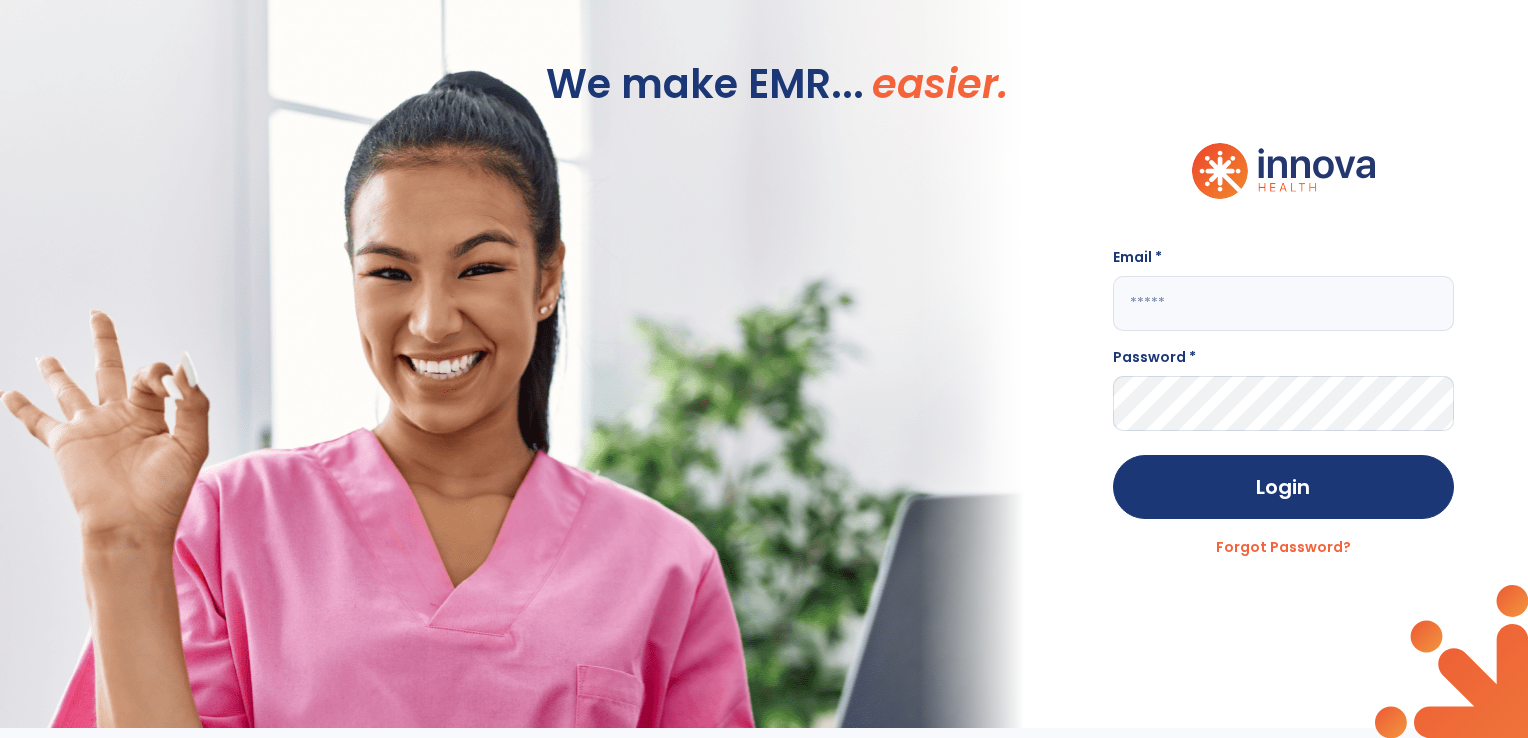 type on "**********" 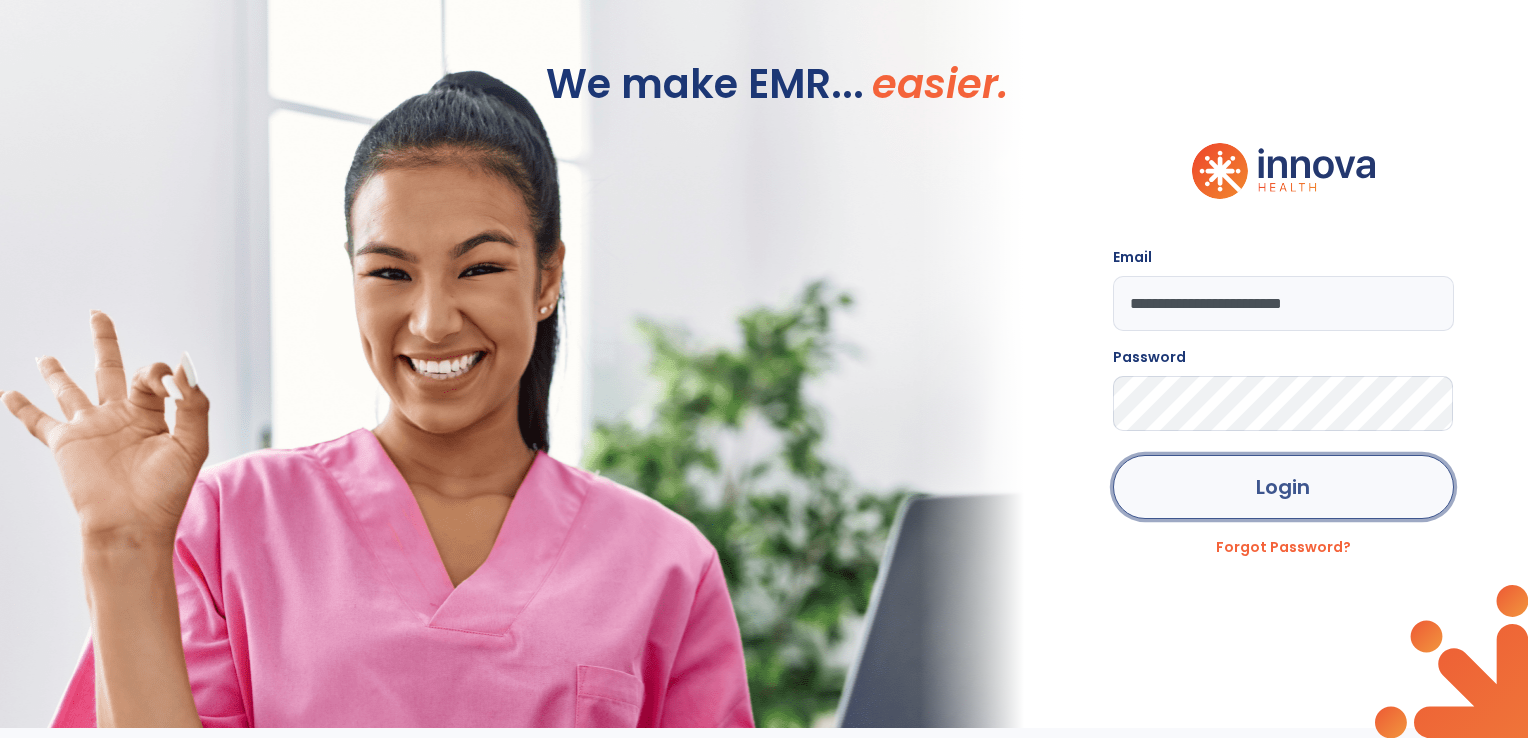 click on "Login" 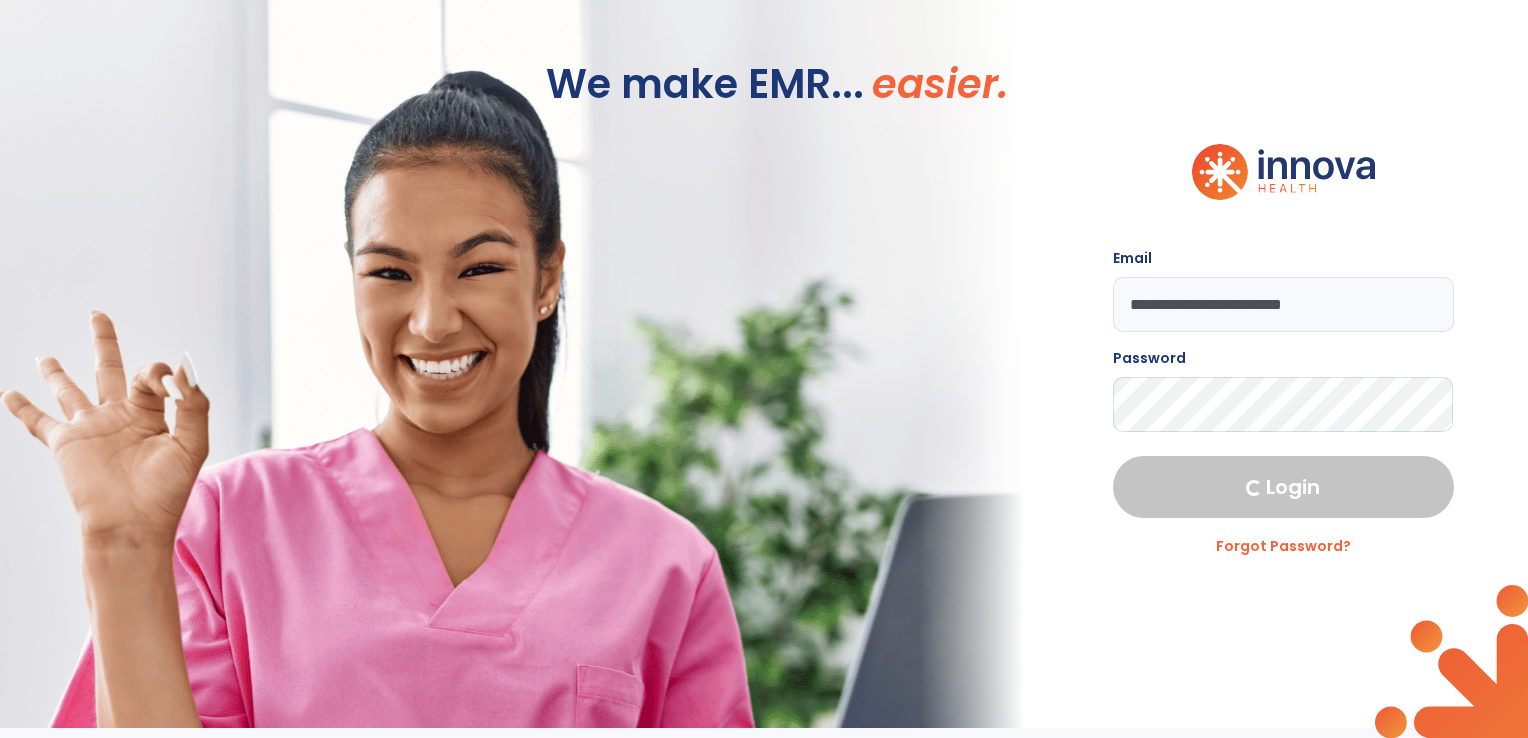 select on "***" 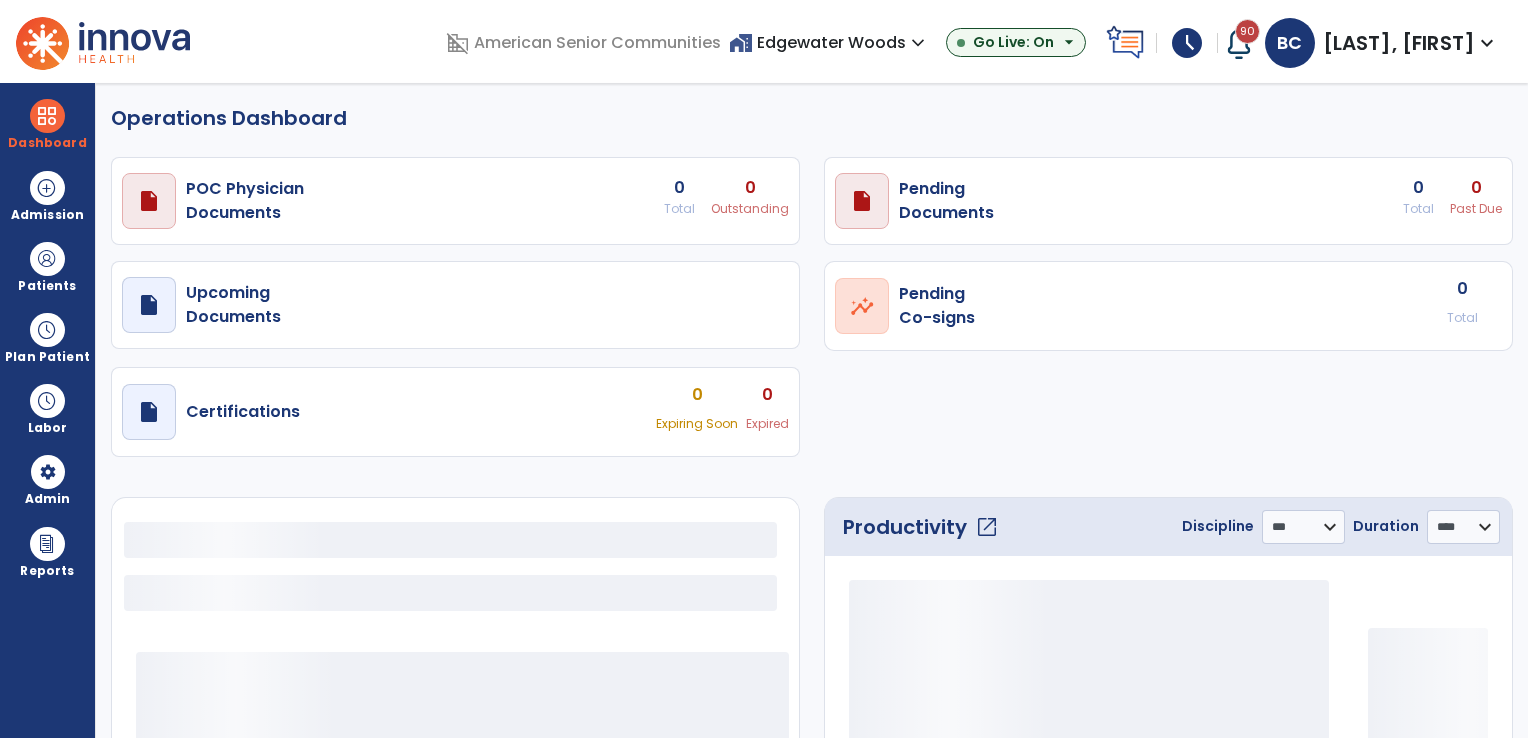 select on "***" 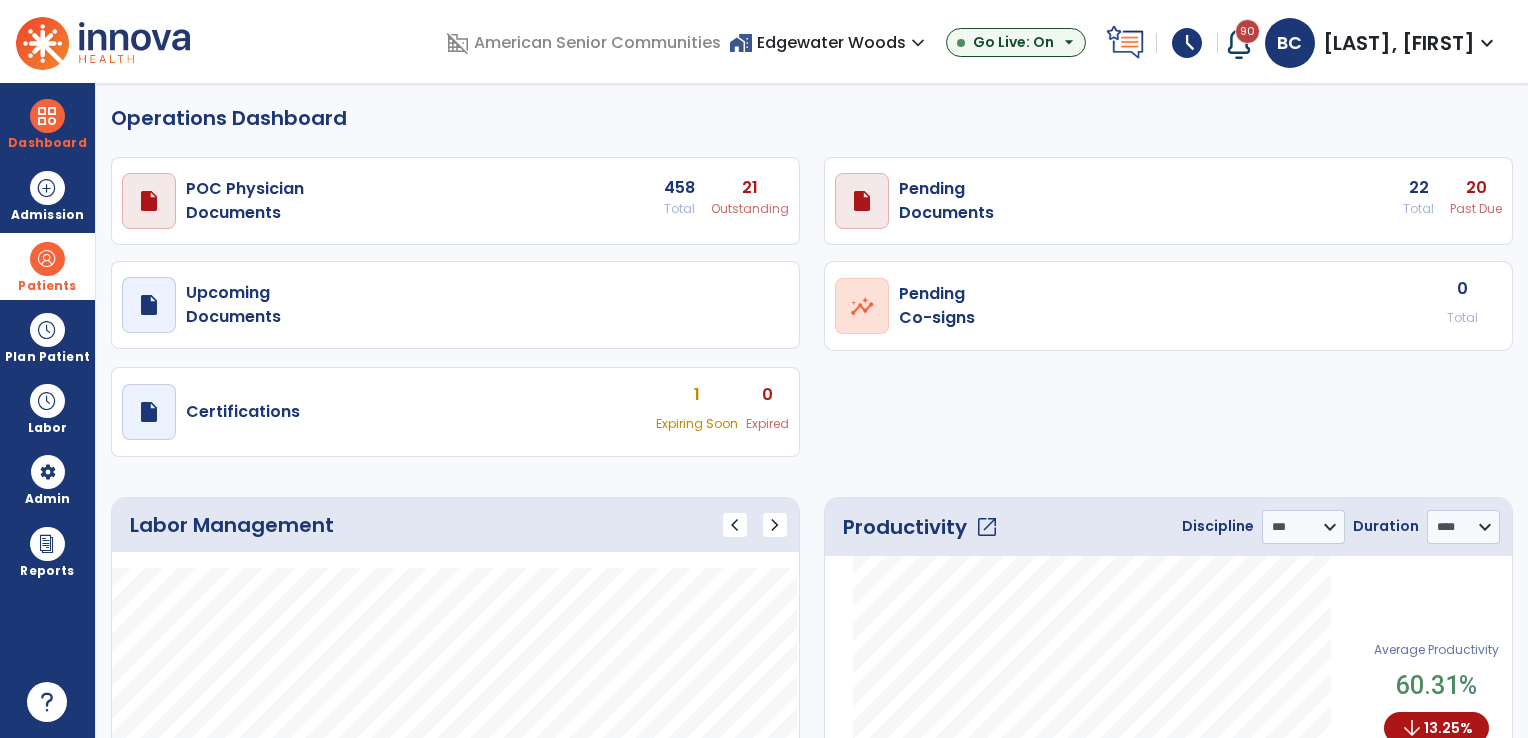 click on "Patients" at bounding box center [47, 266] 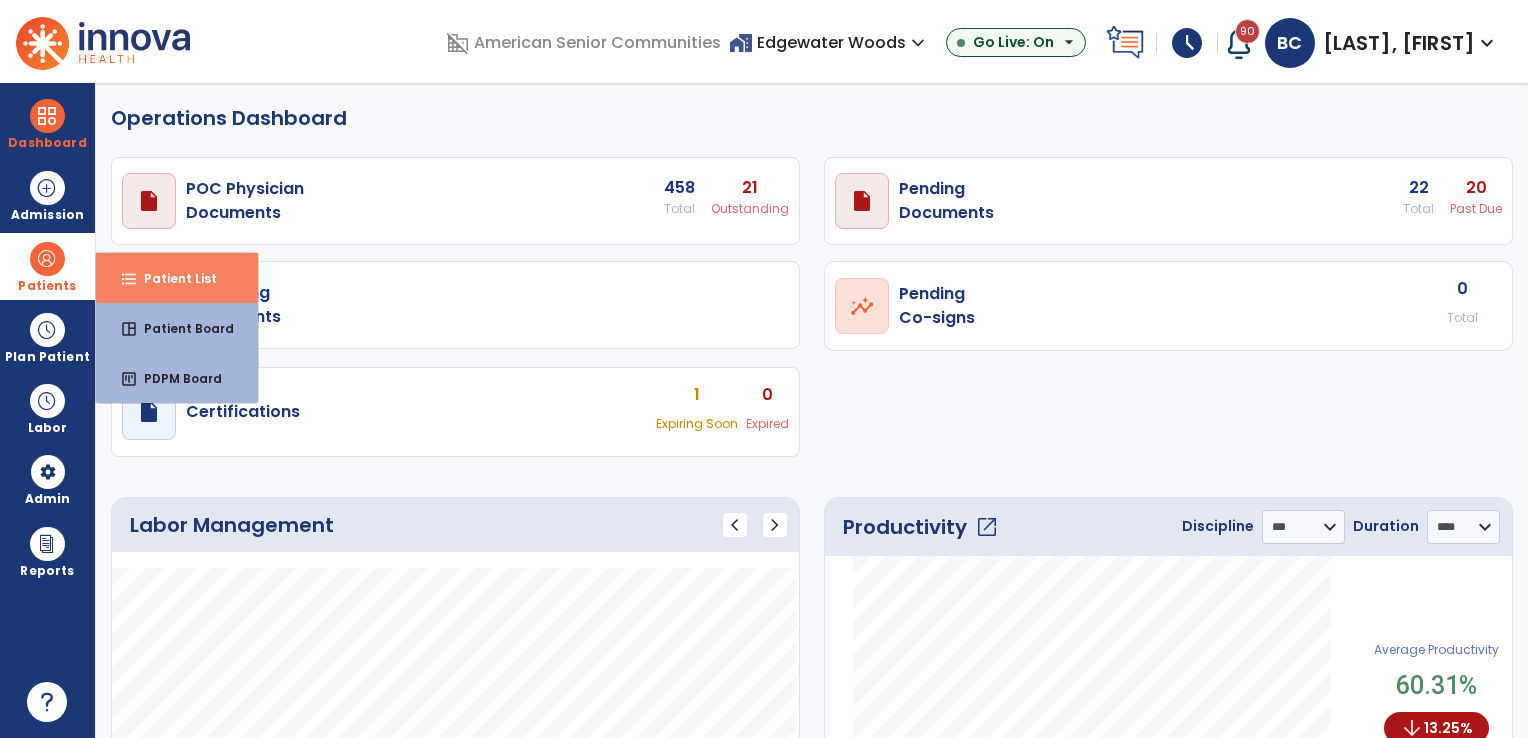 click on "format_list_bulleted  Patient List" at bounding box center [177, 278] 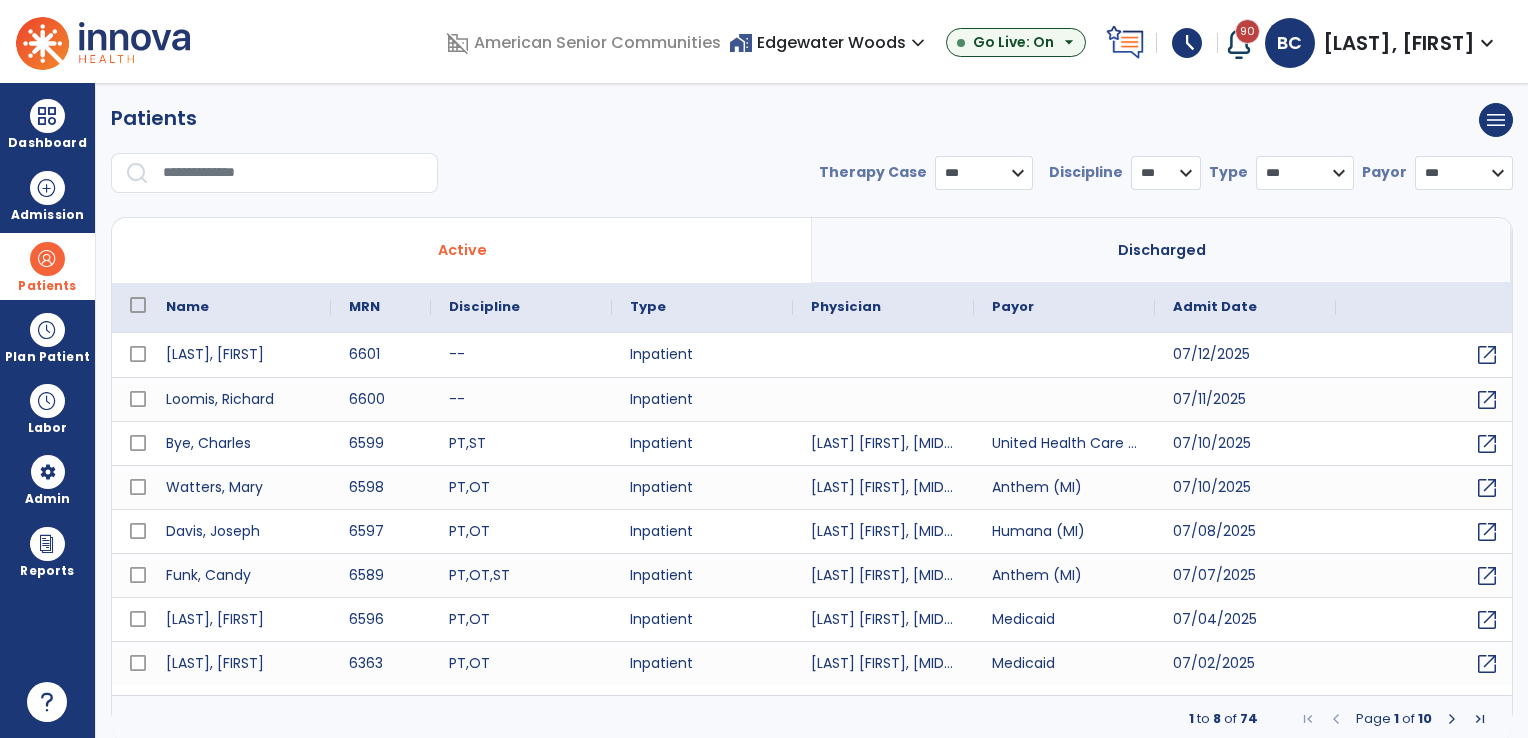 select on "***" 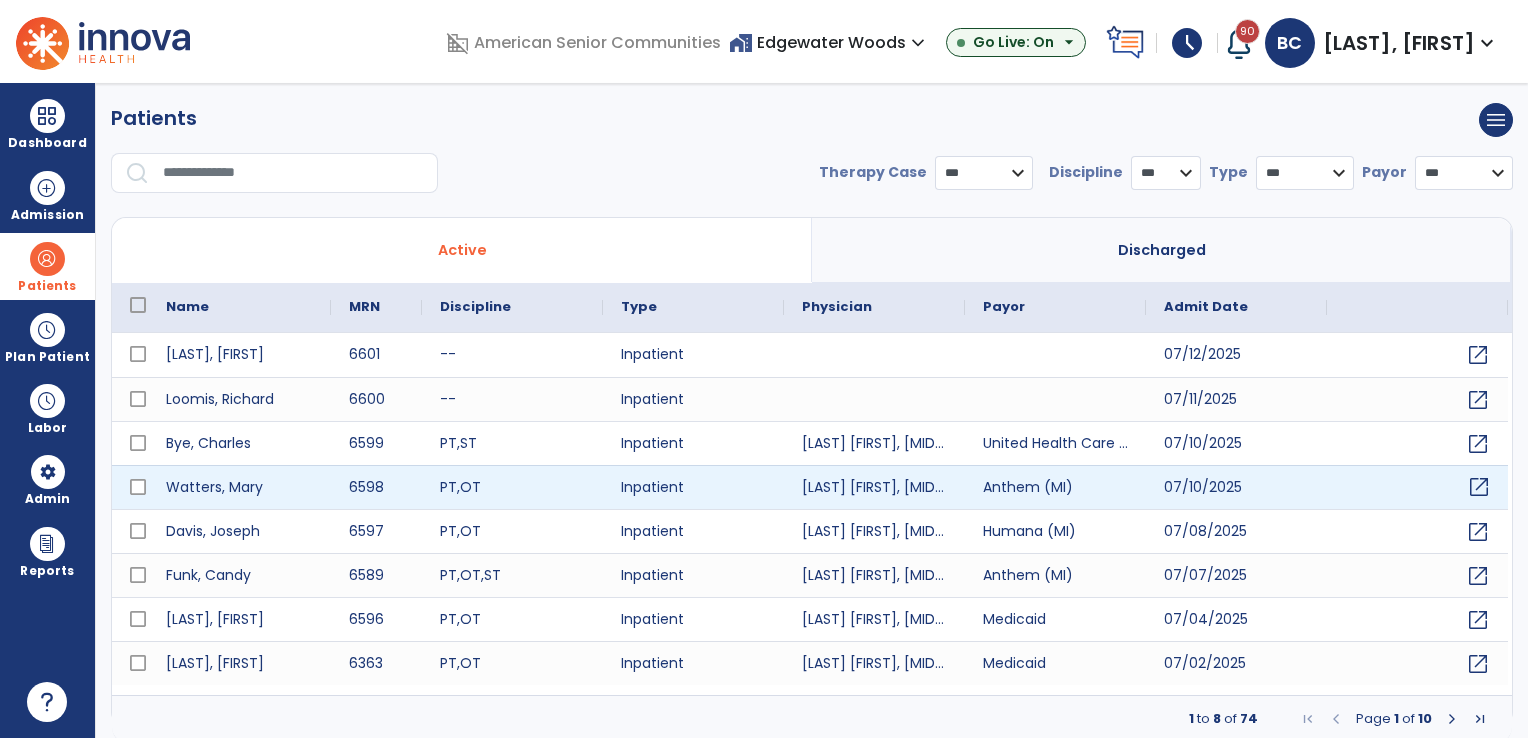 click on "open_in_new" at bounding box center [1479, 487] 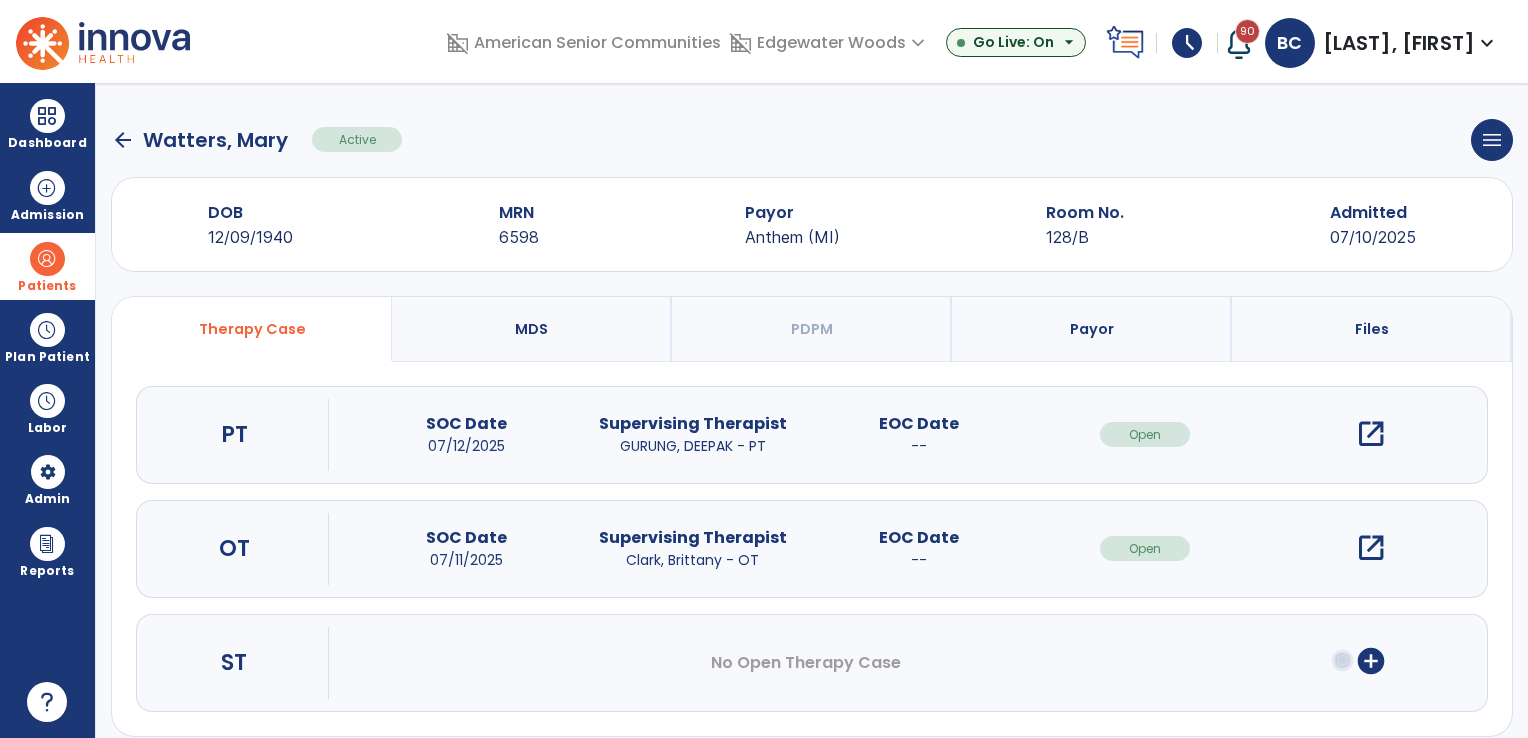click on "open_in_new" at bounding box center [1371, 548] 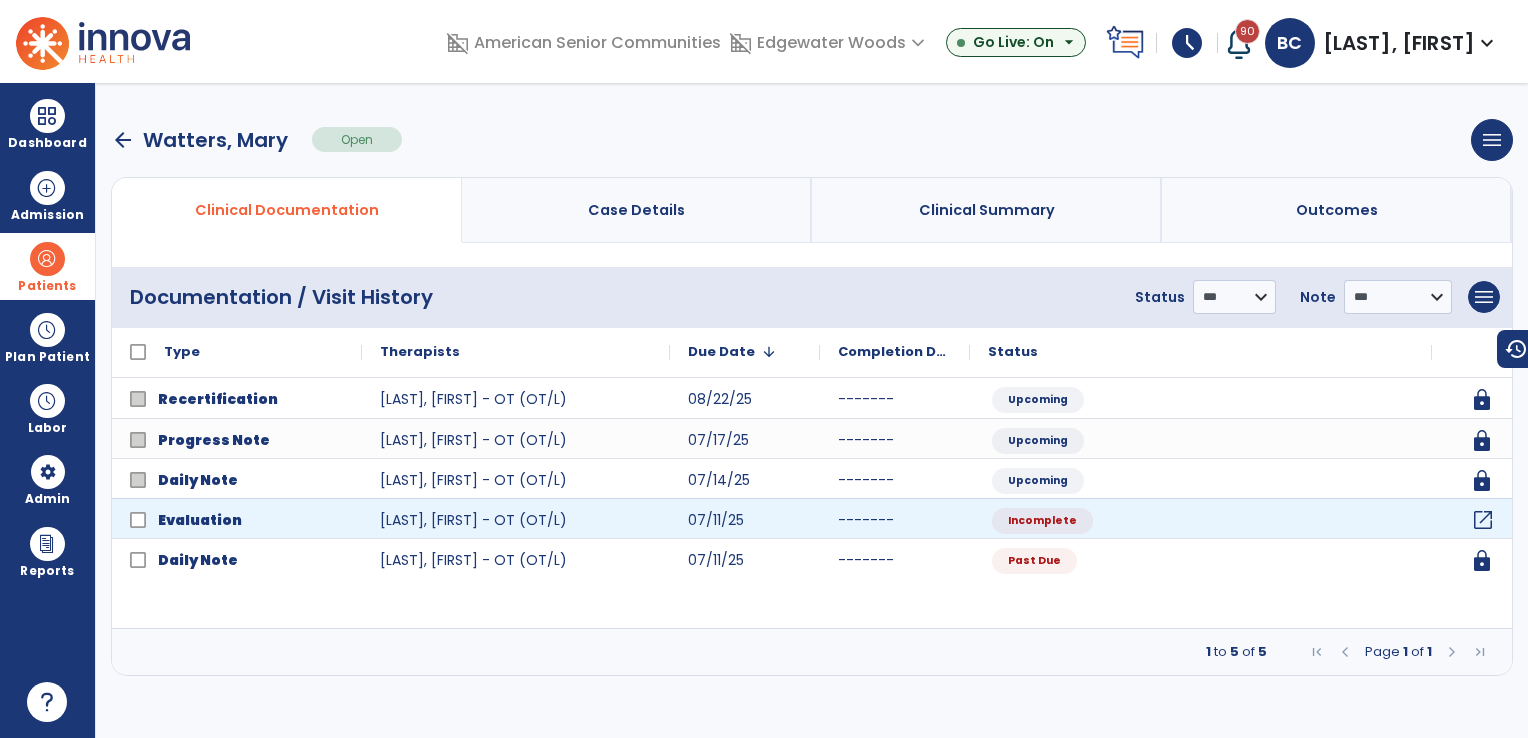 click on "open_in_new" 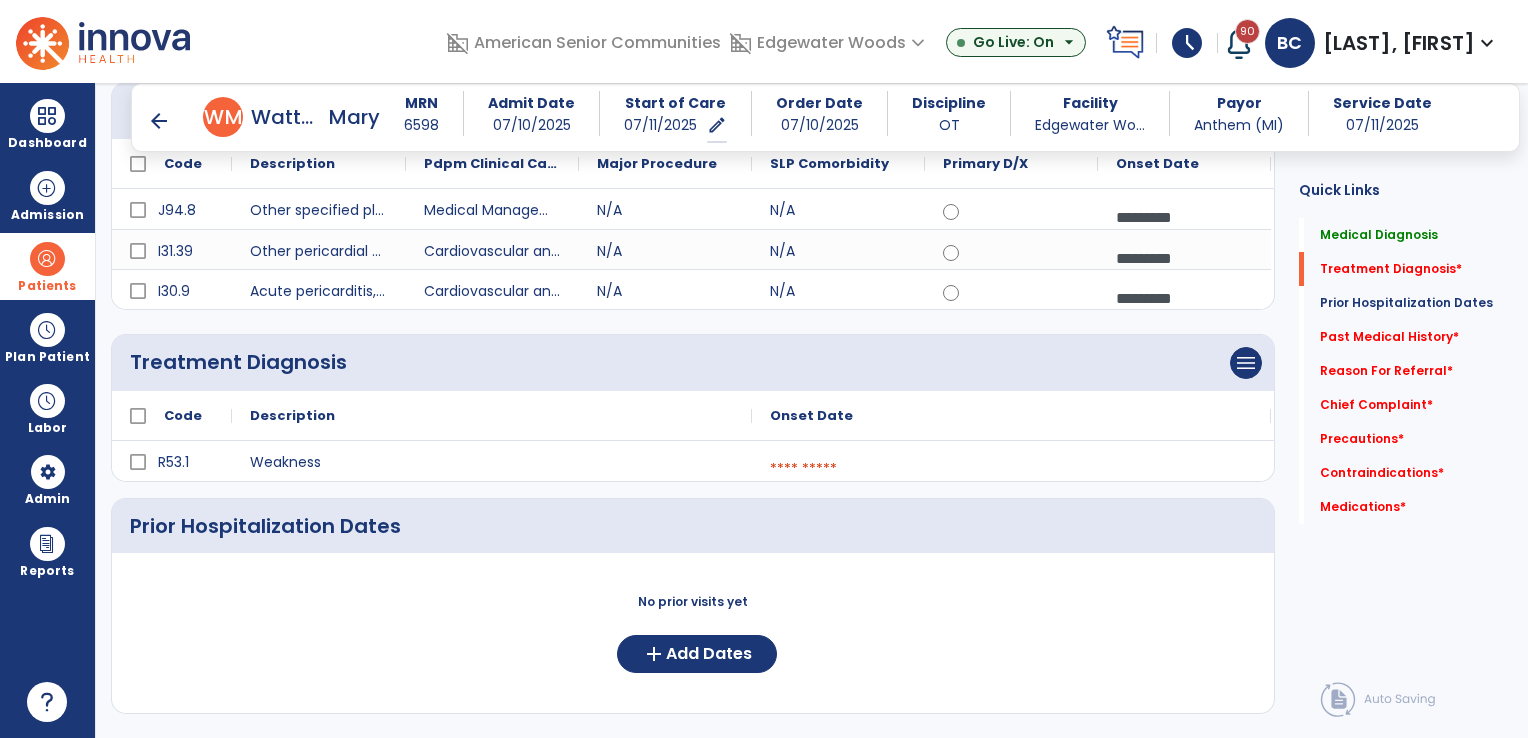 scroll, scrollTop: 251, scrollLeft: 0, axis: vertical 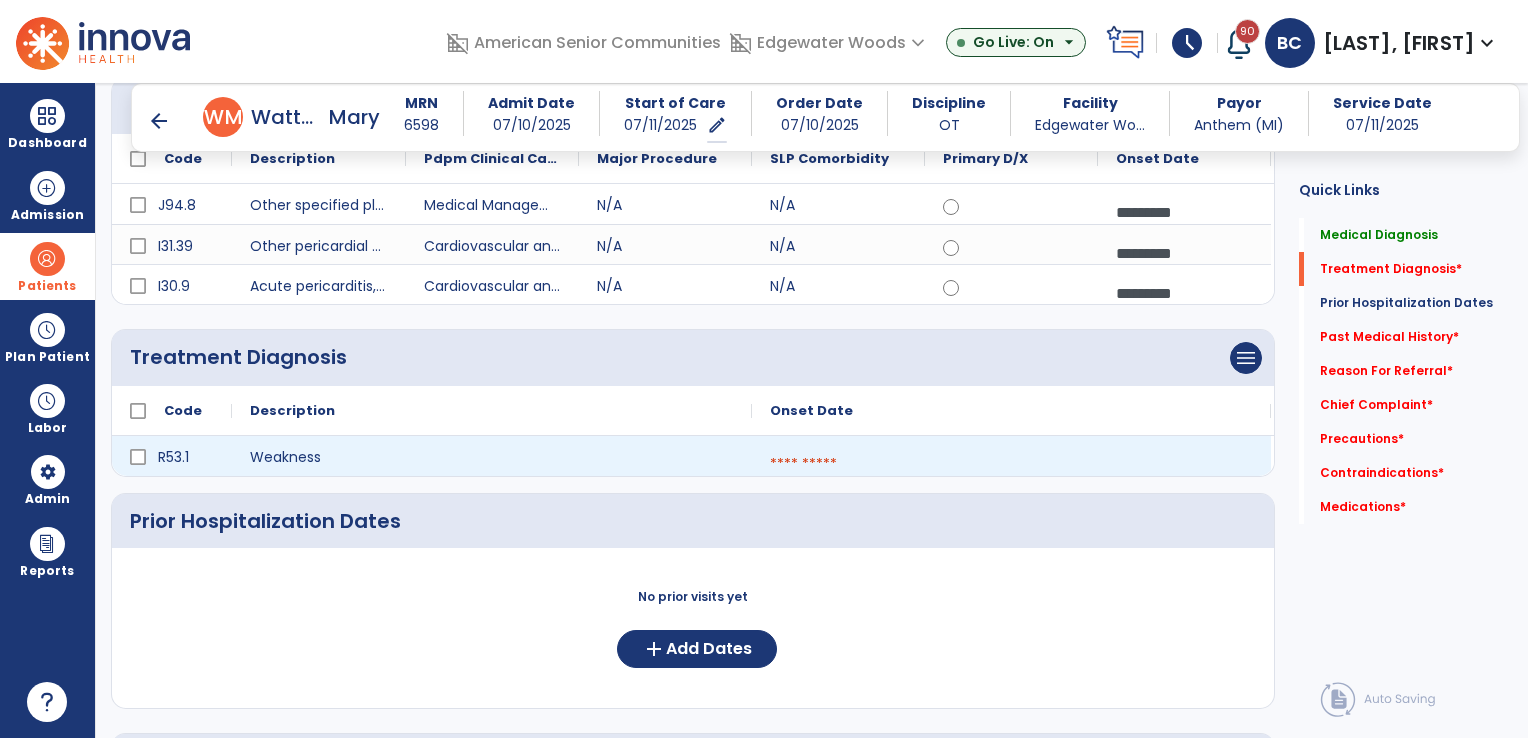 click at bounding box center (1011, 464) 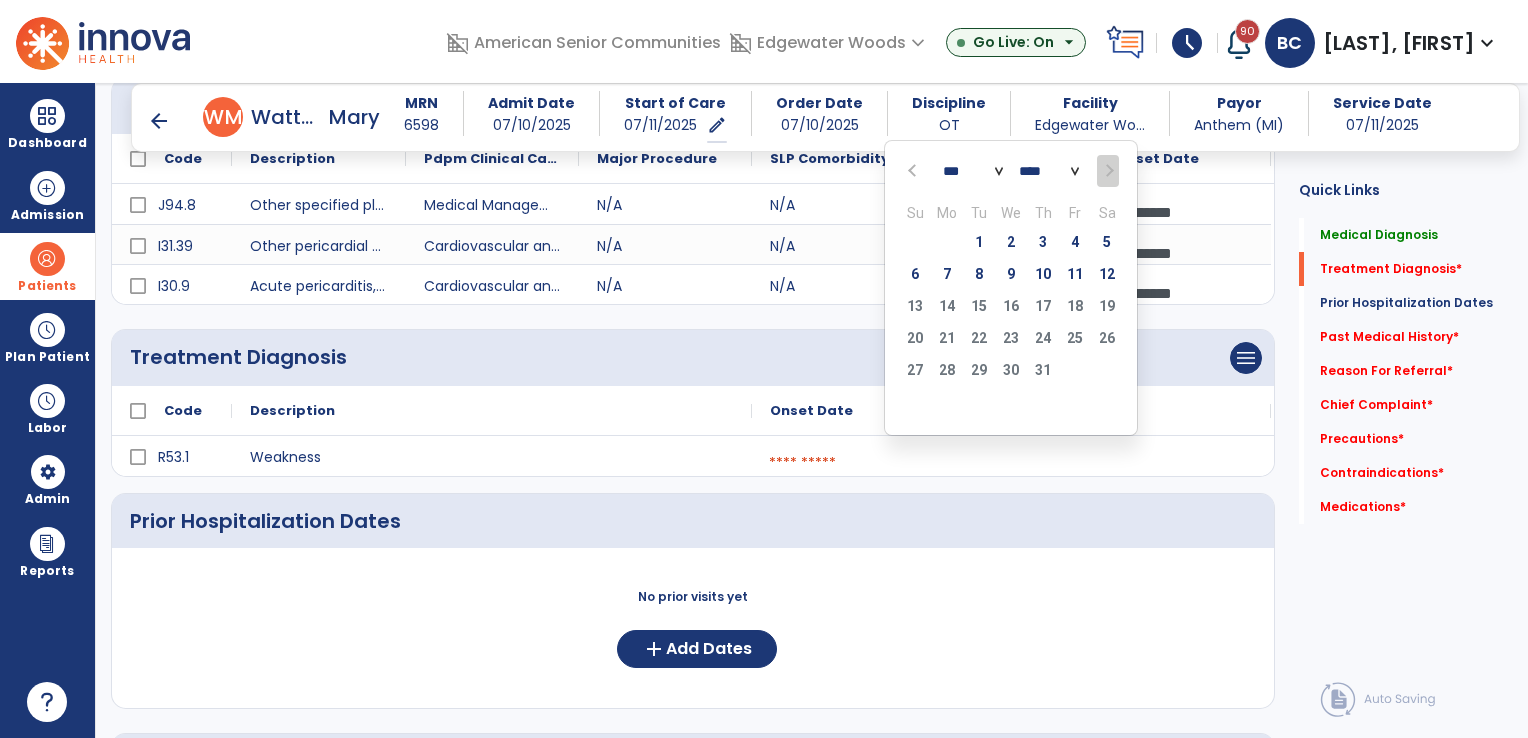click 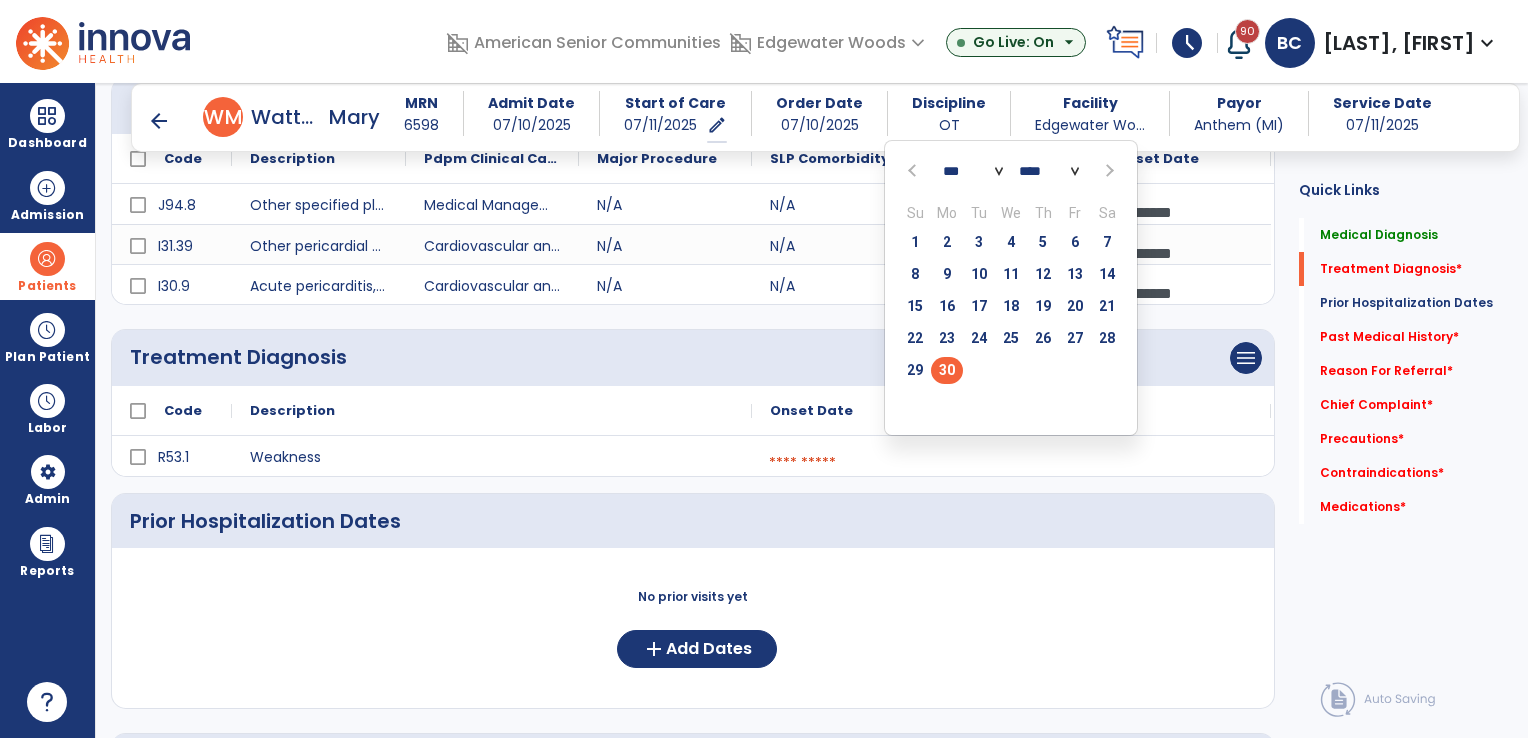 click on "30" 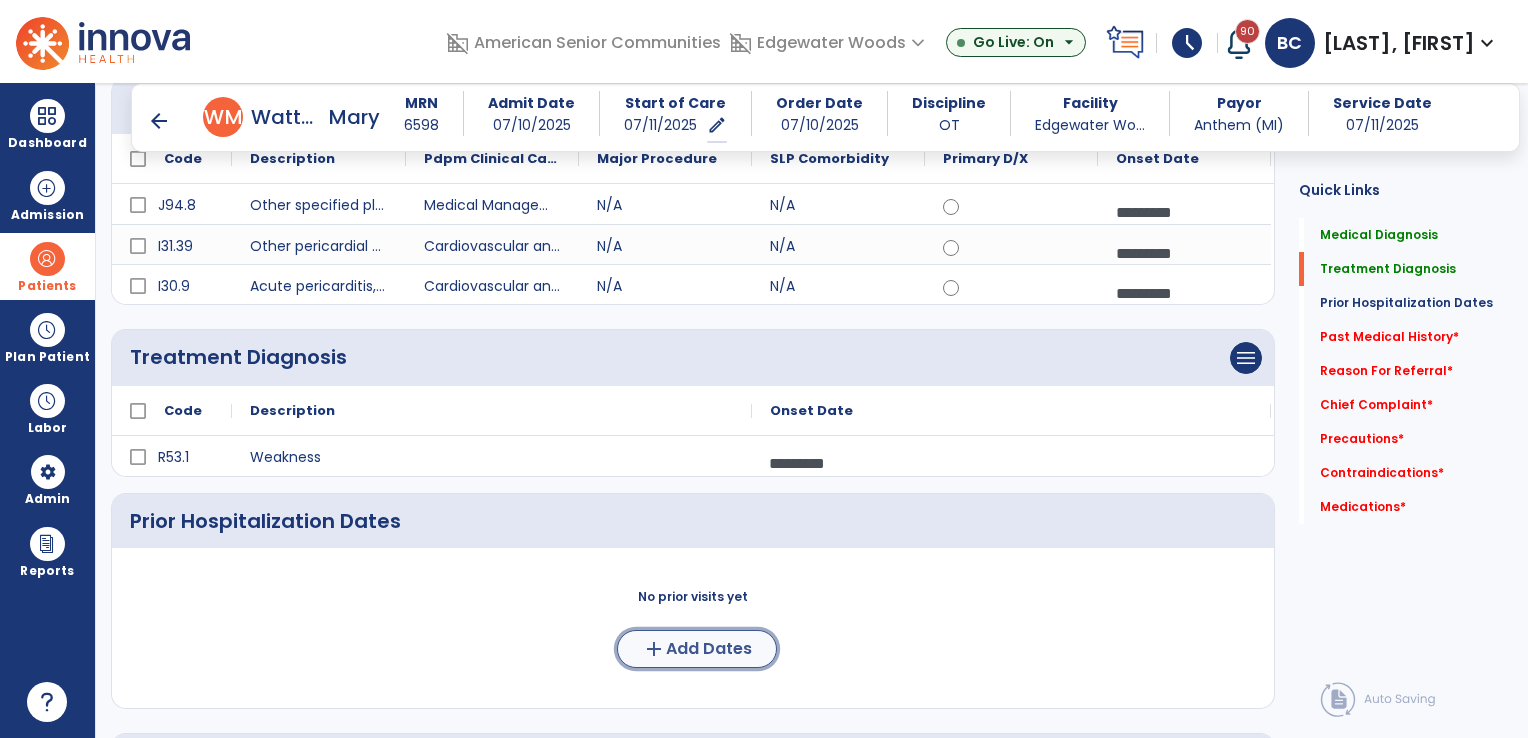 click on "Add Dates" 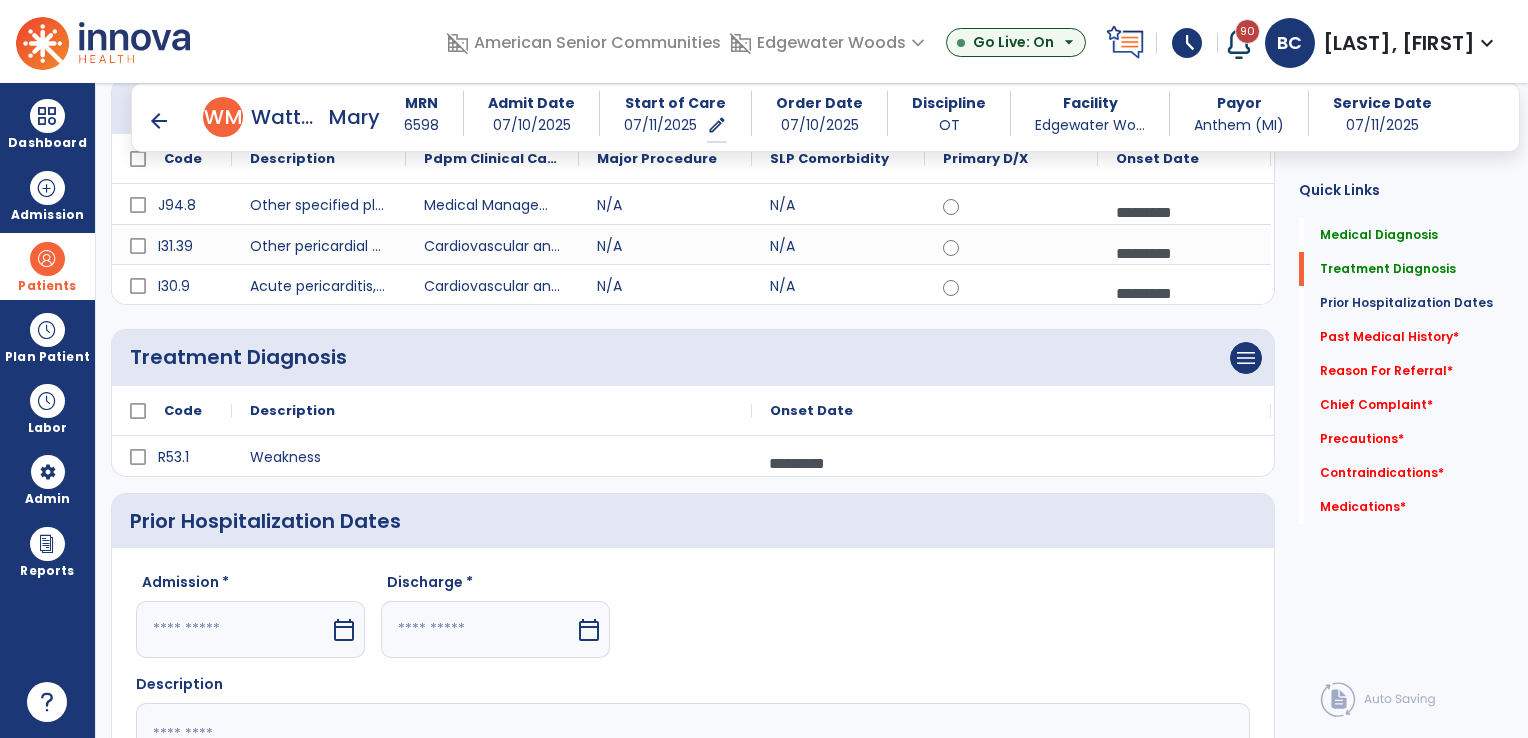 click on "calendar_today" at bounding box center (344, 630) 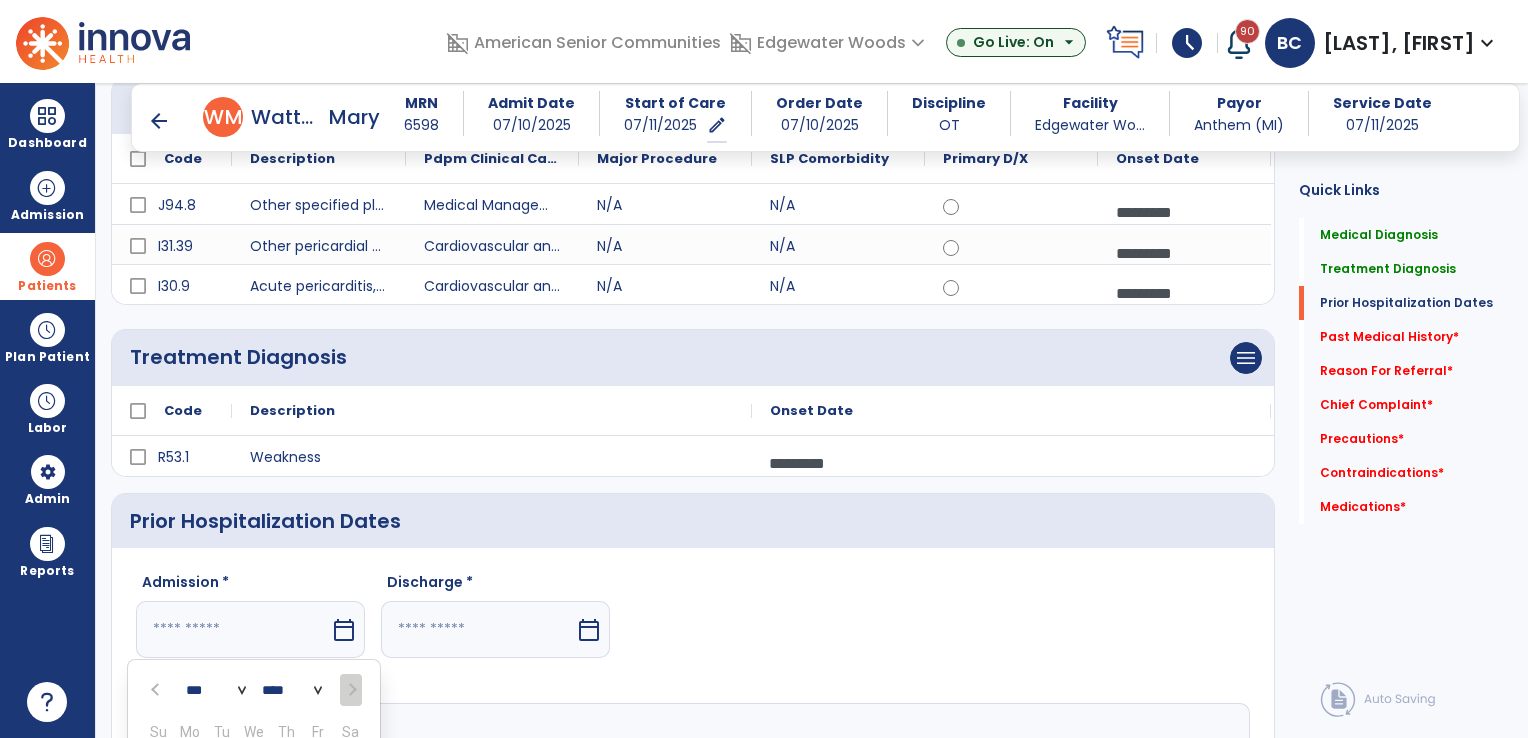 scroll, scrollTop: 635, scrollLeft: 0, axis: vertical 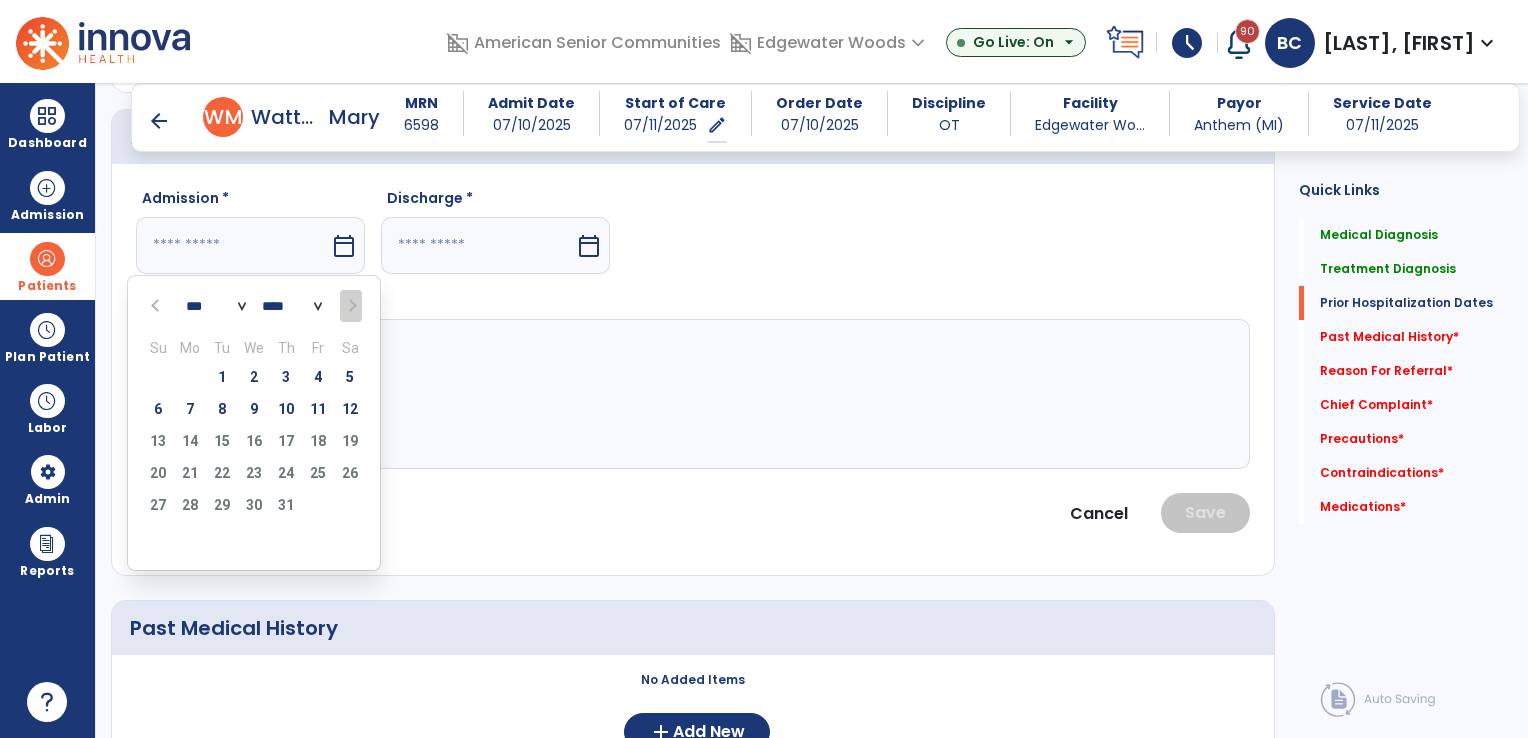 click at bounding box center (157, 306) 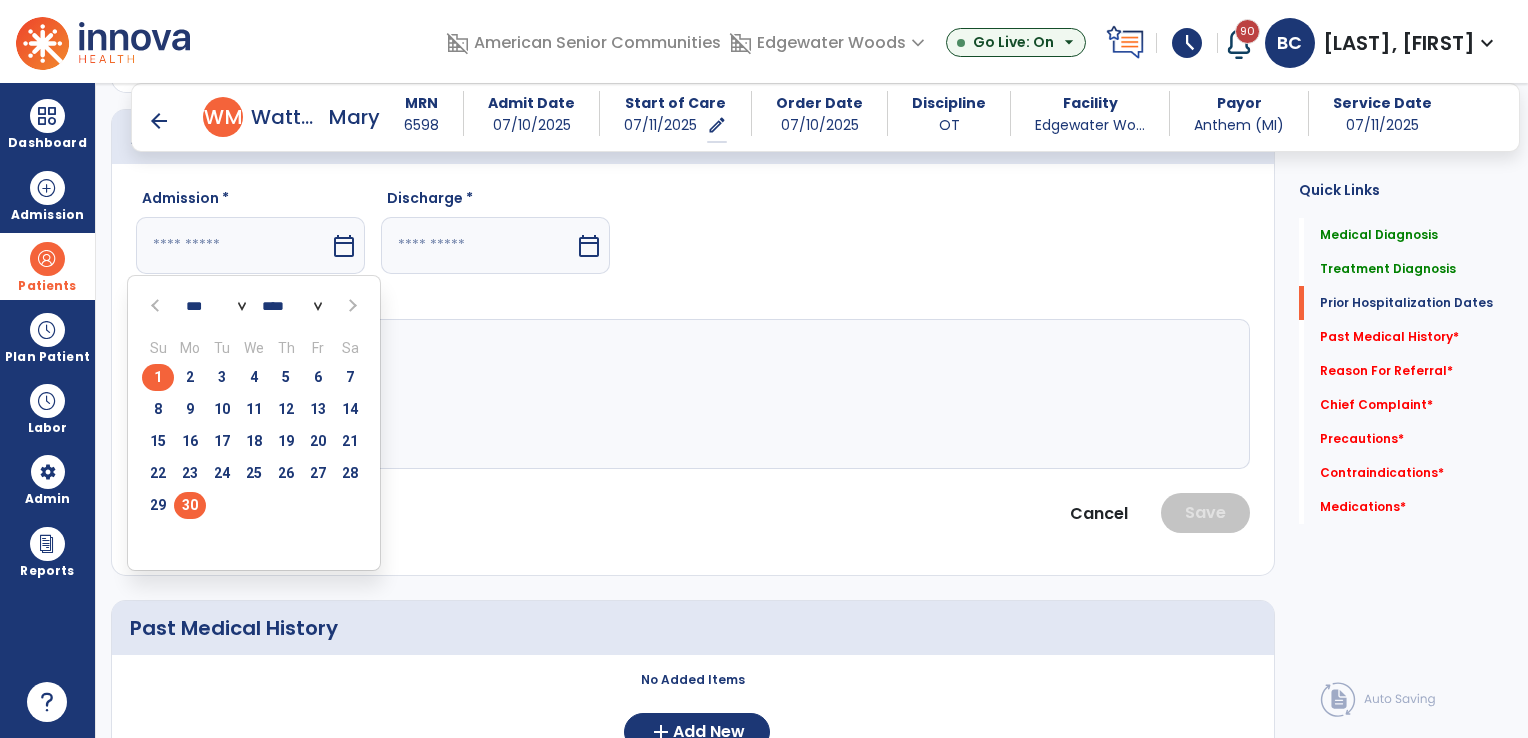 click on "30" at bounding box center (190, 505) 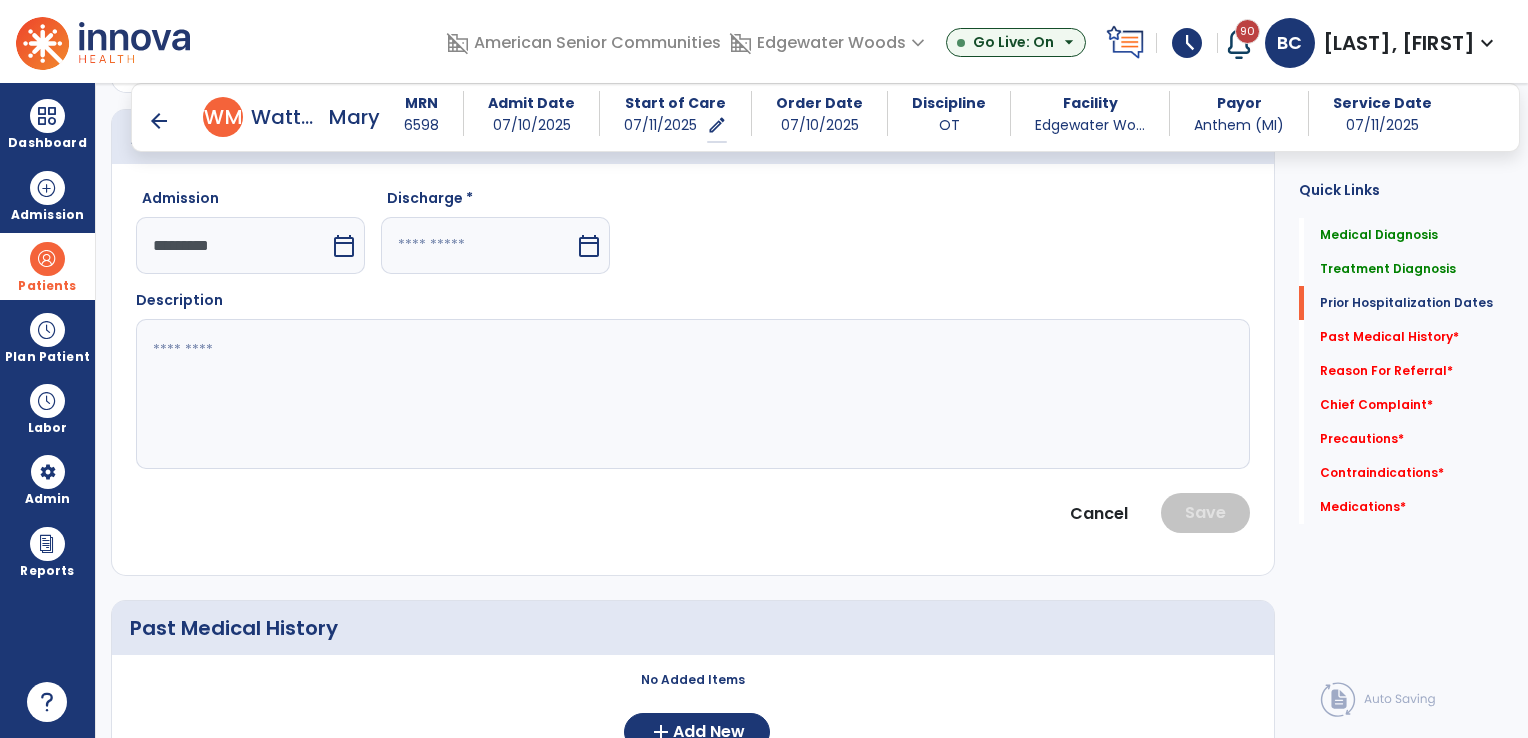 click on "calendar_today" at bounding box center [589, 246] 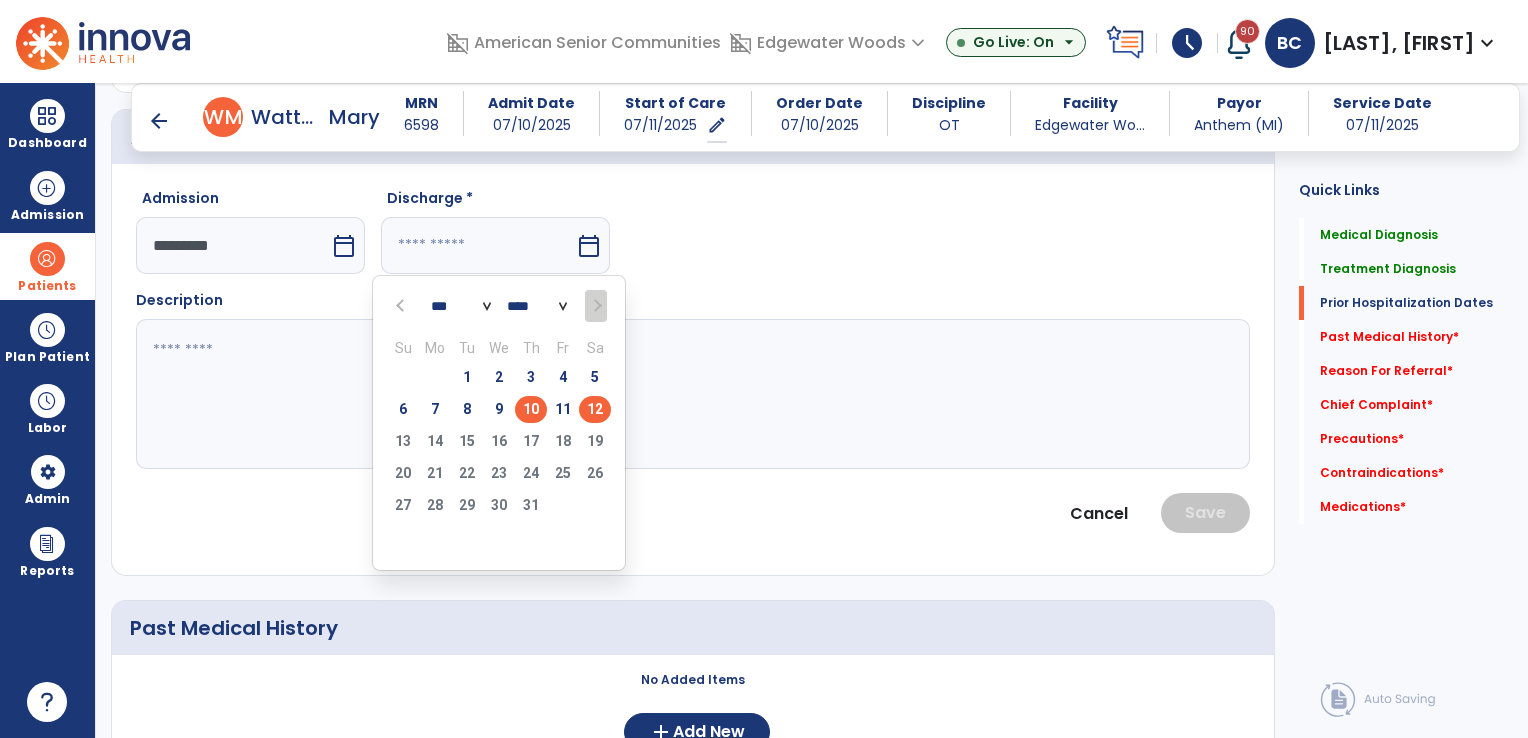 click on "10" at bounding box center (531, 409) 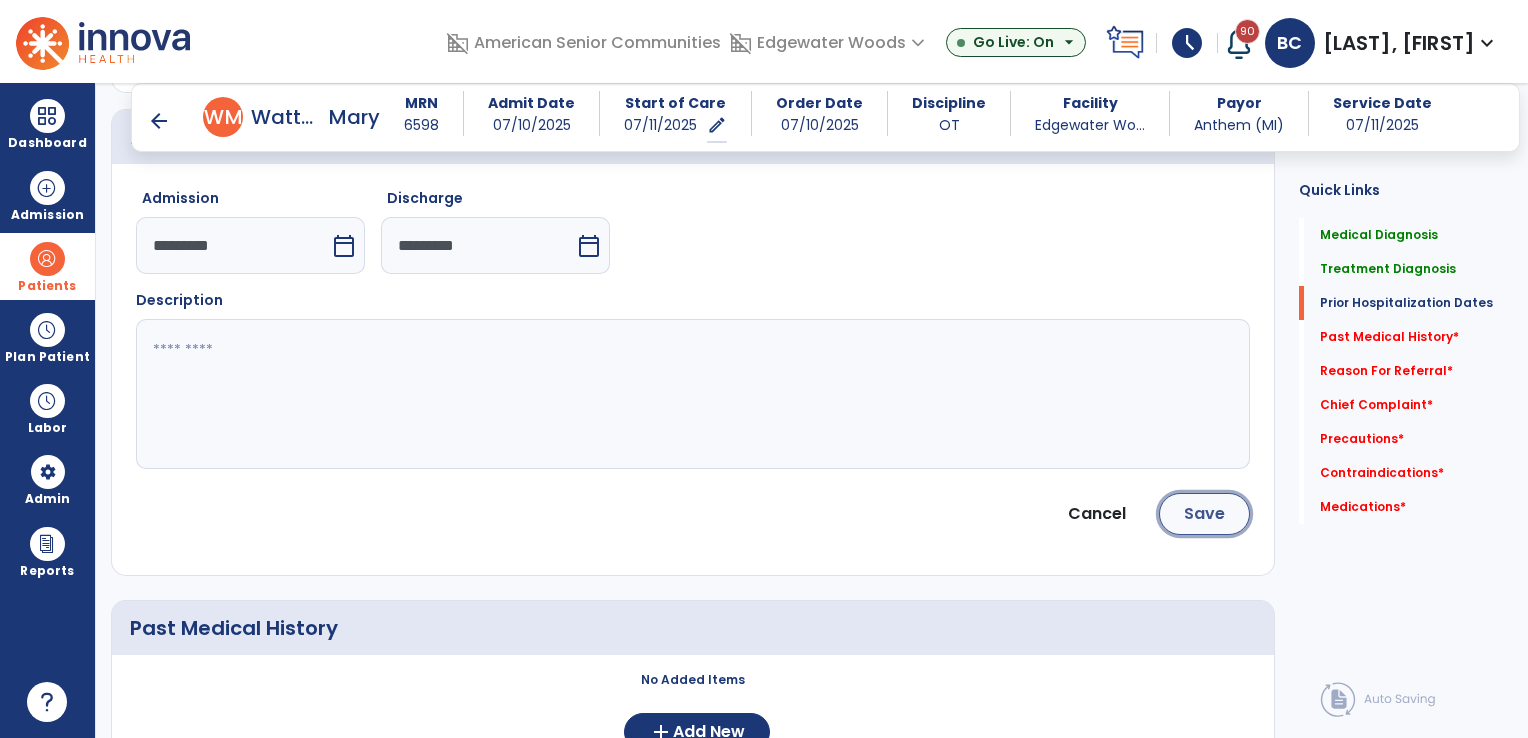click on "Save" 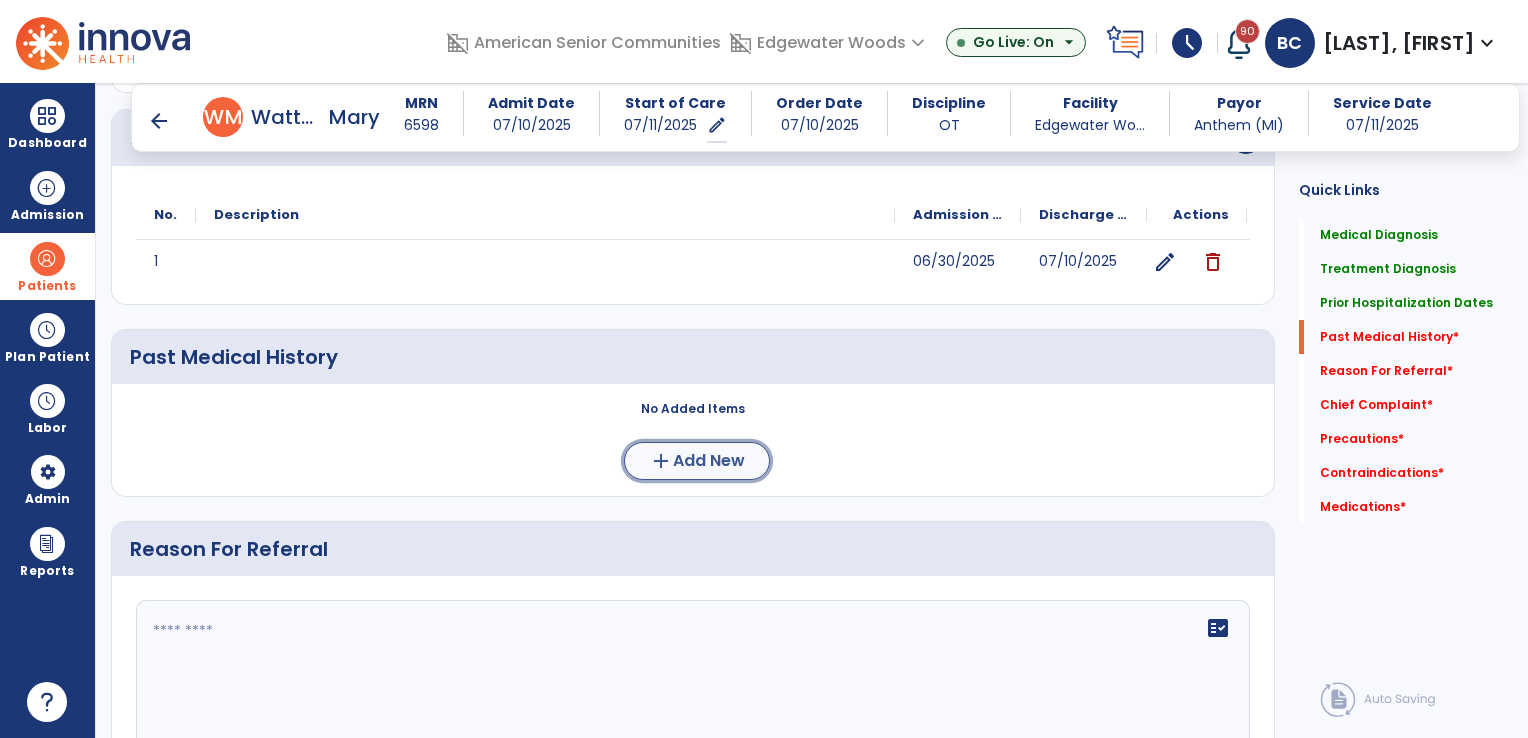 click on "add" 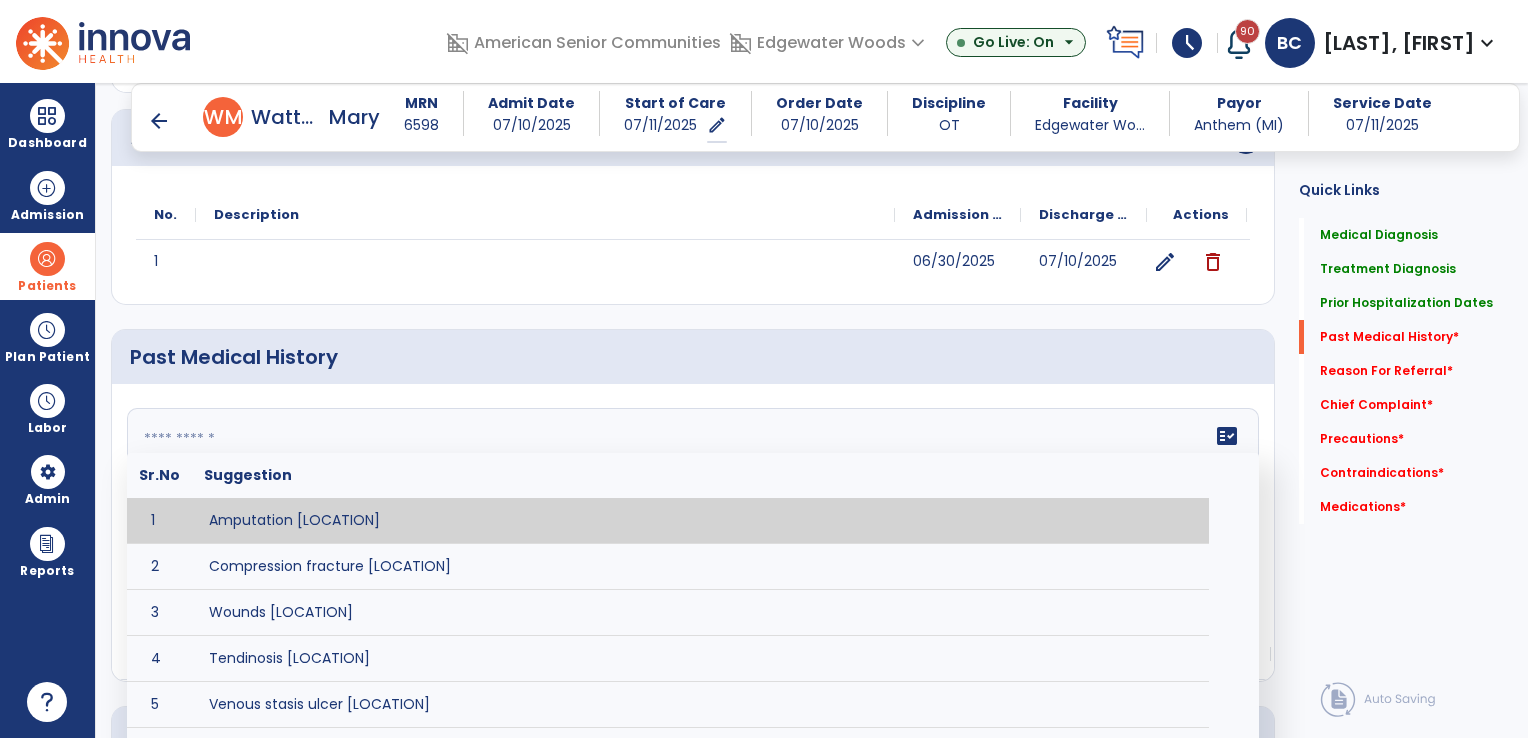 click on "fact_check  Sr.No Suggestion 1 Amputation [LOCATION] 2 Compression fracture [LOCATION] 3 Wounds [LOCATION] 4 Tendinosis [LOCATION] 5 Venous stasis ulcer [LOCATION] 6 Achilles tendon tear [LOCATION] 7 ACL tear surgically repaired [LOCATION] 8 Above knee amputation (AKA) [LOCATION] 9 Below knee amputation (BKE) [LOCATION] 10 Cancer (SITE/TYPE) 11 Surgery (TYPE) 12 AAA (Abdominal Aortic Aneurysm) 13 Achilles tendon tear [LOCATION] 14 Acute Renal Failure 15 AIDS (Acquired Immune Deficiency Syndrome) 16 Alzheimer's Disease 17 Anemia 18 Angina 19 Anxiety 20 ASHD (Arteriosclerotic Heart Disease) 21 Atrial Fibrillation 22 Bipolar Disorder 23 Bowel Obstruction 24 C-Diff 25 Coronary Artery Bypass Graft (CABG) 26 CAD (Coronary Artery Disease) 27 Carpal tunnel syndrome 28 Chronic bronchitis 29 Chronic renal failure 30 Colostomy 31 COPD (Chronic Obstructive Pulmonary Disease) 32 CRPS (Complex Regional Pain Syndrome) 33 CVA (Cerebrovascular Accident) 34 CVI (Chronic Venous Insufficiency) 35 DDD (Degenerative Disc Disease)" 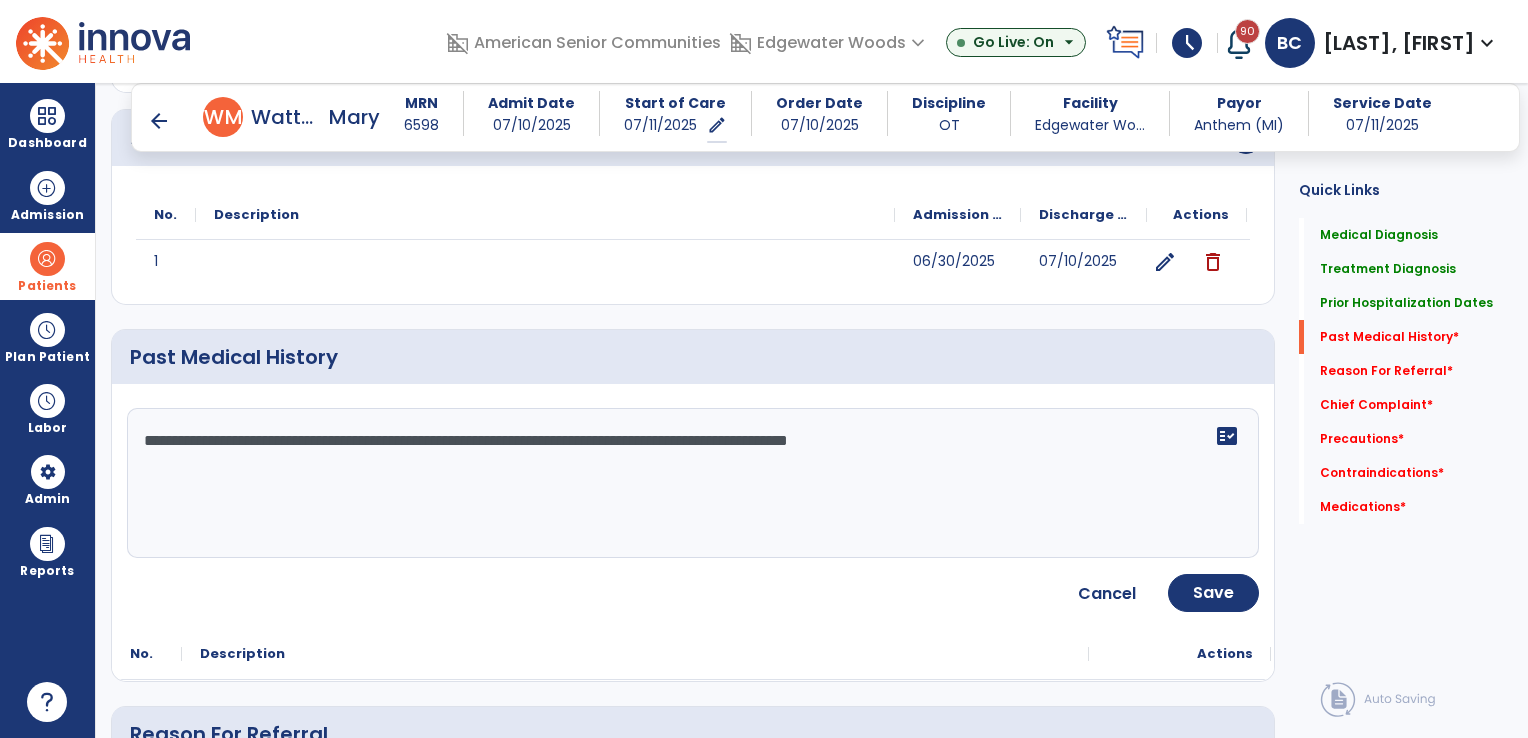 click on "**********" 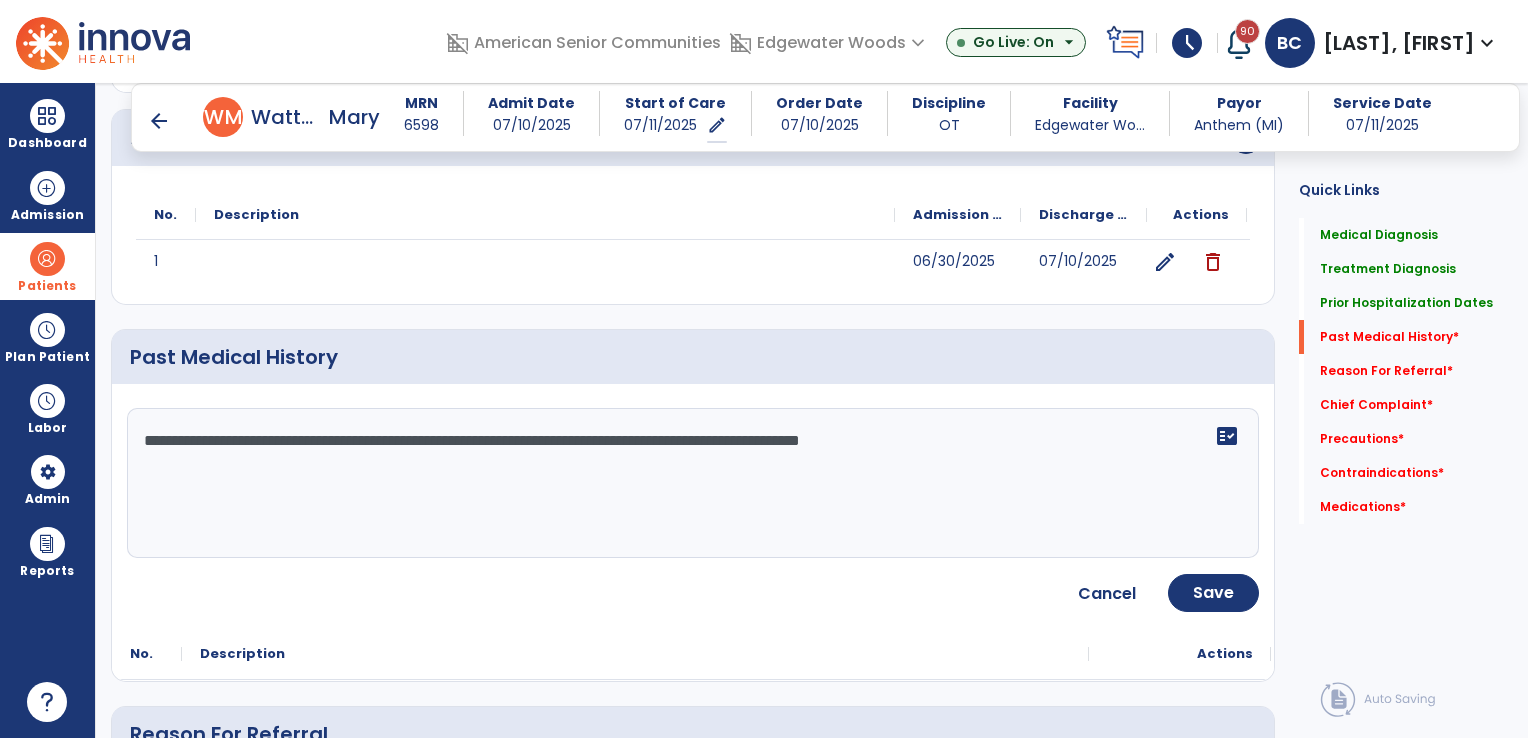 click on "**********" 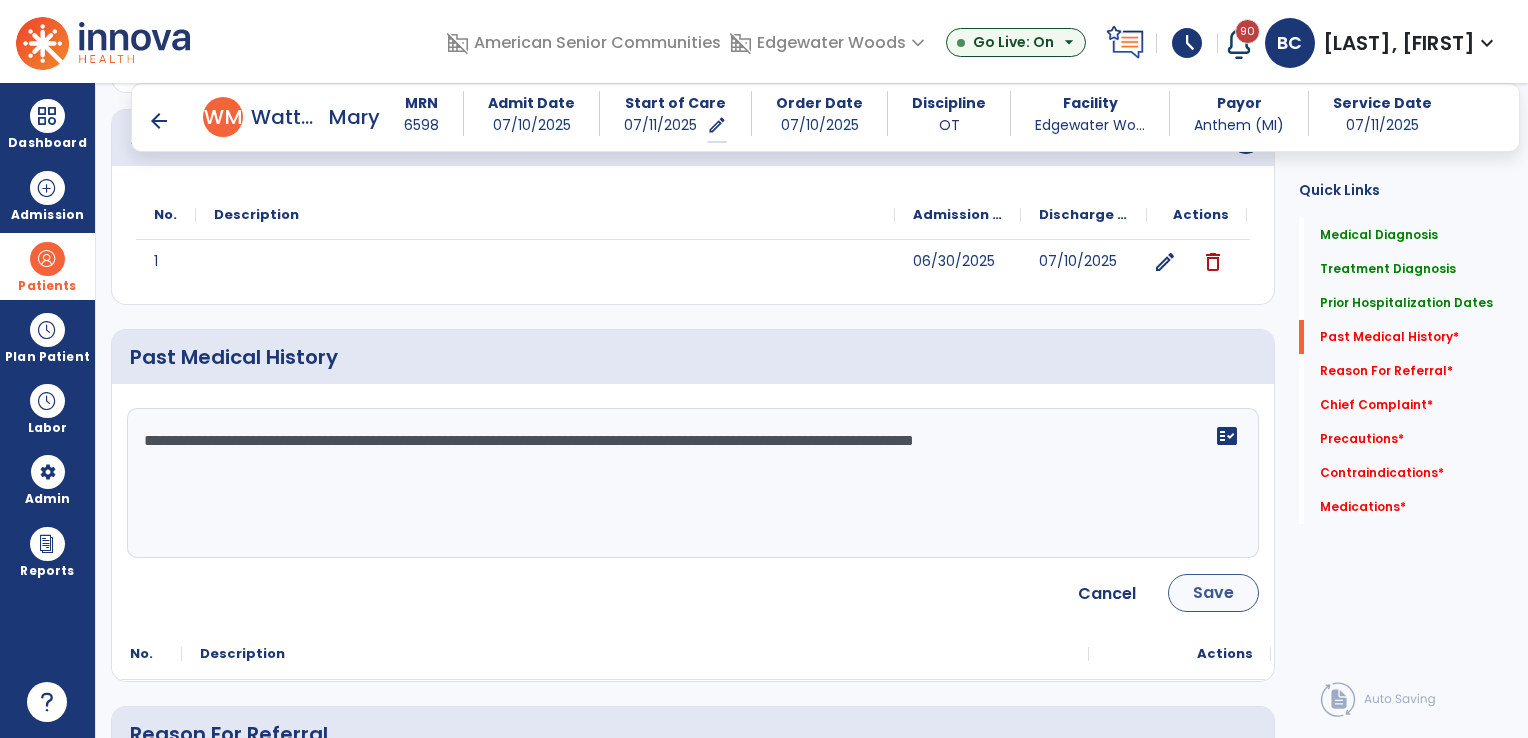 type on "**********" 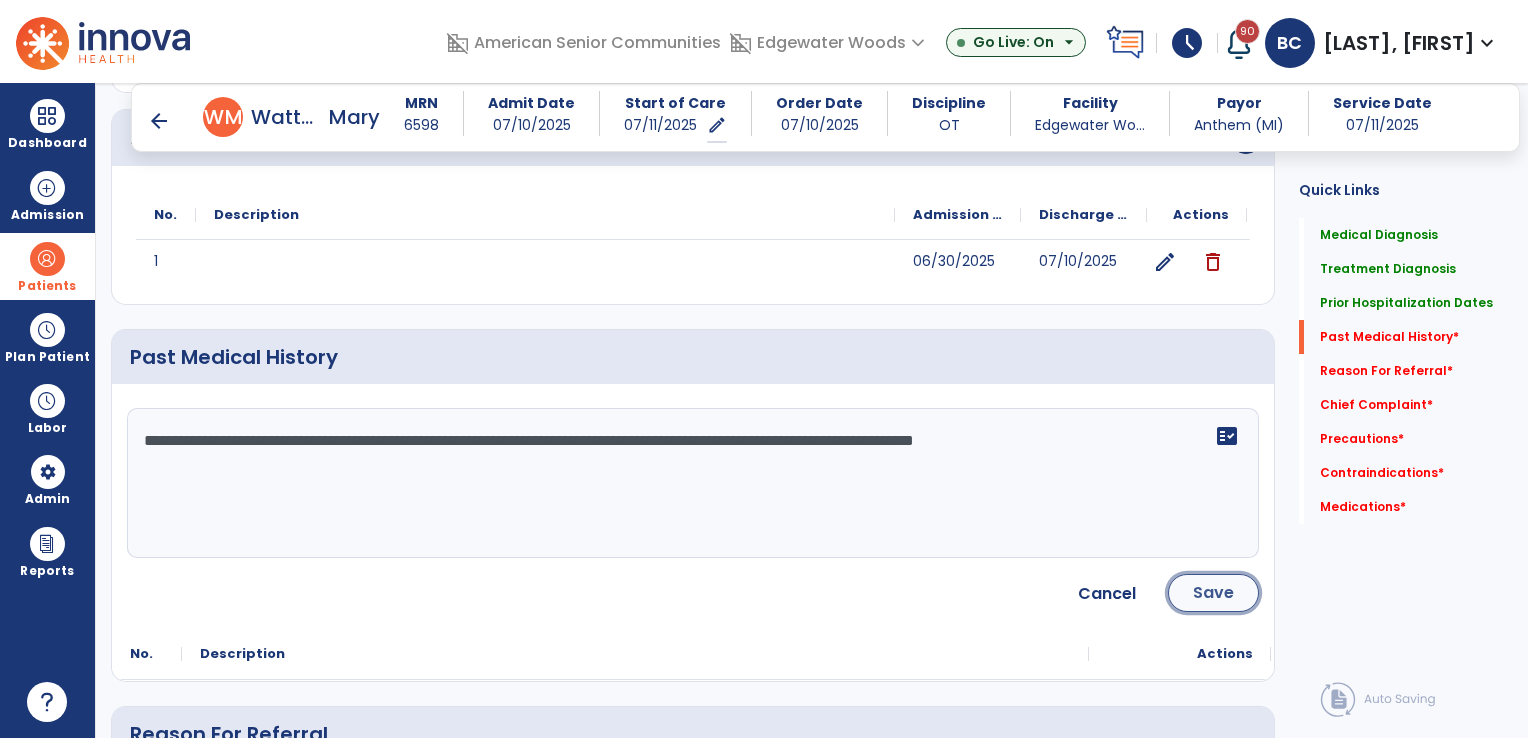 click on "Save" 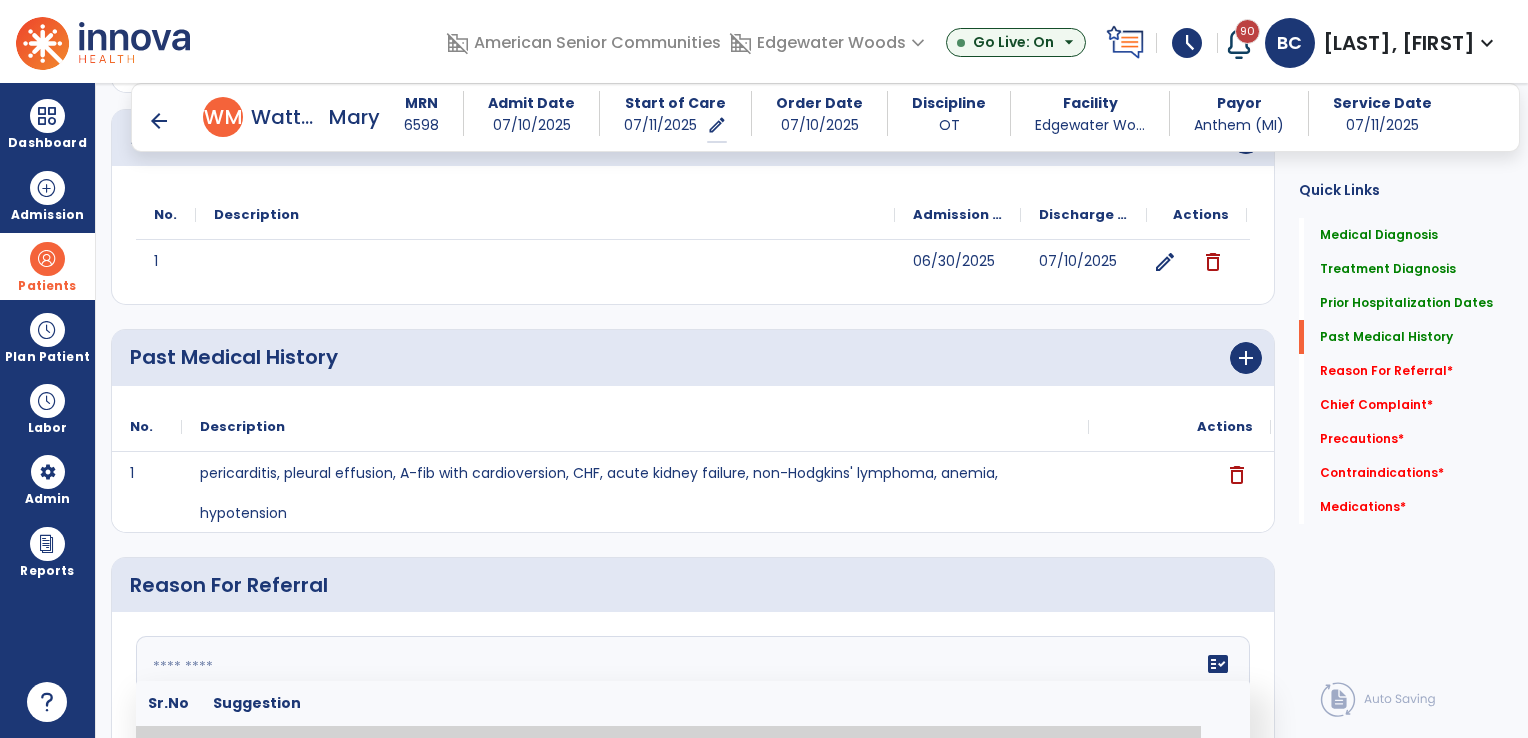click 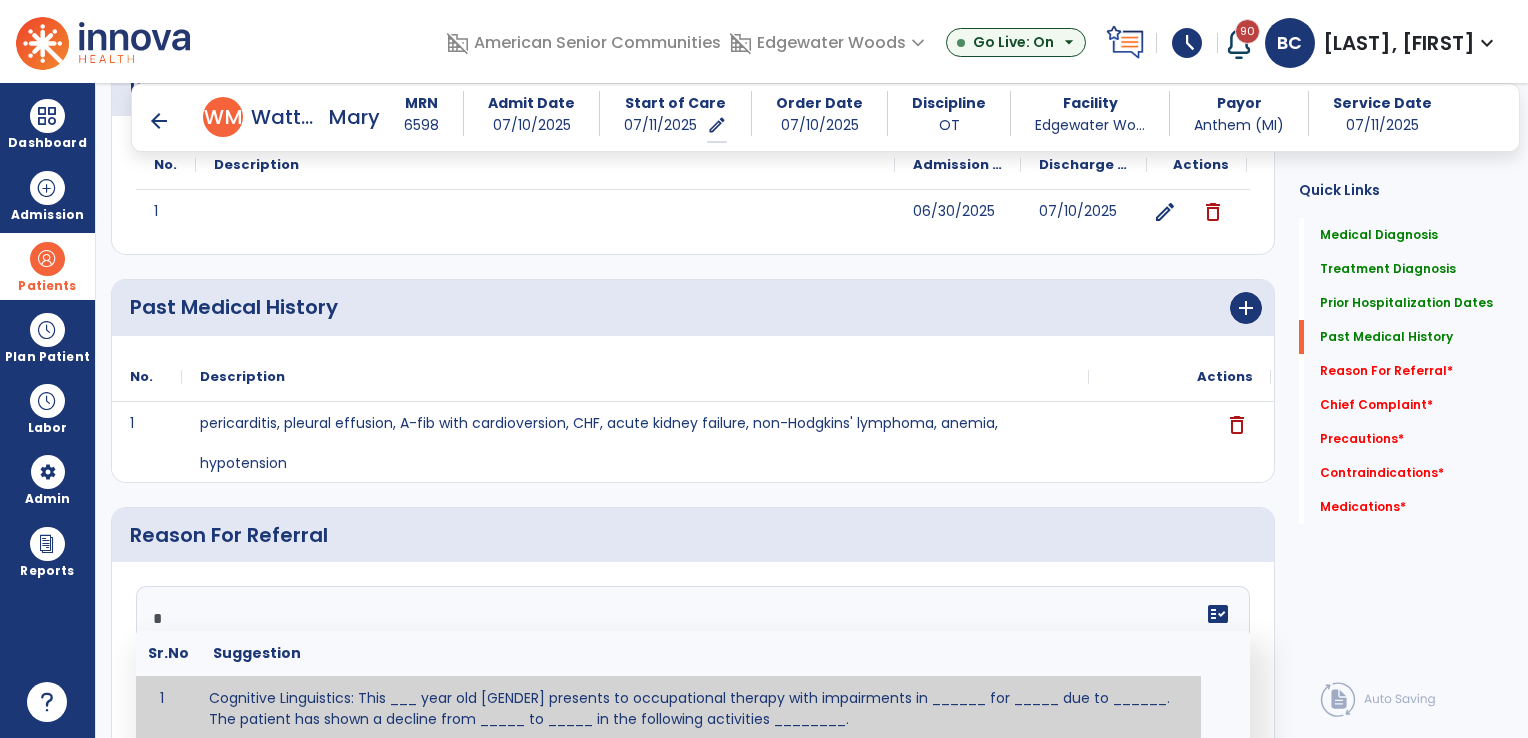 scroll, scrollTop: 688, scrollLeft: 0, axis: vertical 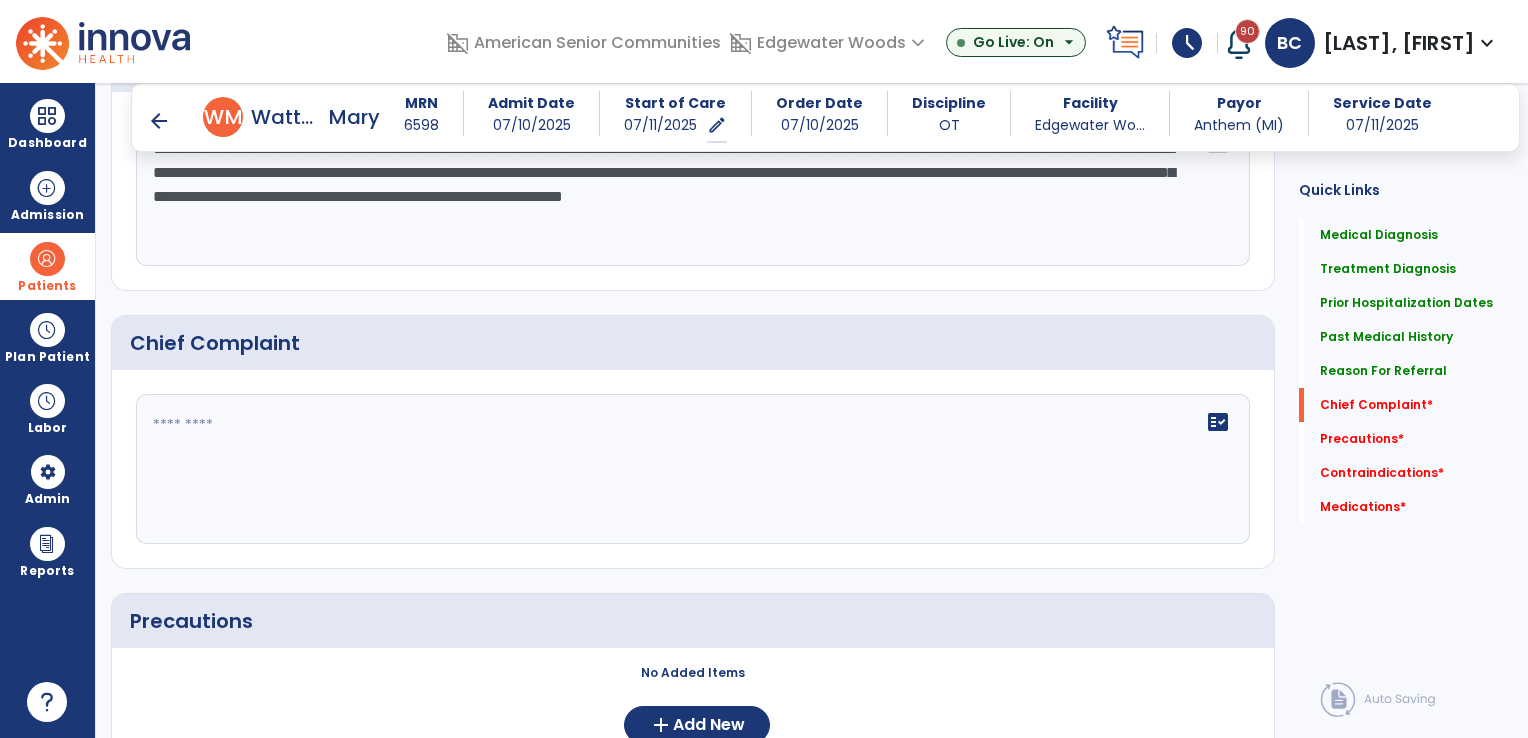 type on "**********" 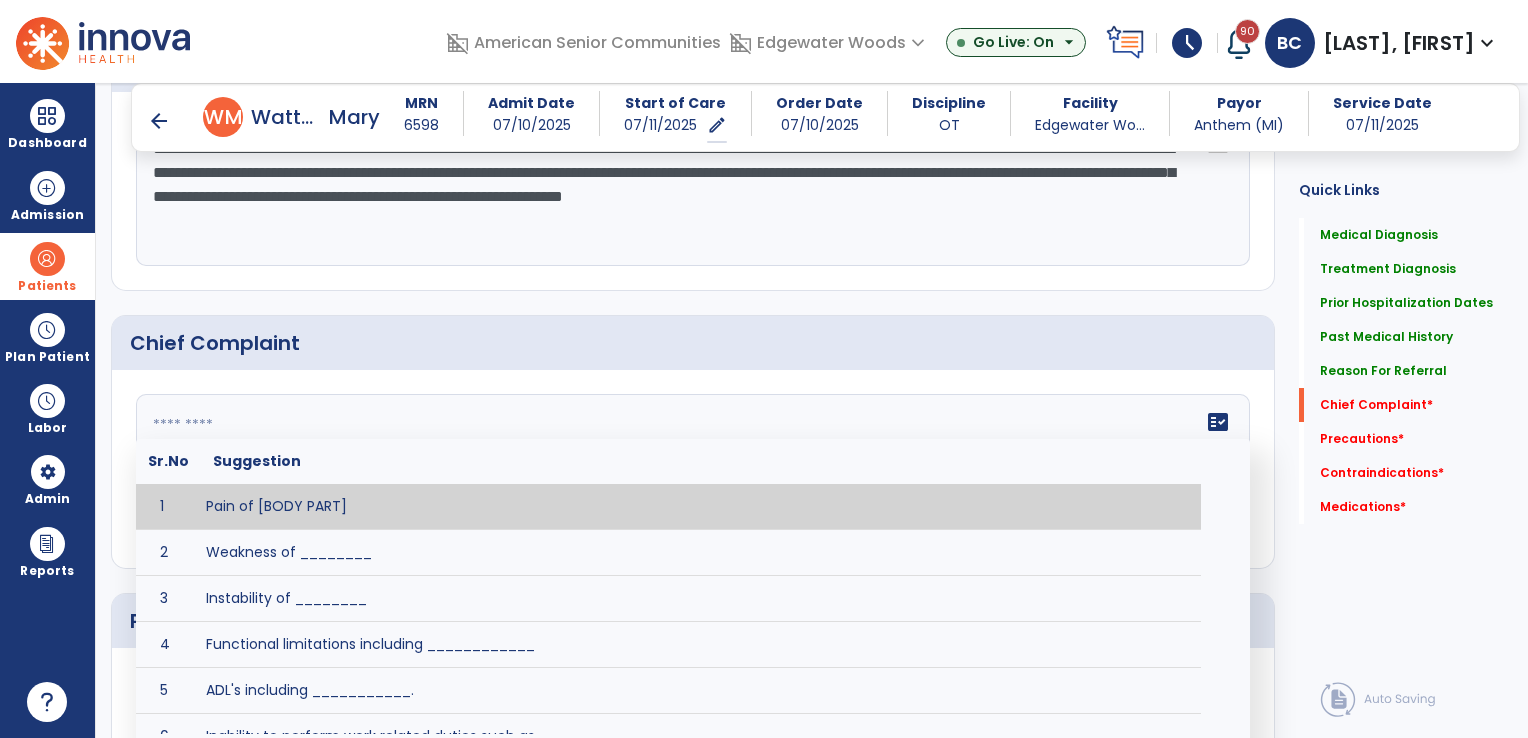 click on "fact_check  Sr.No Suggestion 1 Pain of [BODY PART] 2 Weakness of ________ 3 Instability of ________ 4 Functional limitations including ____________ 5 ADL's including ___________. 6 Inability to perform work related duties such as _________ 7 Inability to perform house hold duties such as __________. 8 Loss of balance. 9 Problems with gait including _________." 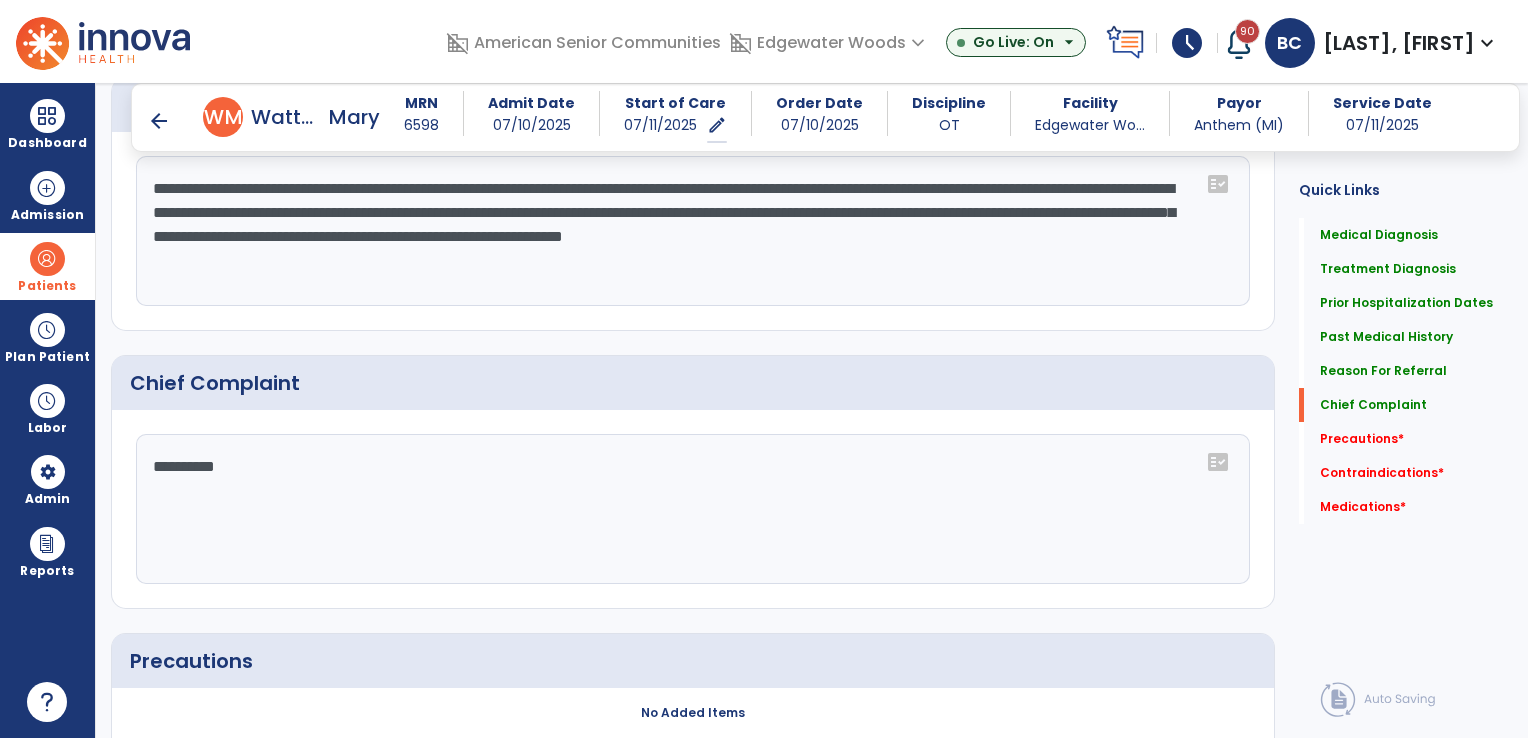 scroll, scrollTop: 1155, scrollLeft: 0, axis: vertical 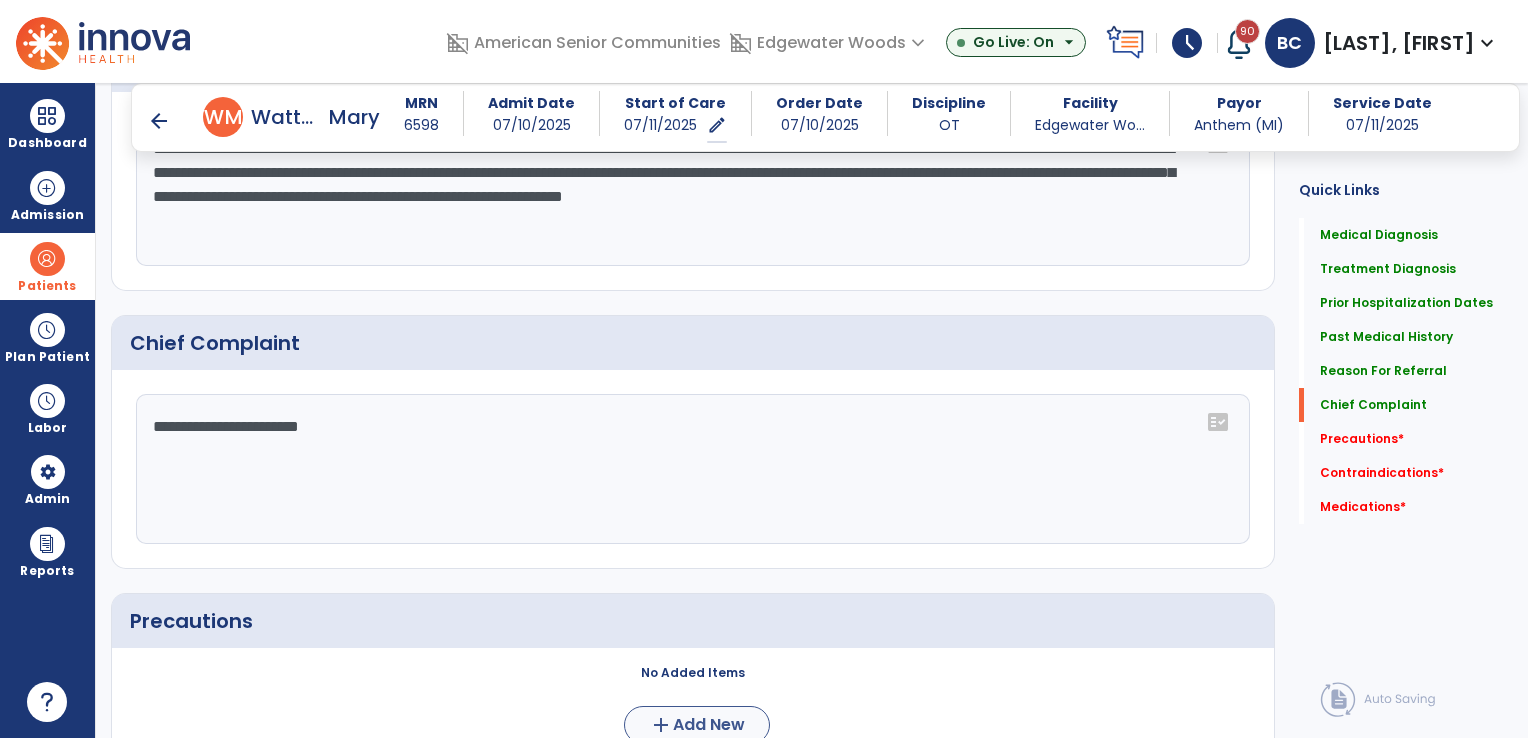 type on "**********" 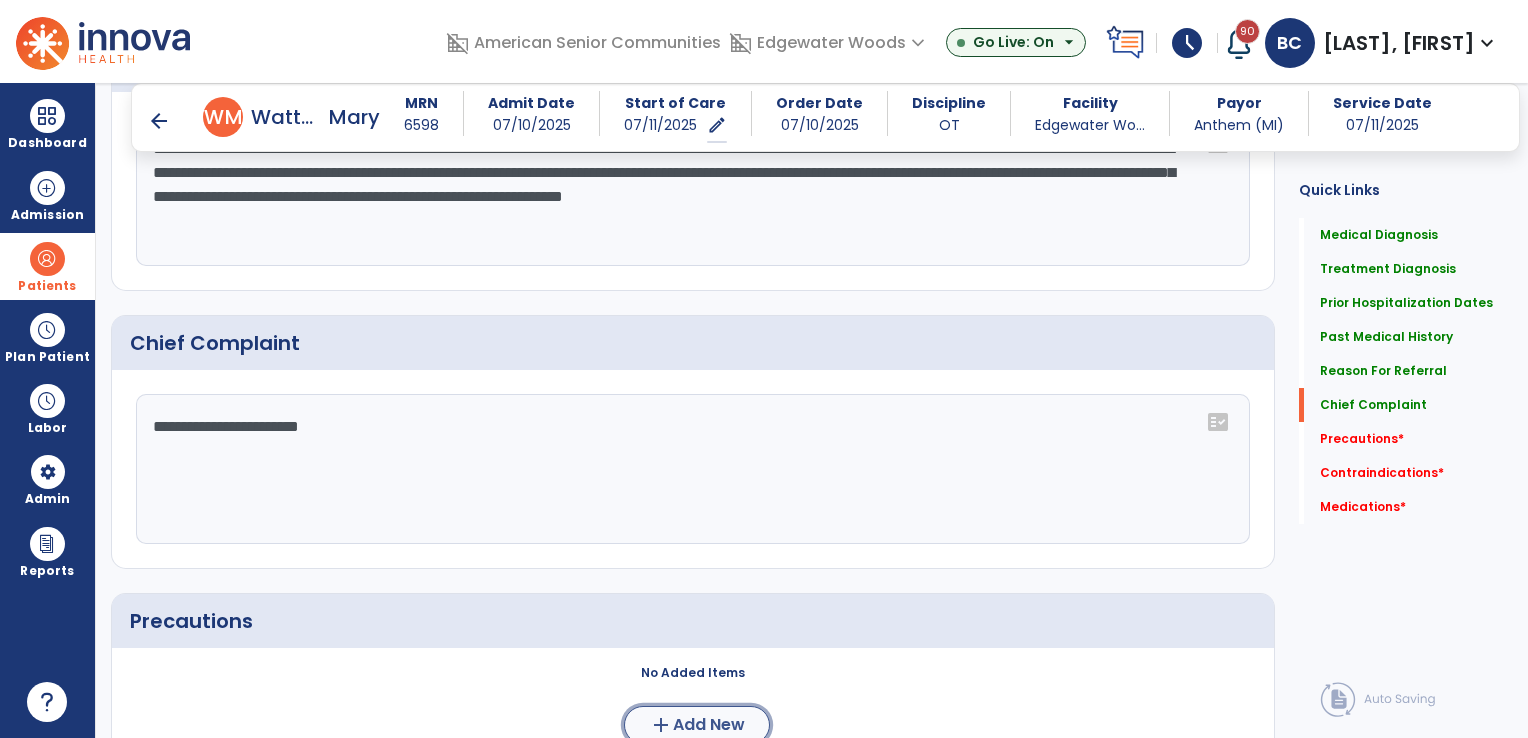 click on "Add New" 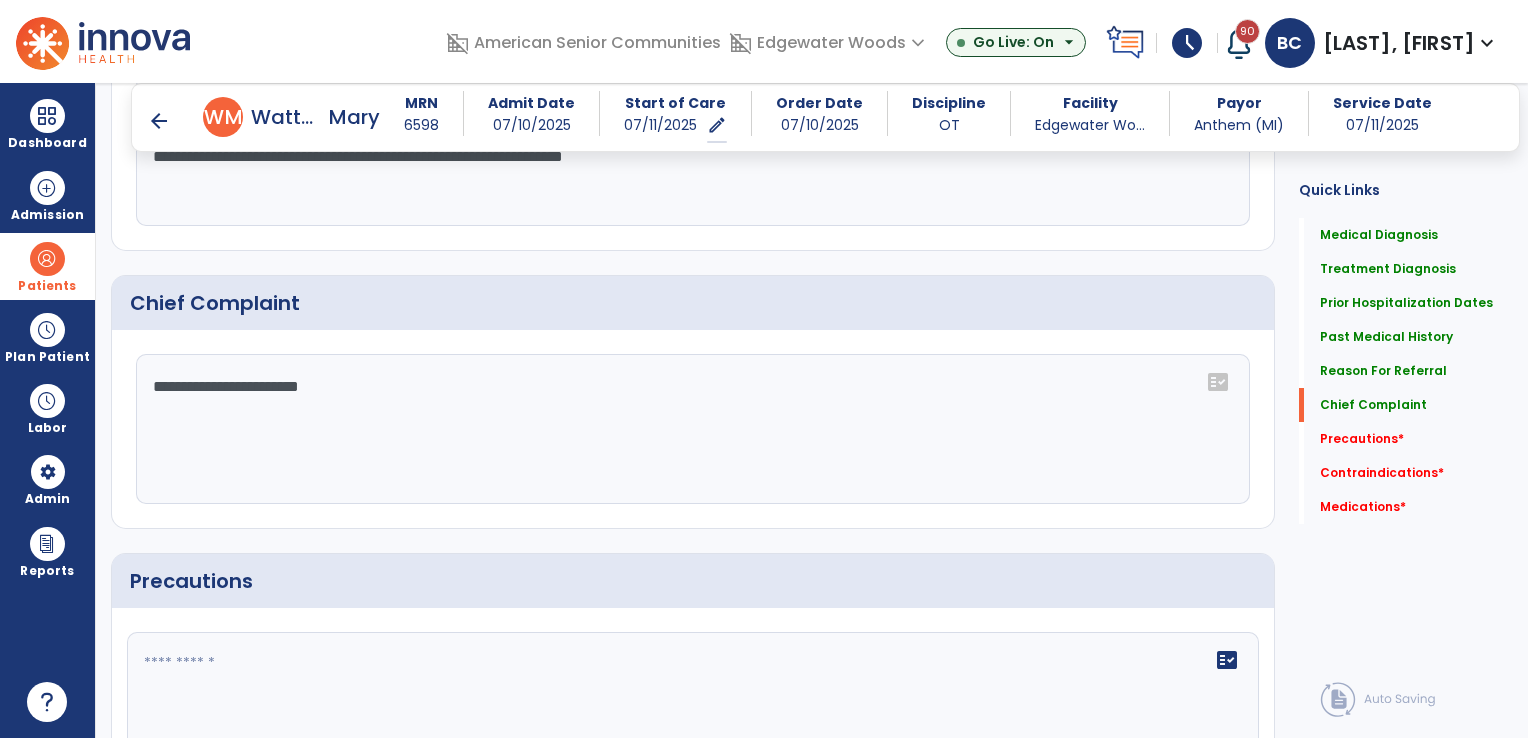 scroll, scrollTop: 1155, scrollLeft: 0, axis: vertical 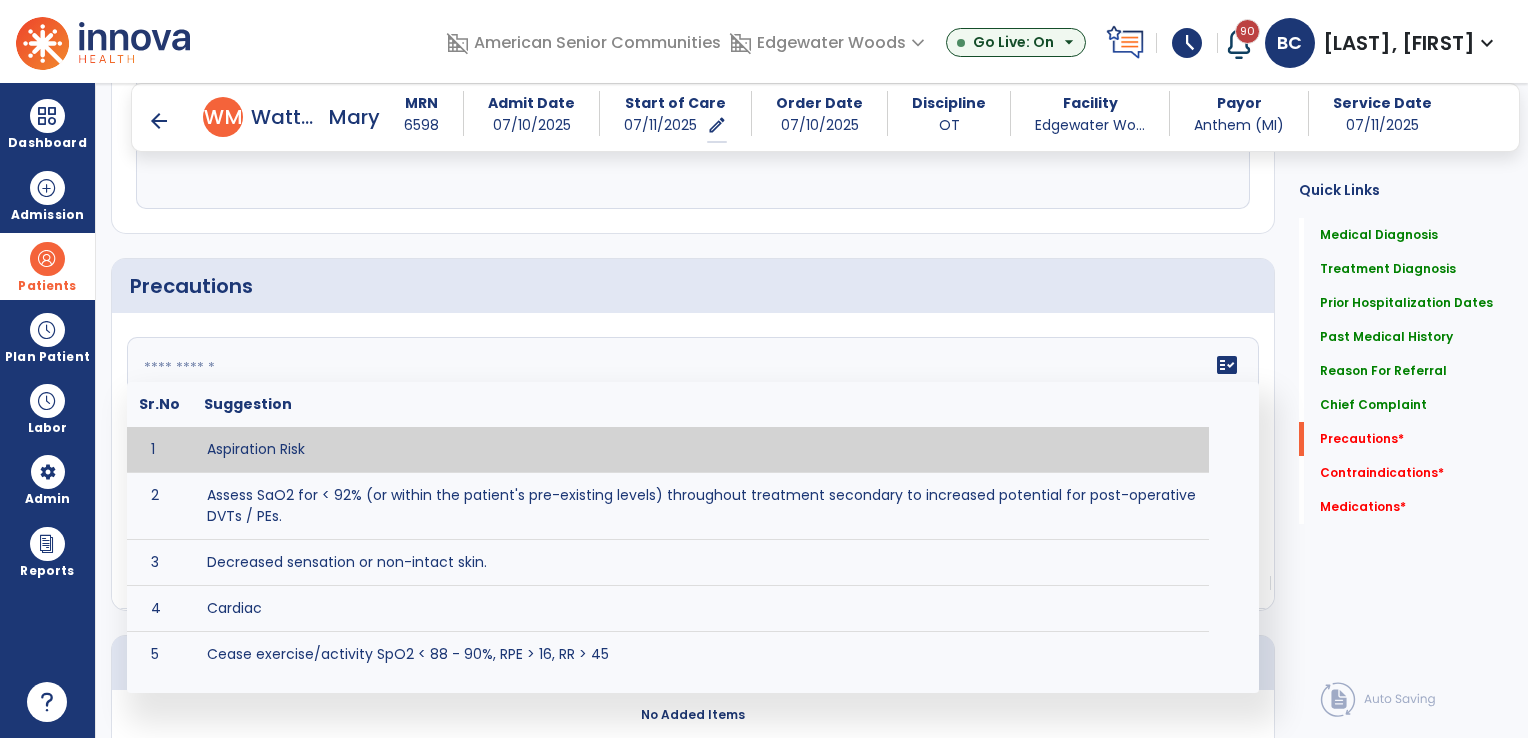 click on "fact_check  Sr.No Suggestion 1 Aspiration Risk 2 Assess SaO2 for < 92% (or within the patient's pre-existing levels) throughout treatment secondary to increased potential for post-operative DVTs / PEs. 3 Decreased sensation or non-intact skin. 4 Cardiac 5 Cease exercise/activity SpO2 < 88 - 90%, RPE > 16, RR > 45 6 Check for modified diet / oral intake restrictions related to swallowing impairments. Consult ST as appropriate. 7 Check INR lab results prior to activity if patient on blood thinners. 8 Closely monitor anxiety or stress due to increased SOB/dyspnea and cease activity/exercise until patient is able to control this response 9 Code Status:  10 Confirm surgical approach and discoloration or other precautions. 11 Confirm surgical procedure and specific precautions based on procedure (e.g., no twisting/bending/lifting, need for post-op brace, limiting time in sitting, etc.). 12 Confirm weight bearing status as defined by the surgeon. 13 14 Precautions for exercise include:  15 Depression 16 17 18 19 20" 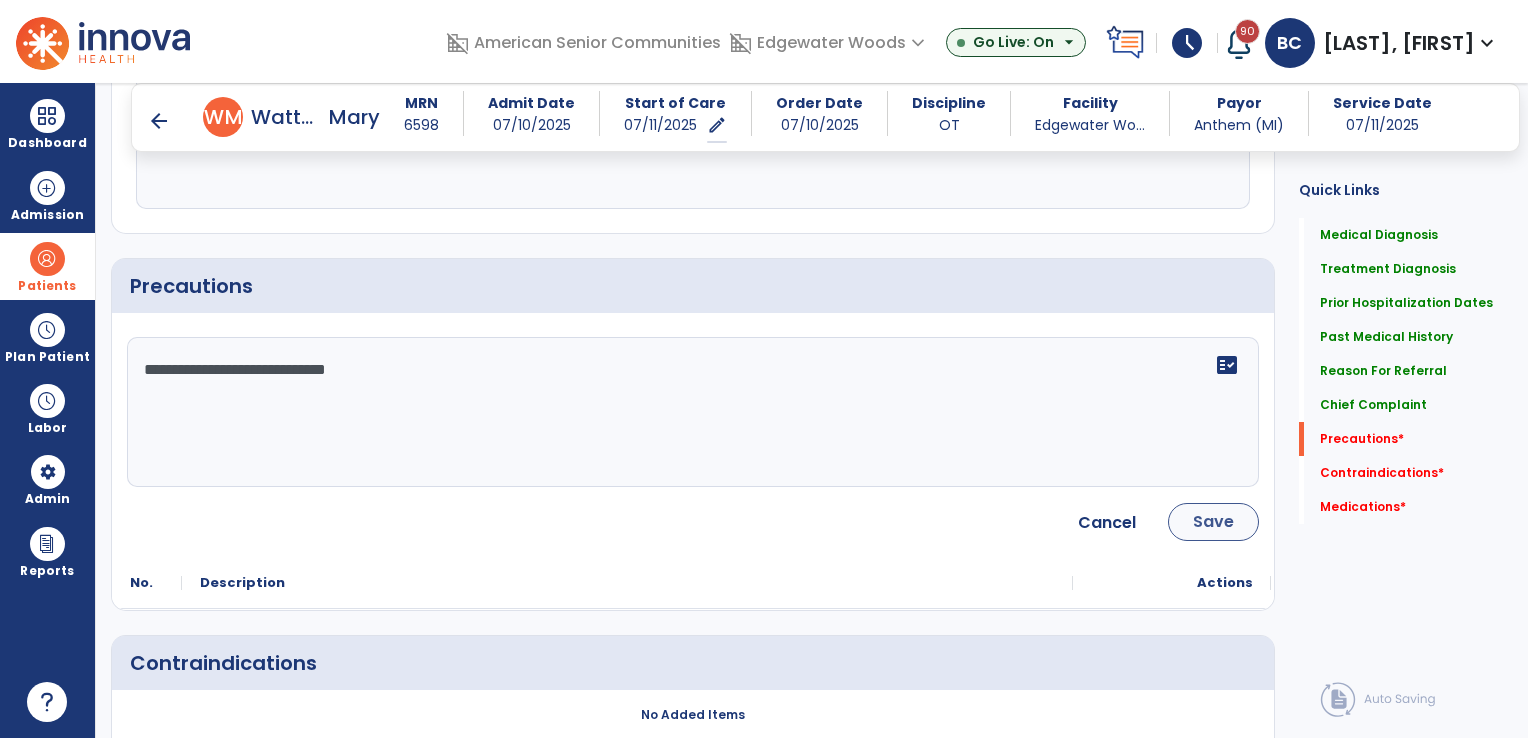 type on "**********" 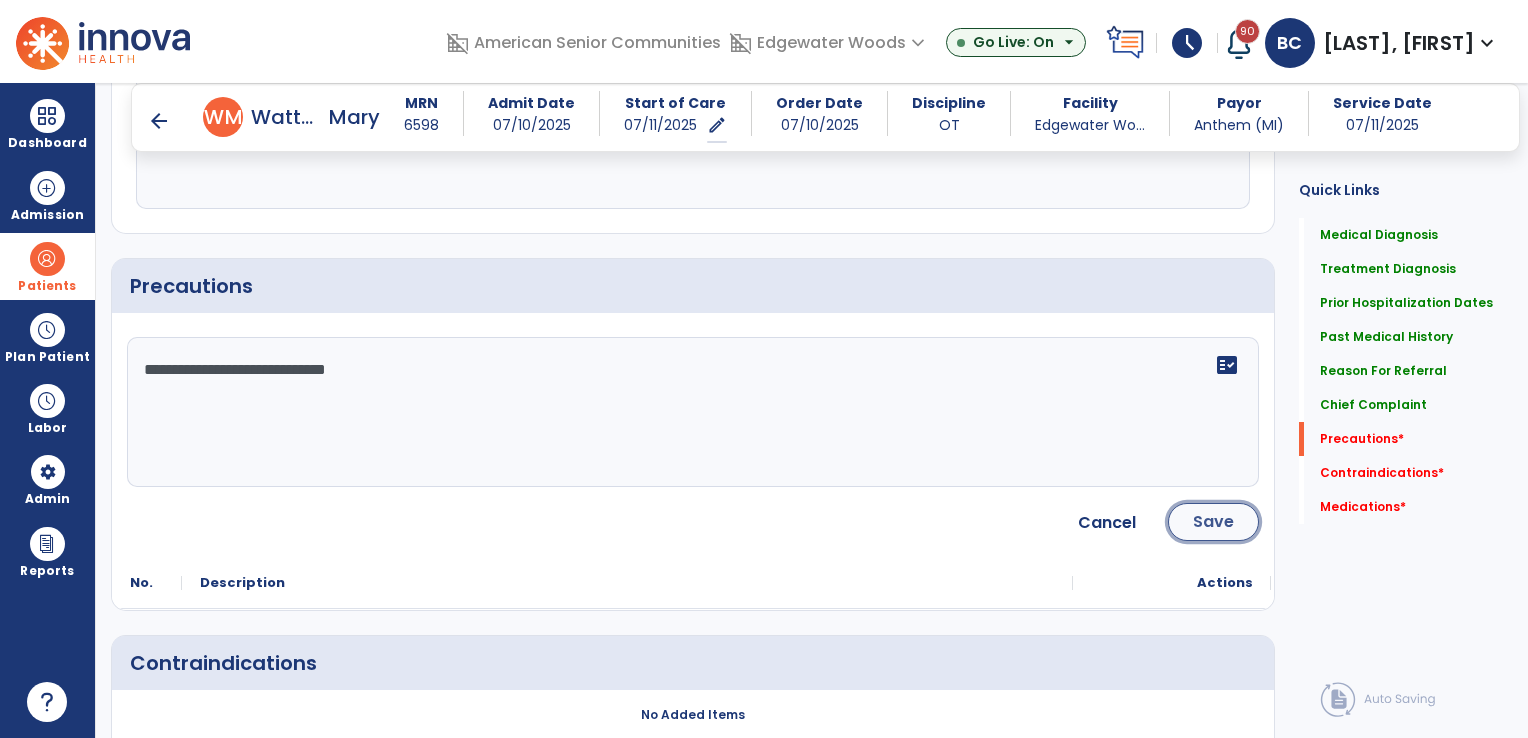 click on "Save" 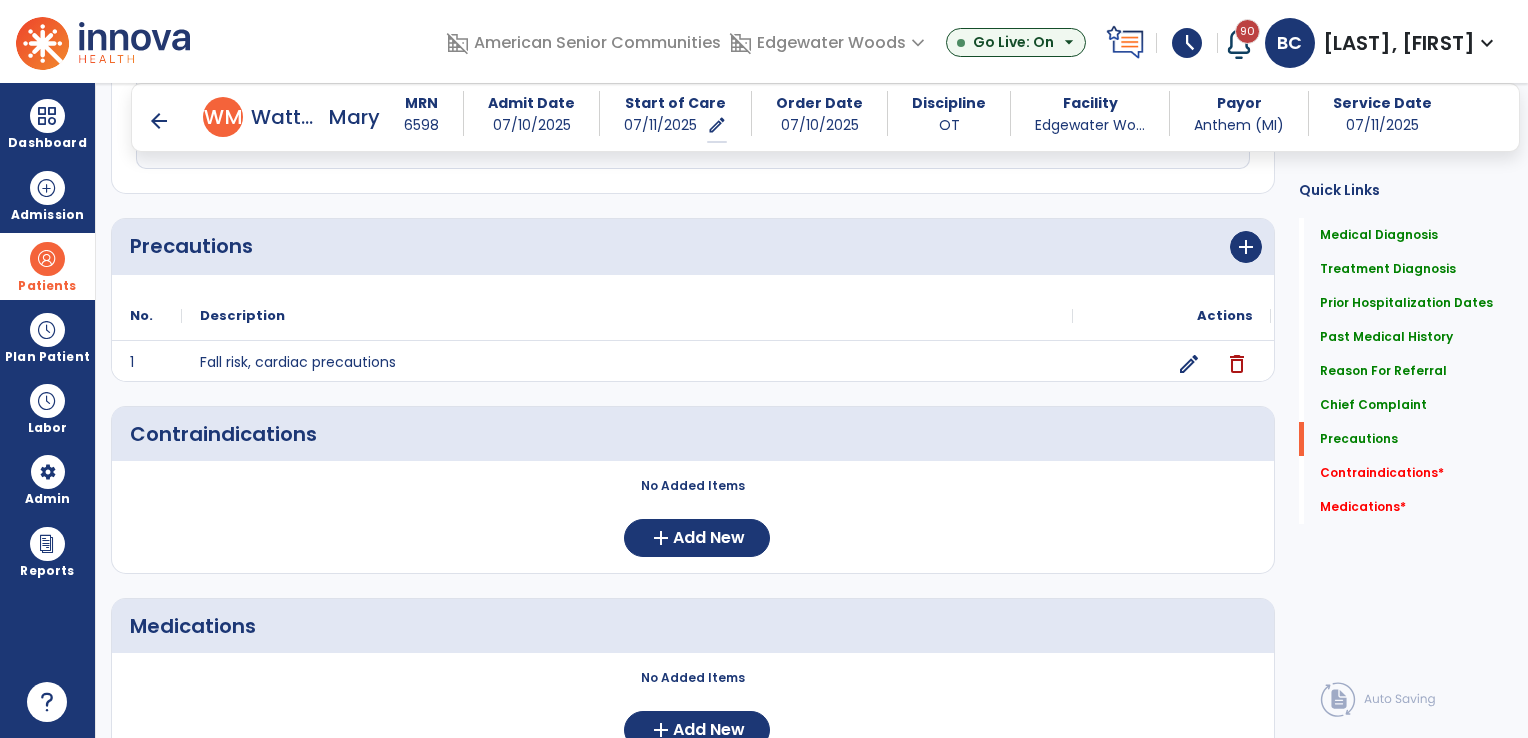 scroll, scrollTop: 1490, scrollLeft: 0, axis: vertical 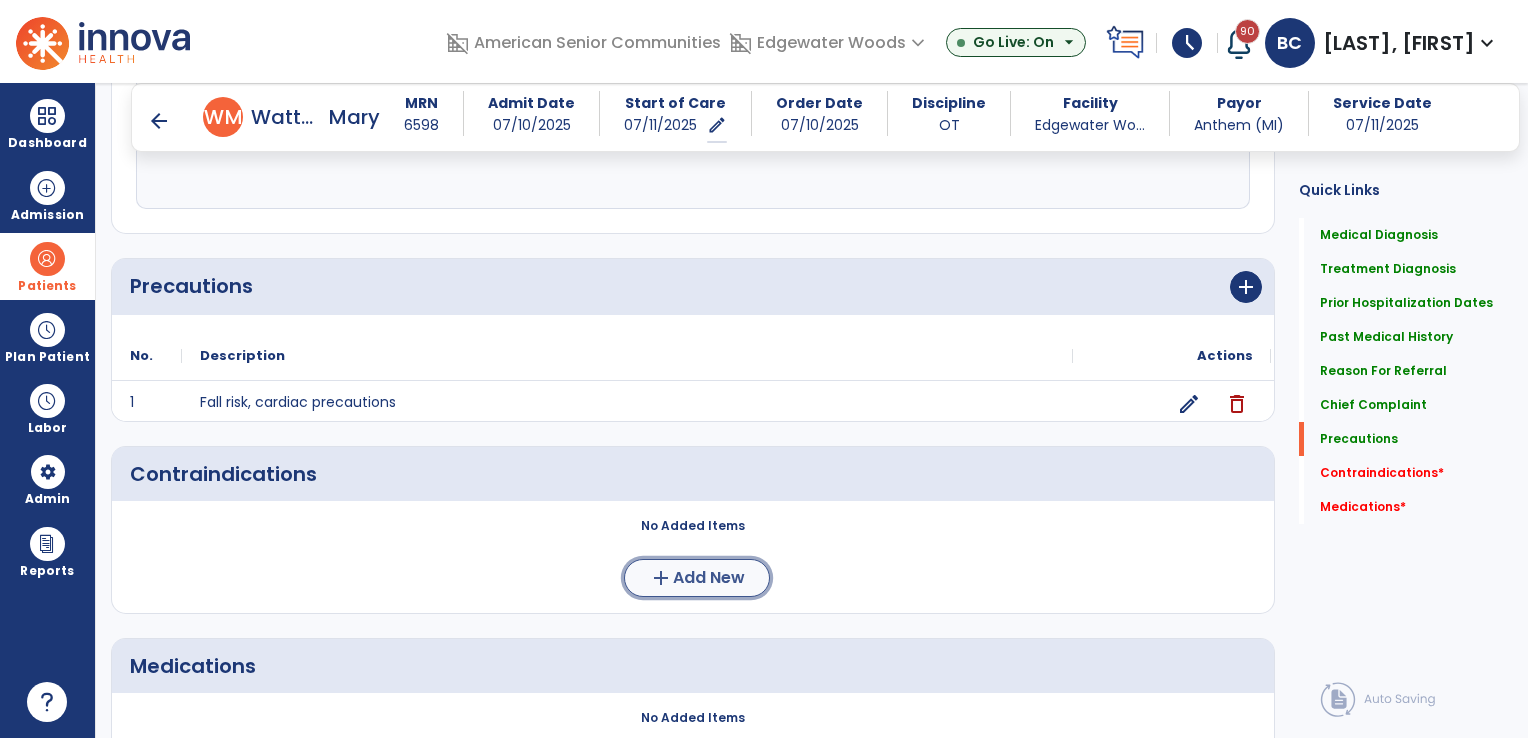 click on "Add New" 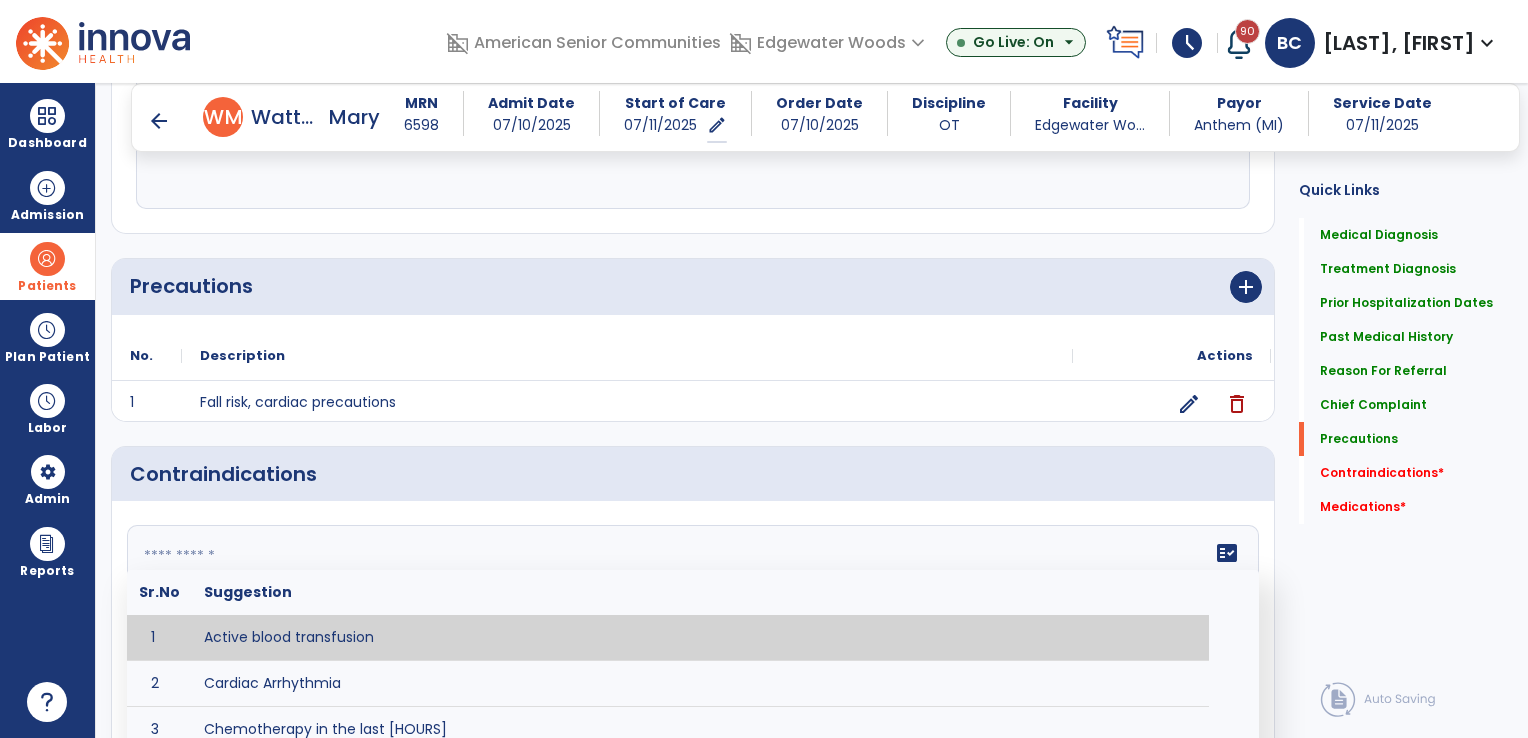 click on "fact_check  Sr.No Suggestion 1 Active blood transfusion 2 Cardiac Arrhythmia 3 Chemotherapy in the last [HOURS] 4 Complaint of chest pain 5 DVT 6 Hypertension [VALUES] 7 Inflammation or infection in the heart. 8 Oxygen saturation lower than [VALUE] 9 Pacemaker 10 Pulmonary infarction 11 Recent changes in EKG 12 Severe aortic stenosis 13 Severe dehydration 14 Severe diaphoresis 15 Severe orthostatic hypotension 16 Severe shortness of breath/dyspnea 17 Significantly elevated potassium levels 18 Significantly low potassium levels 19 Suspected or known dissecting aneurysm 20 Systemic infection 21 Uncontrolled diabetes with blood sugar levels greater than [VALUE] or less than [Value]  22 Unstable angina 23 Untreated blood clots" 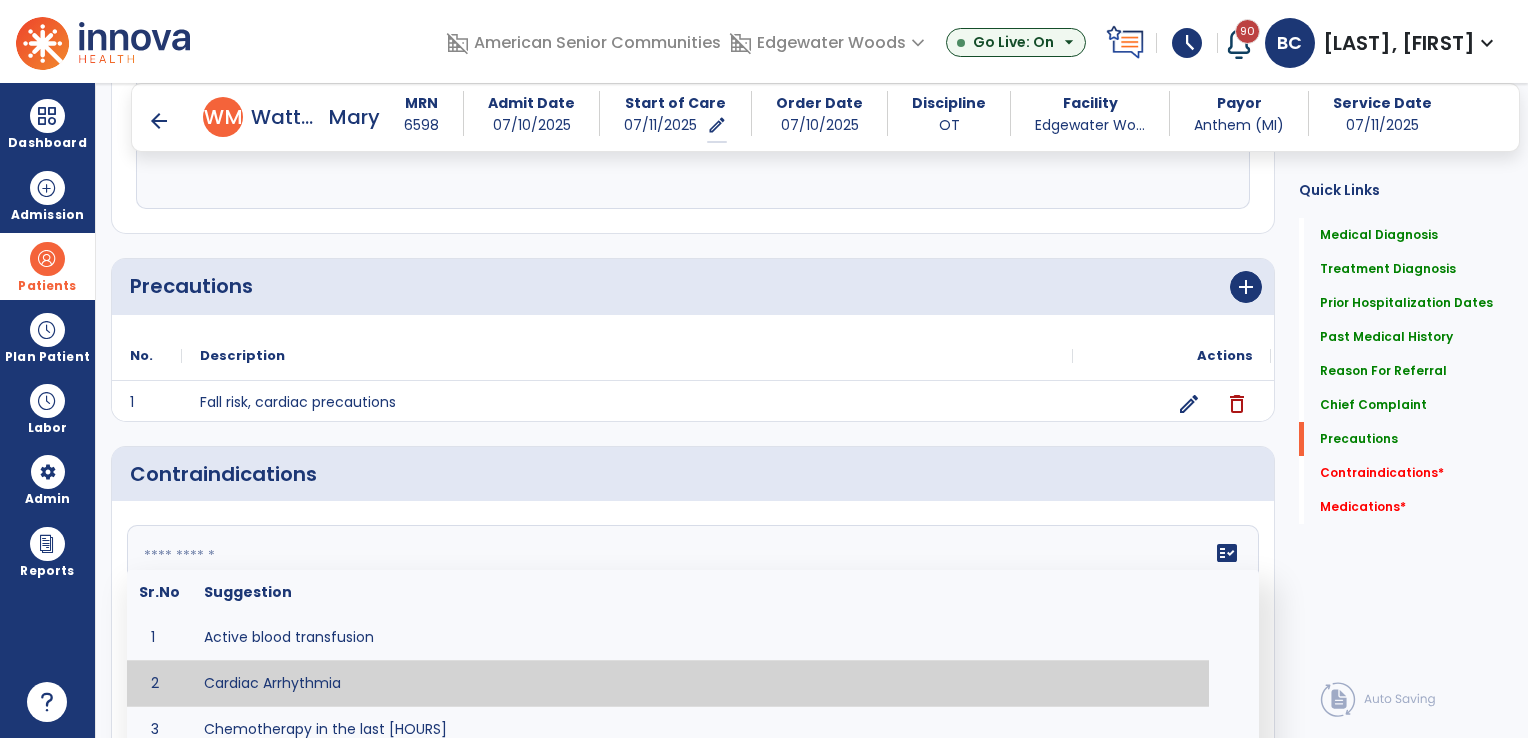type on "**********" 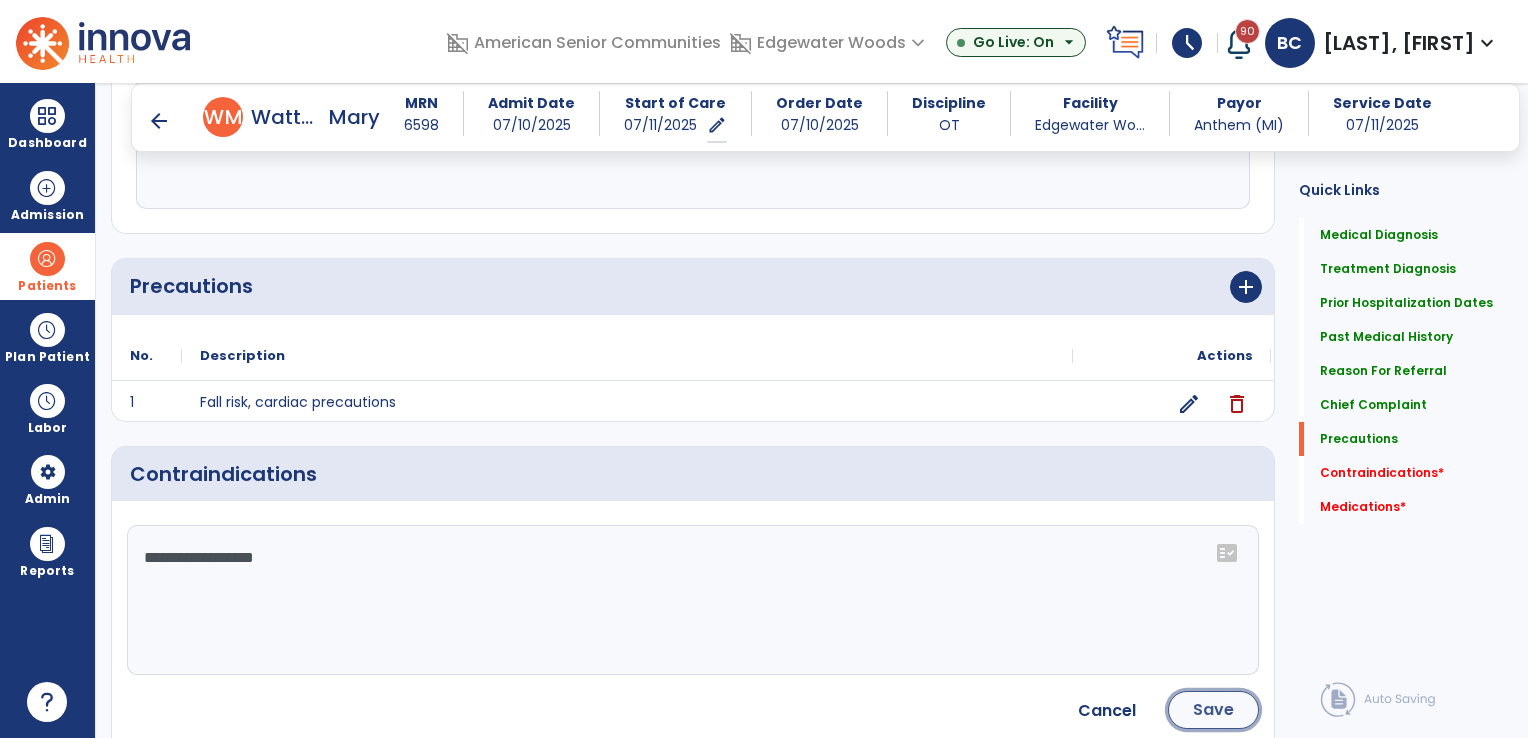 click on "Save" 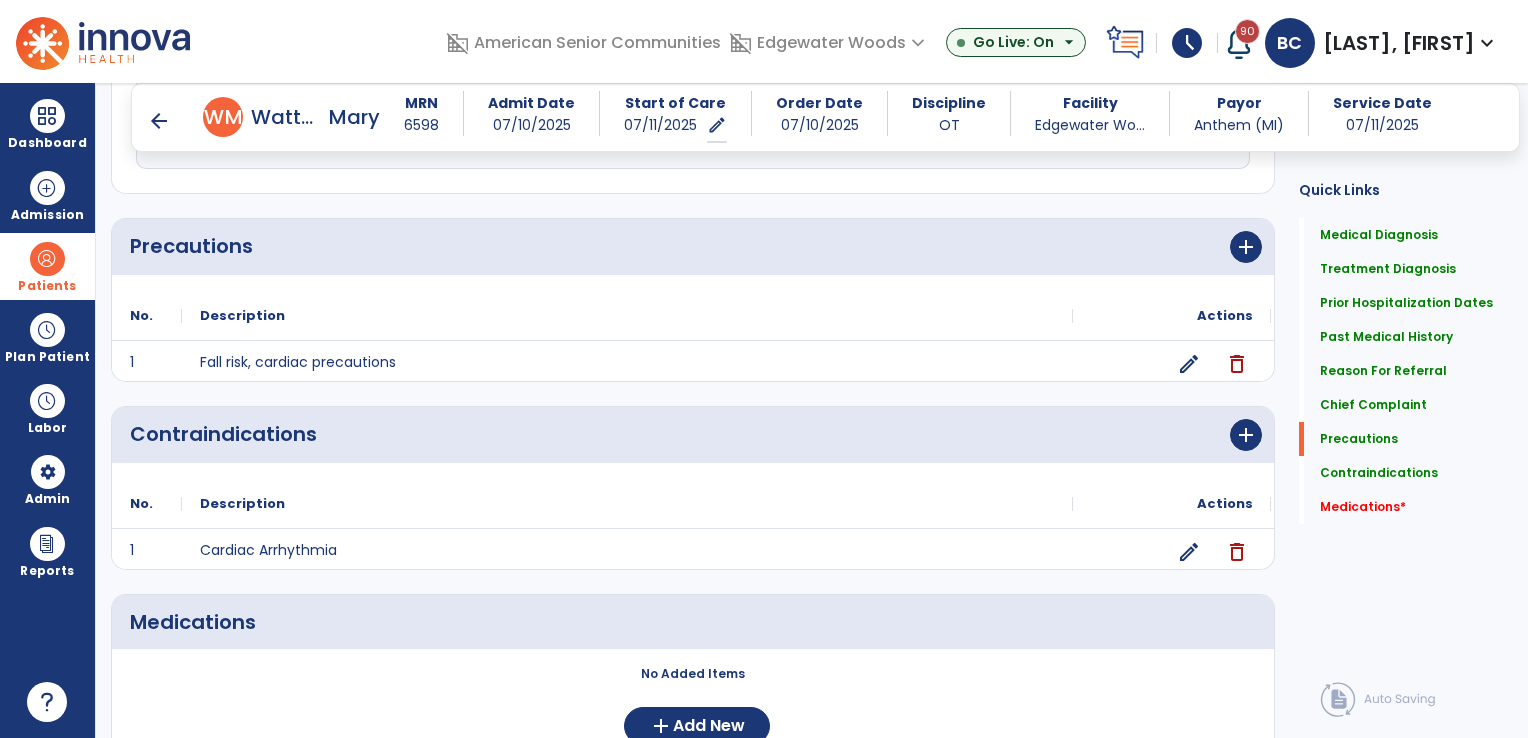 scroll, scrollTop: 1490, scrollLeft: 0, axis: vertical 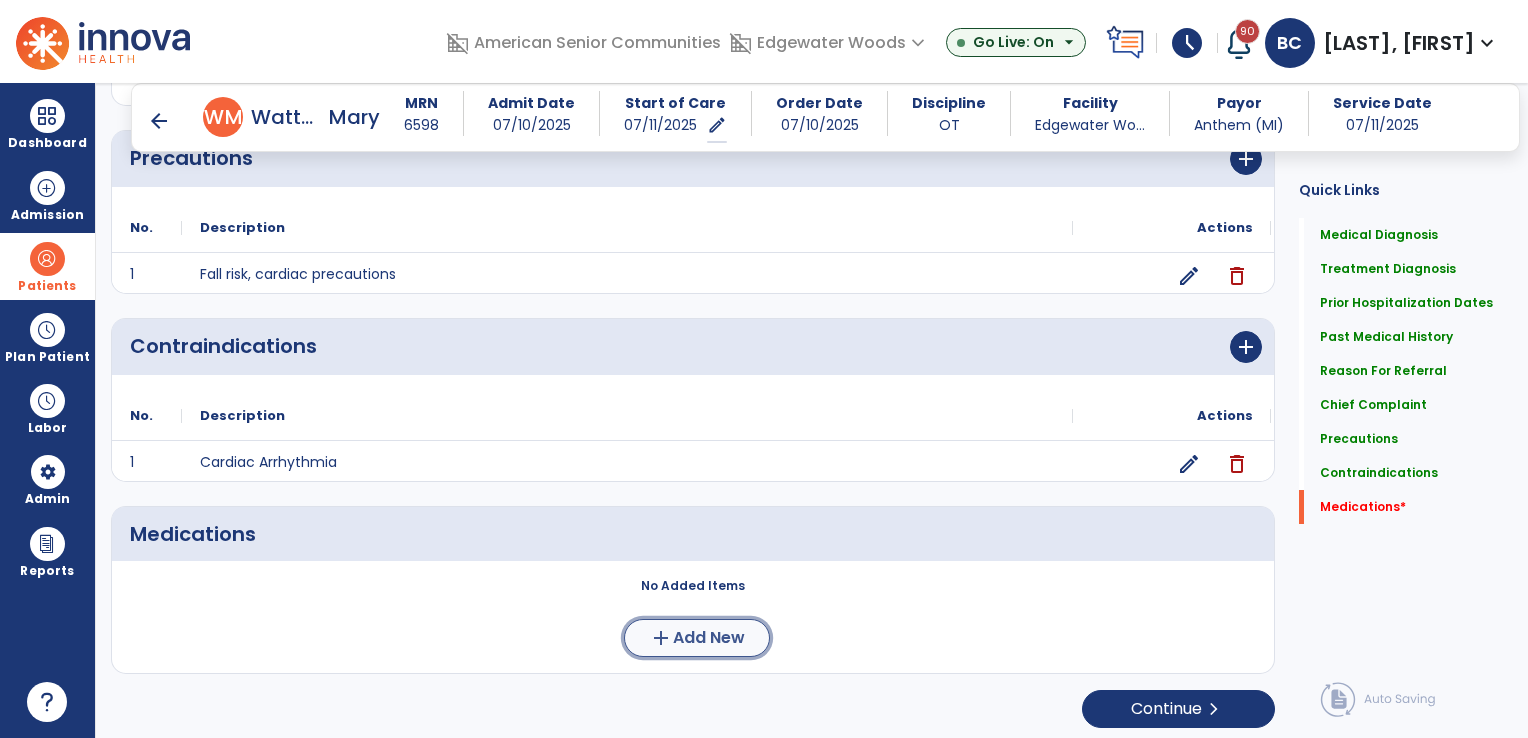 click on "add  Add New" 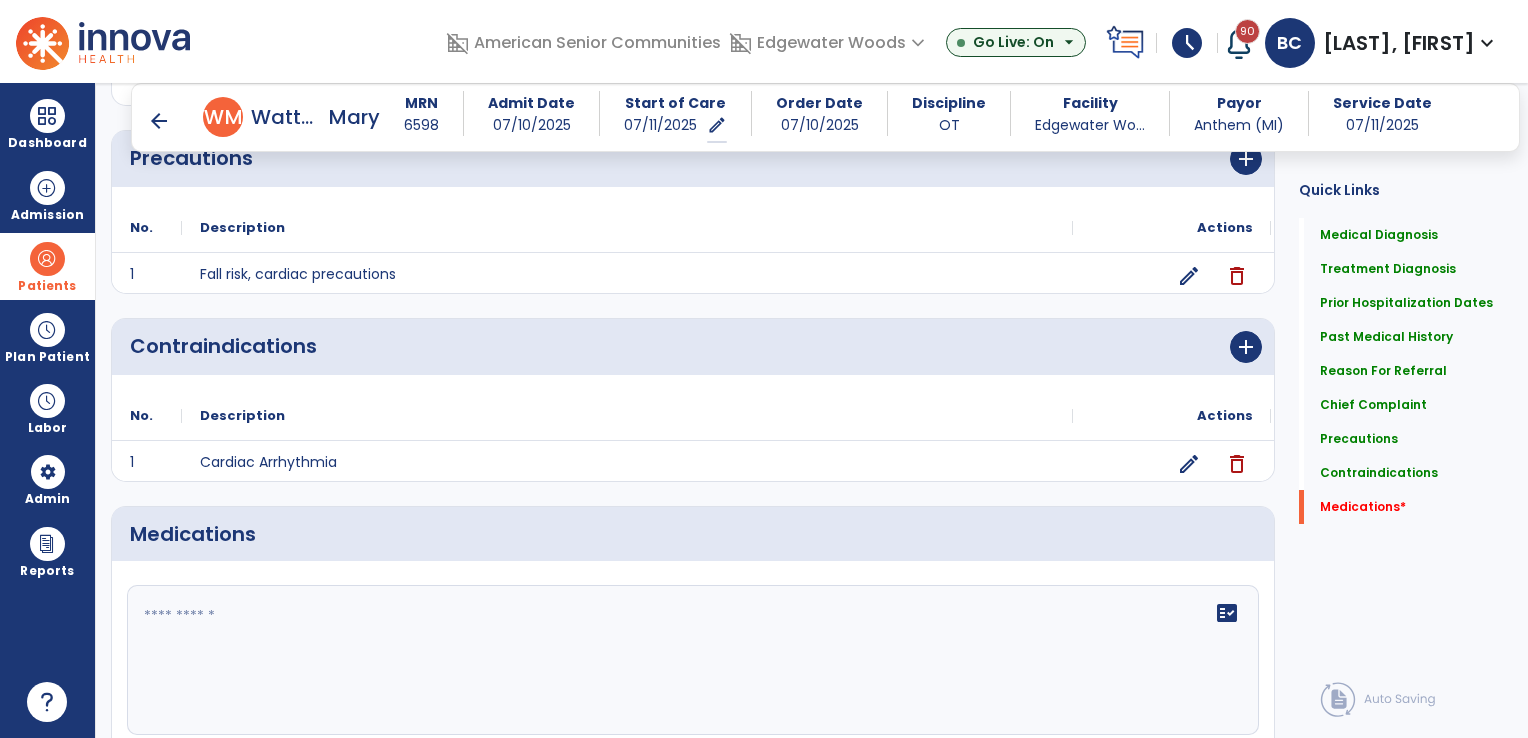 click on "fact_check" 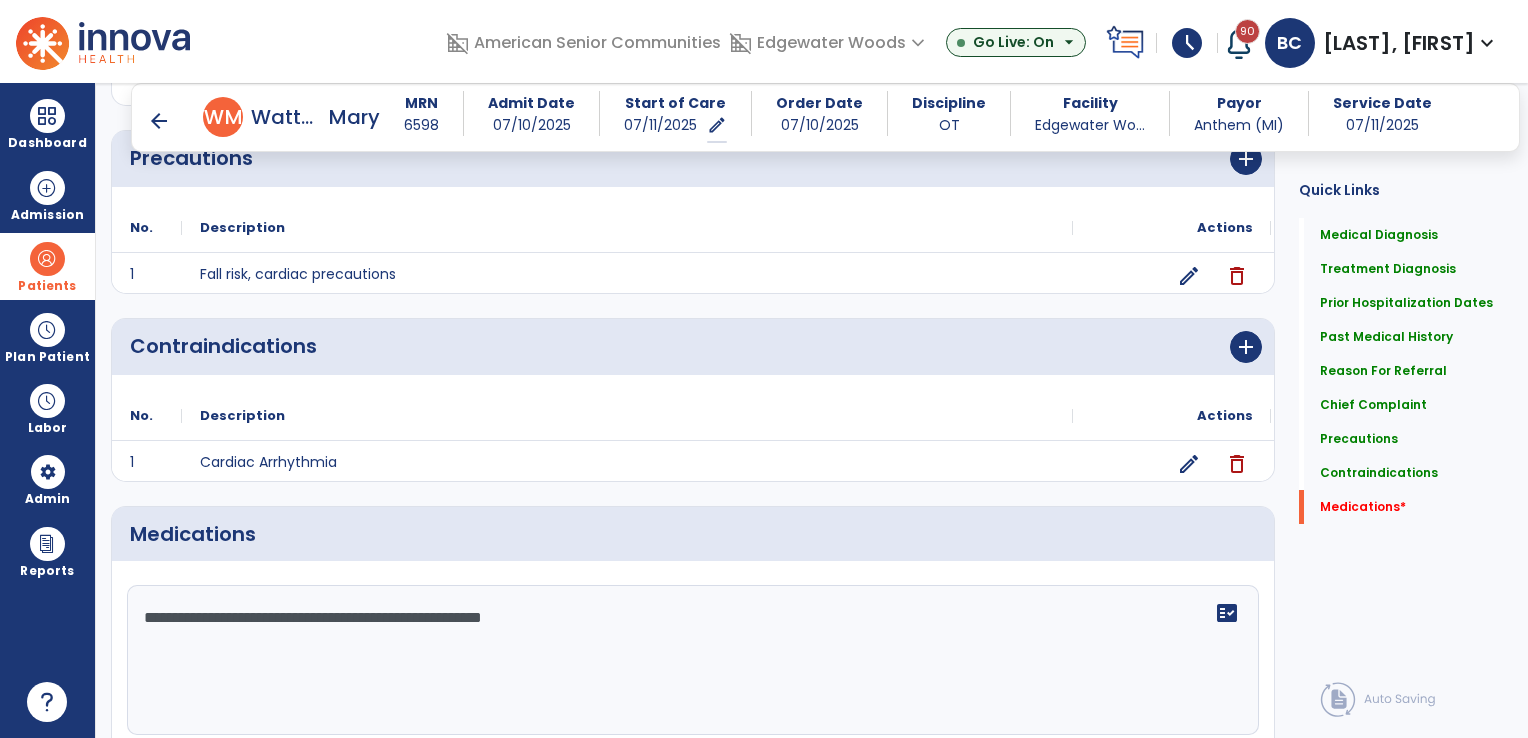 scroll, scrollTop: 1772, scrollLeft: 0, axis: vertical 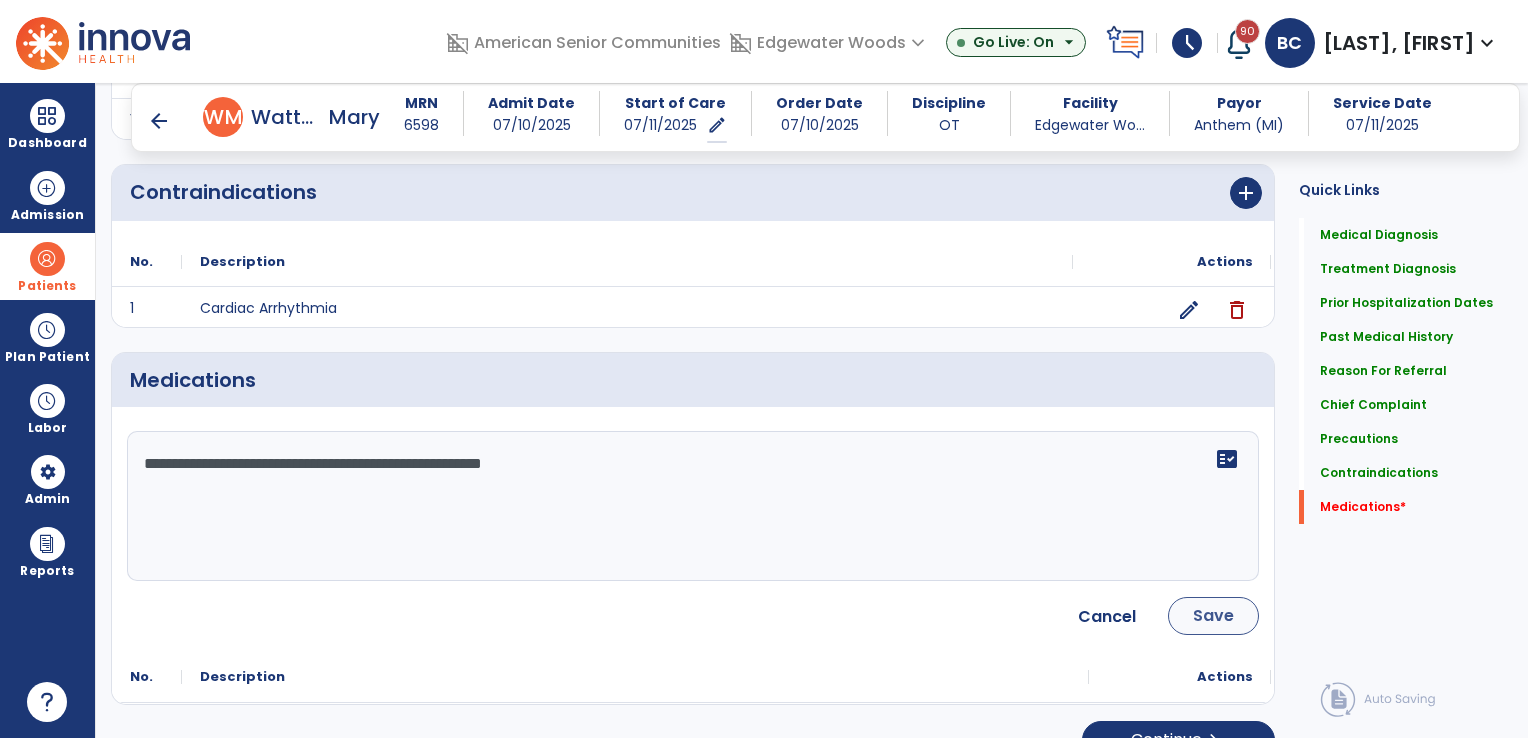 type on "**********" 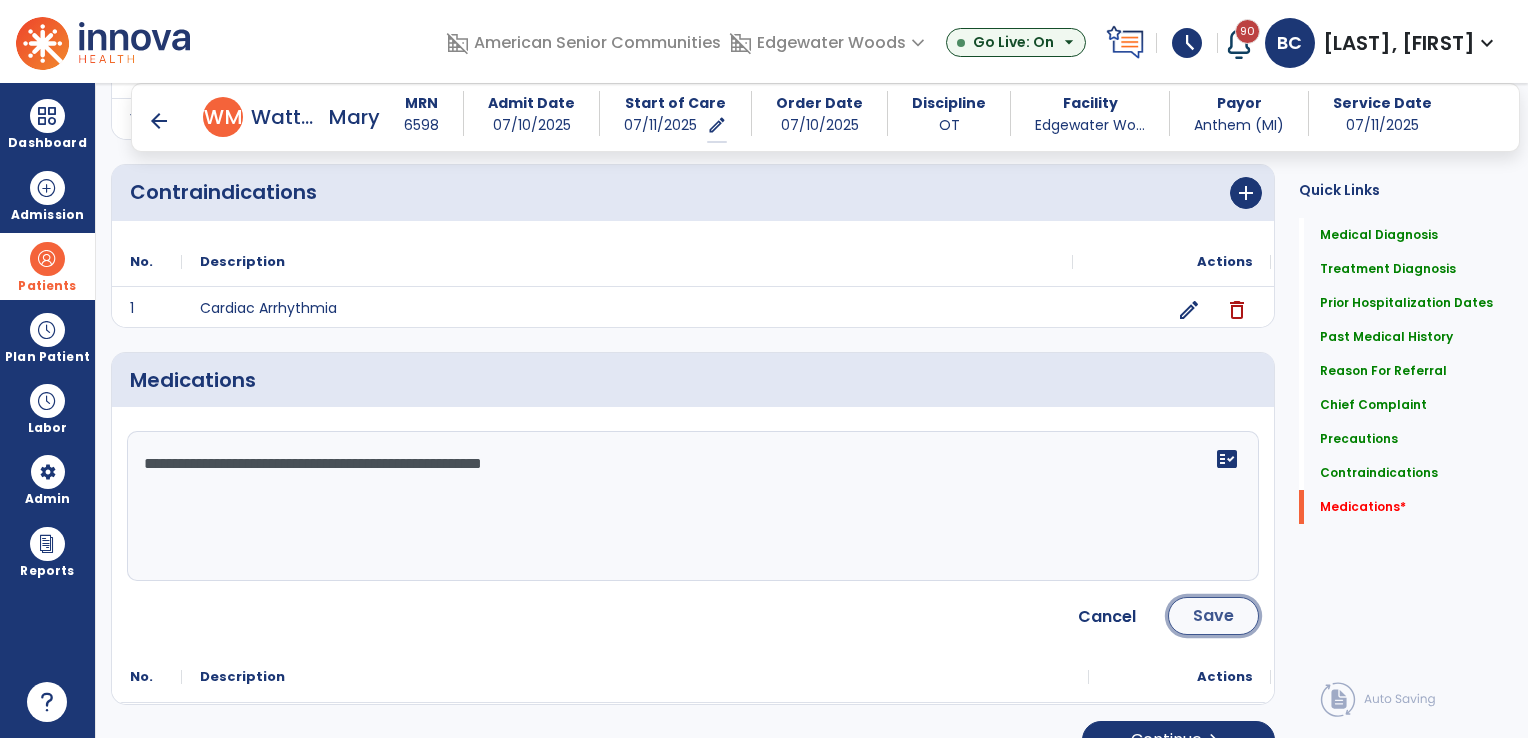click on "Save" 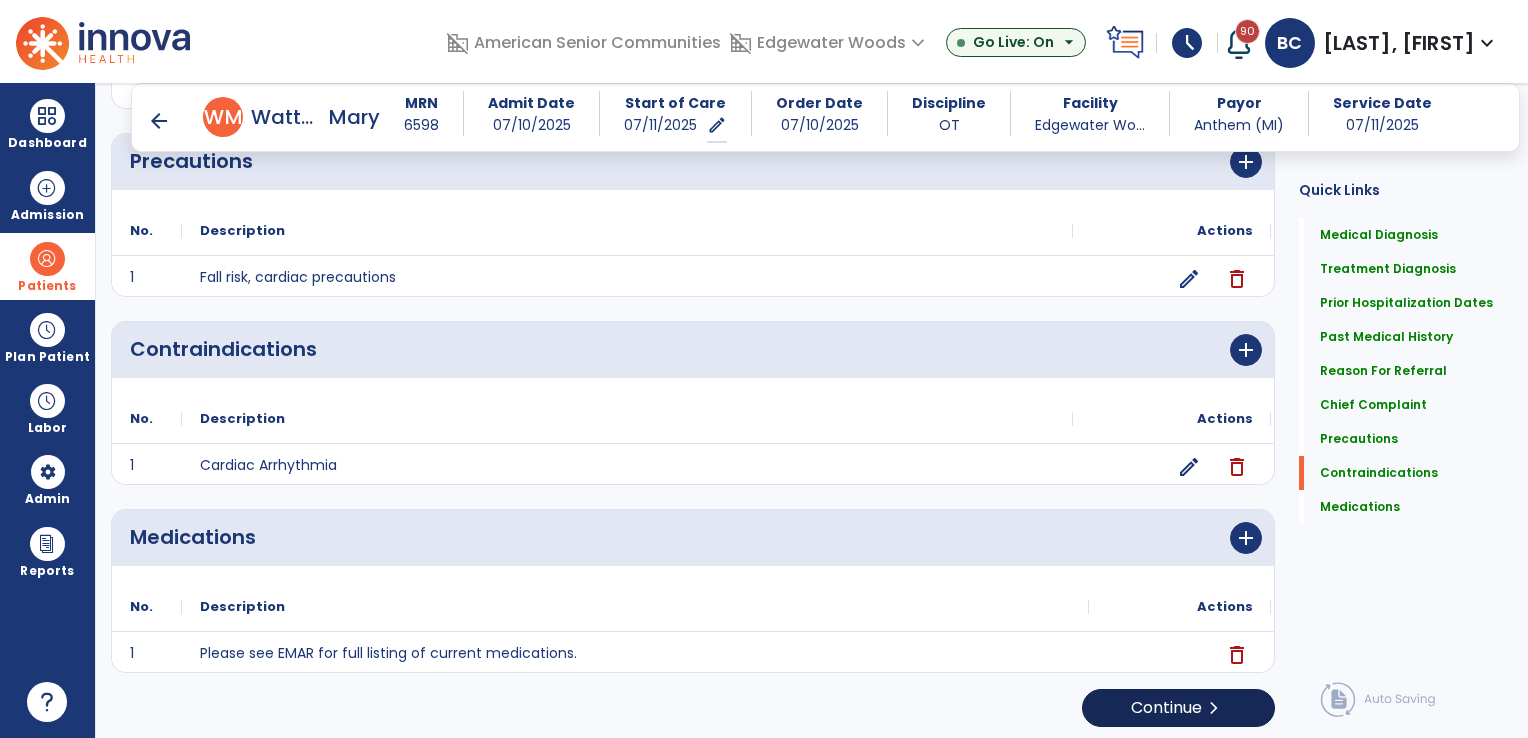 scroll, scrollTop: 1615, scrollLeft: 0, axis: vertical 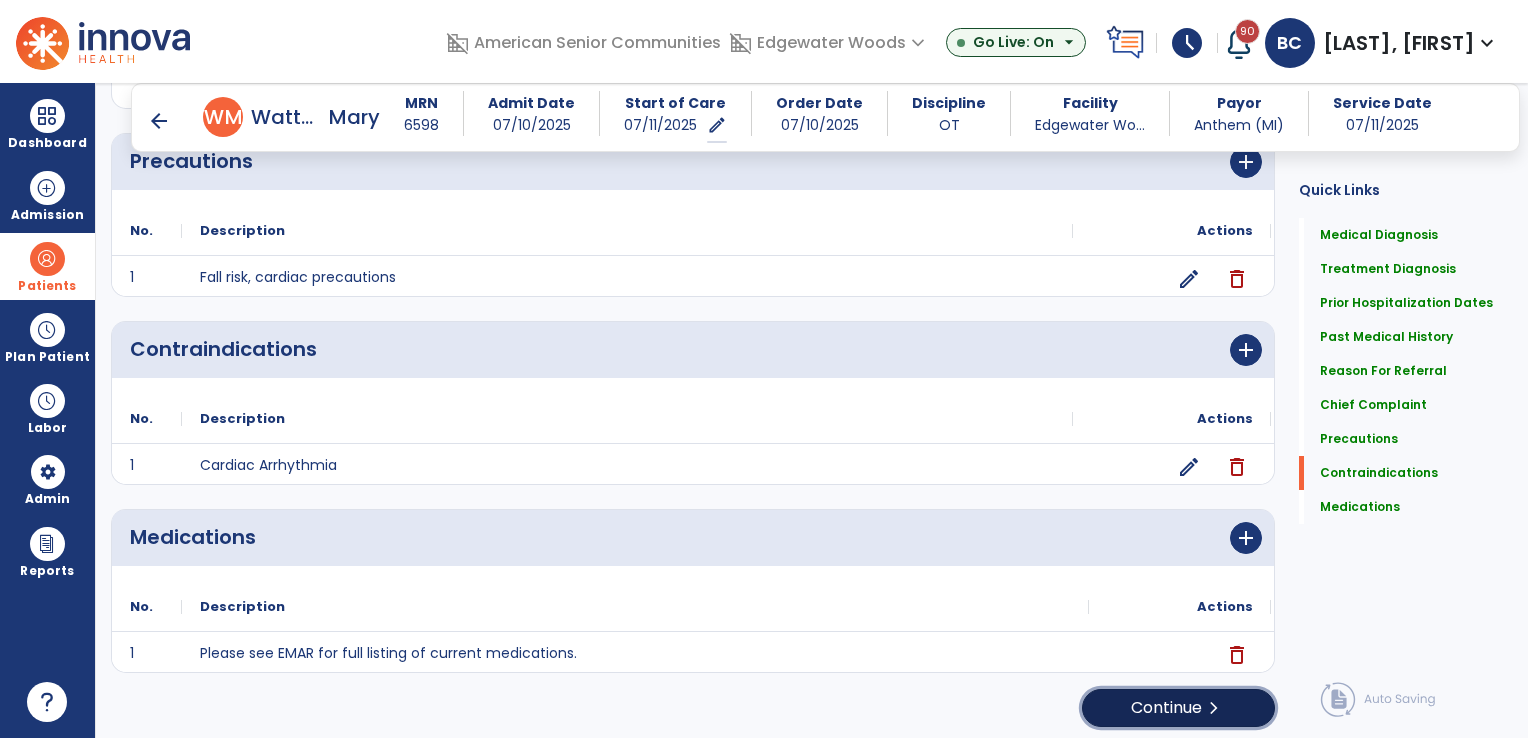 click on "Continue  chevron_right" 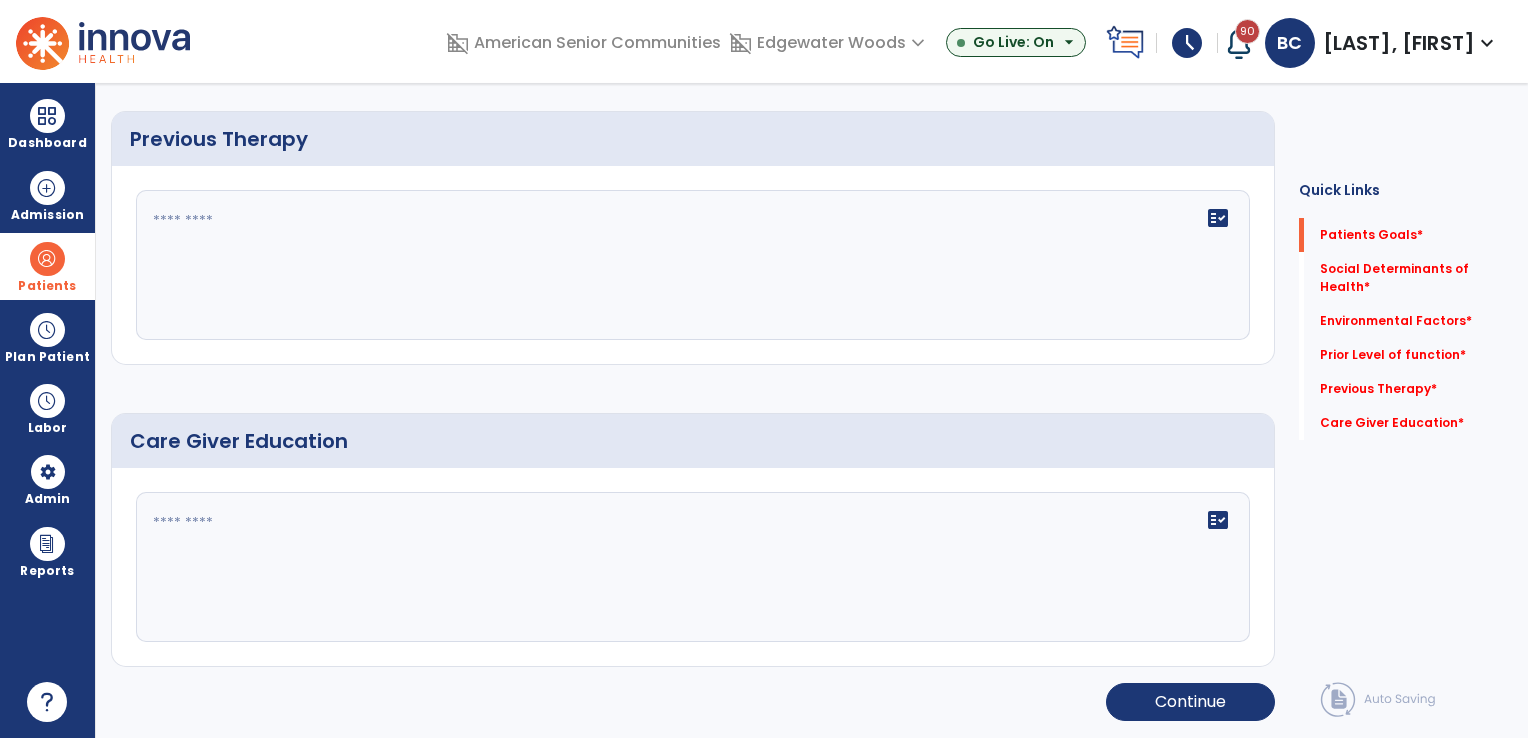 scroll, scrollTop: 0, scrollLeft: 0, axis: both 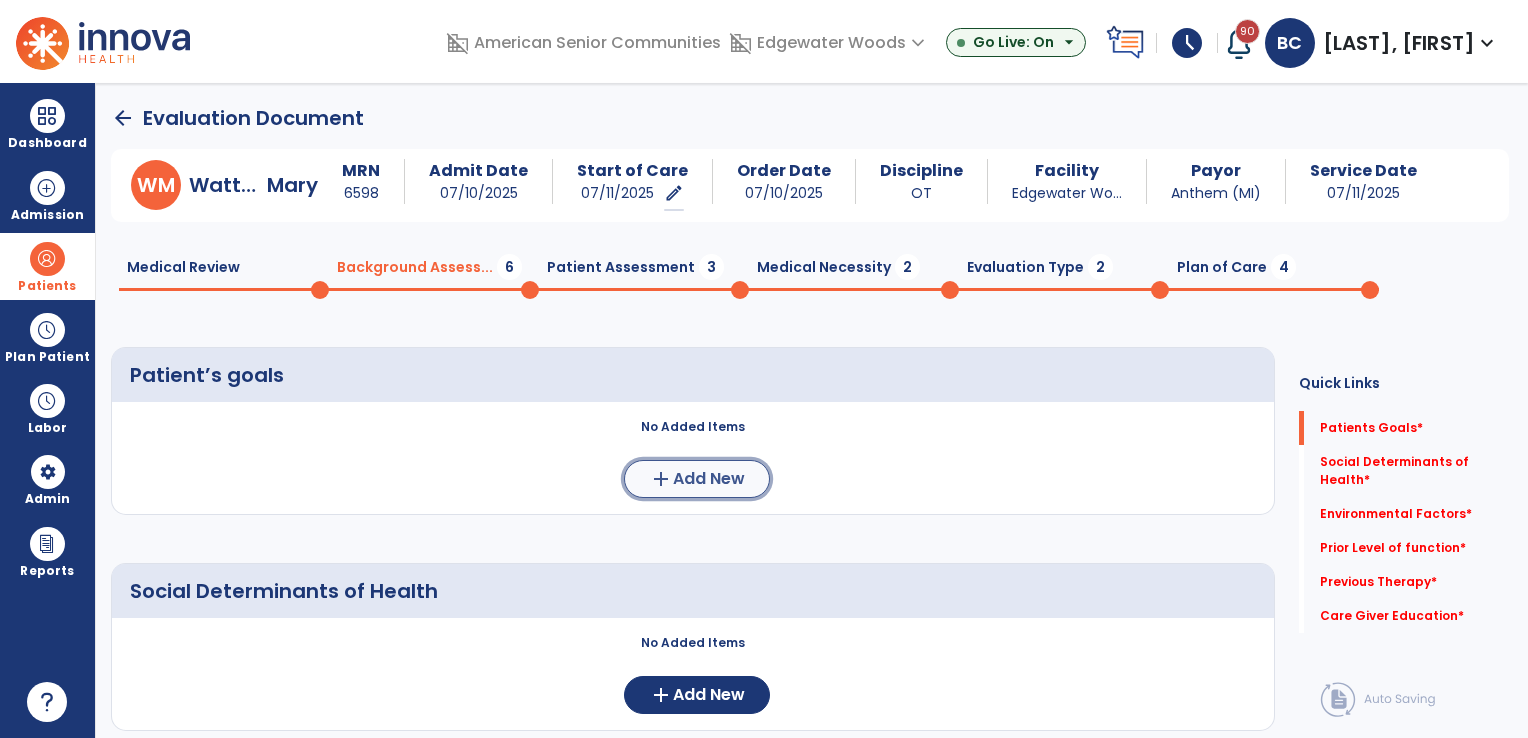 click on "add  Add New" 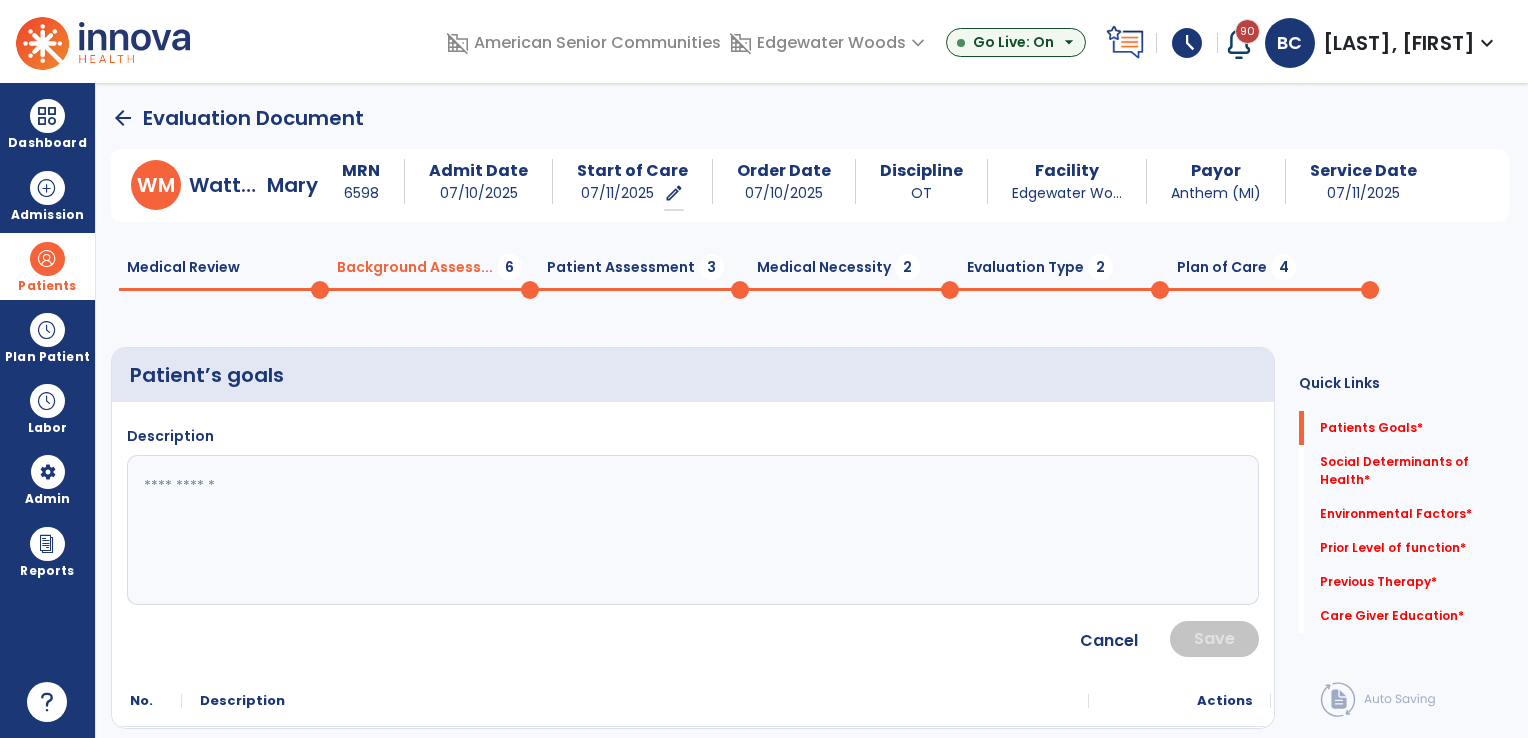 click 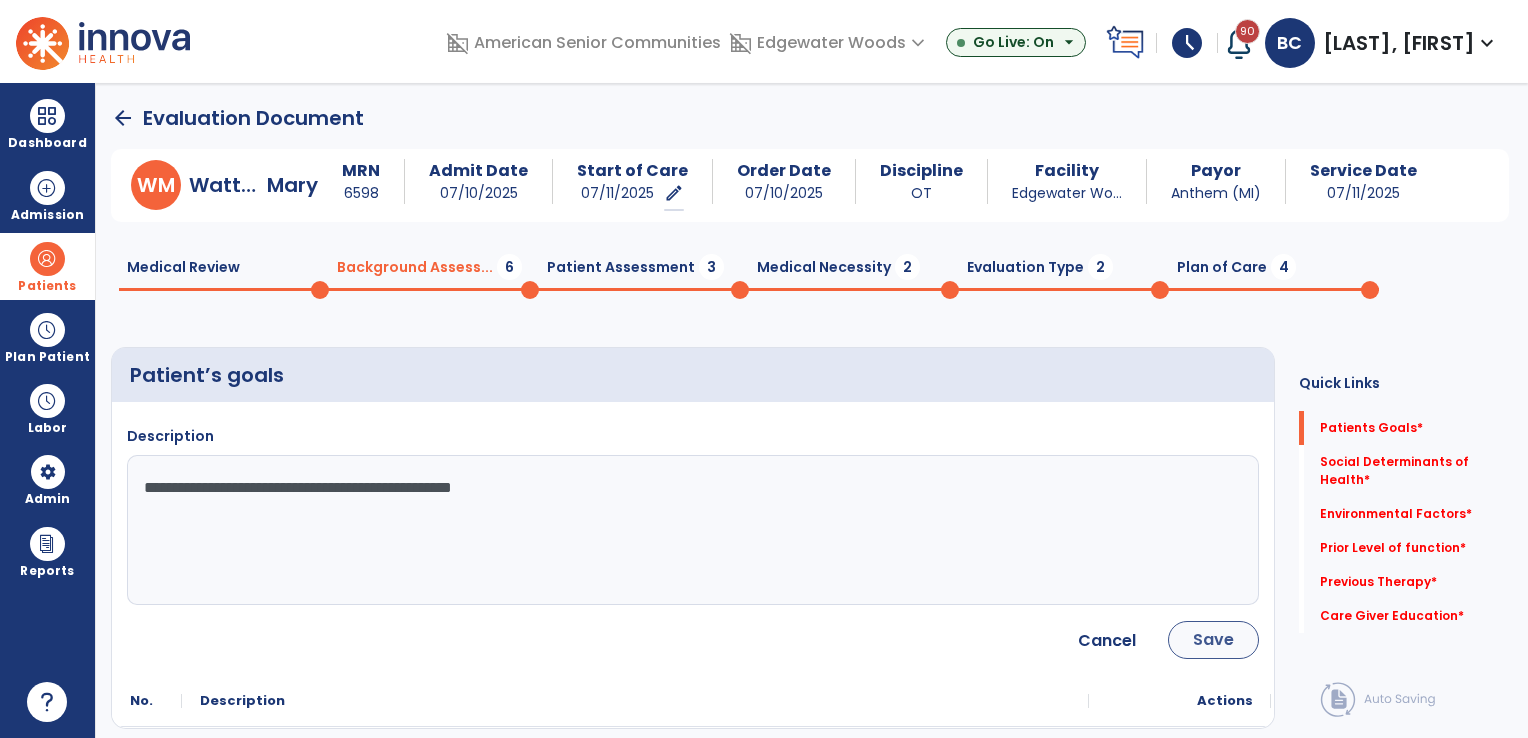 type on "**********" 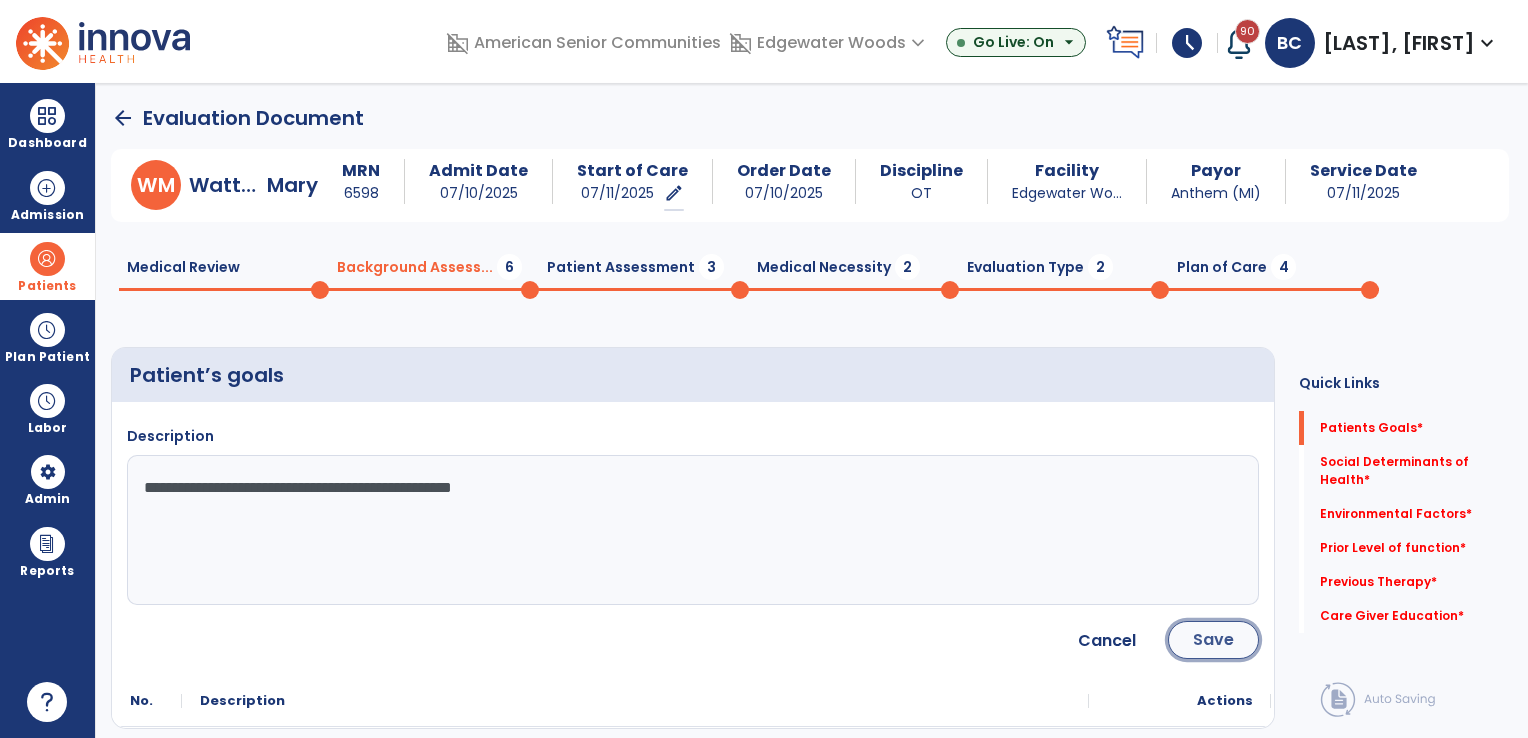 click on "Save" 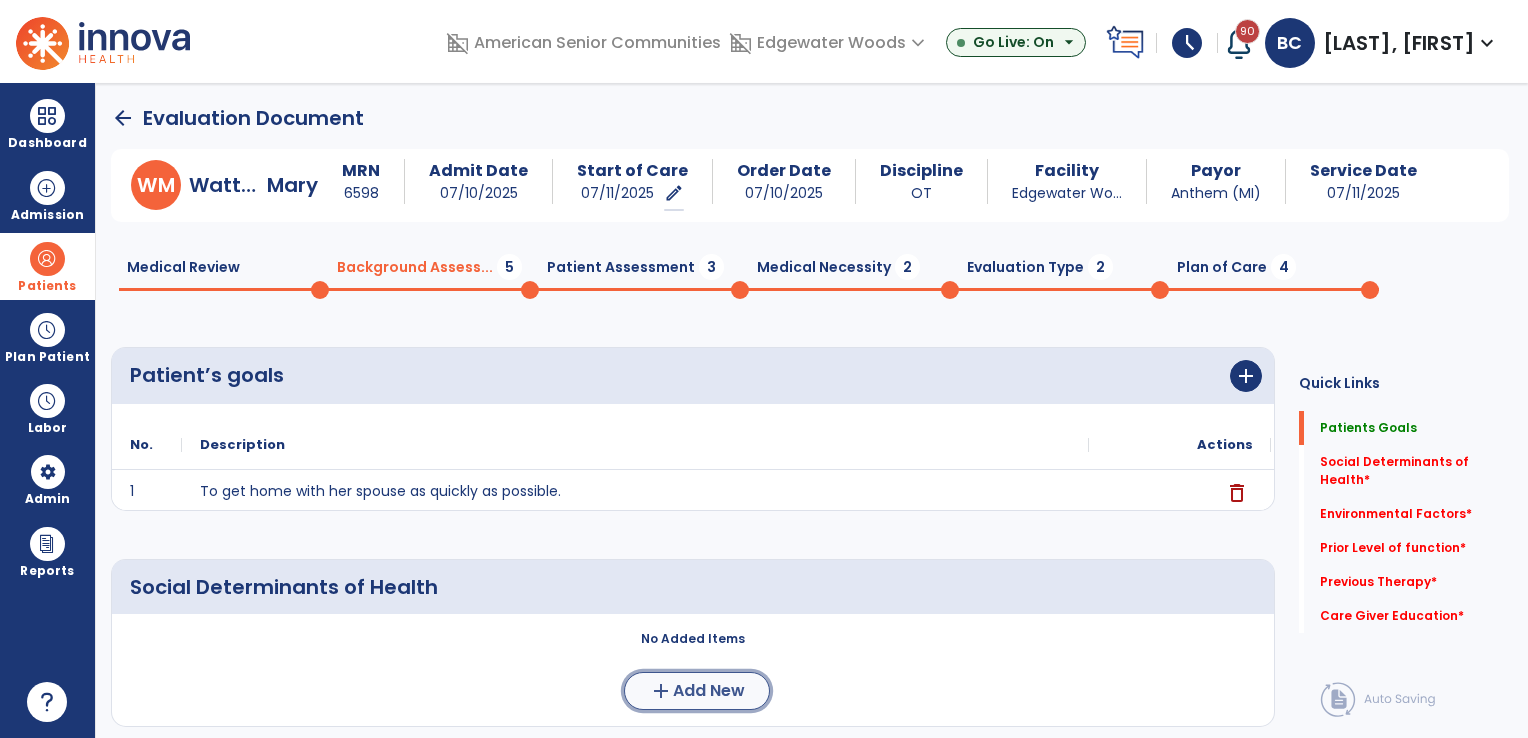 click on "Add New" 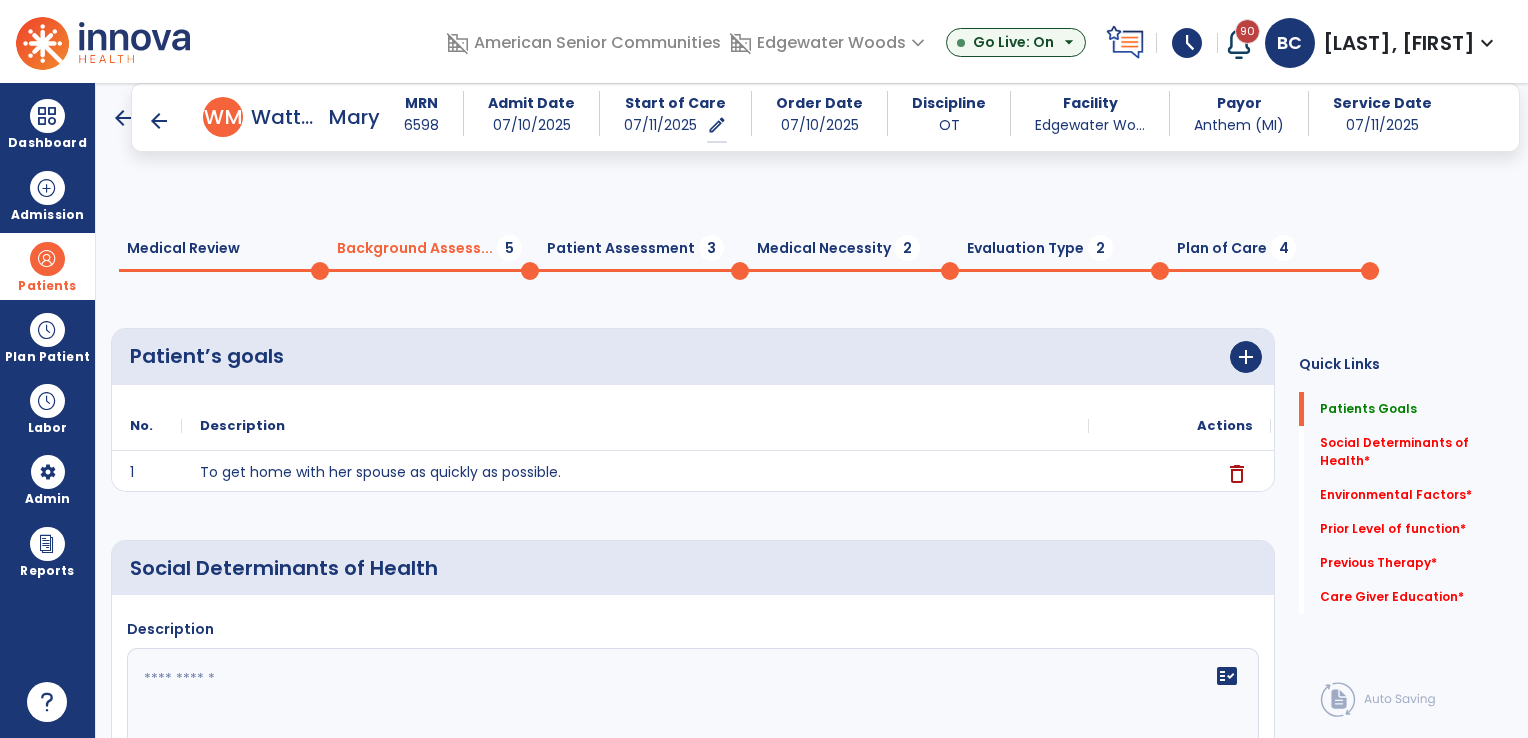 scroll, scrollTop: 235, scrollLeft: 0, axis: vertical 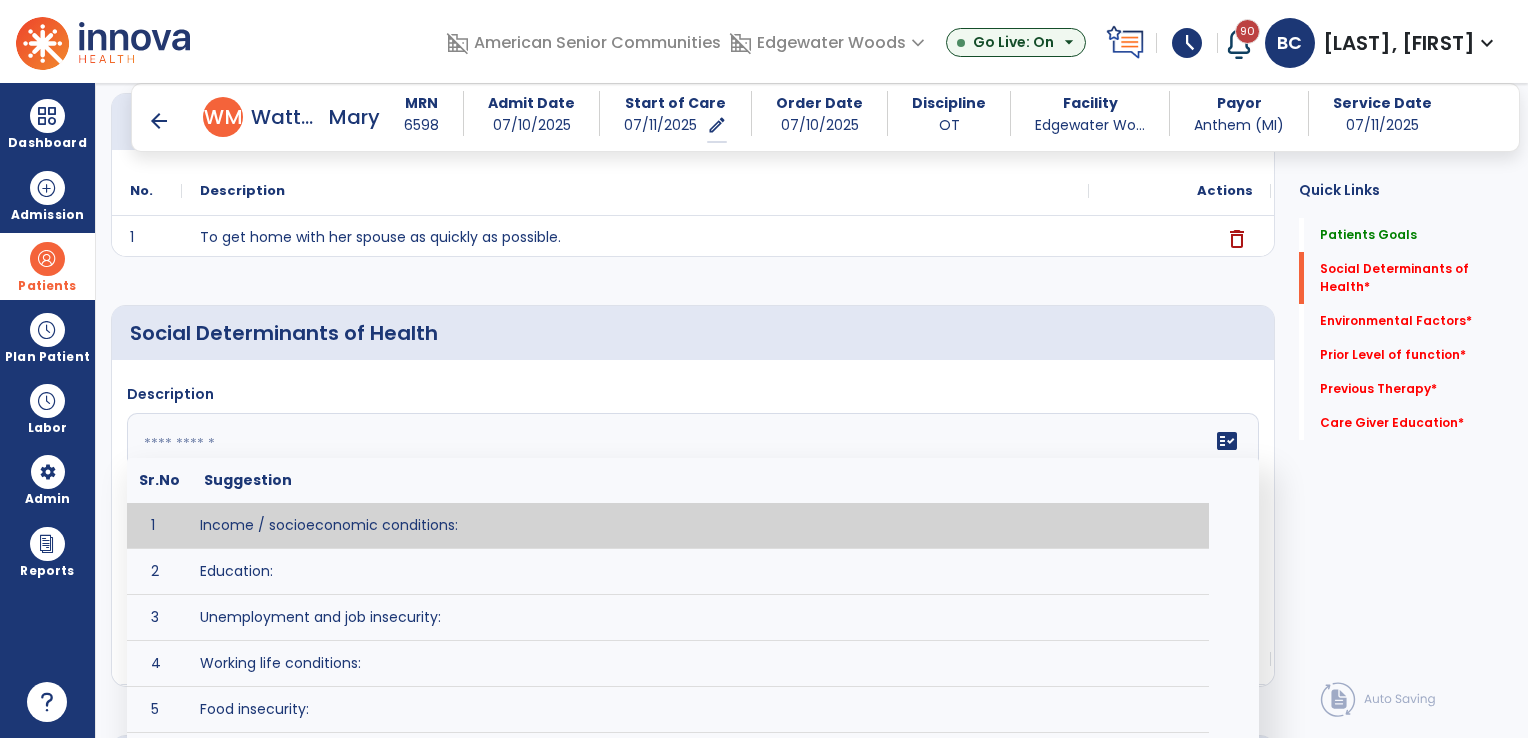 click on "fact_check  Sr.No Suggestion 1 Income / socioeconomic conditions:  2 Education:  3 Unemployment and job insecurity:  4 Working life conditions:  5 Food insecurity:  6 Housing, basic amenities and the environment:  7 Early childhood development:  8 Social inclusion and non-discrimination: 9 Structural conflict: 10 Access to affordable health services of decent quality:" 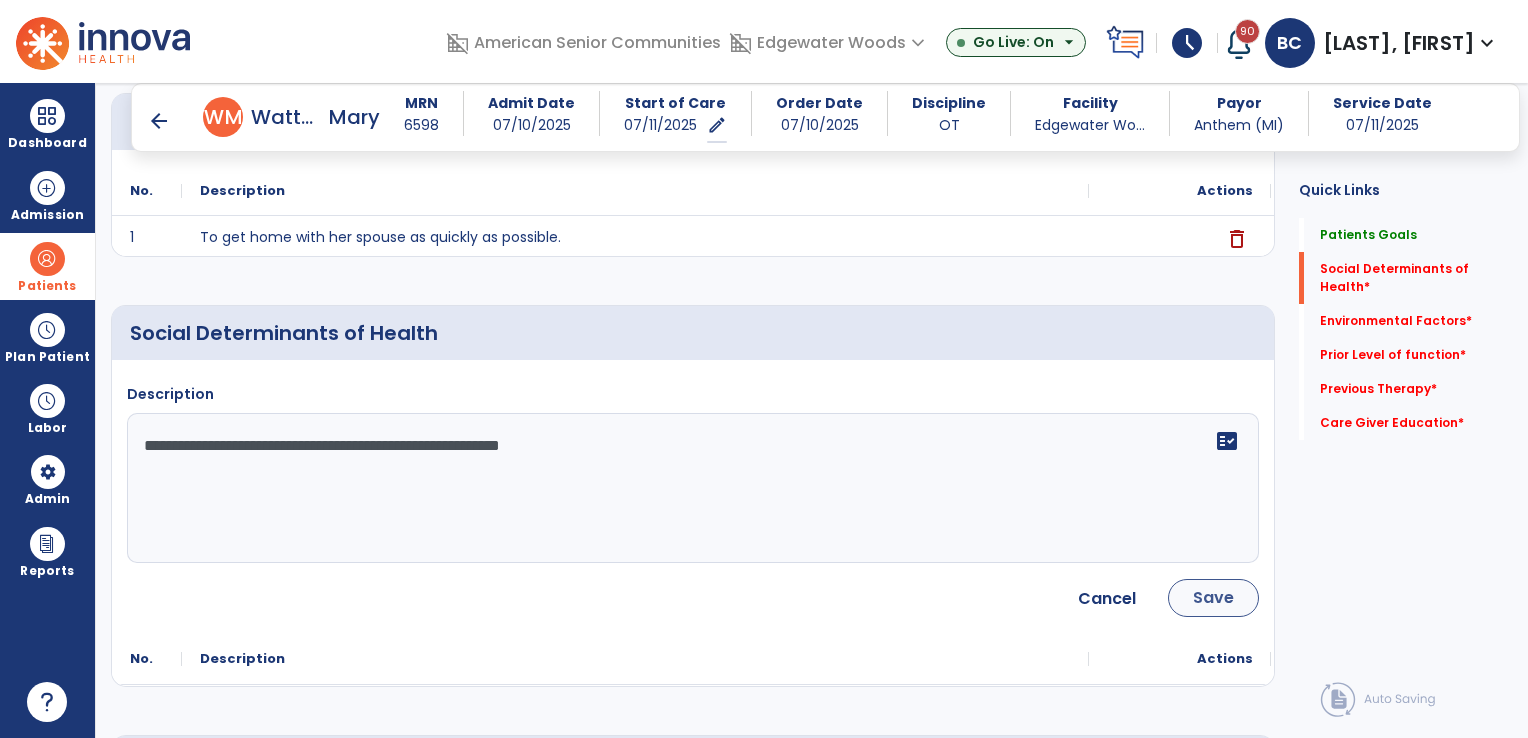 type on "**********" 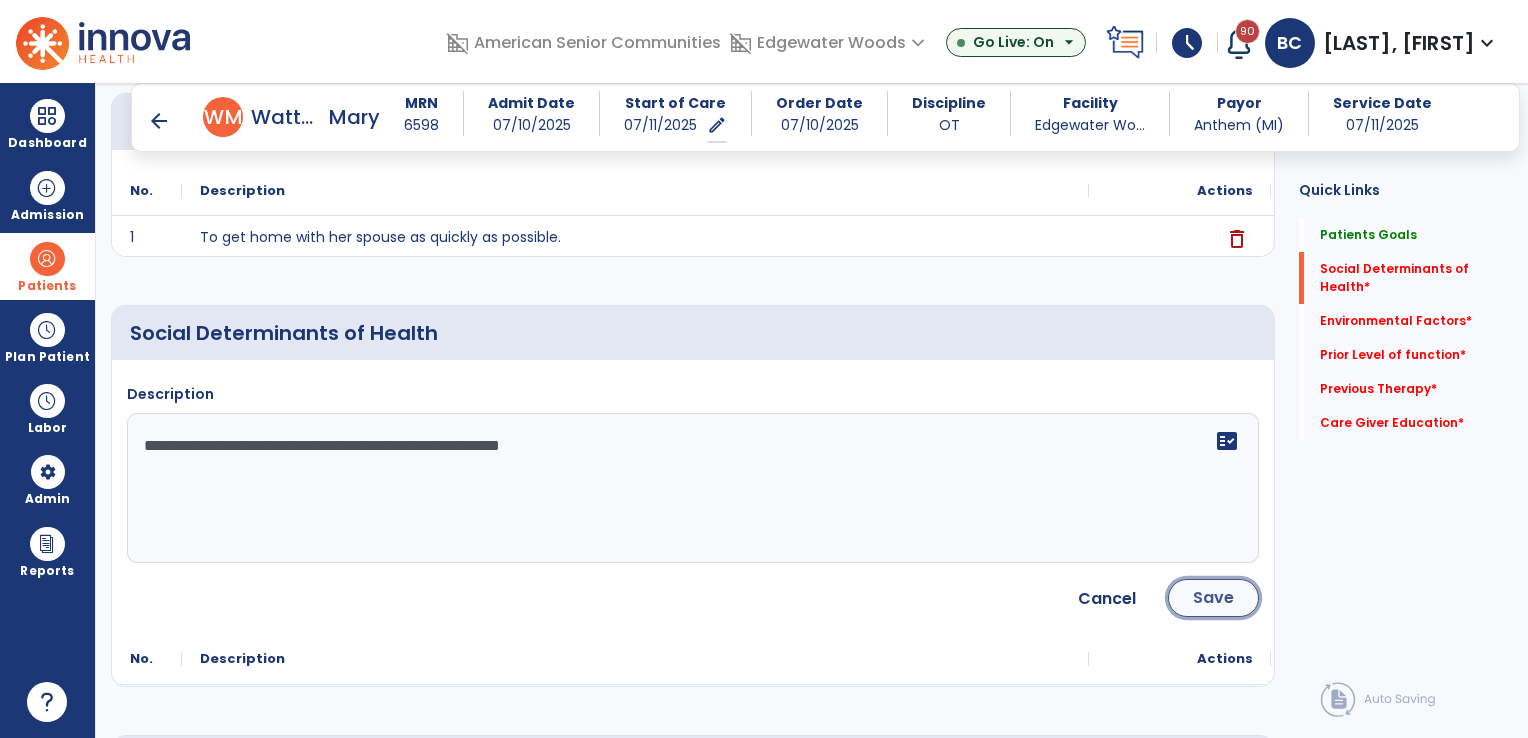 click on "Save" 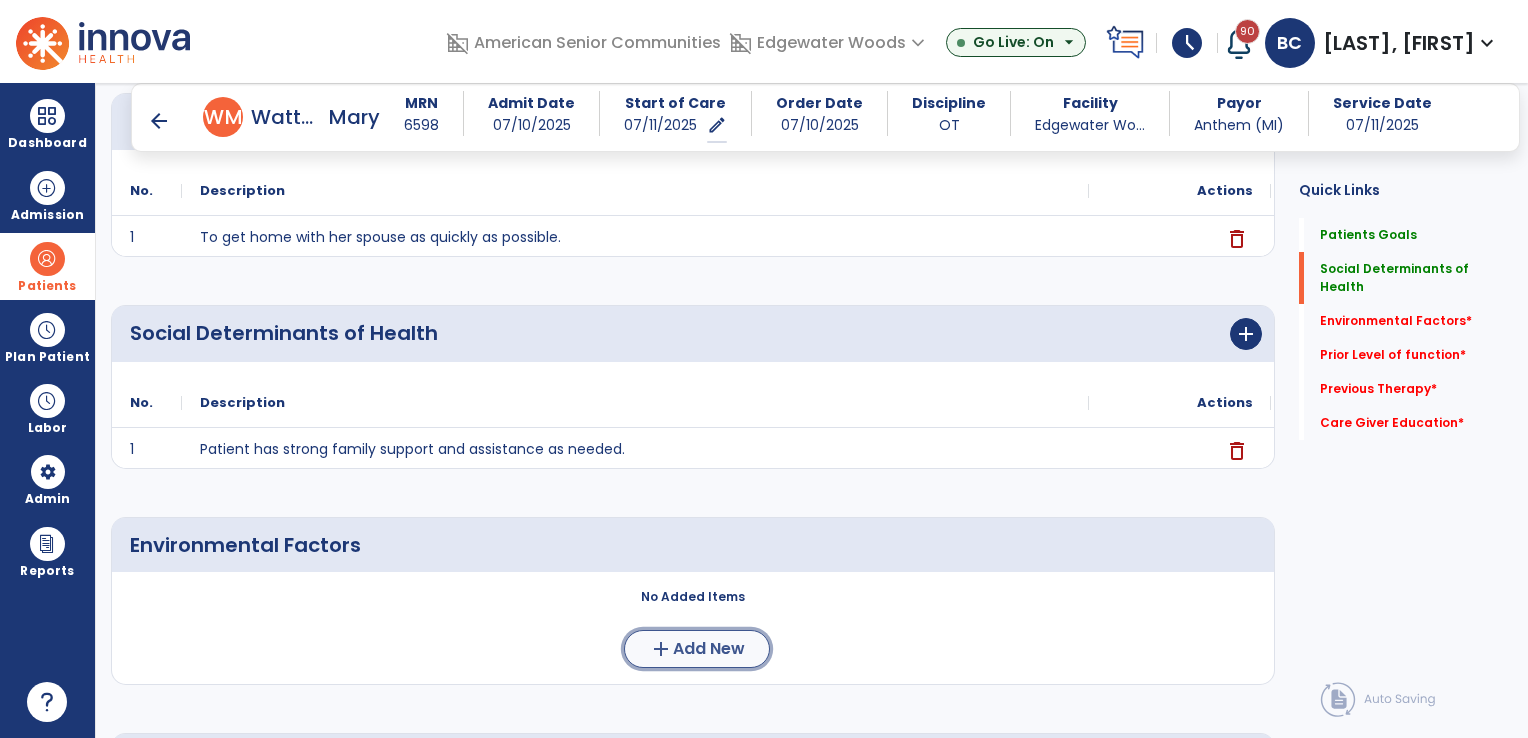click on "Add New" 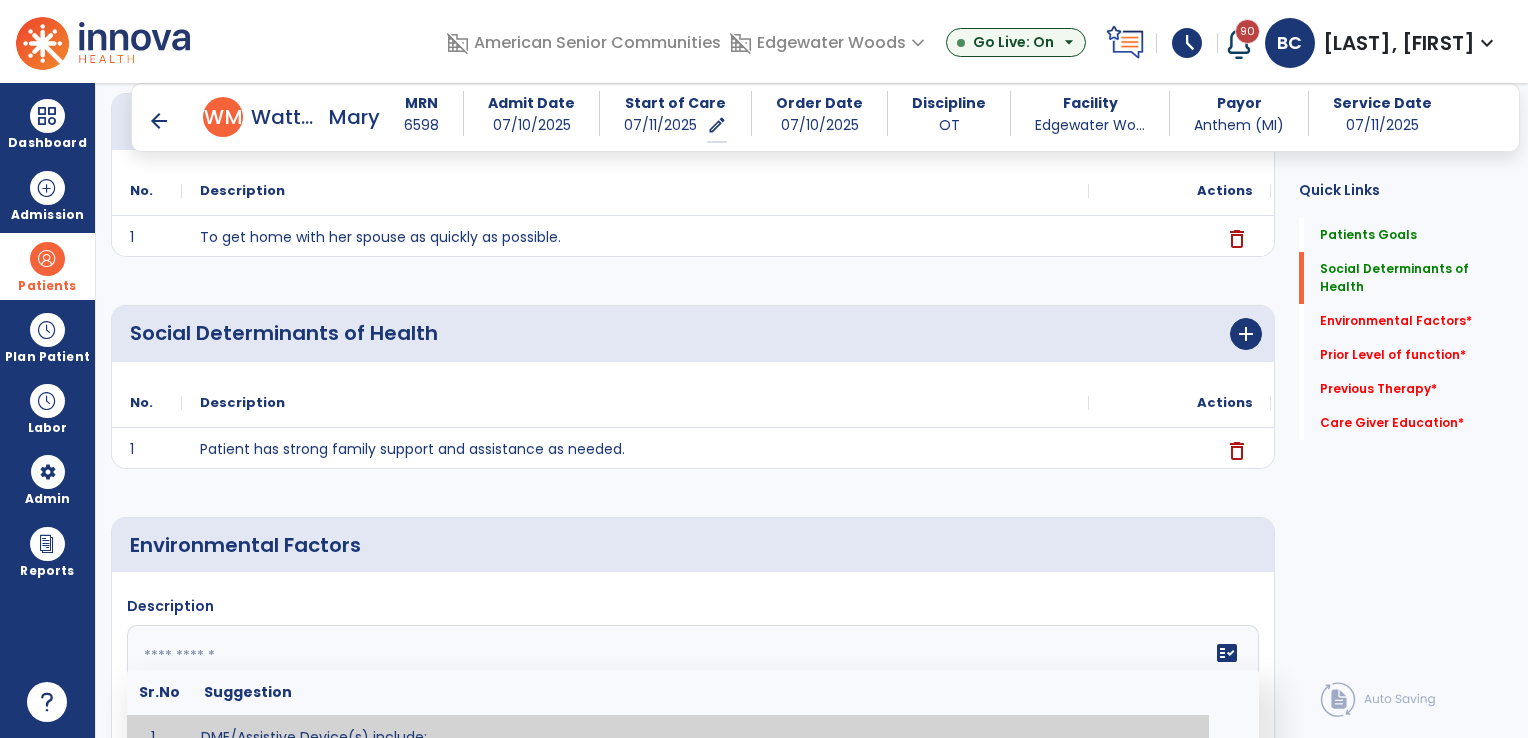 click 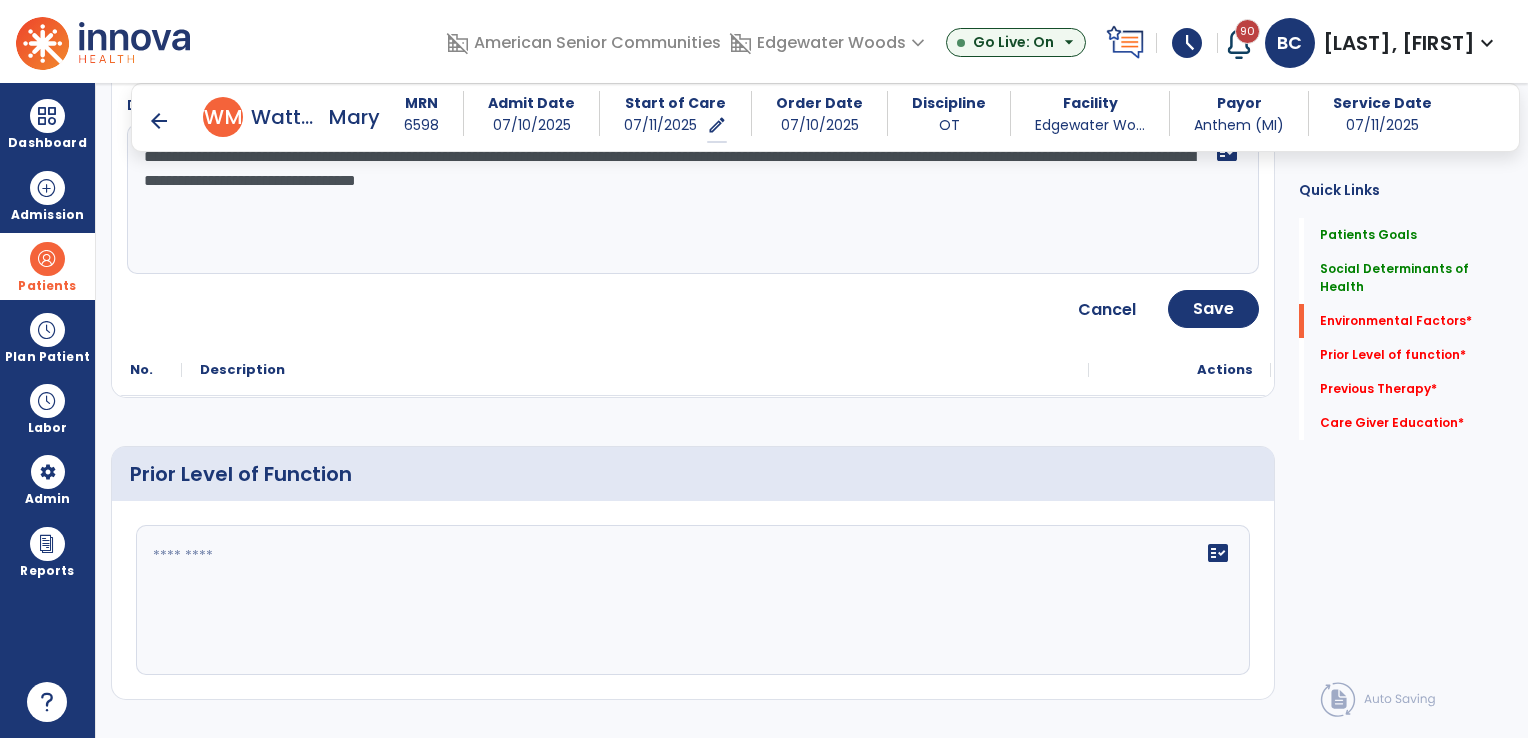 scroll, scrollTop: 719, scrollLeft: 0, axis: vertical 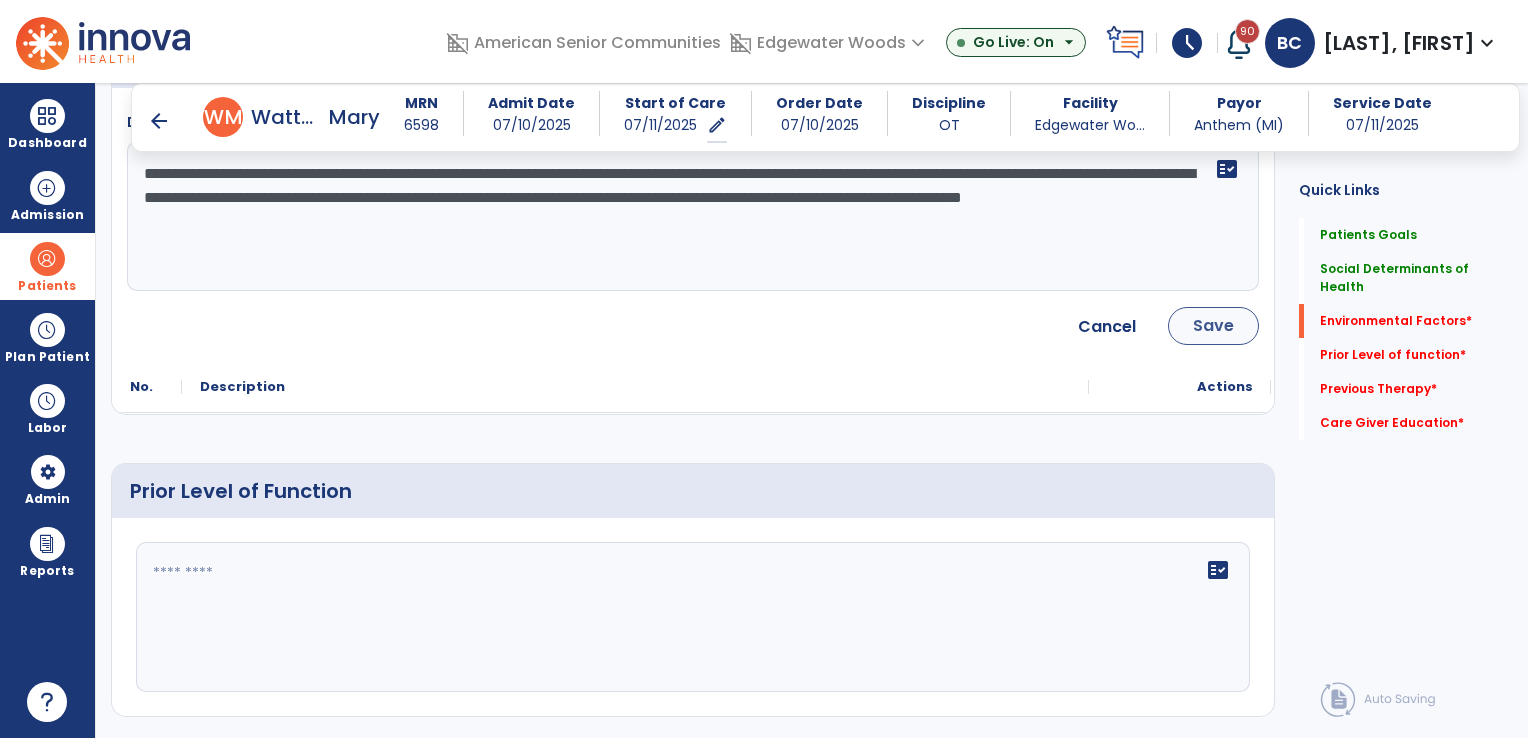 type on "**********" 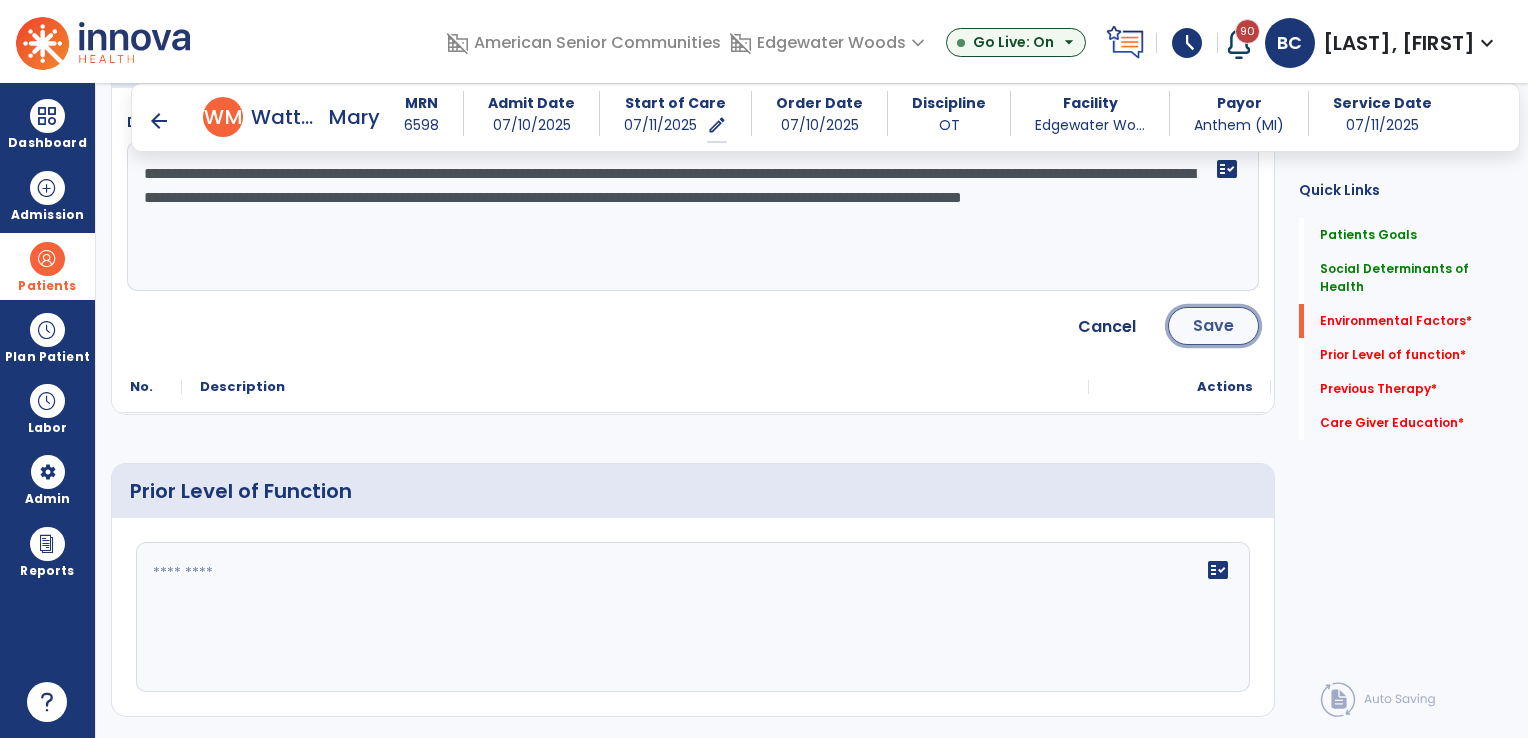 click on "Save" 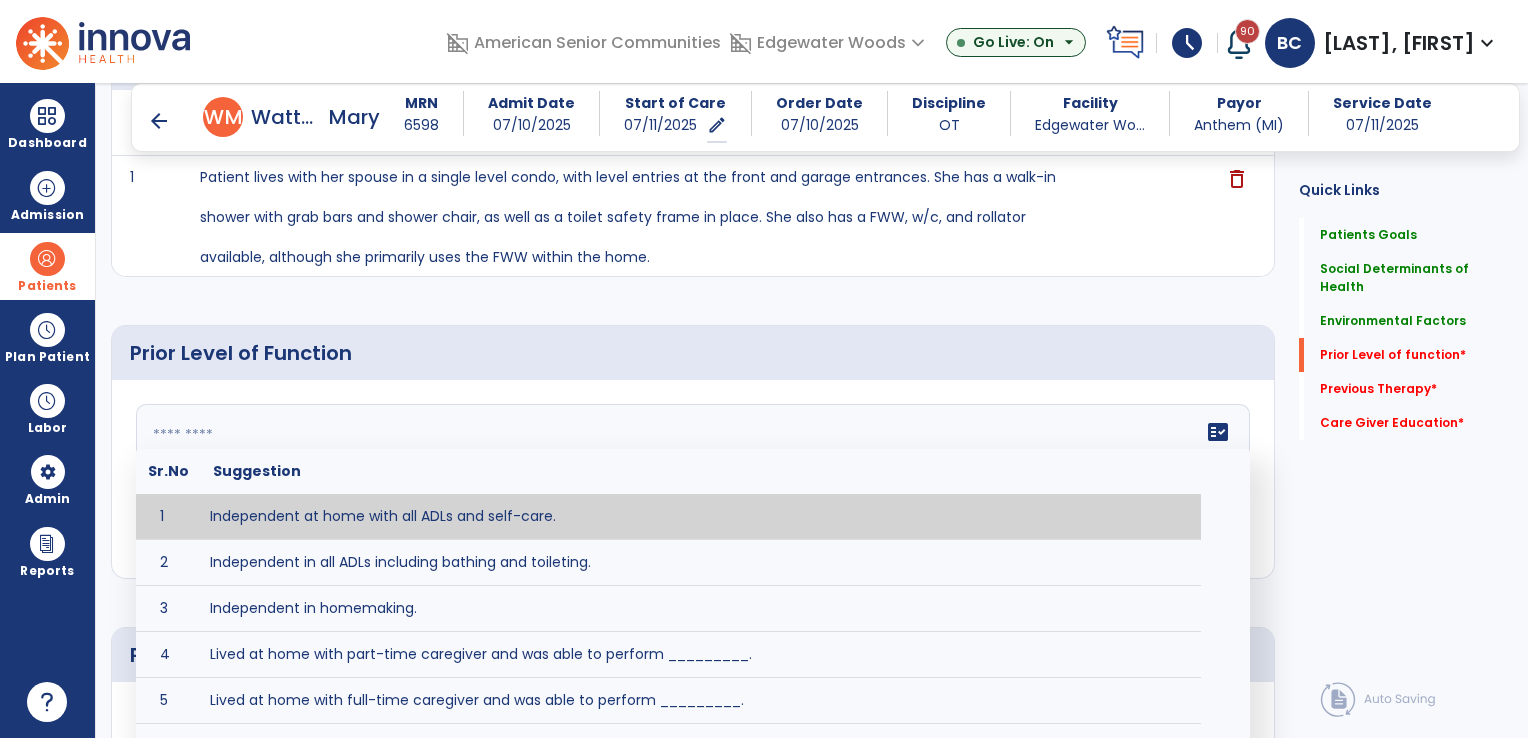 click on "fact_check  Sr.No Suggestion 1 Independent at home with all ADLs and self-care. 2 Independent in all ADLs including bathing and toileting. 3 Independent in homemaking. 4 Lived at home with part-time caregiver and was able to perform _________. 5 Lived at home with full-time caregiver and was able to perform _________. 6 Lived at home with home health assistant for ________. 7 Lived at SNF and able to _______. 8 Lived at SNF and required ______ assist for ________. 9 Lived in assisted living facility and able to _______. 10 Lived in home with ______ stairs and able to navigate with_________ assistance and _______ device. 11 Lived in single story home and did not have to navigate stairs or steps. 12 Lived in SNF and began to develop increase in risk for ______. 13 Lived in SNF and skin was intact without pressure sores or wounds 14 Lived in SNF and was independent with the following ADL's ________. 15 Lived independently at home with _________ and able to __________. 16 17 Worked as a __________." 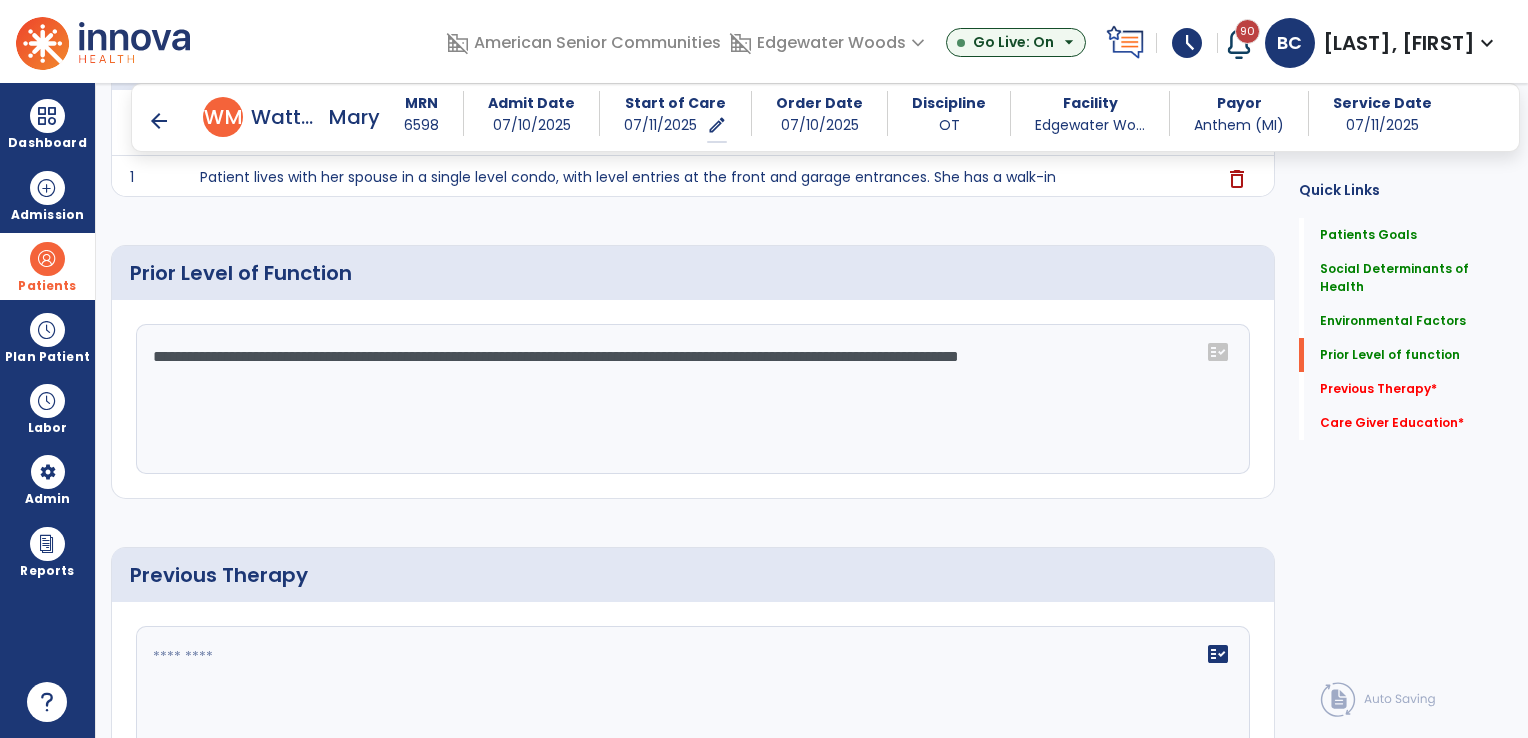 click on "**********" 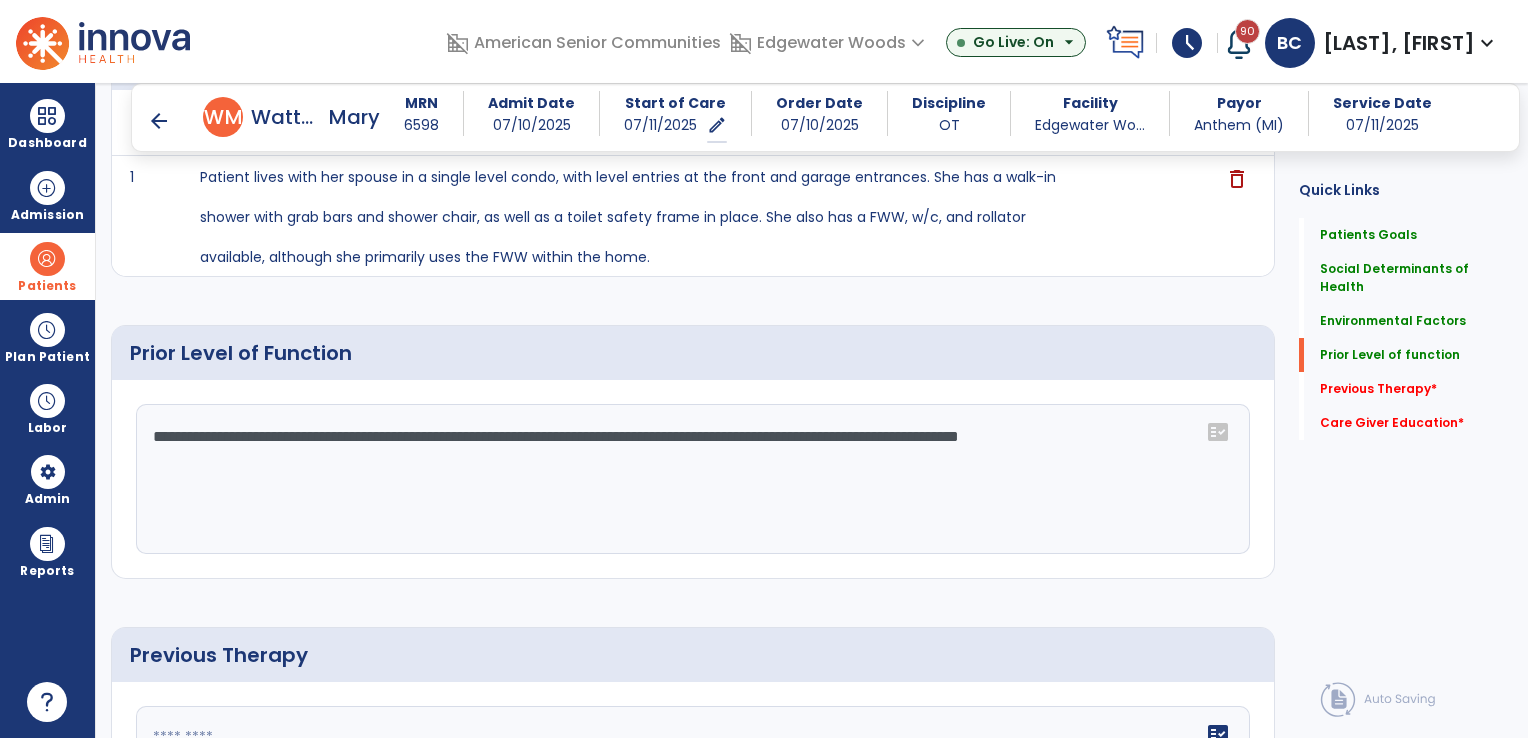 type on "**********" 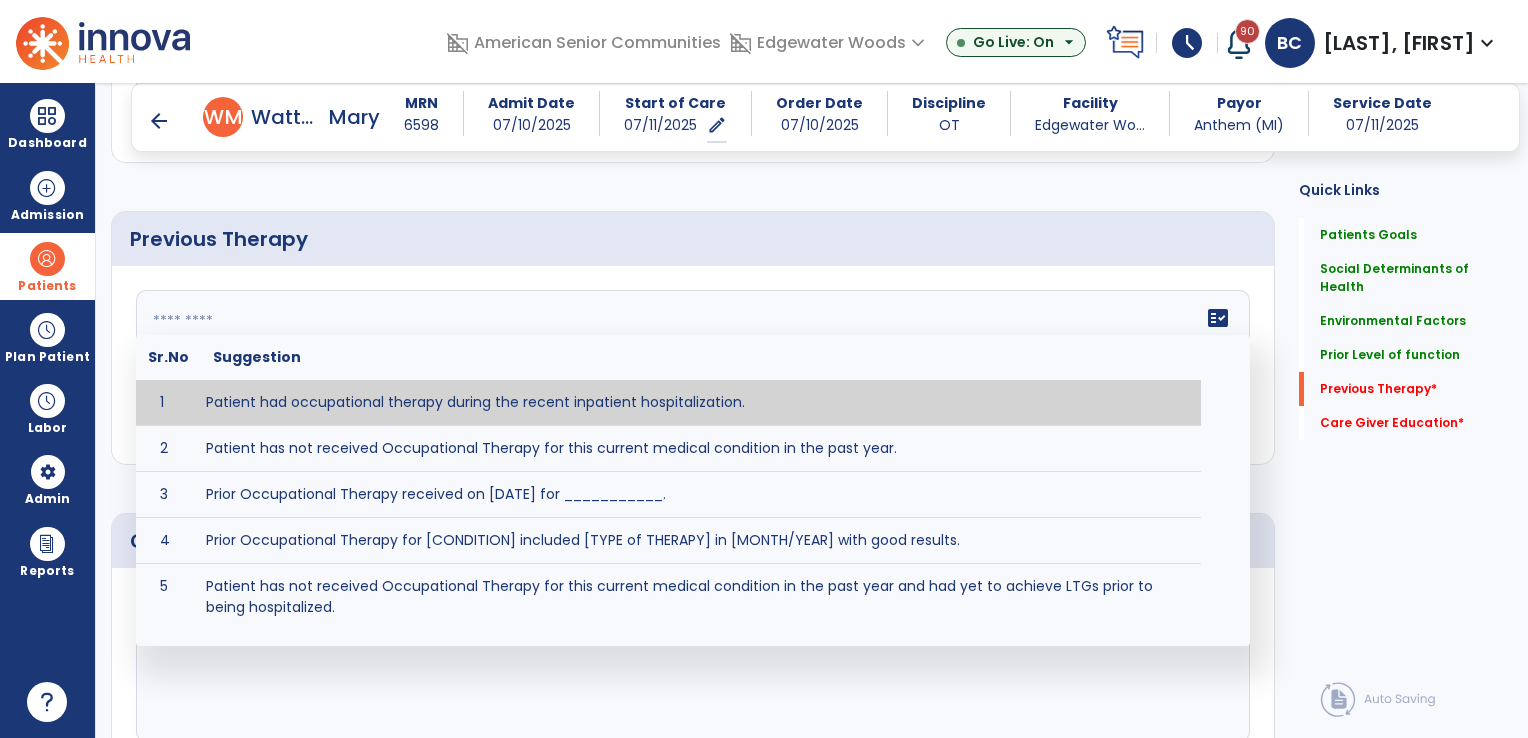 scroll, scrollTop: 1149, scrollLeft: 0, axis: vertical 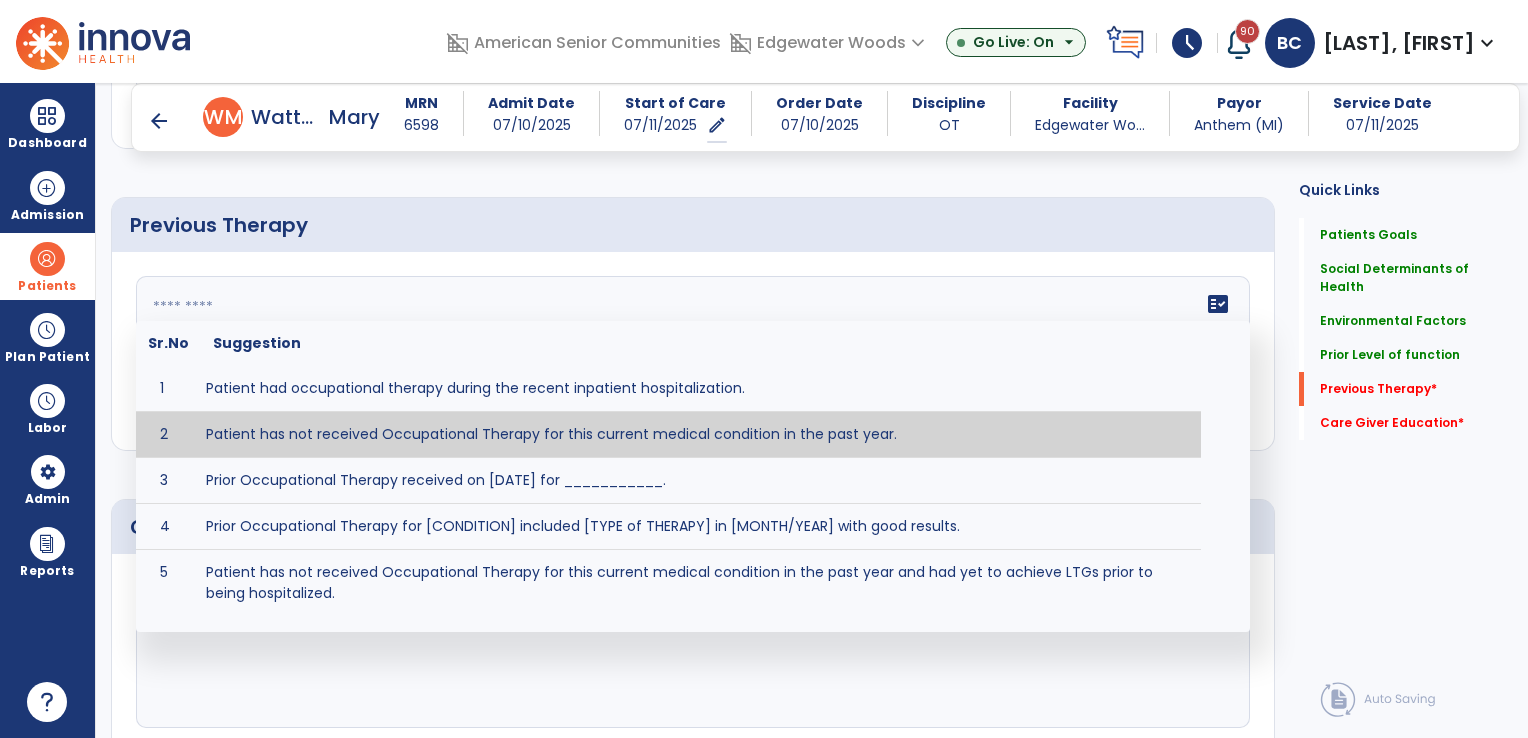 type on "**********" 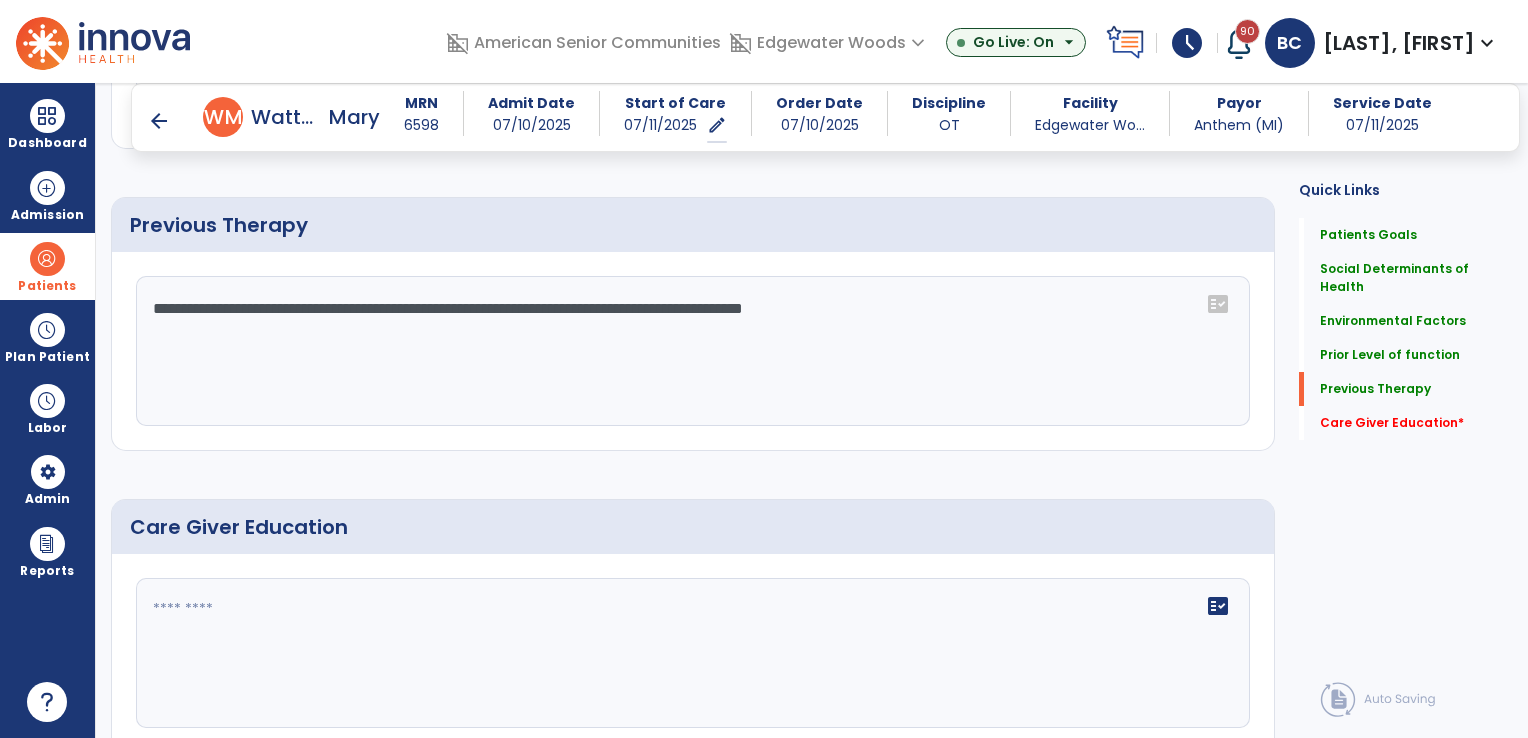 scroll, scrollTop: 1149, scrollLeft: 0, axis: vertical 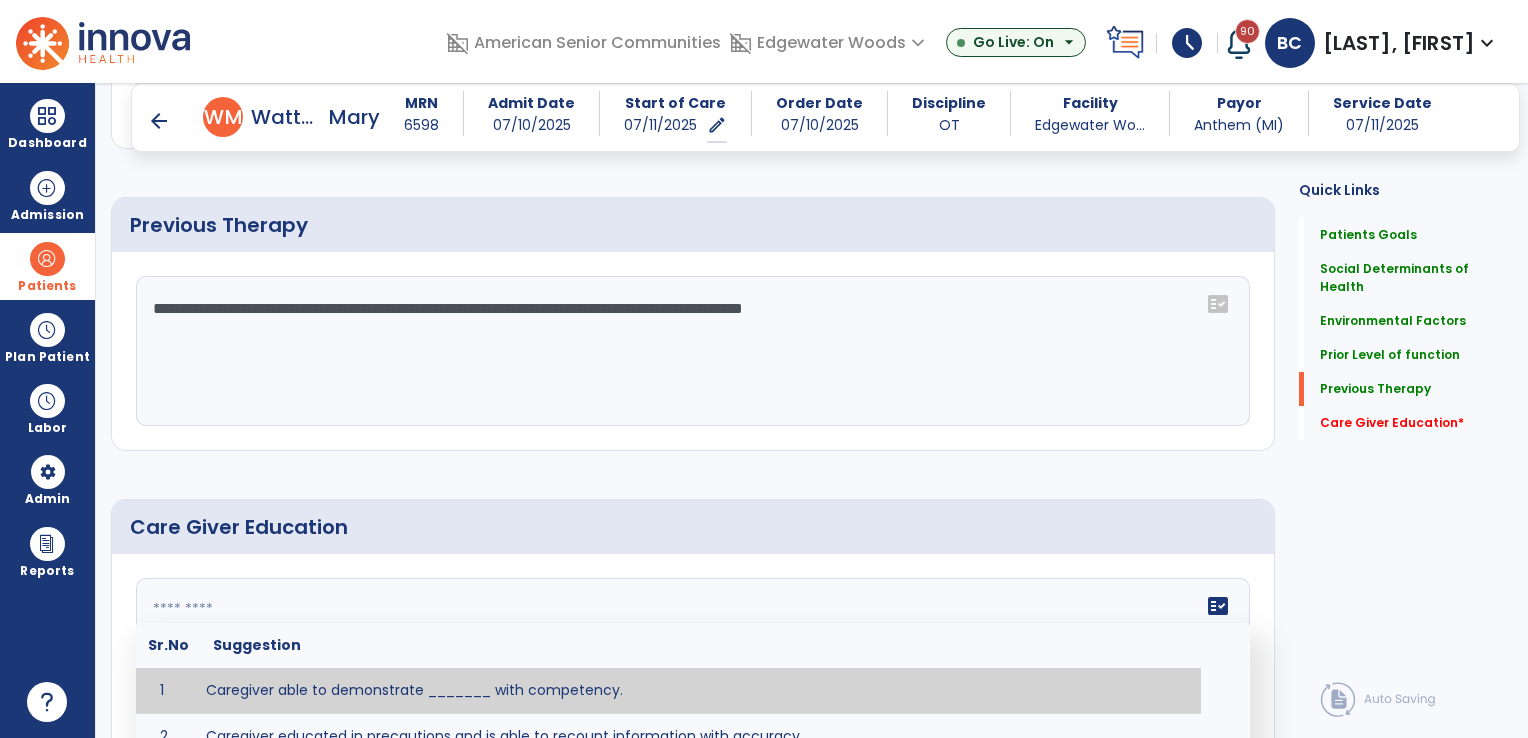 click on "fact_check  Sr.No Suggestion 1 Caregiver able to demonstrate _______ with competency. 2 Caregiver educated in precautions and is able to recount information with accuracy. 3 Caregiver education initiated with _______ focusing on the following tasks/activities __________. 4 Home exercise program initiated with caregiver focusing on __________. 5 Patient educated in precautions and is able to recount information with [VALUE]% accuracy." 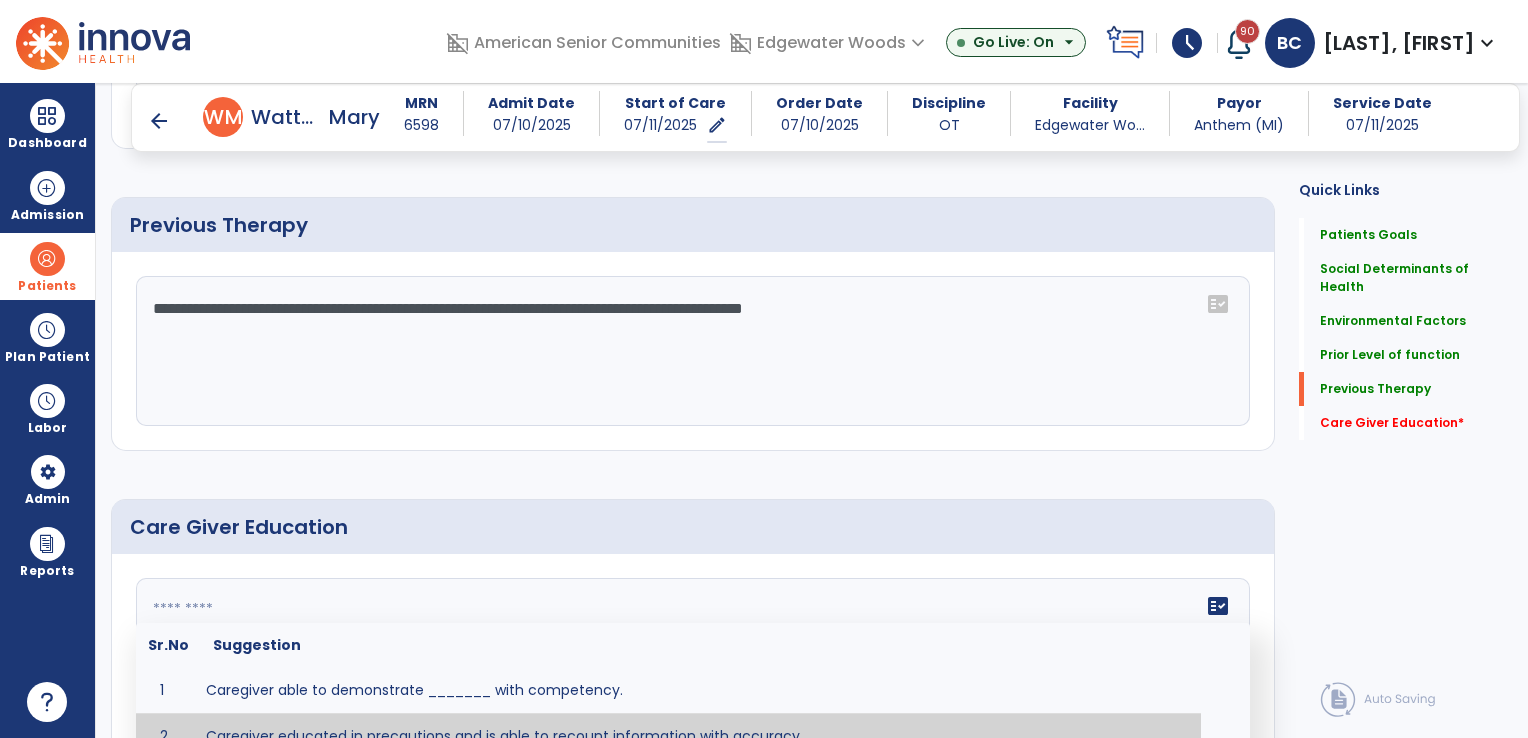 type on "**********" 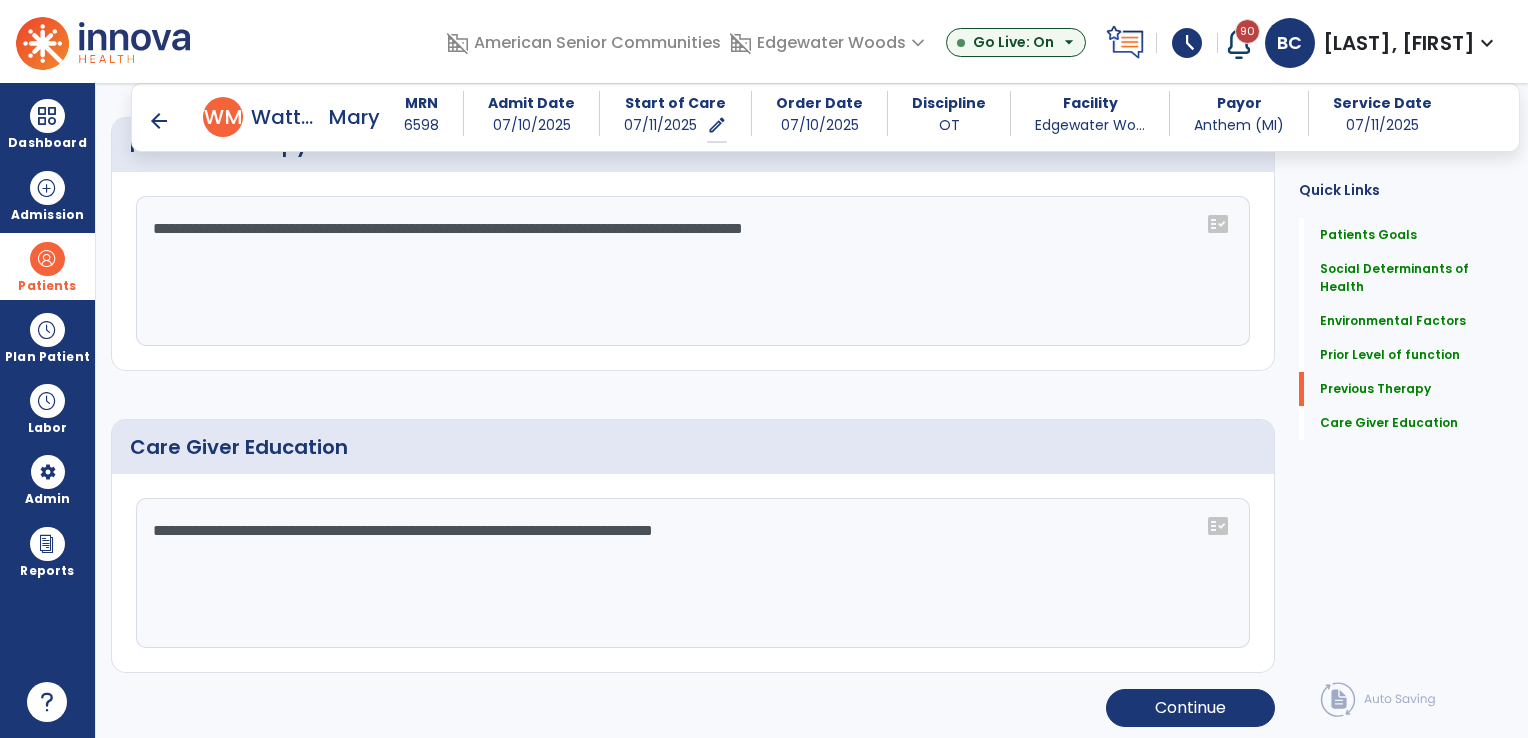 scroll, scrollTop: 1149, scrollLeft: 0, axis: vertical 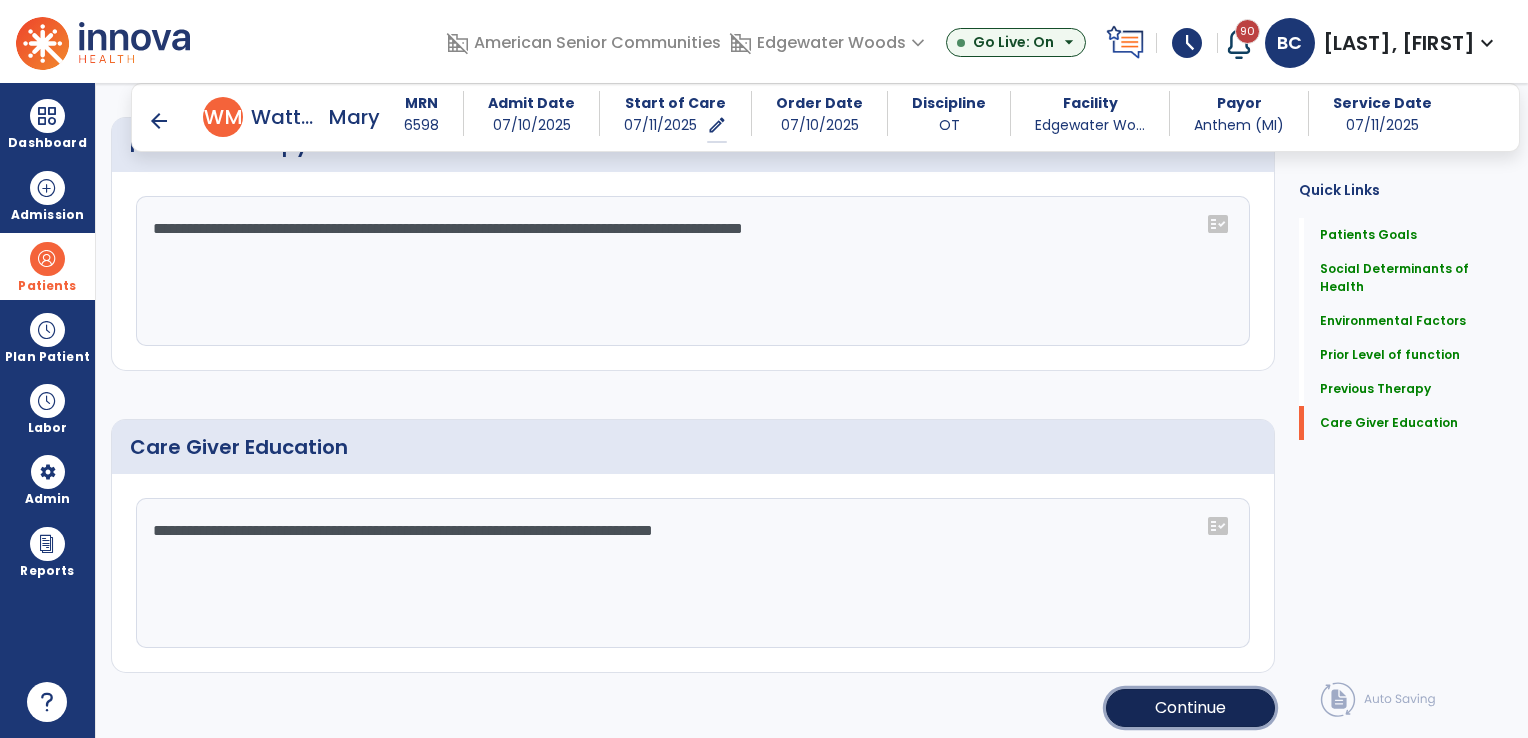 click on "Continue" 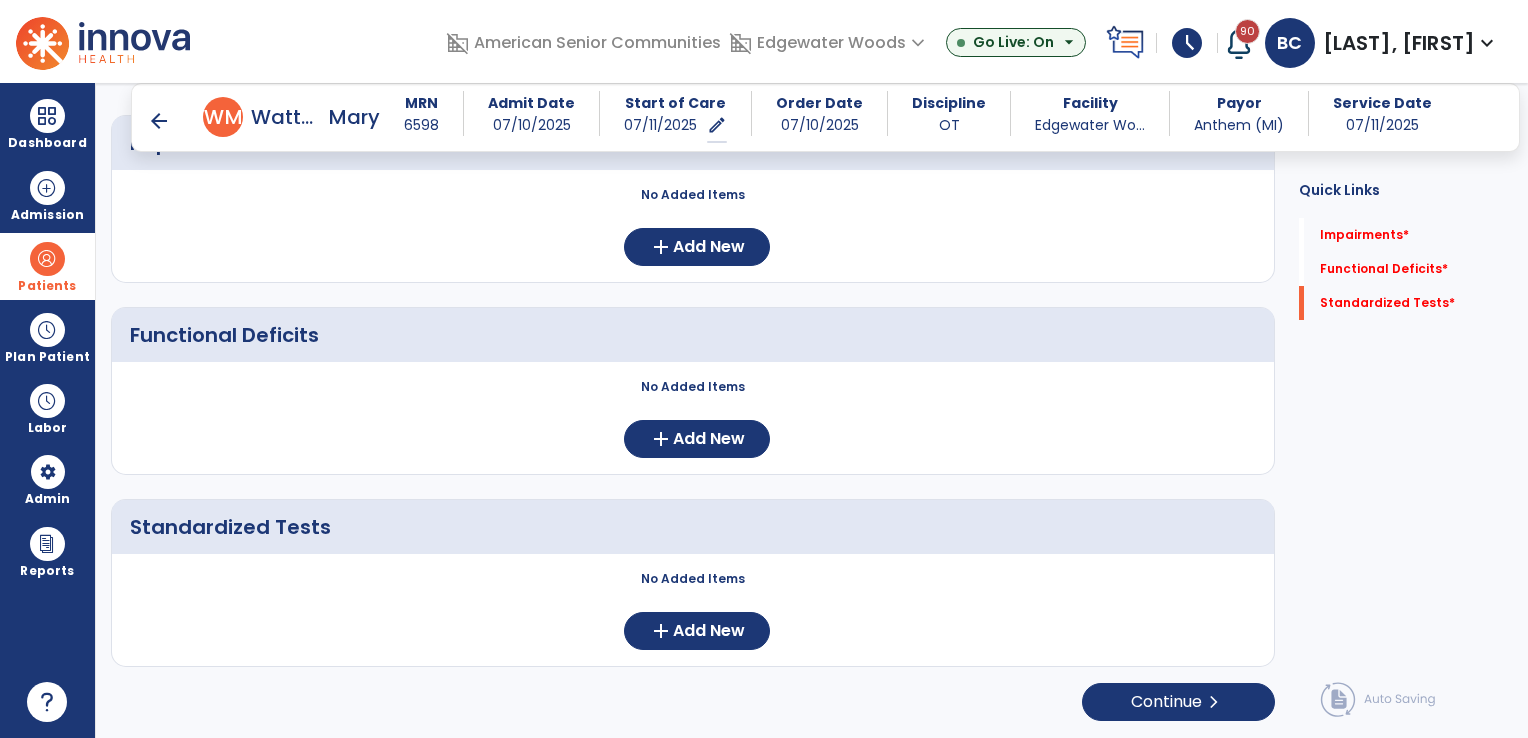 scroll, scrollTop: 208, scrollLeft: 0, axis: vertical 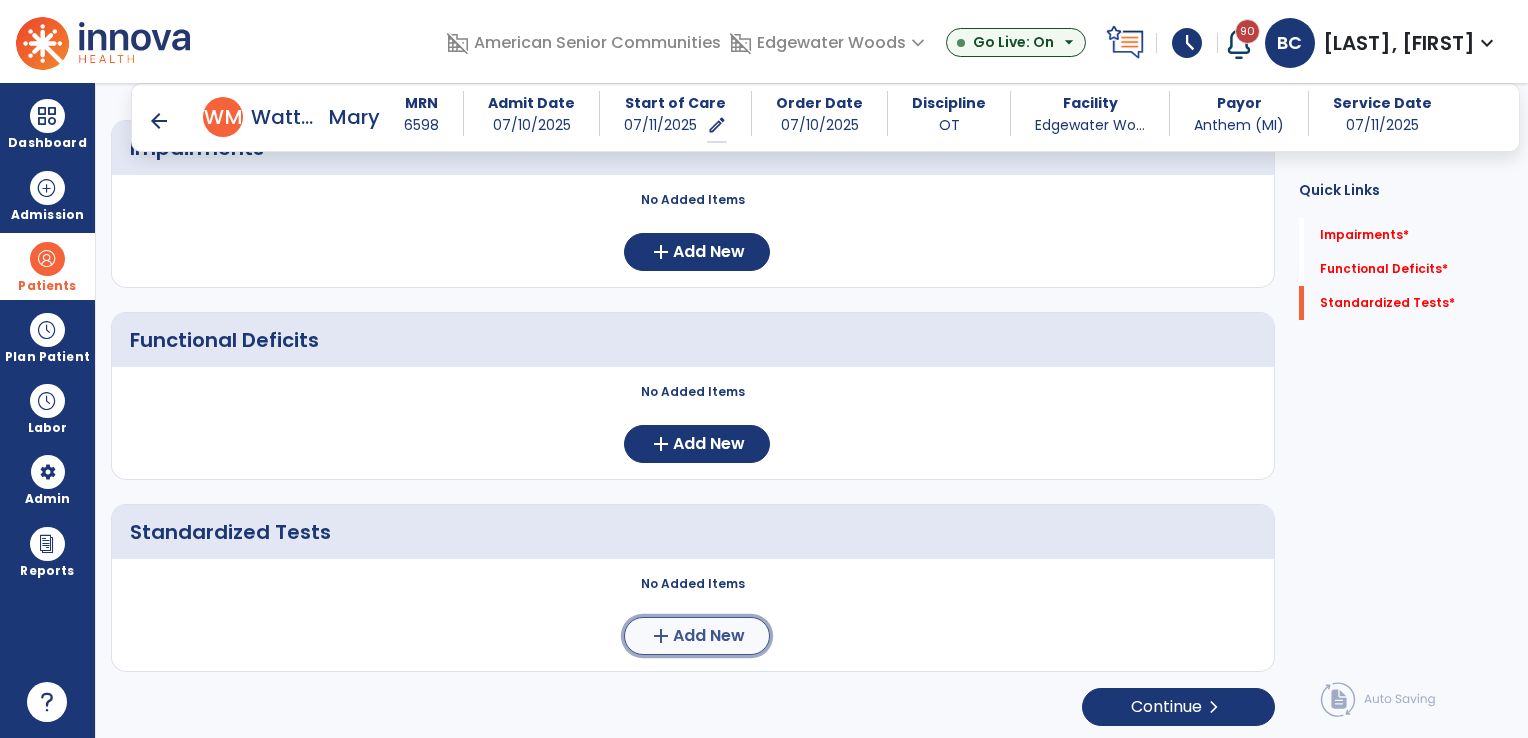 click on "add" 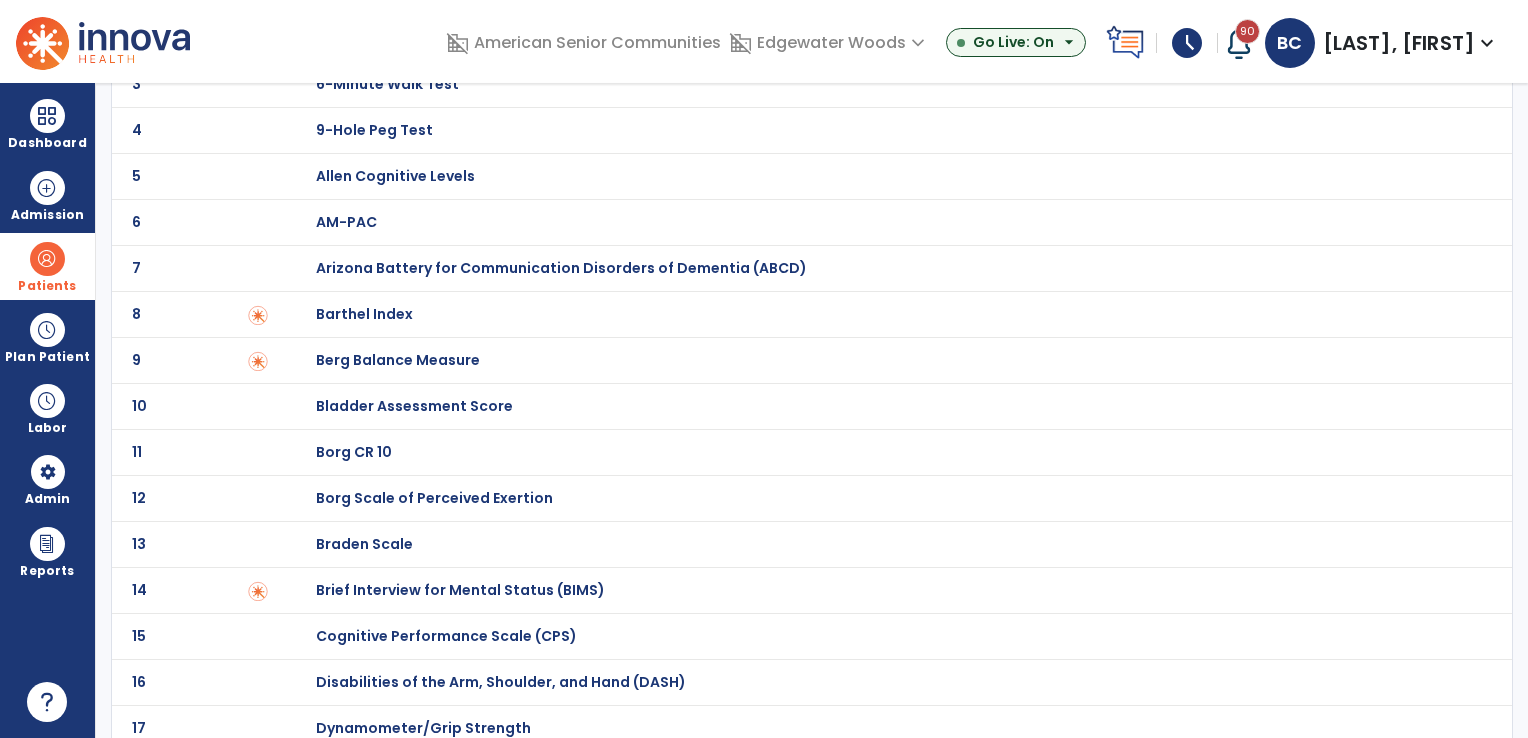 scroll, scrollTop: 0, scrollLeft: 0, axis: both 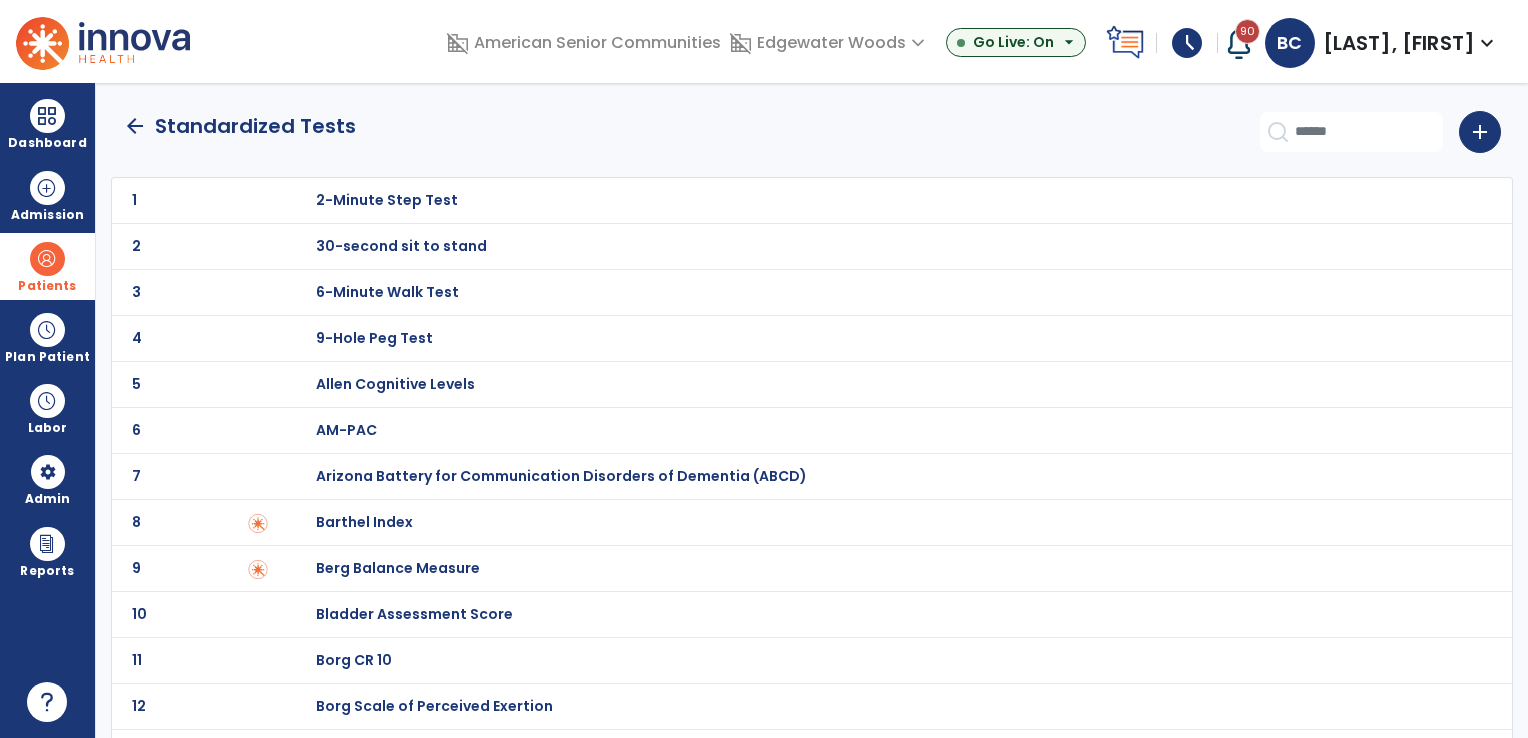 click on "Barthel Index" at bounding box center (387, 200) 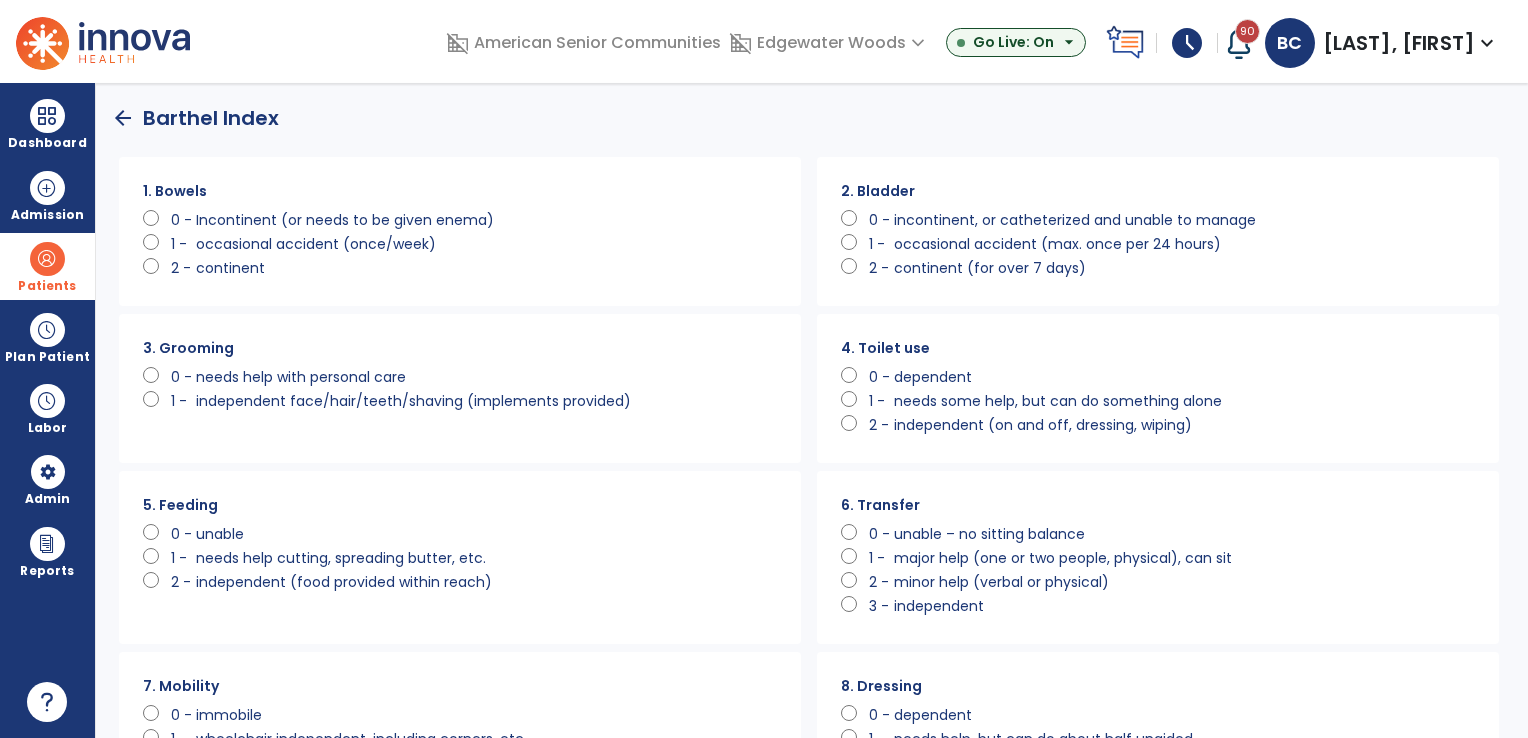 scroll, scrollTop: 0, scrollLeft: 0, axis: both 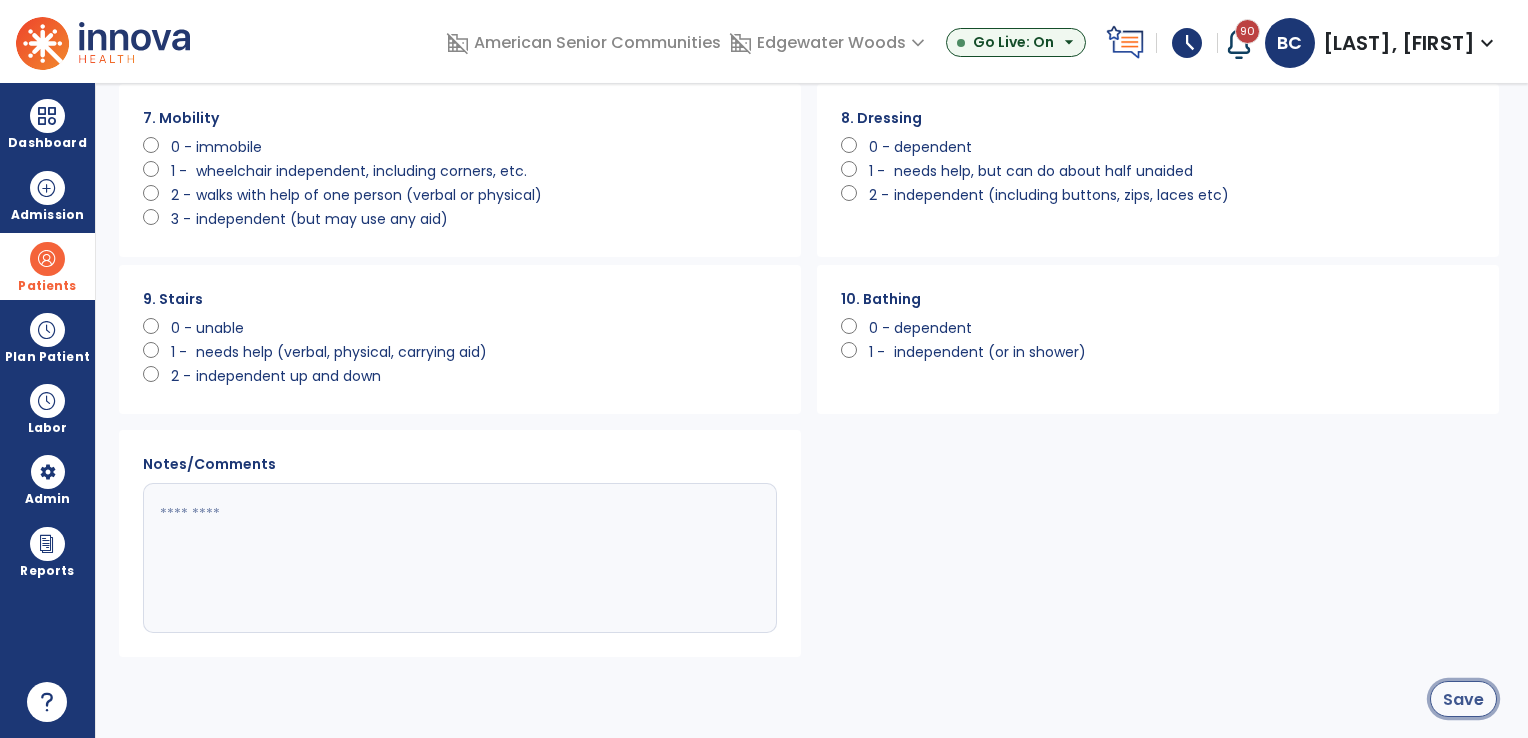 click on "Save" 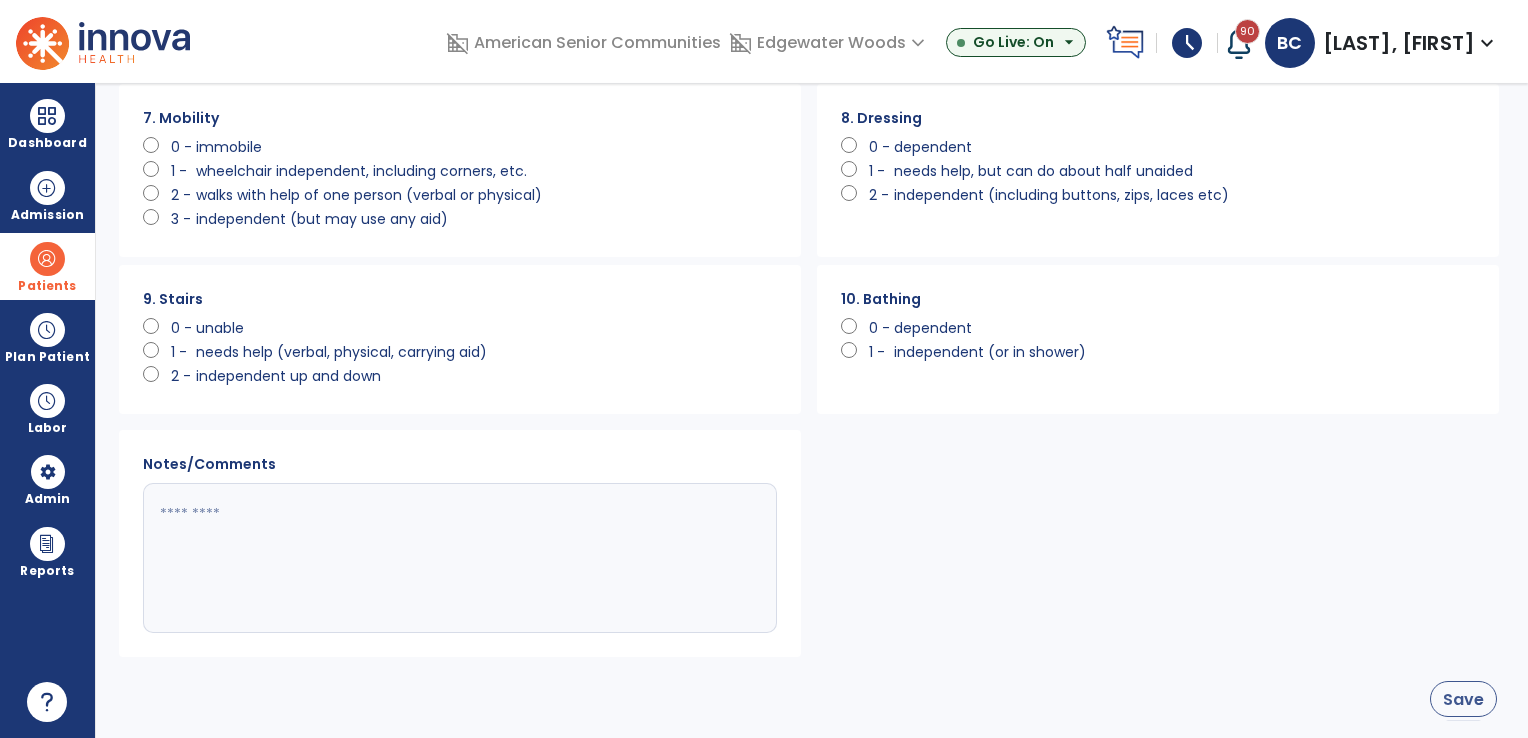 scroll, scrollTop: 1593, scrollLeft: 0, axis: vertical 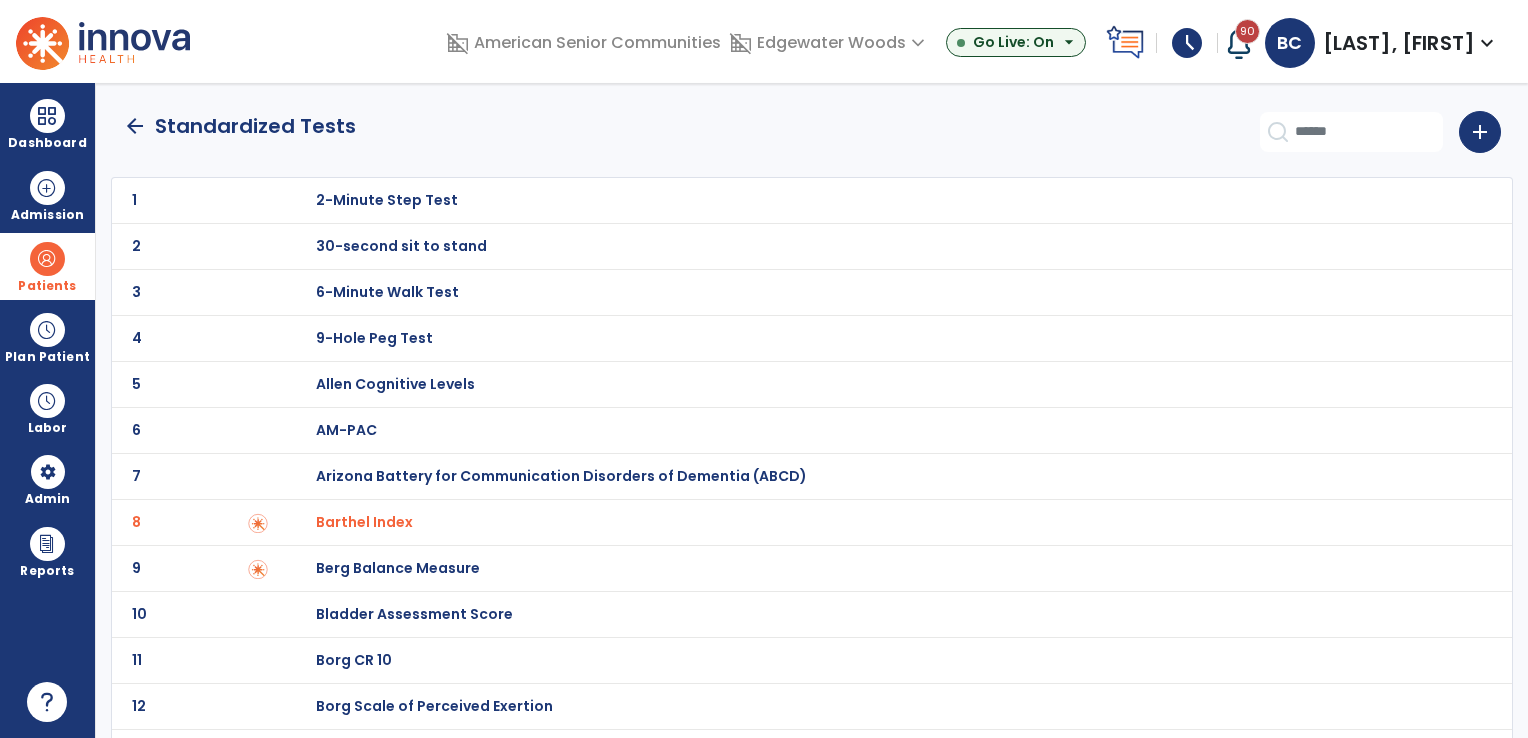 click on "arrow_back" 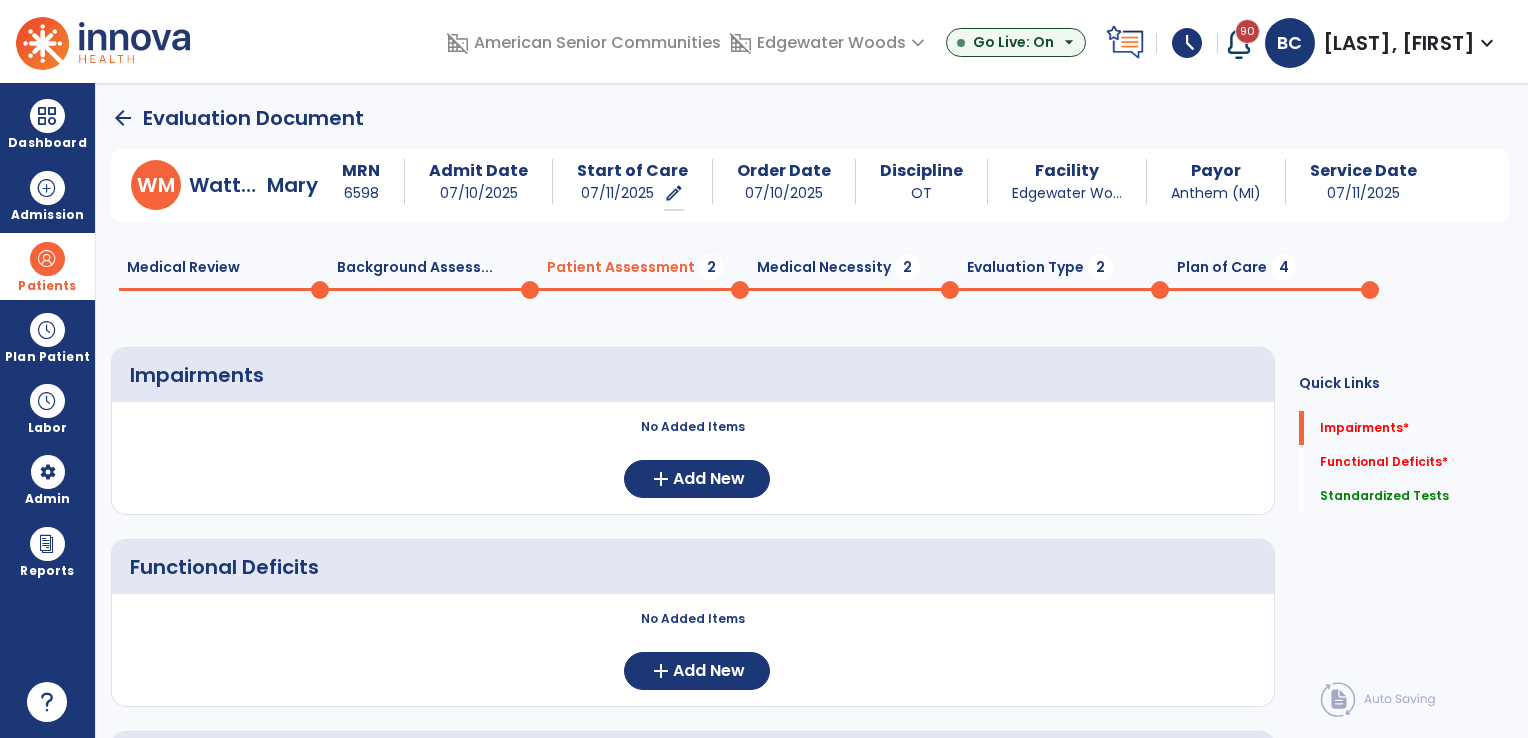 scroll, scrollTop: 0, scrollLeft: 0, axis: both 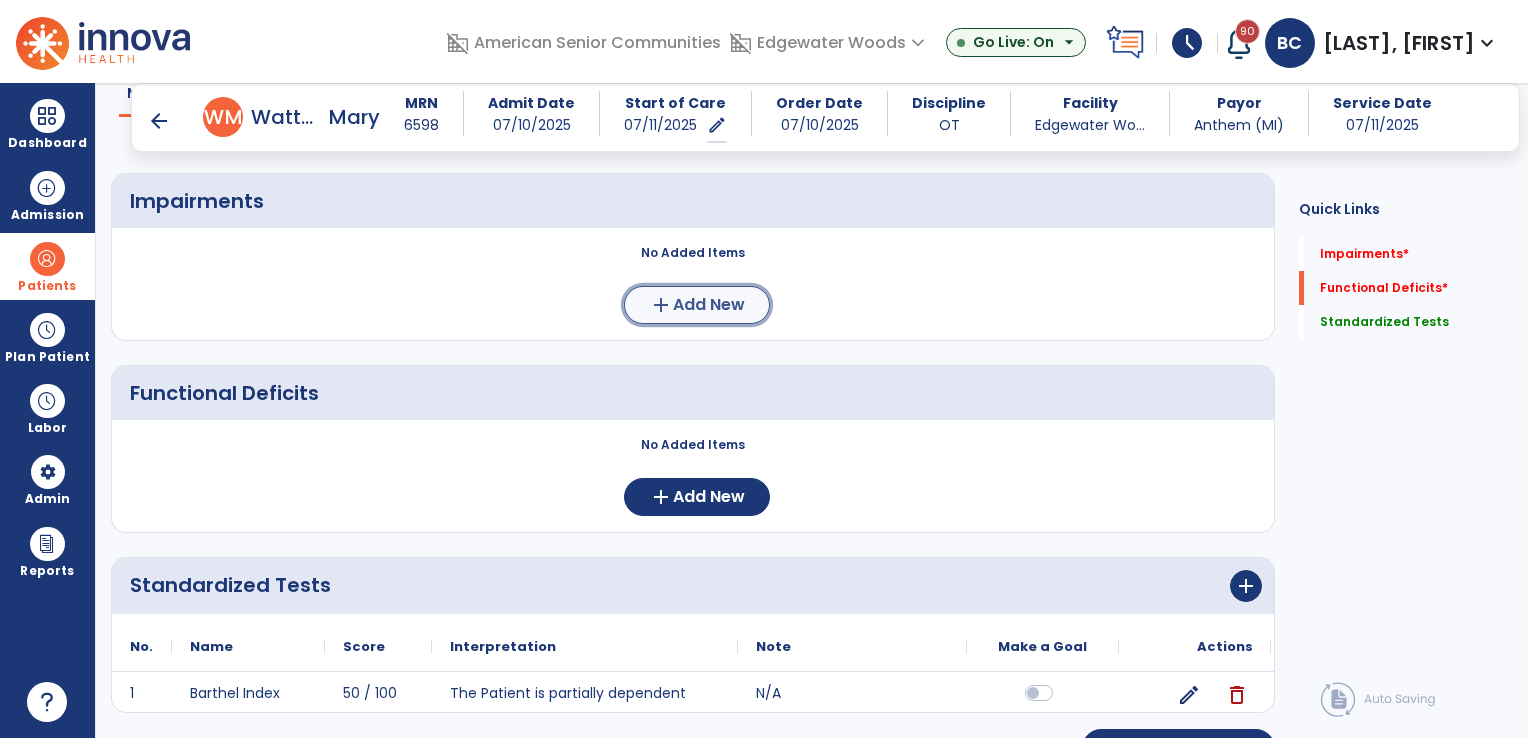 click on "Add New" 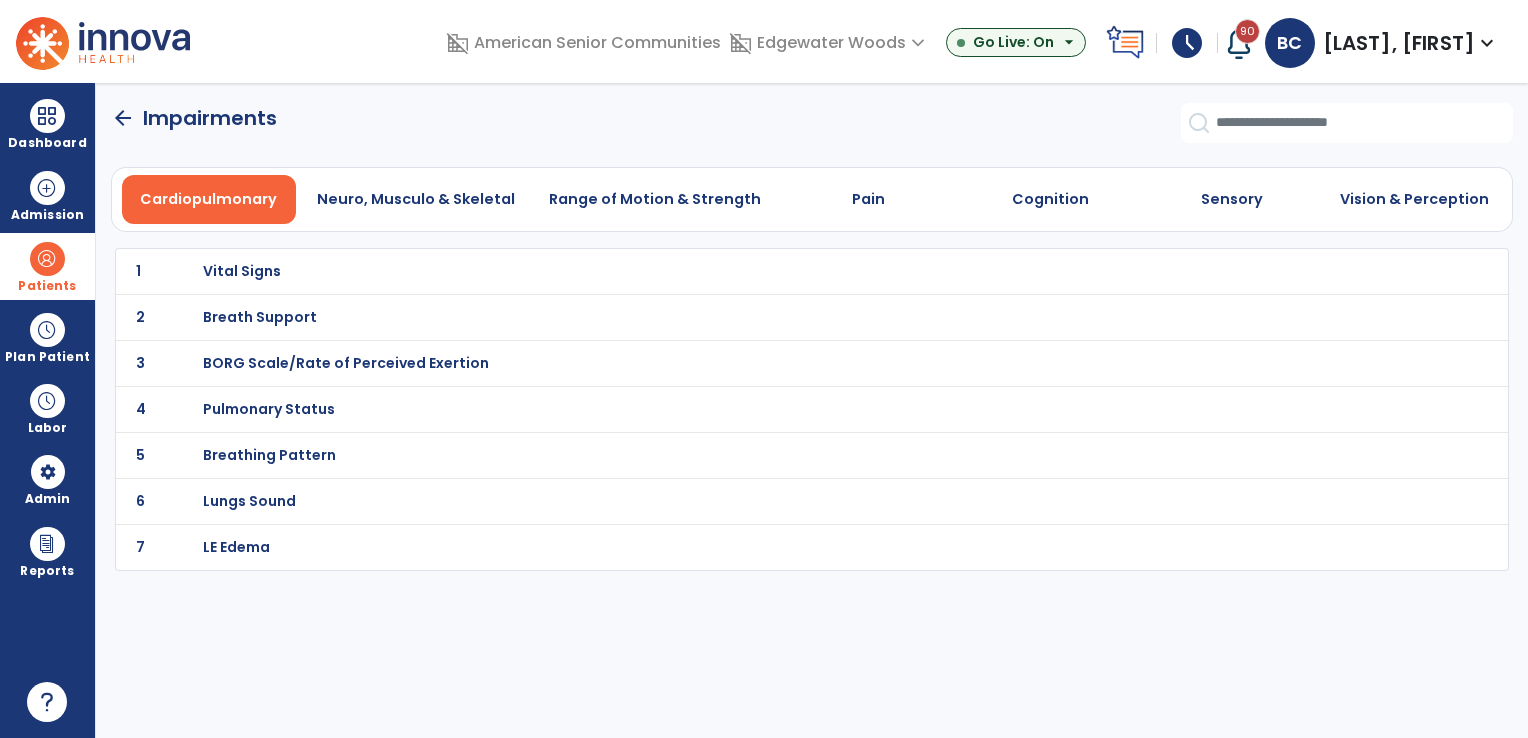 scroll, scrollTop: 0, scrollLeft: 0, axis: both 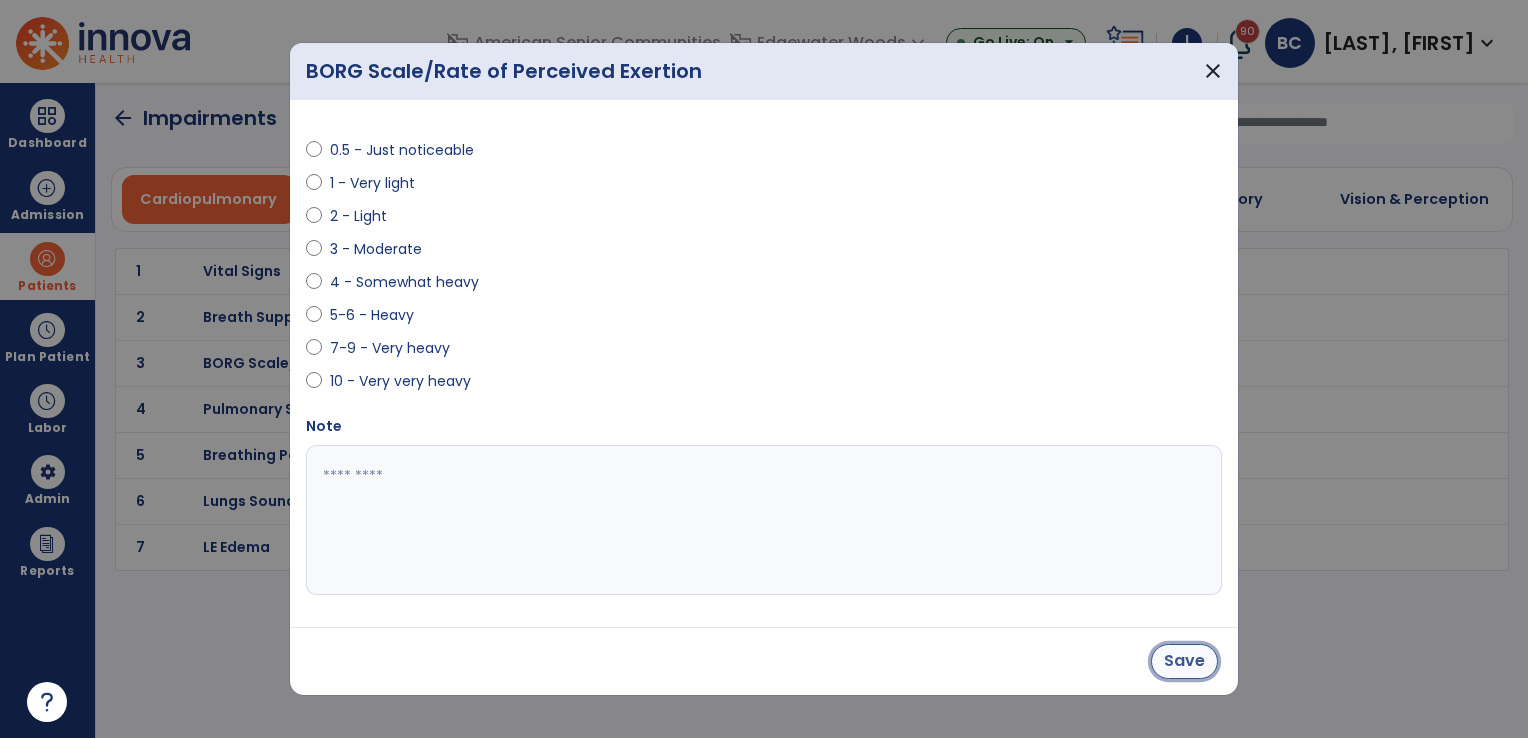 click on "Save" at bounding box center [1184, 661] 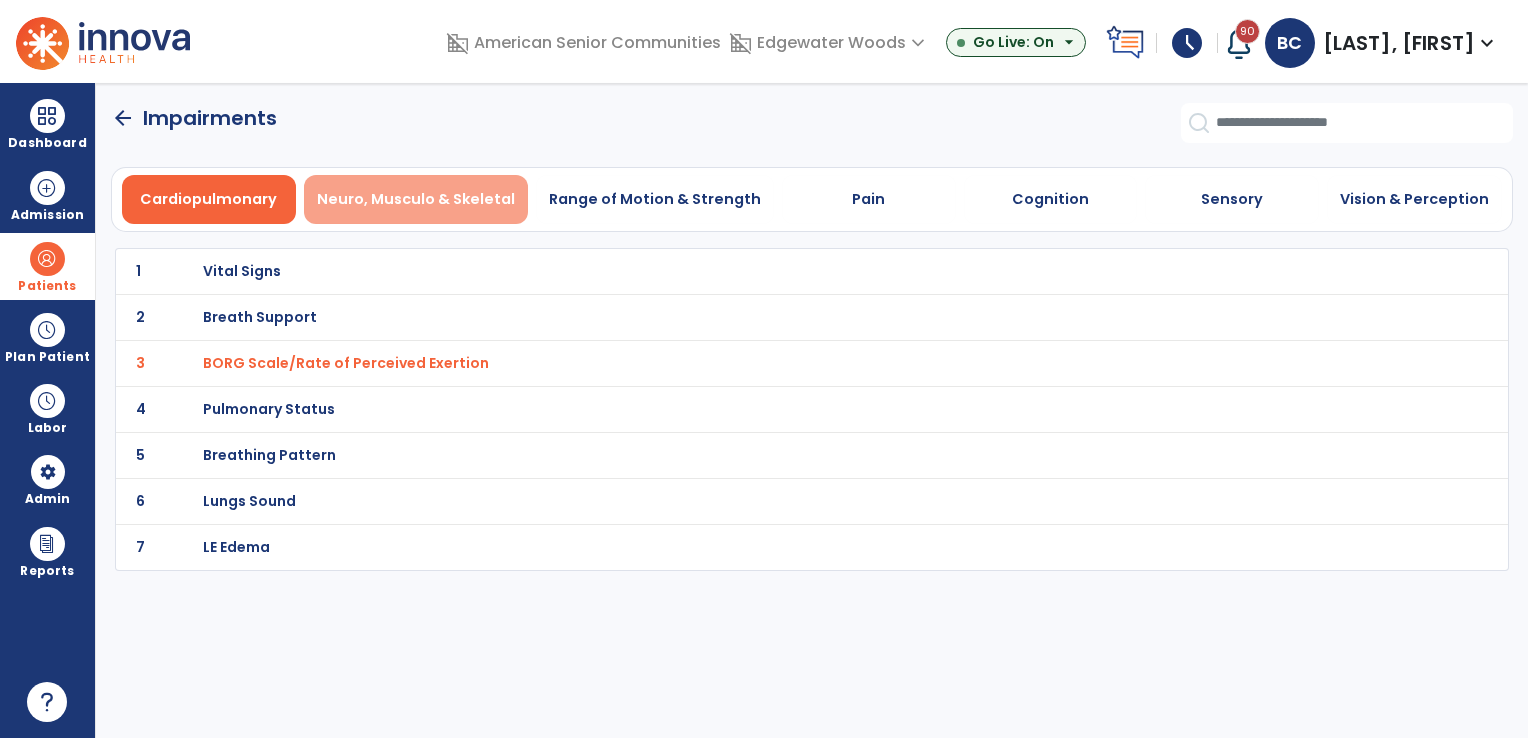 click on "Neuro, Musculo & Skeletal" at bounding box center [416, 199] 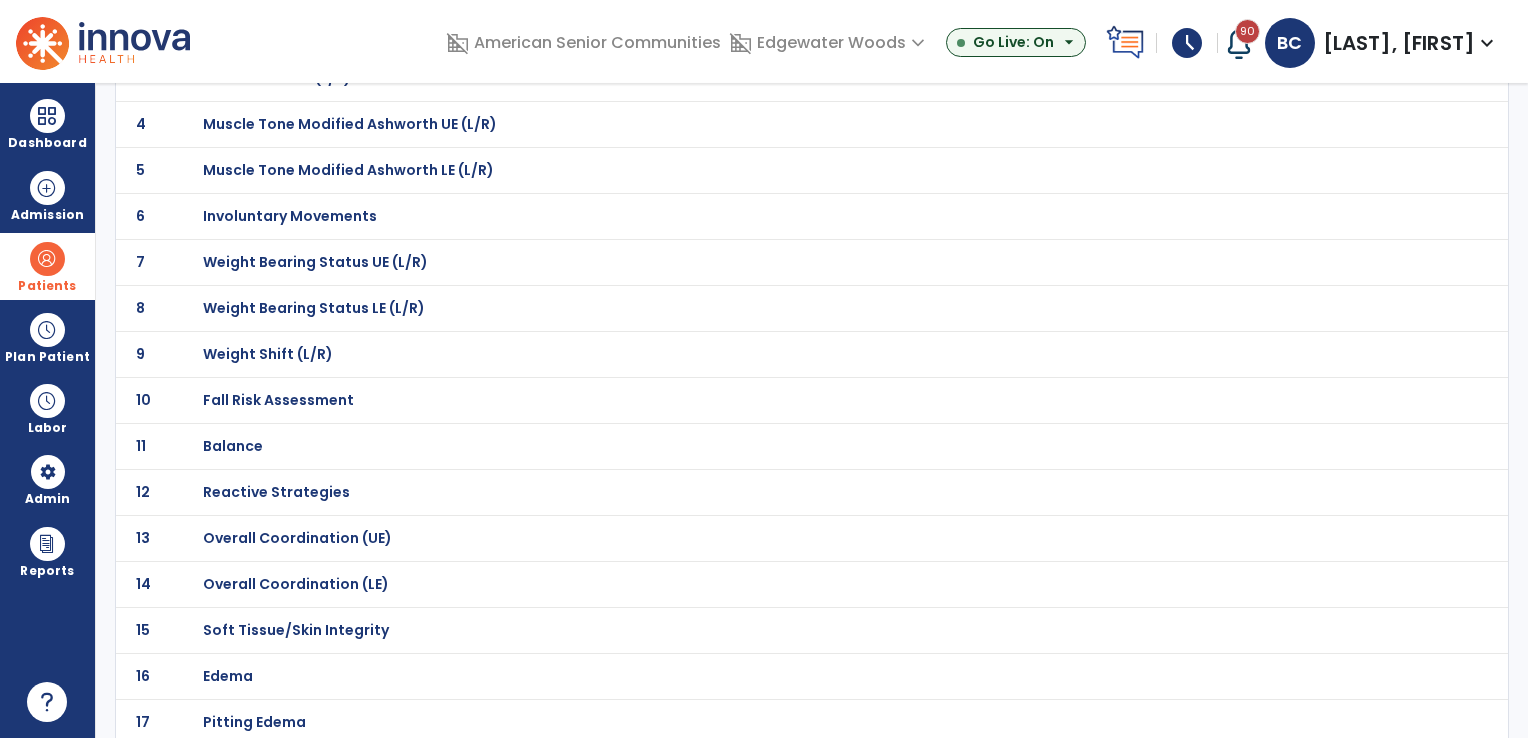 scroll, scrollTop: 300, scrollLeft: 0, axis: vertical 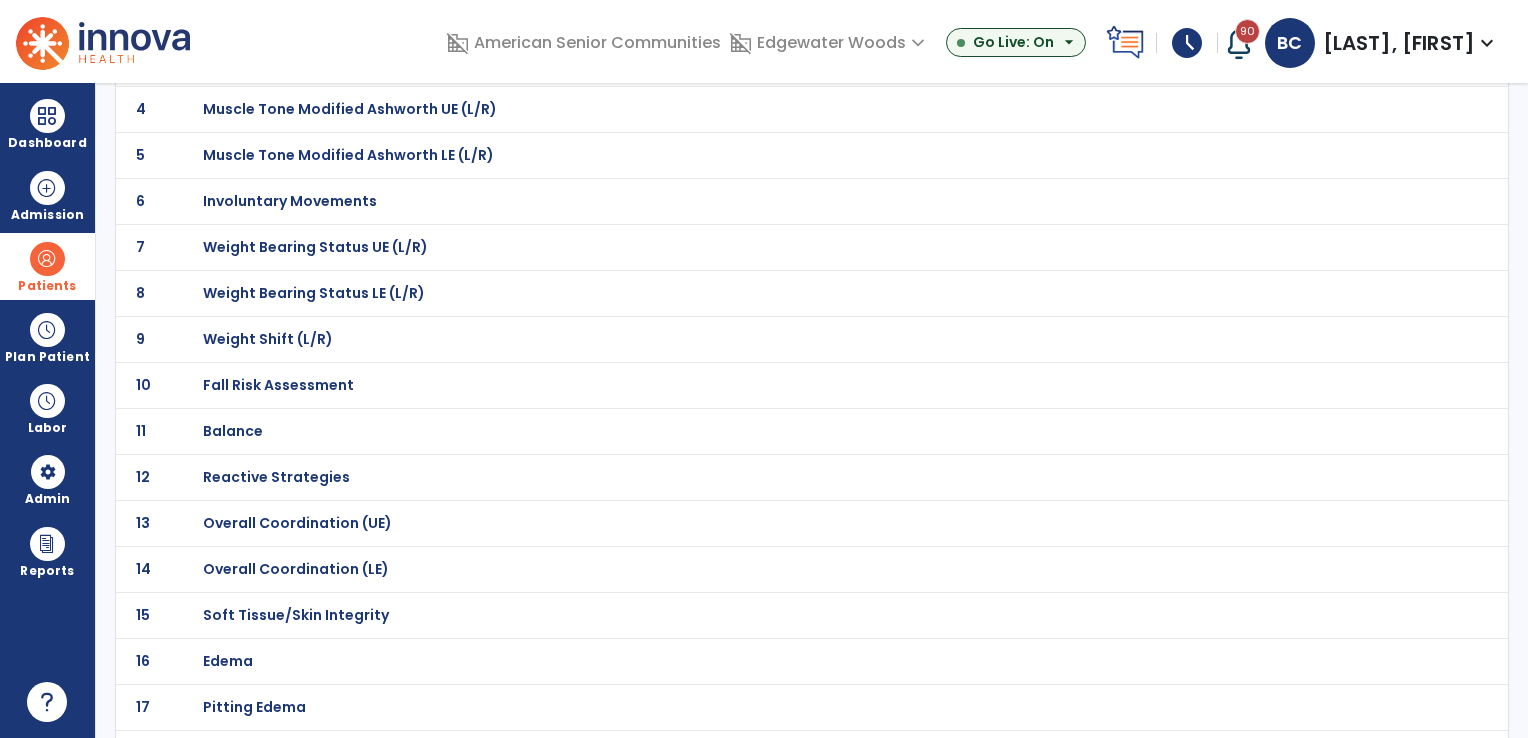 click on "Balance" at bounding box center [274, -29] 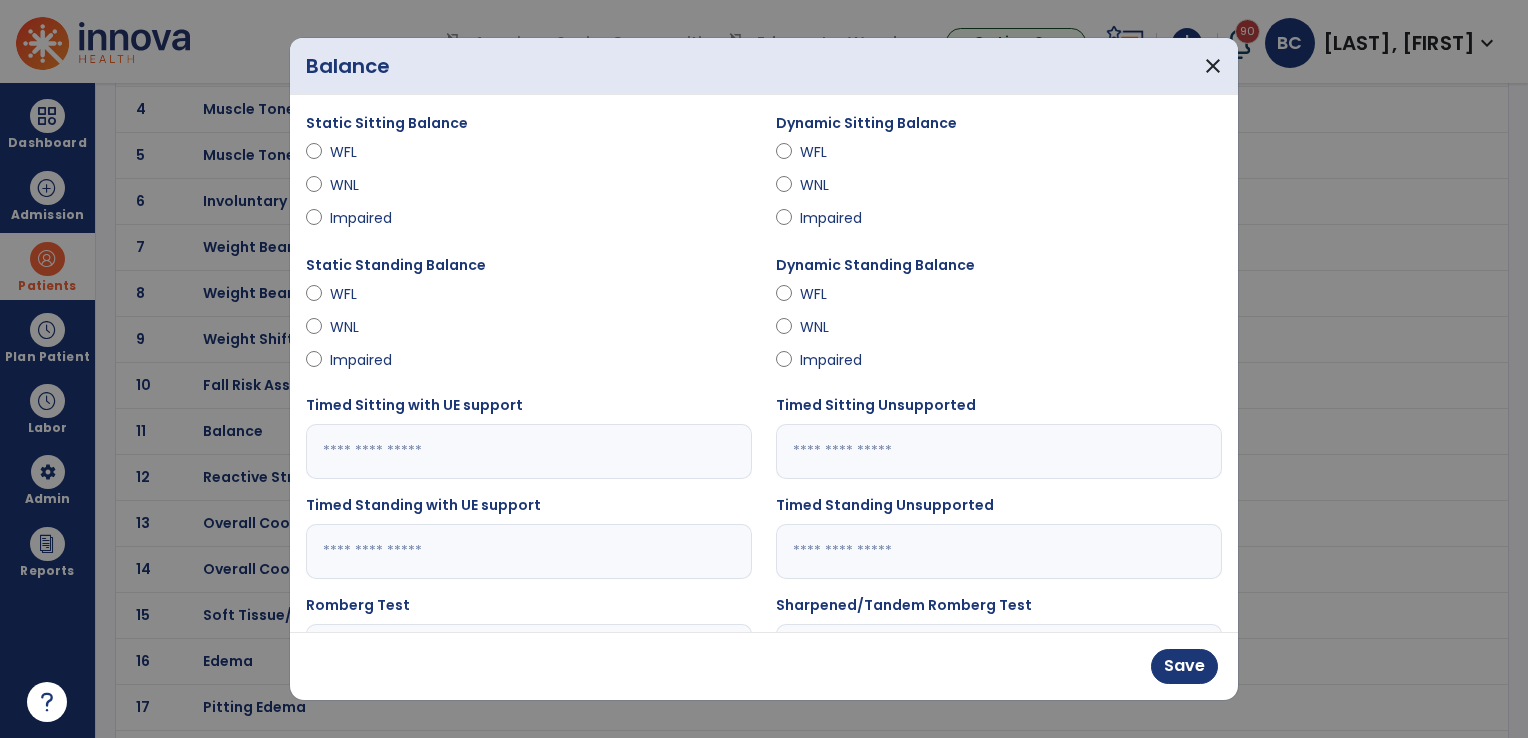 click at bounding box center (529, 551) 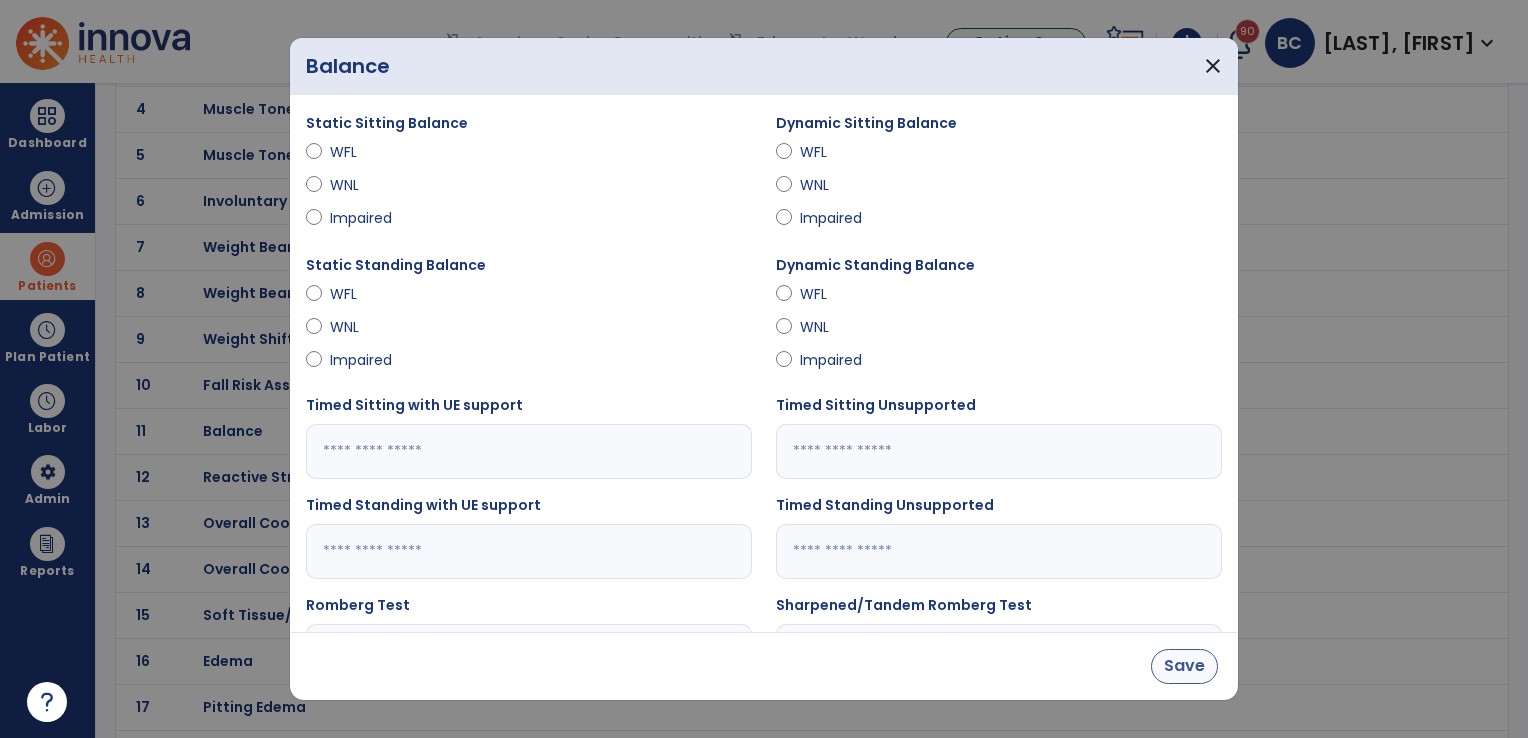 type on "***" 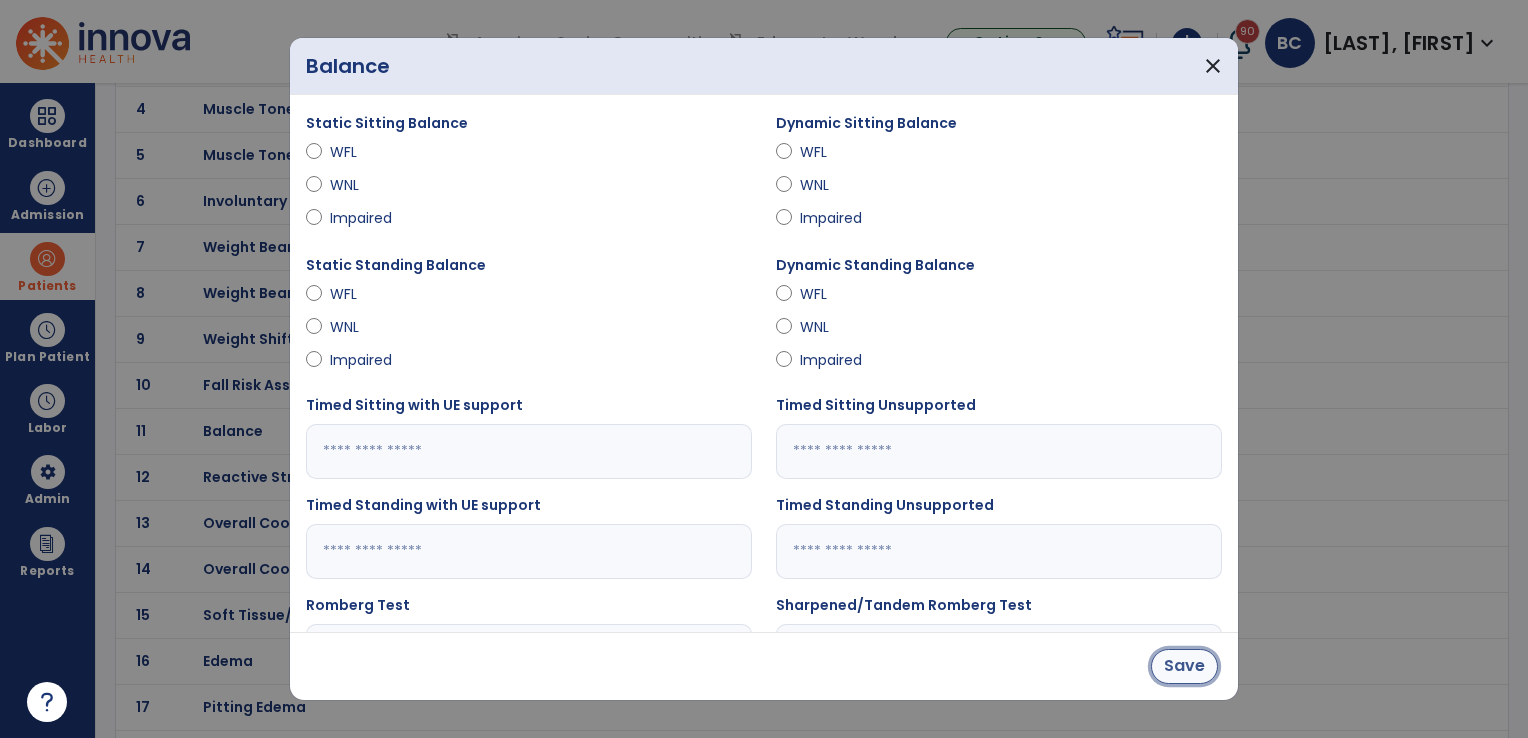 click on "Save" at bounding box center [1184, 666] 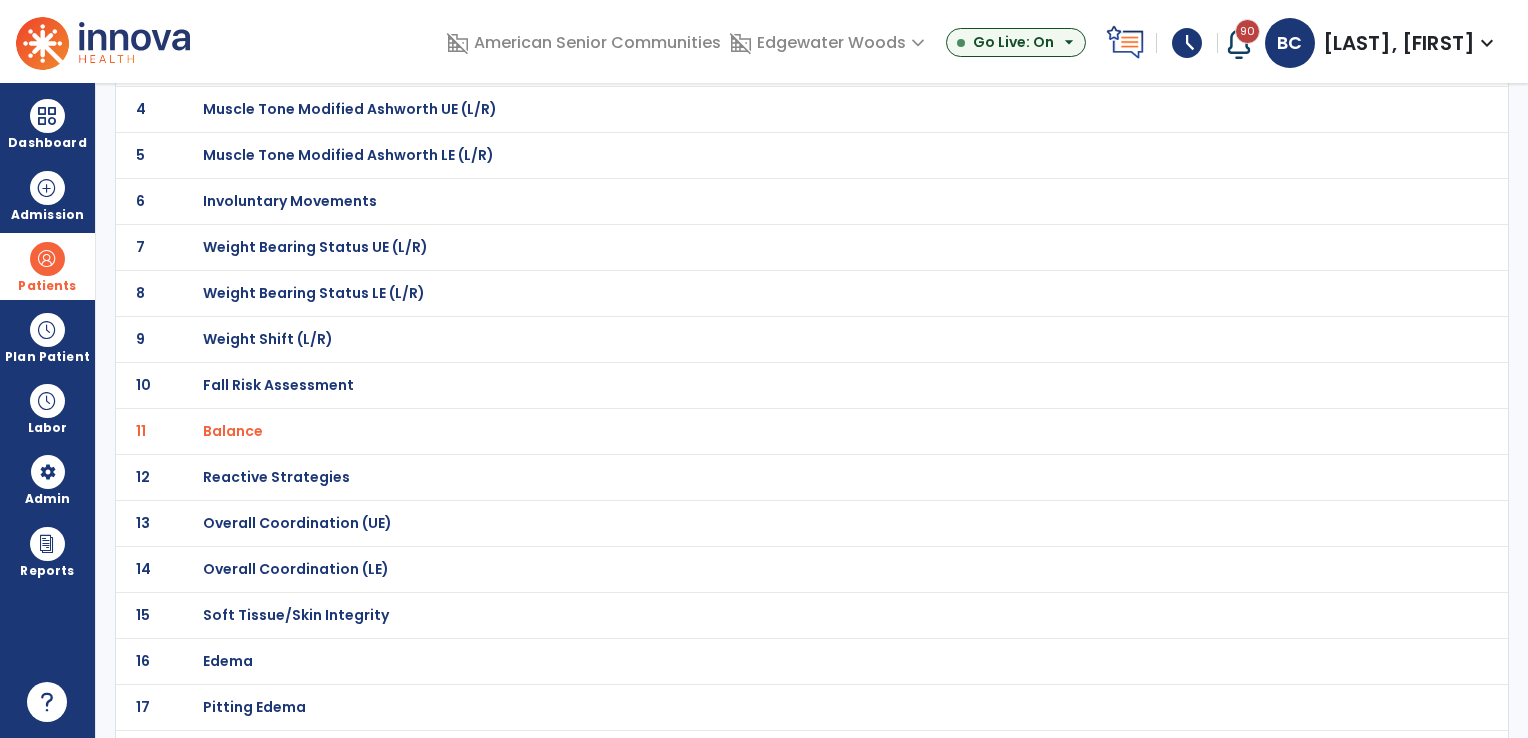 click on "Edema" at bounding box center (274, -29) 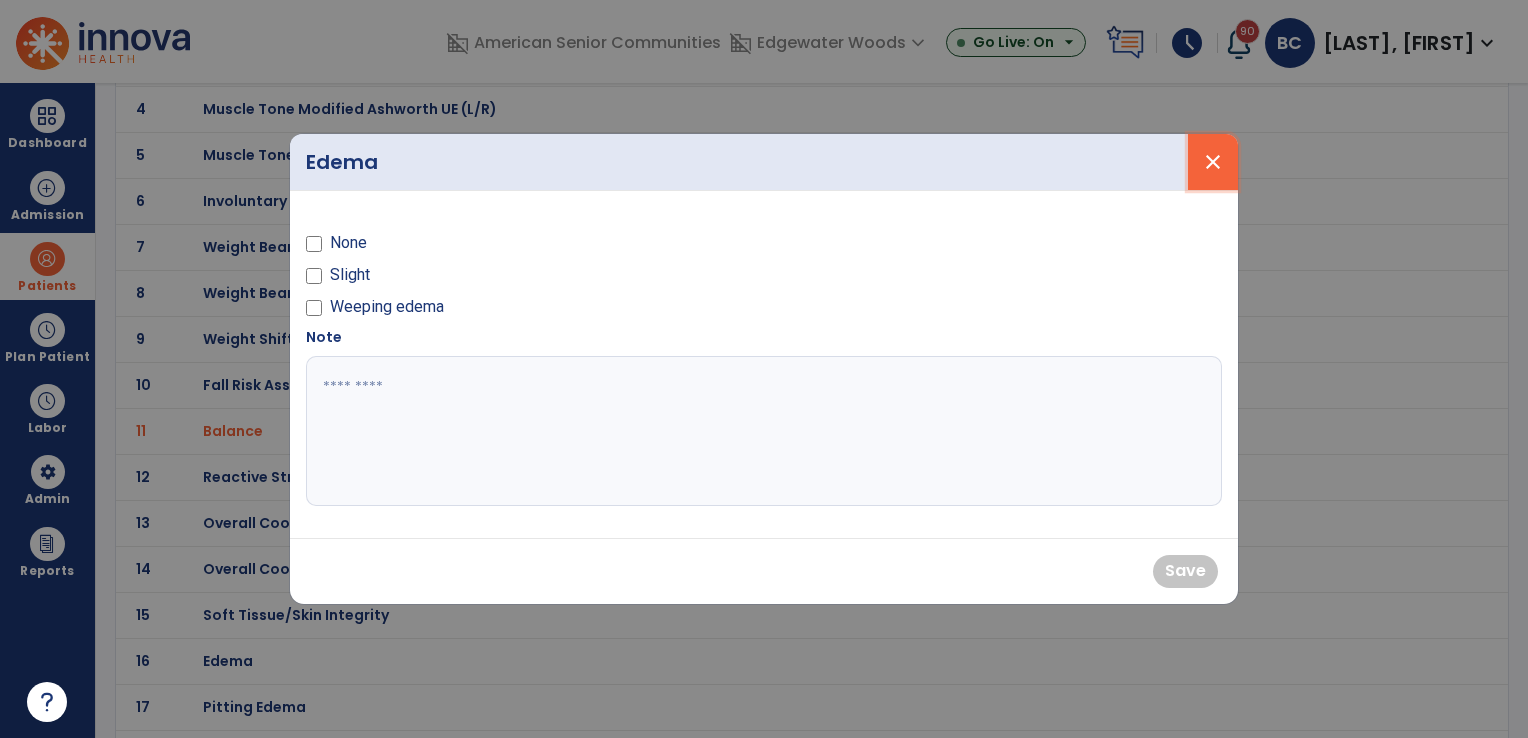 click on "close" at bounding box center (1213, 162) 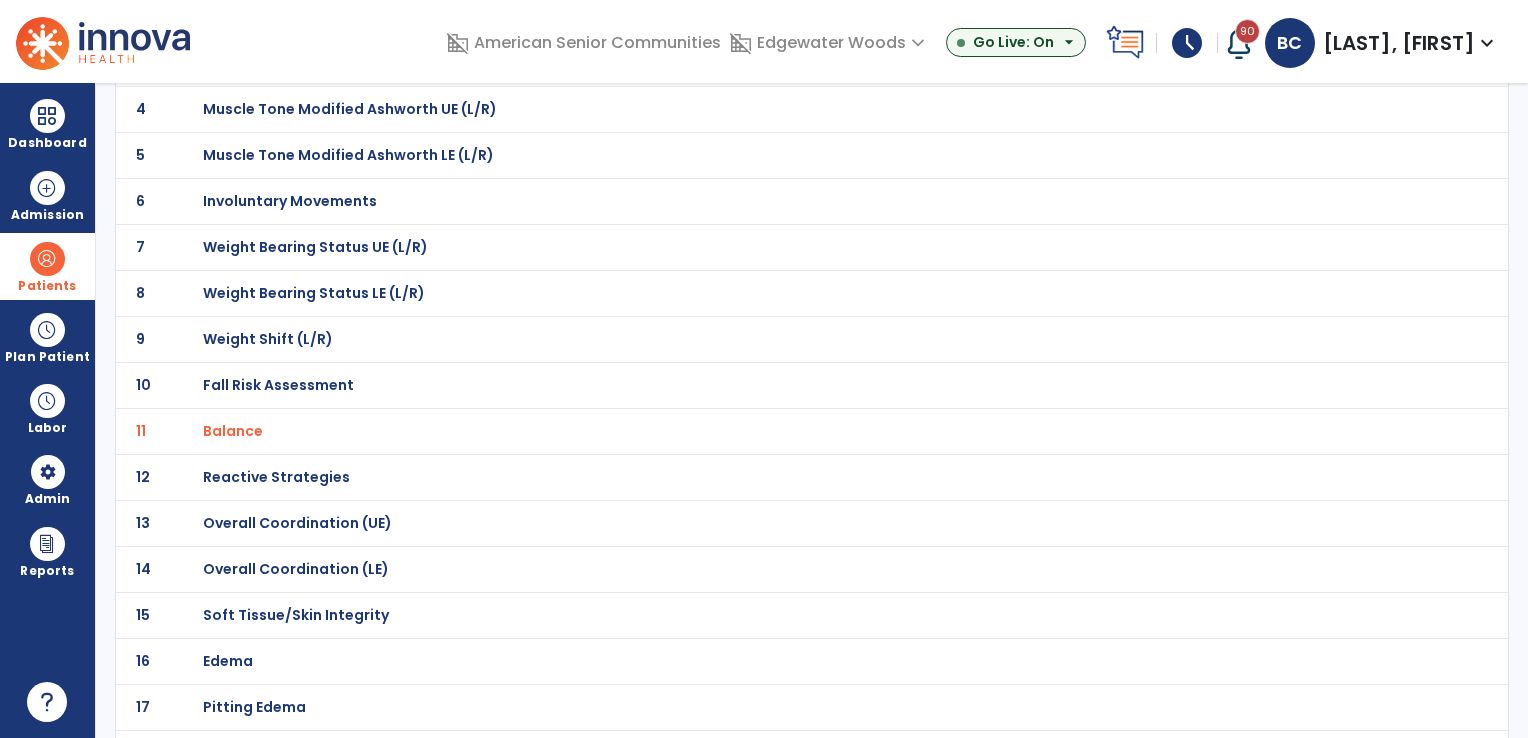 click on "Pitting Edema" at bounding box center [274, -29] 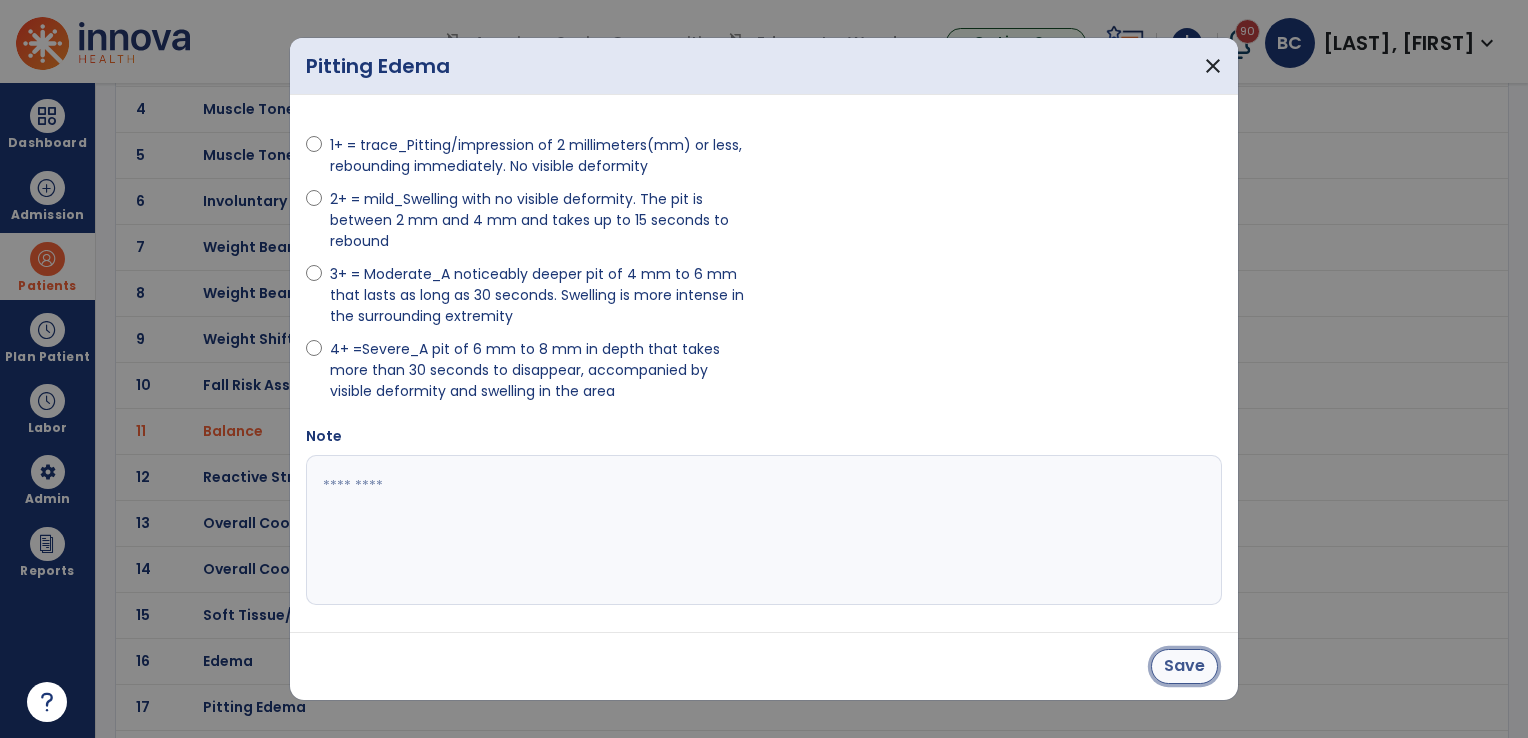 click on "Save" at bounding box center (1184, 666) 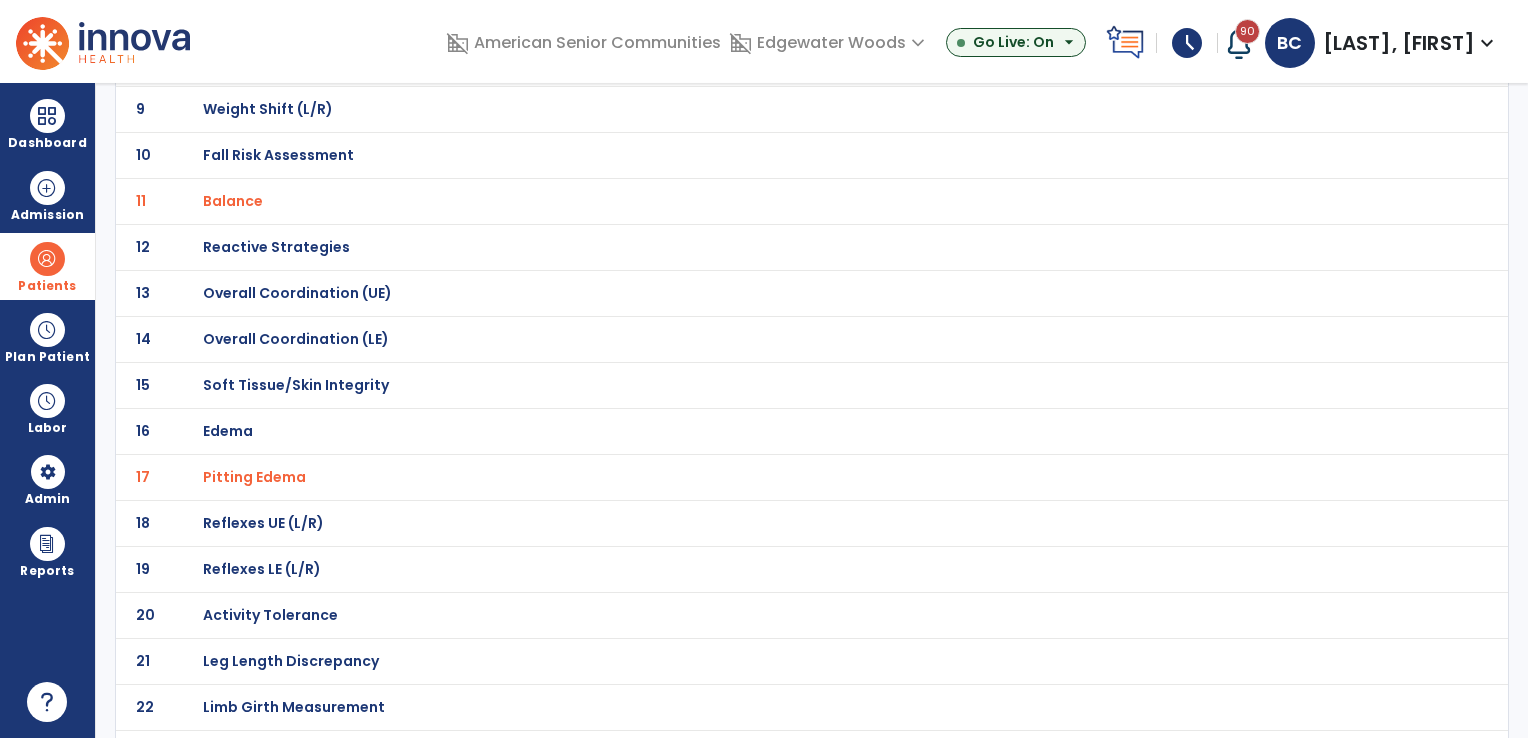 scroll, scrollTop: 563, scrollLeft: 0, axis: vertical 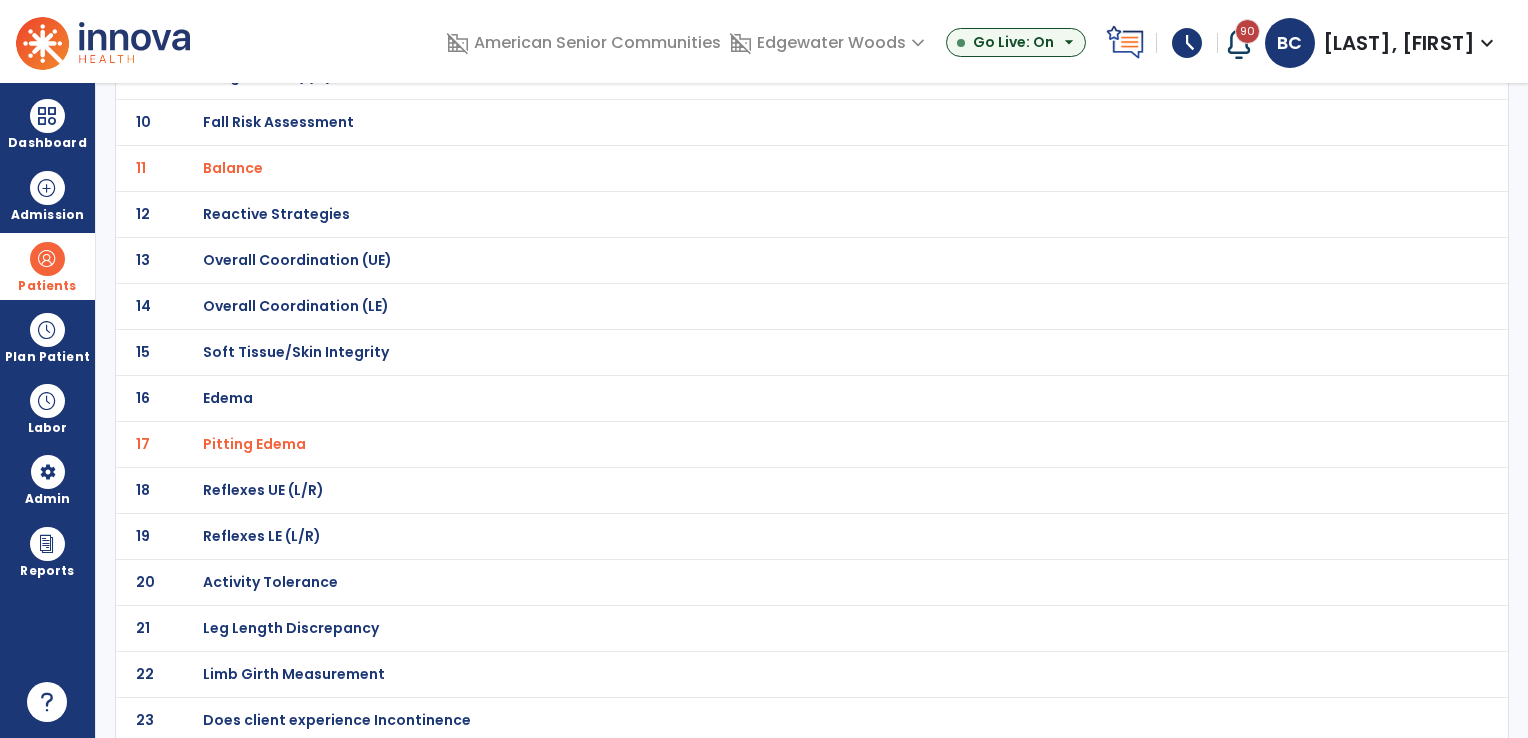 click on "Activity Tolerance" at bounding box center (274, -292) 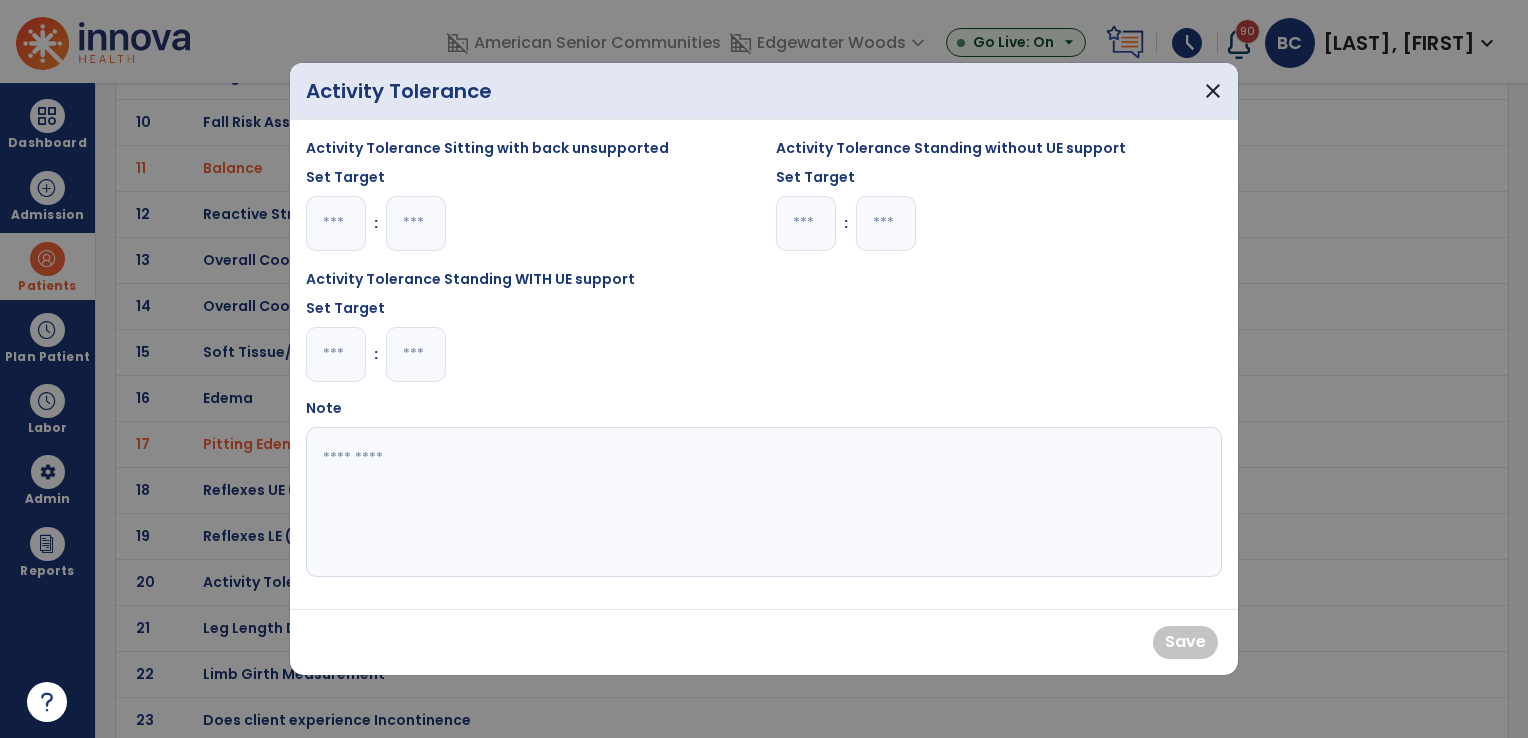 click at bounding box center (336, 354) 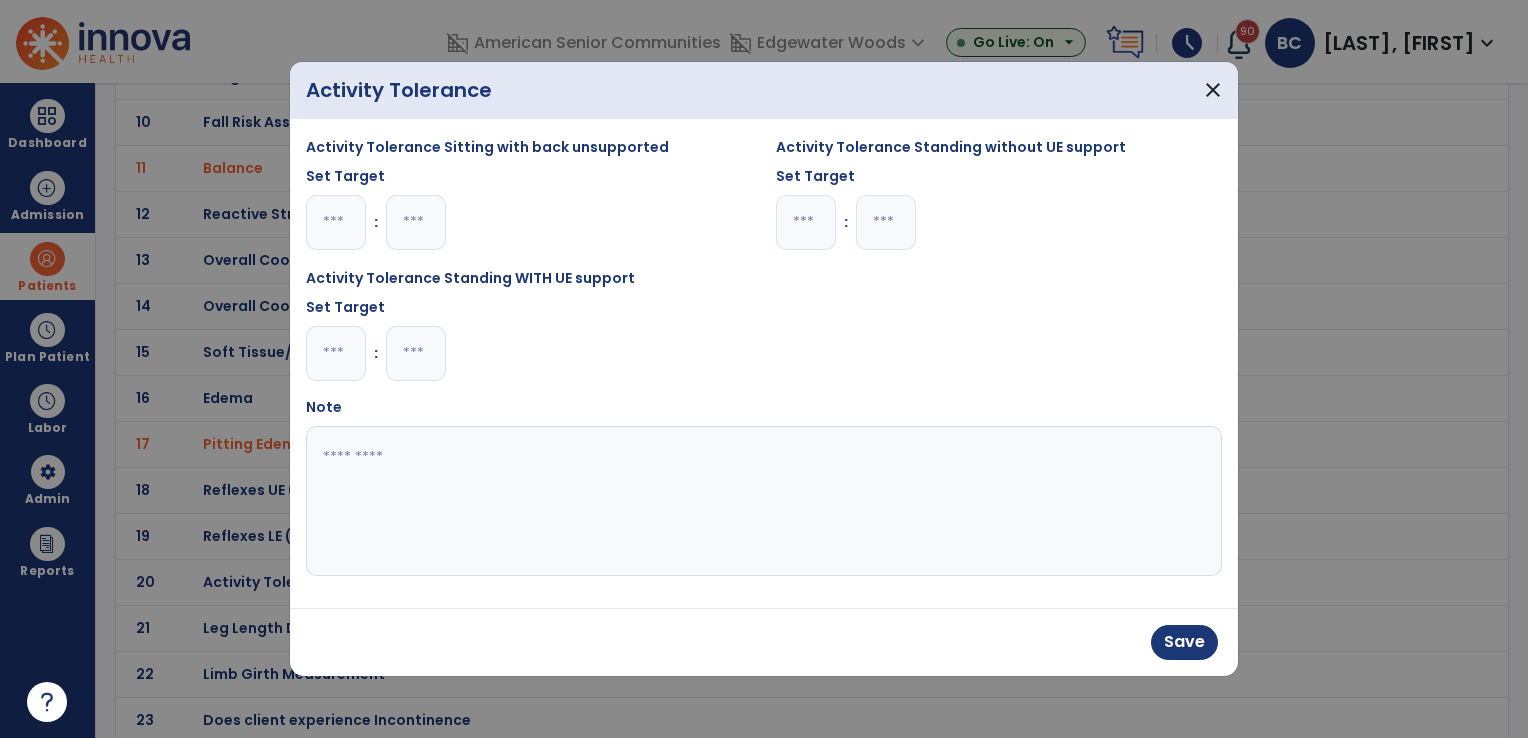 type on "*" 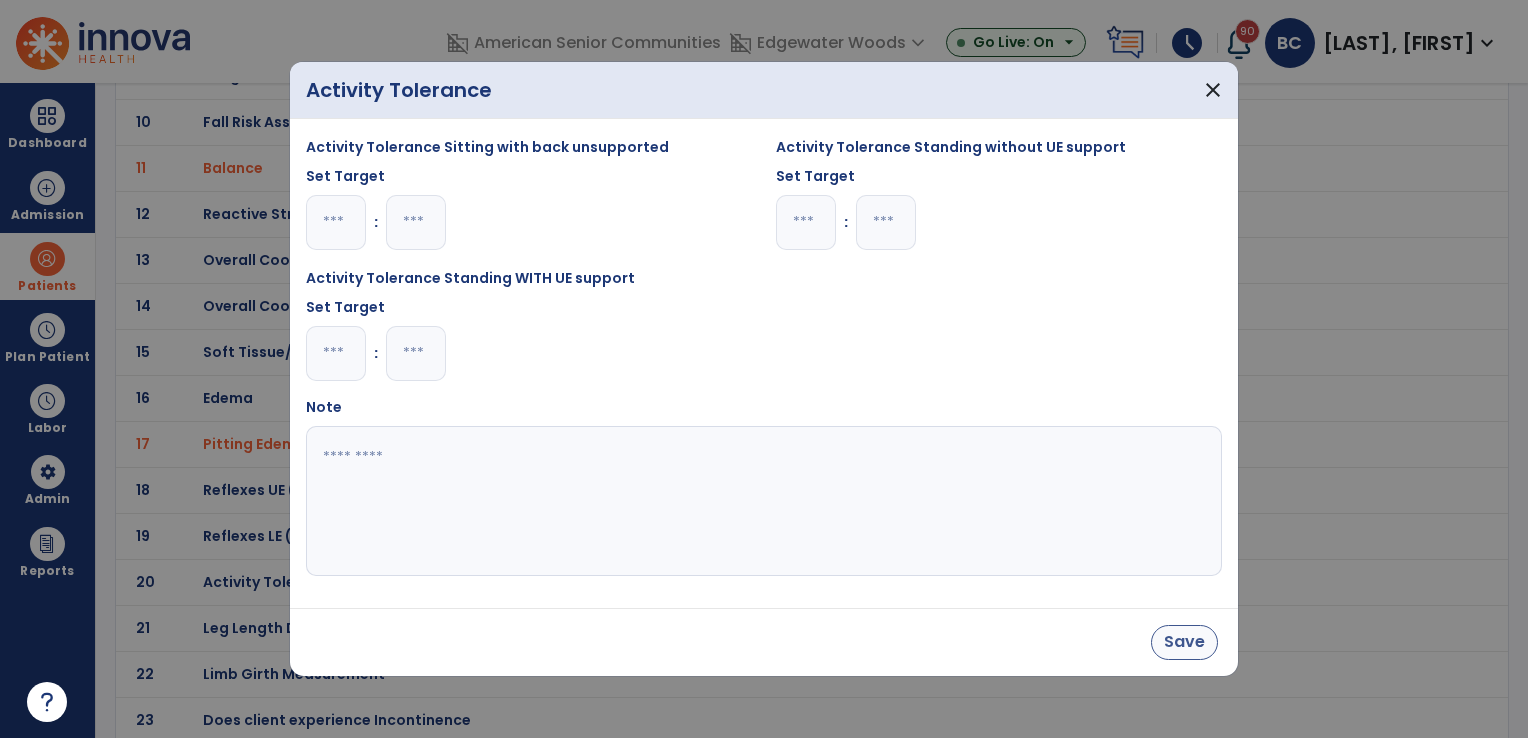 type on "**" 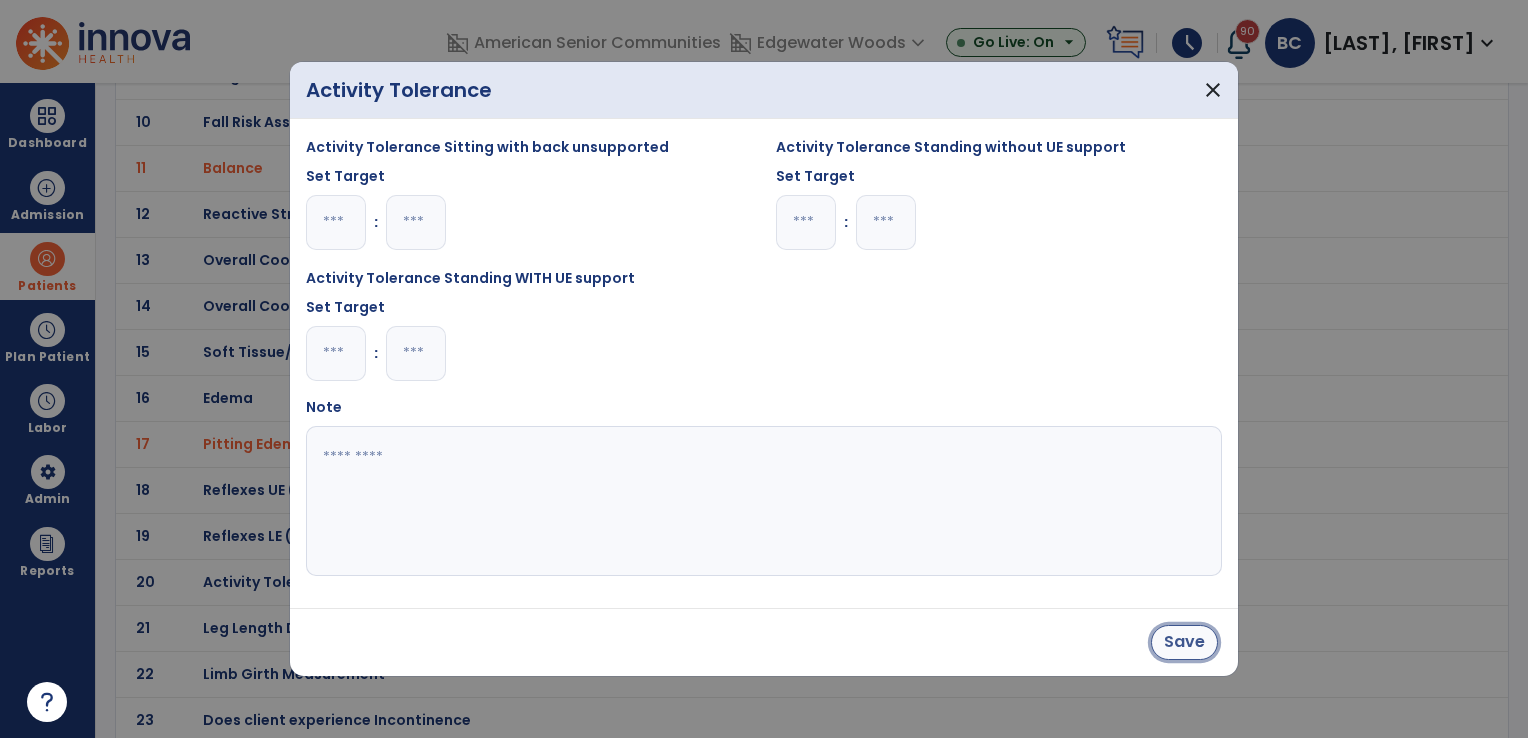 click on "Save" at bounding box center [1184, 642] 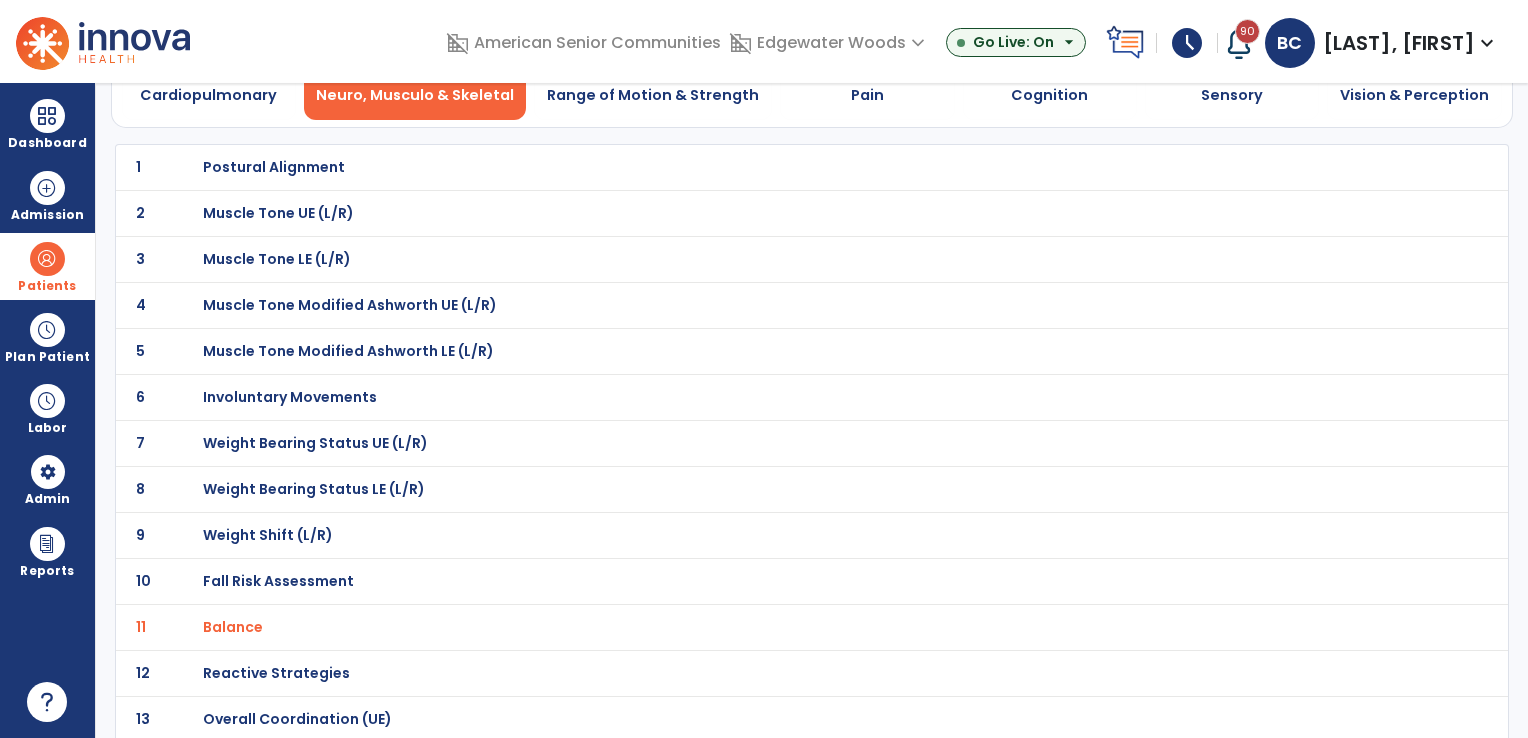 scroll, scrollTop: 0, scrollLeft: 0, axis: both 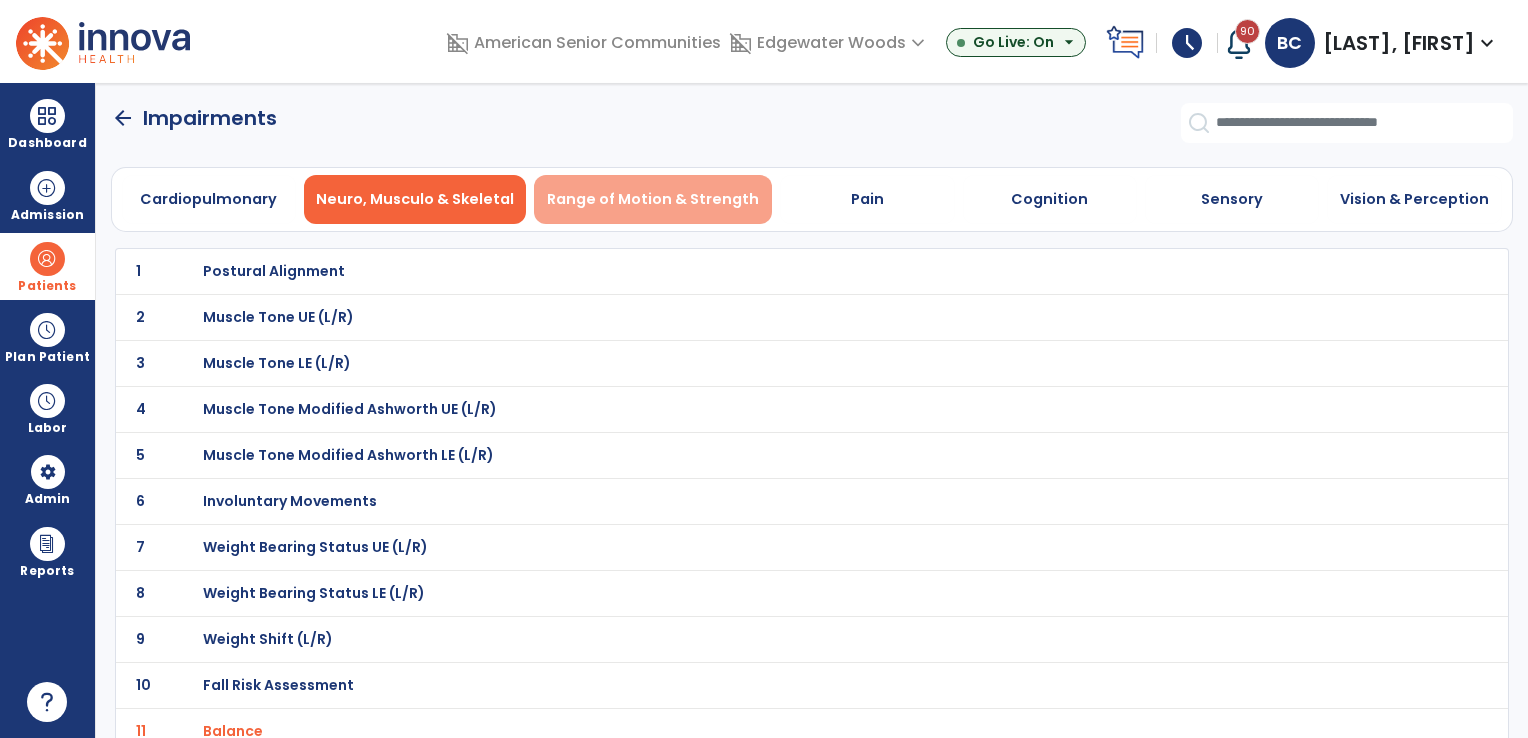 click on "Range of Motion & Strength" at bounding box center (653, 199) 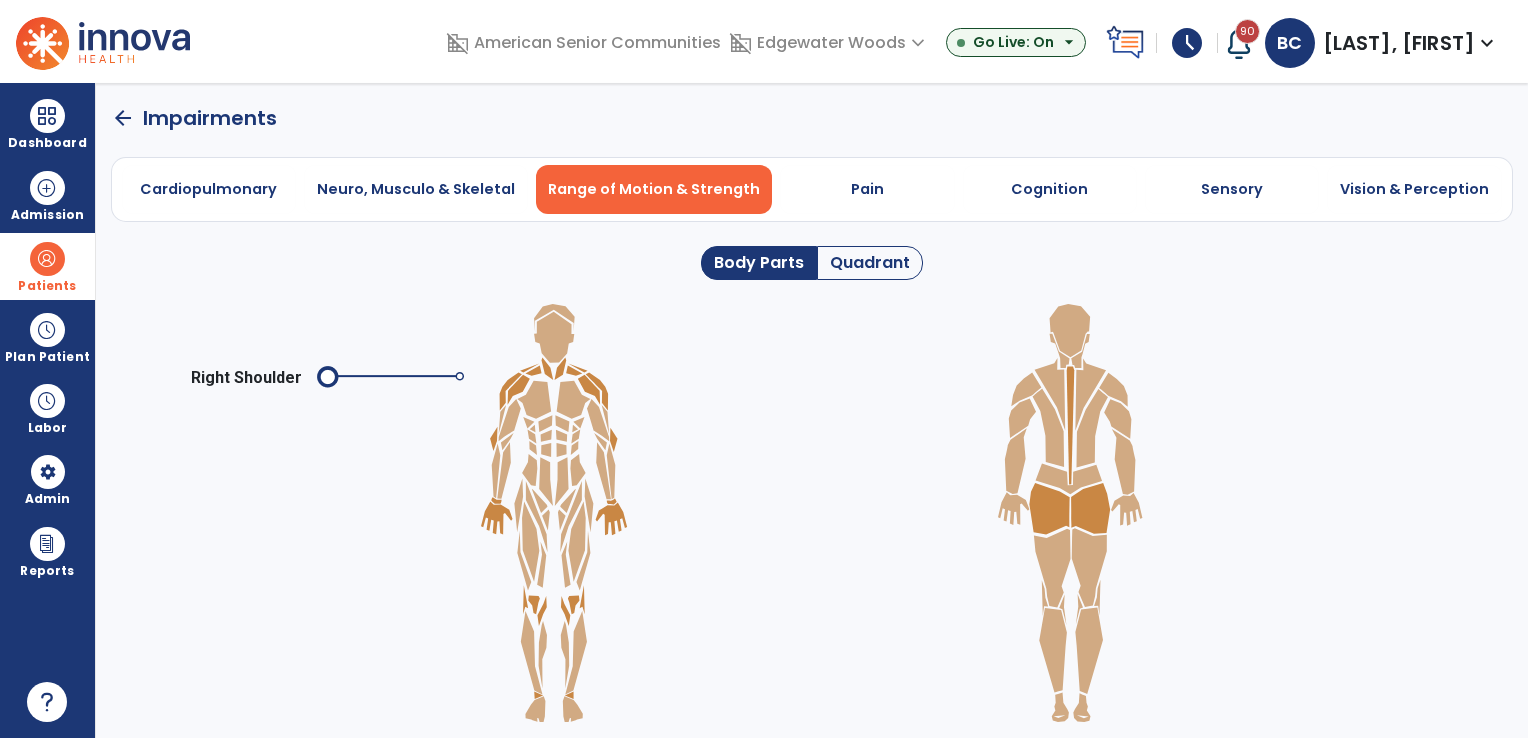 click on "Quadrant" 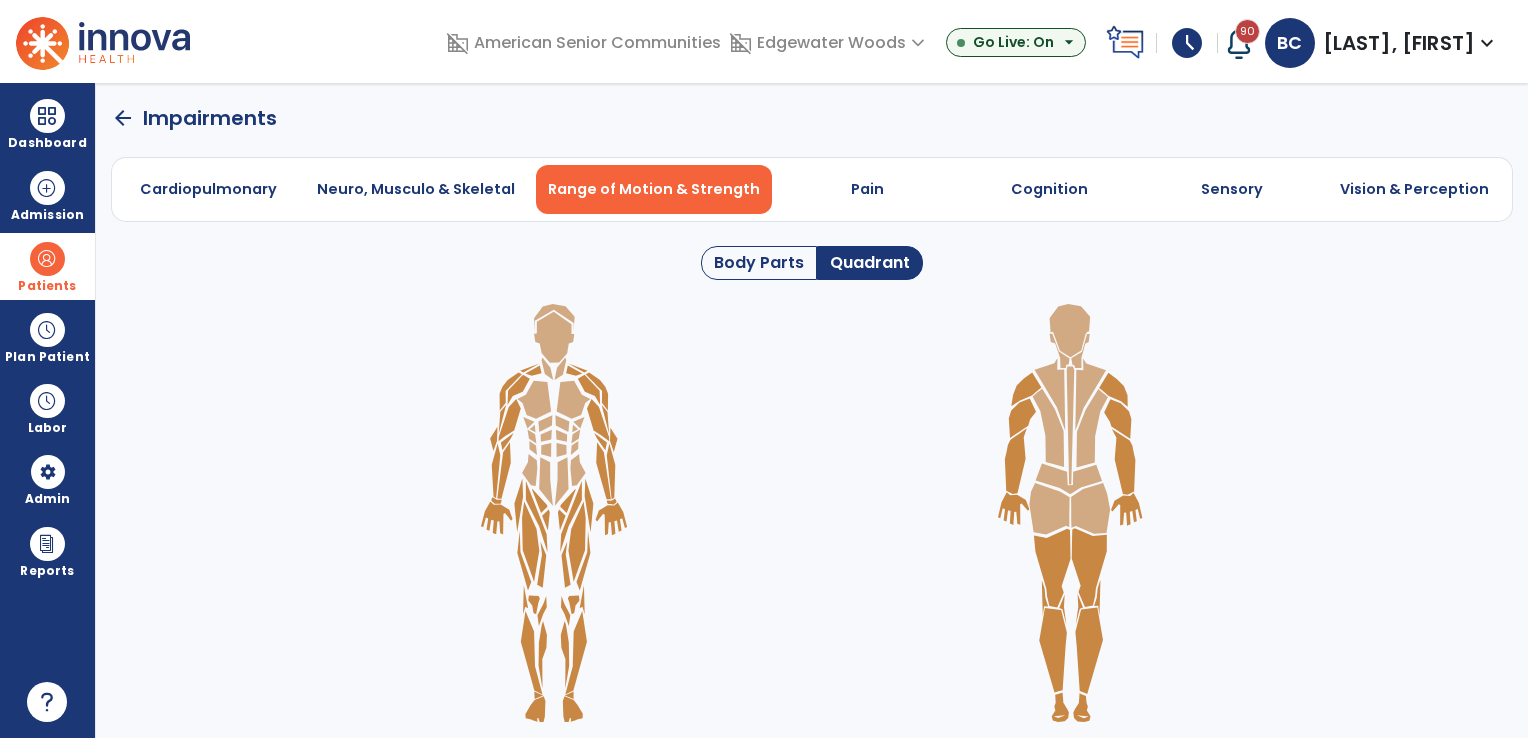click 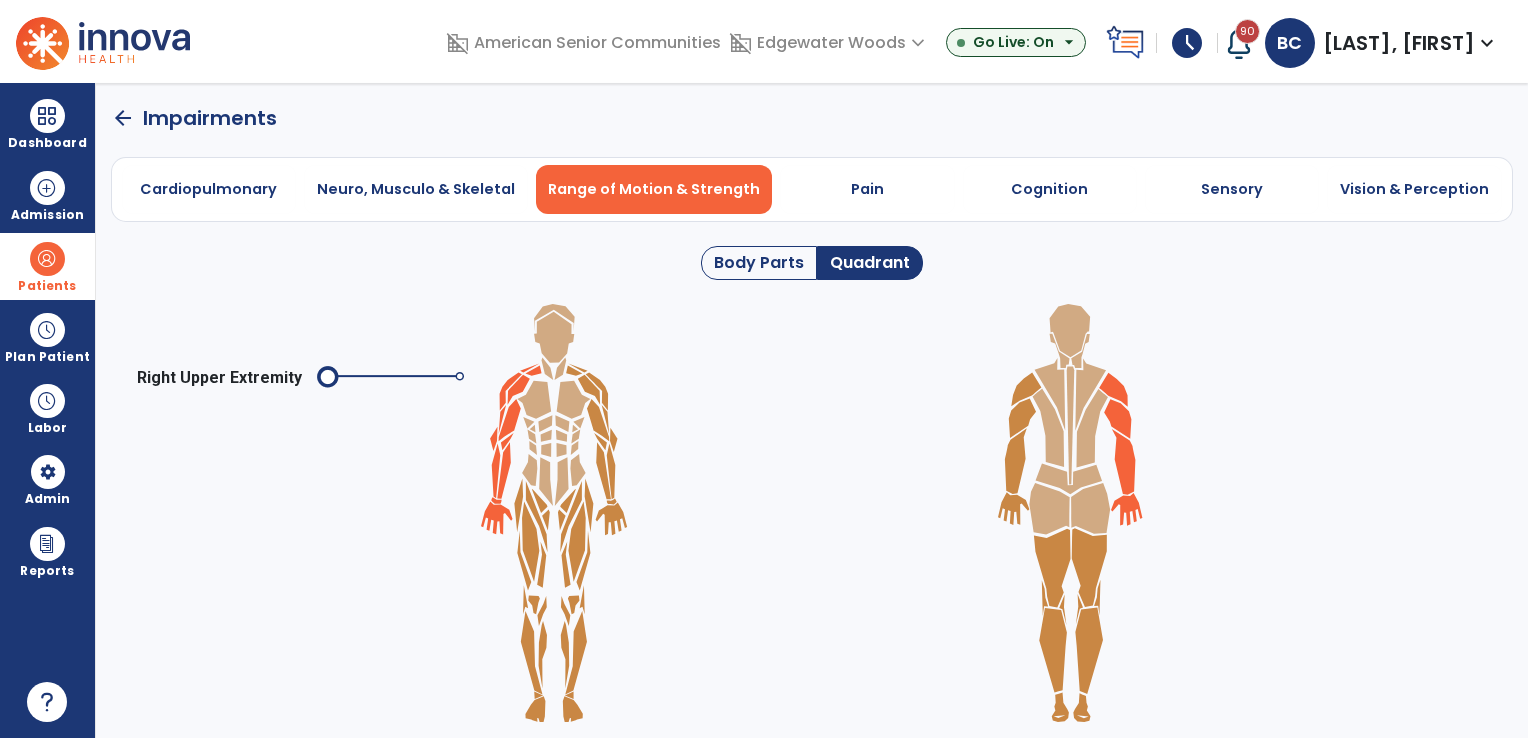 click 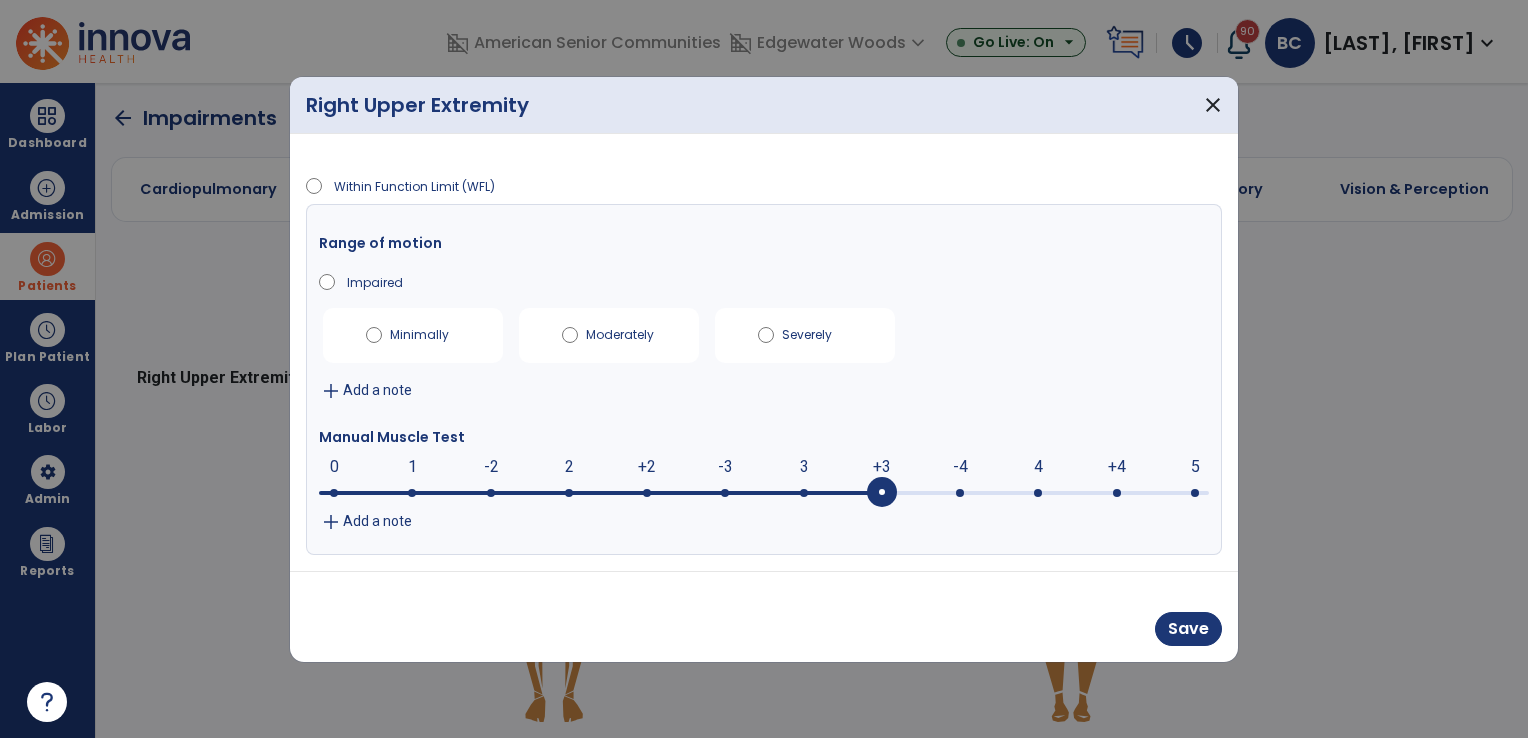 click at bounding box center (882, 493) 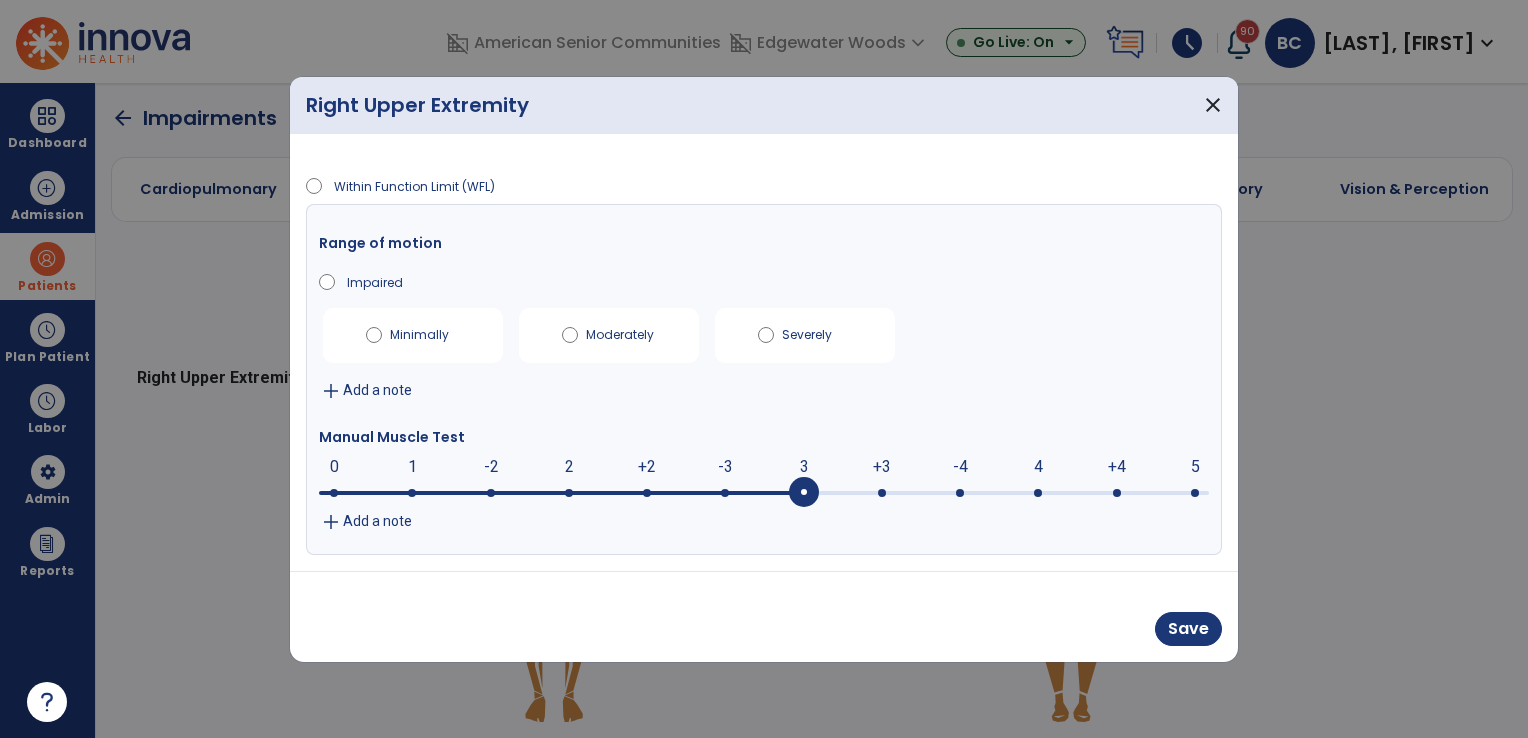 click at bounding box center (561, 493) 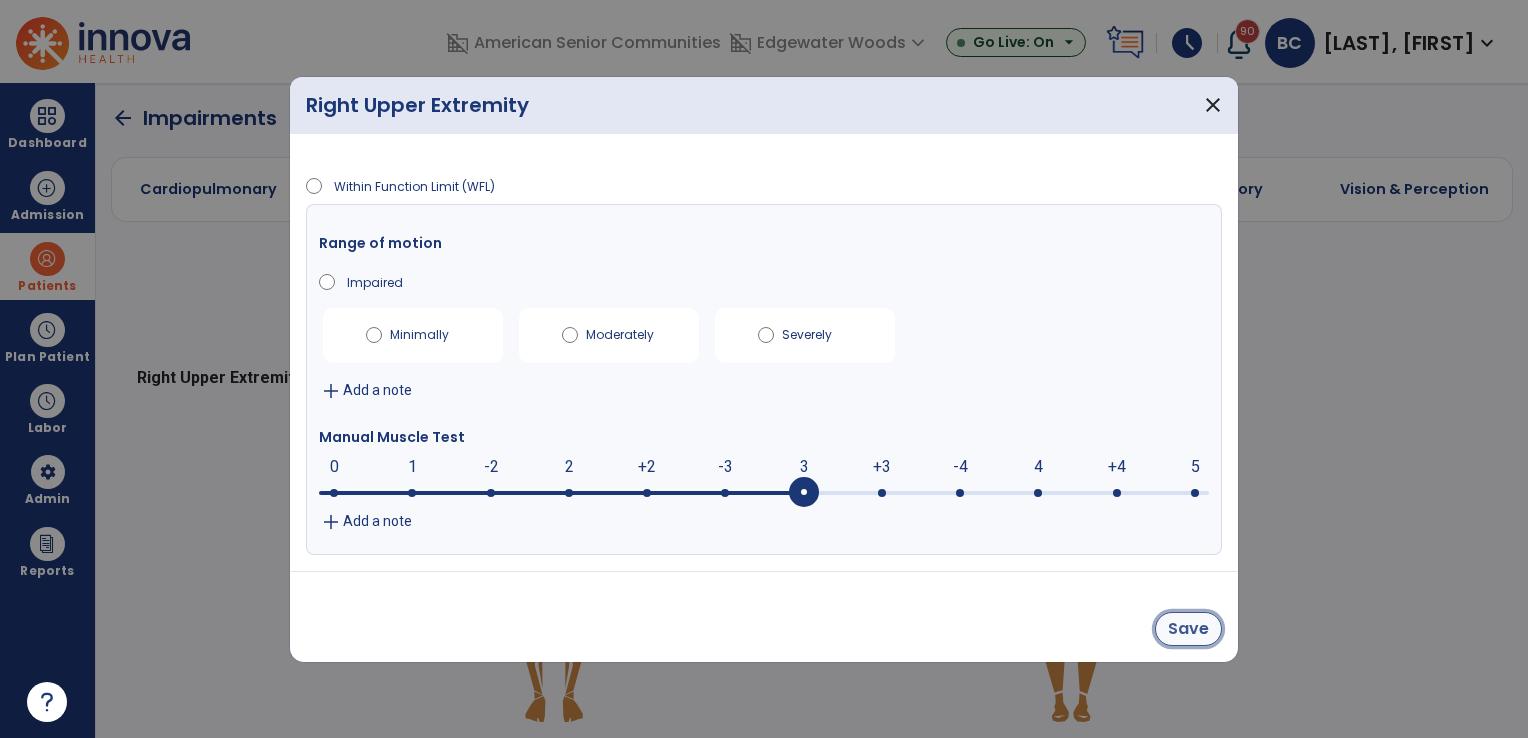 click on "Save" at bounding box center (1188, 629) 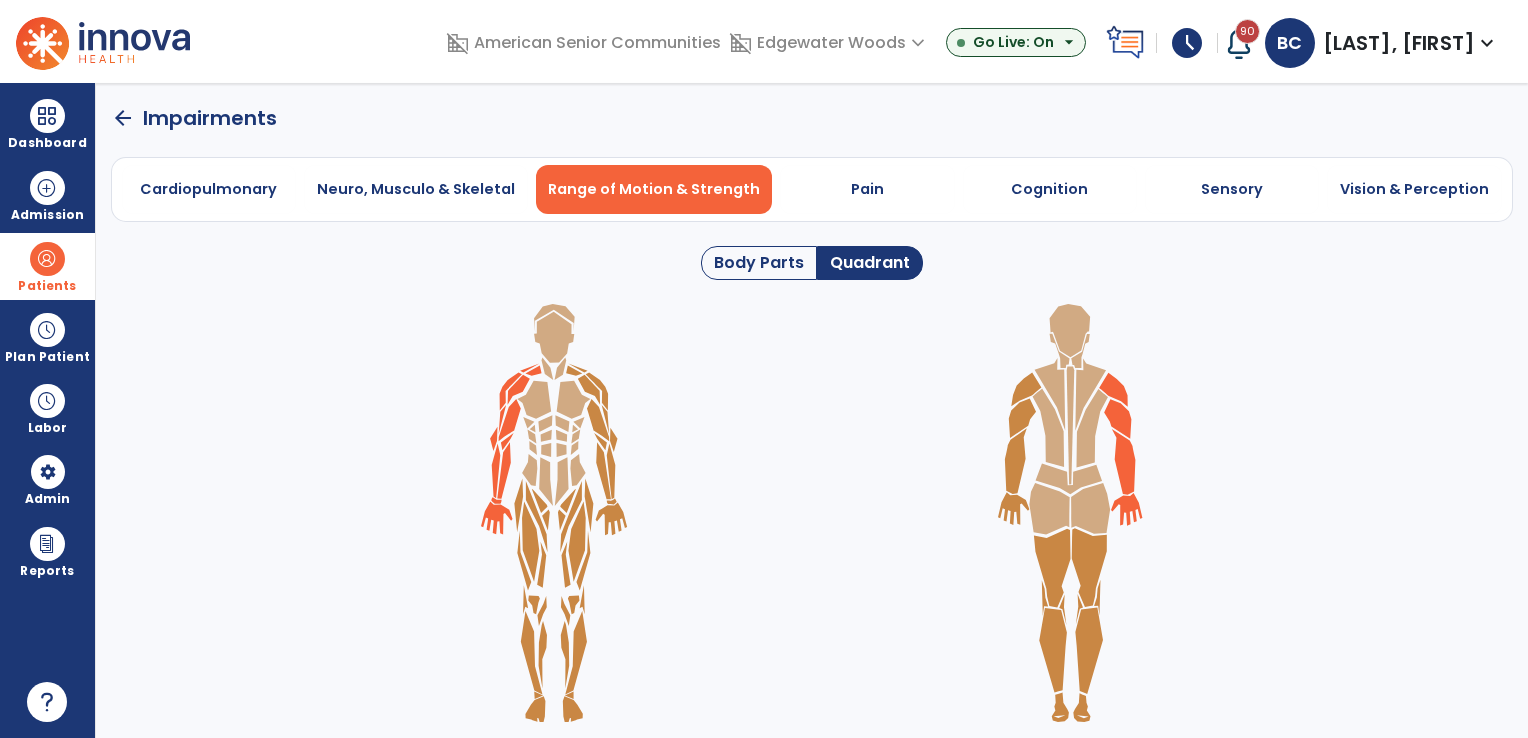 click 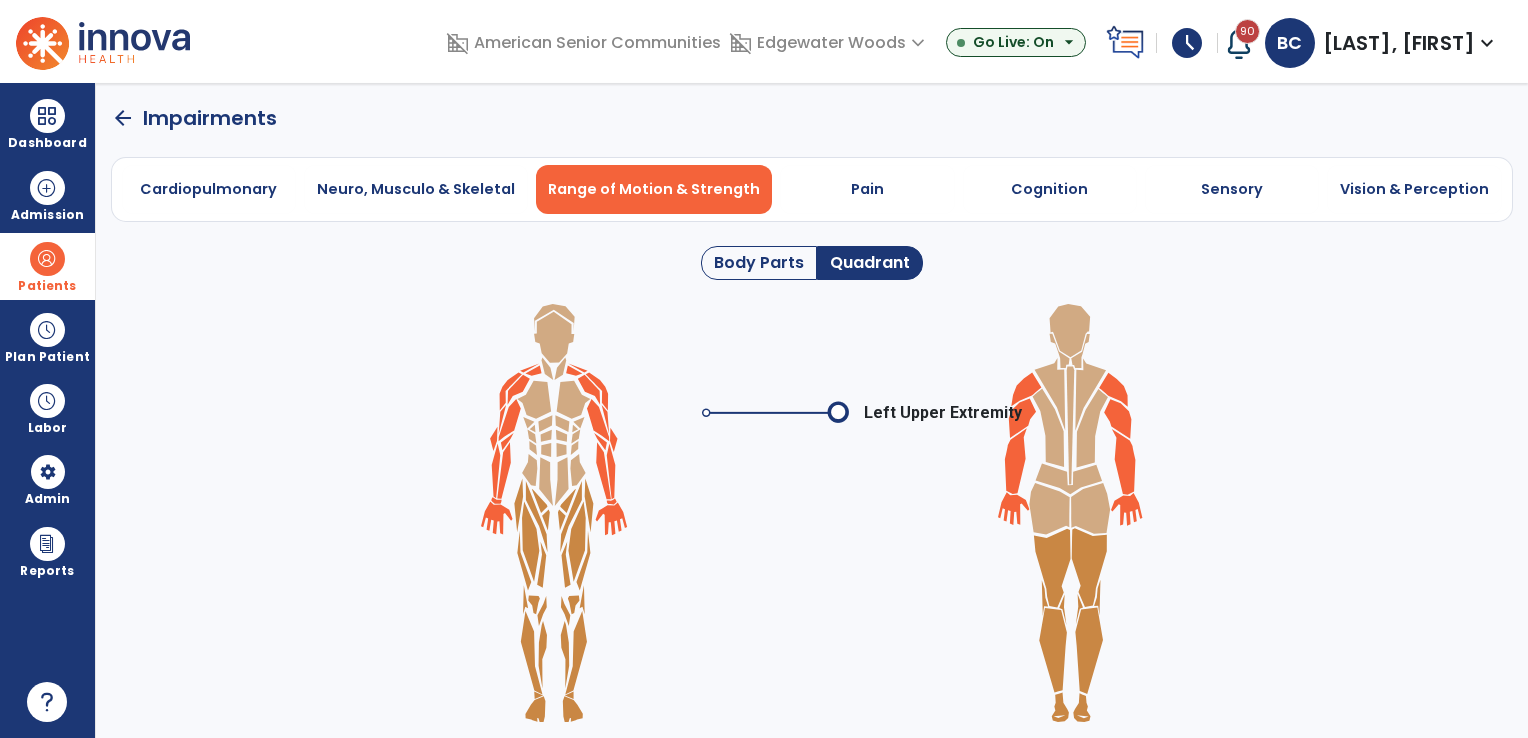 click 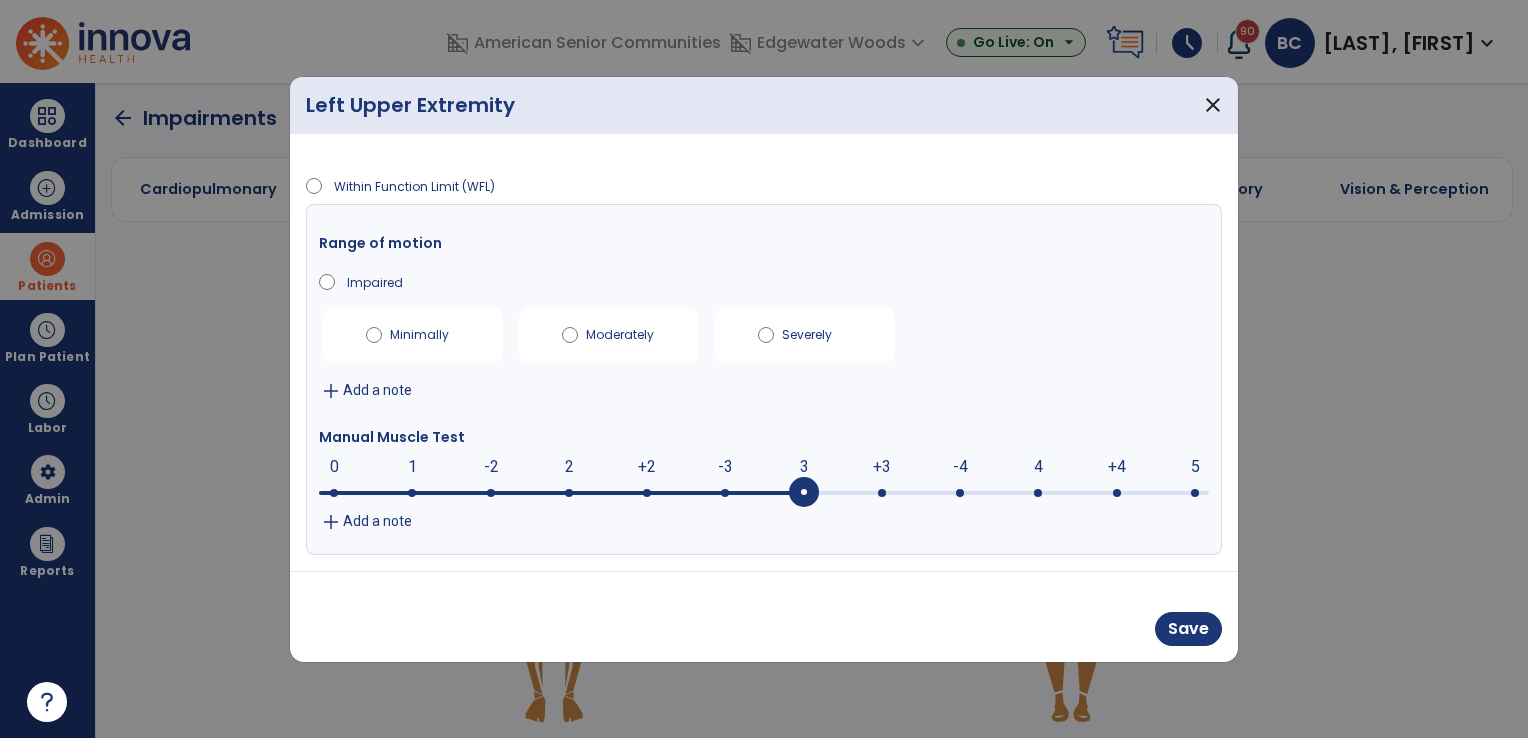 click at bounding box center (804, 493) 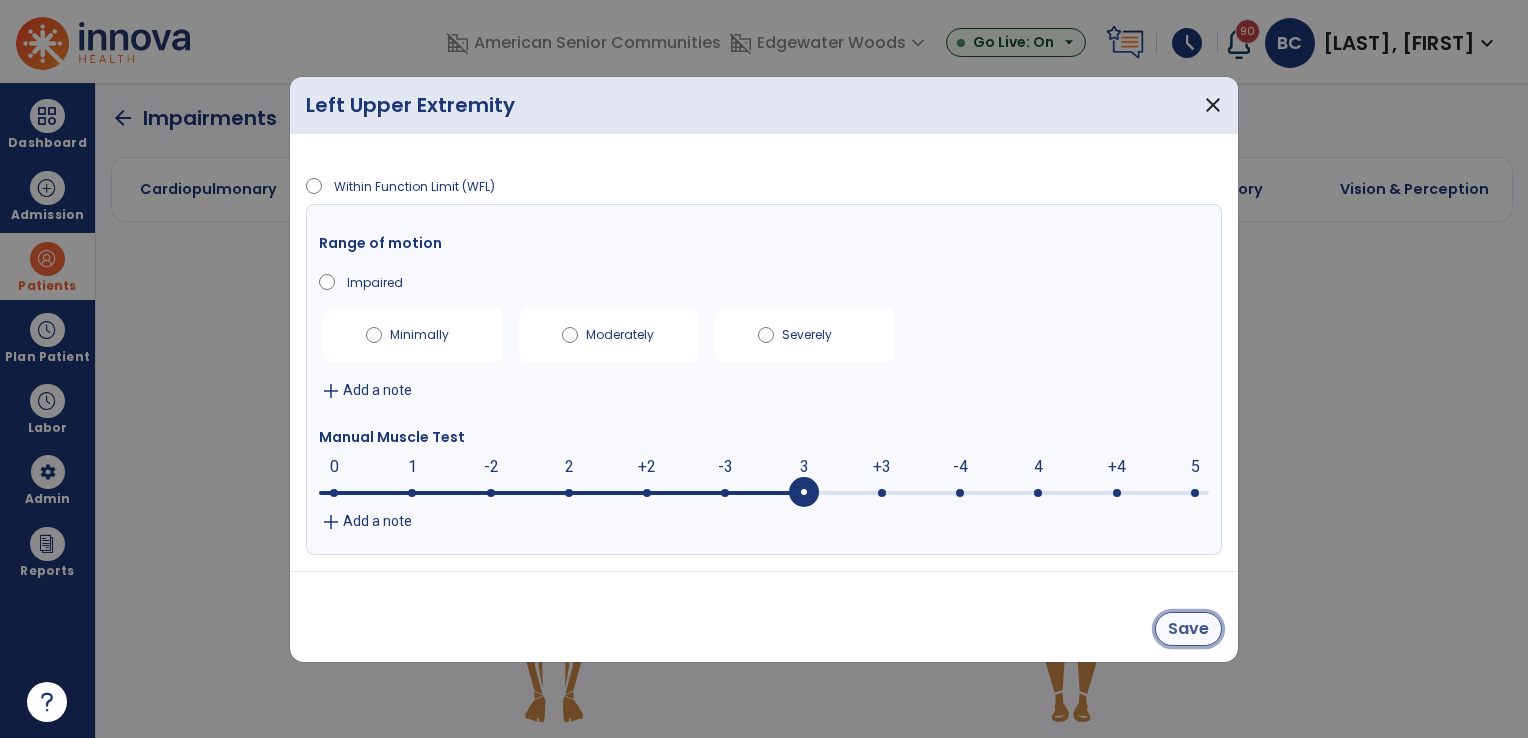 click on "Save" at bounding box center (1188, 629) 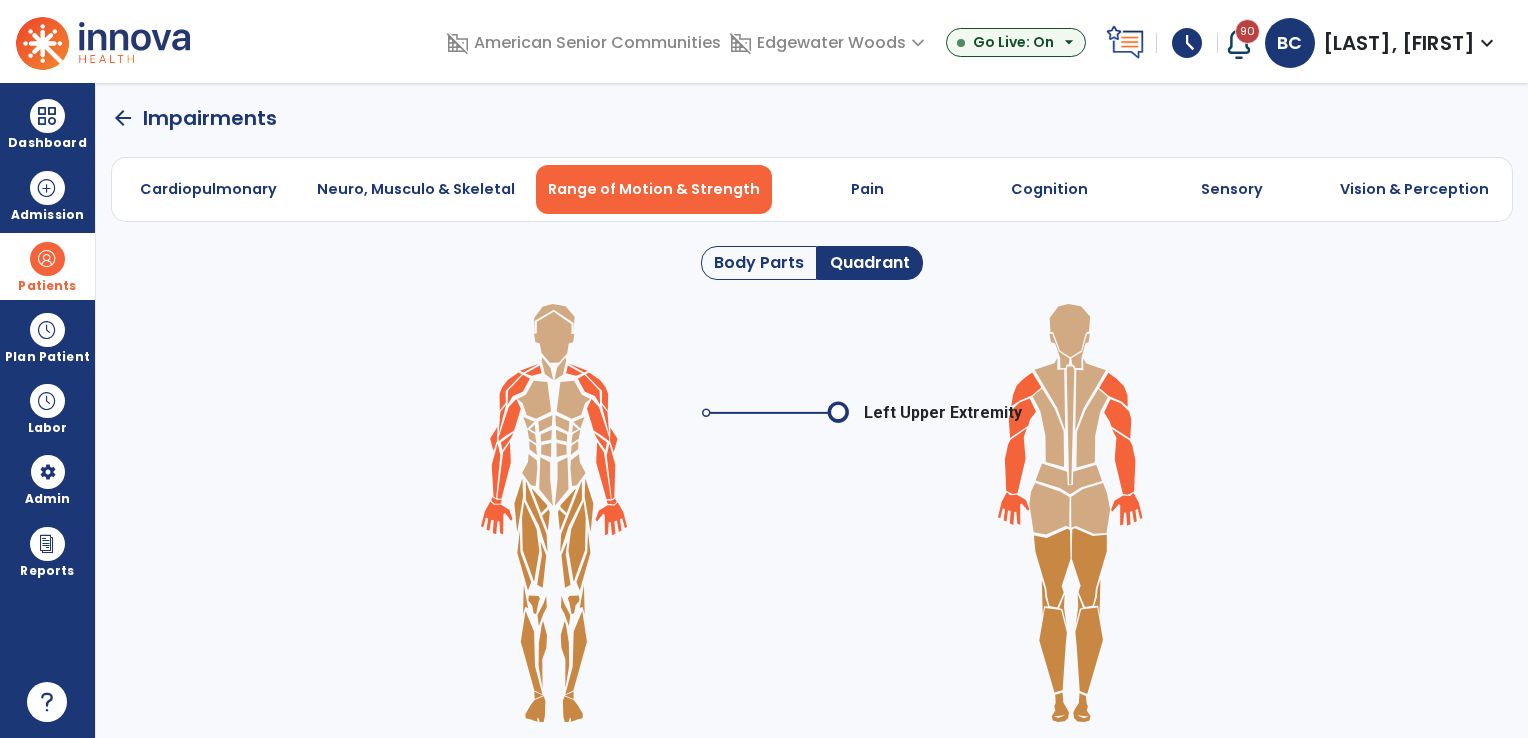 click on "arrow_back" 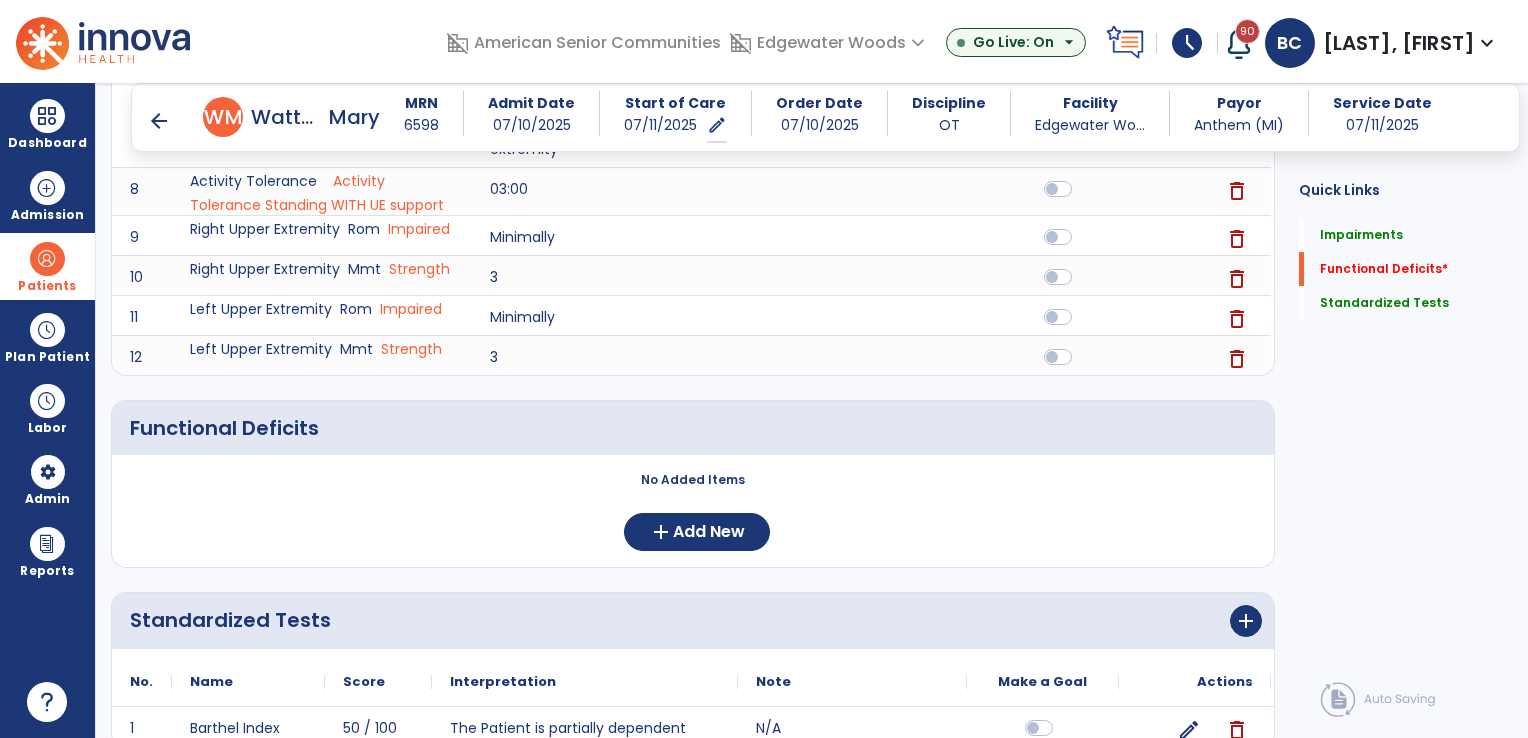 scroll, scrollTop: 801, scrollLeft: 0, axis: vertical 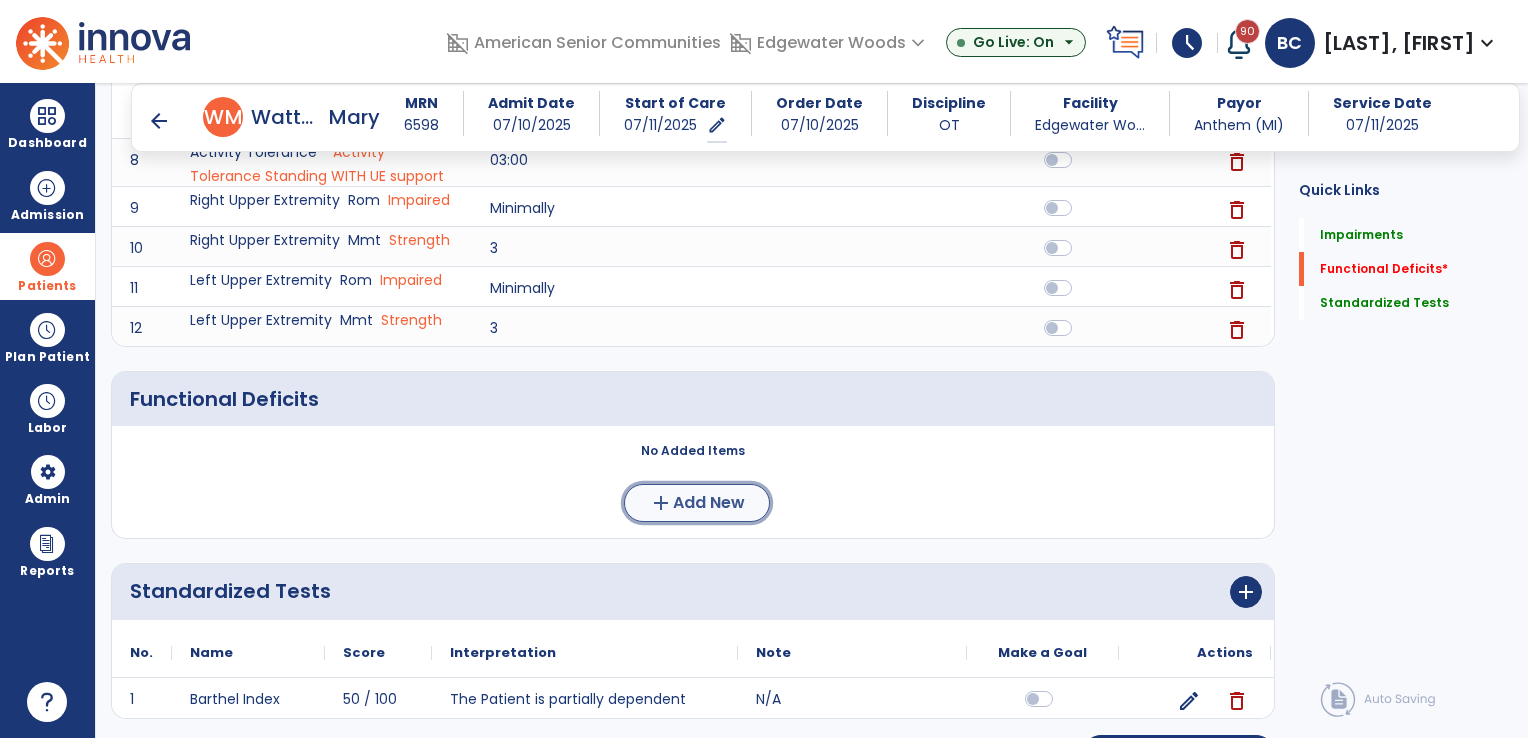 click on "Add New" 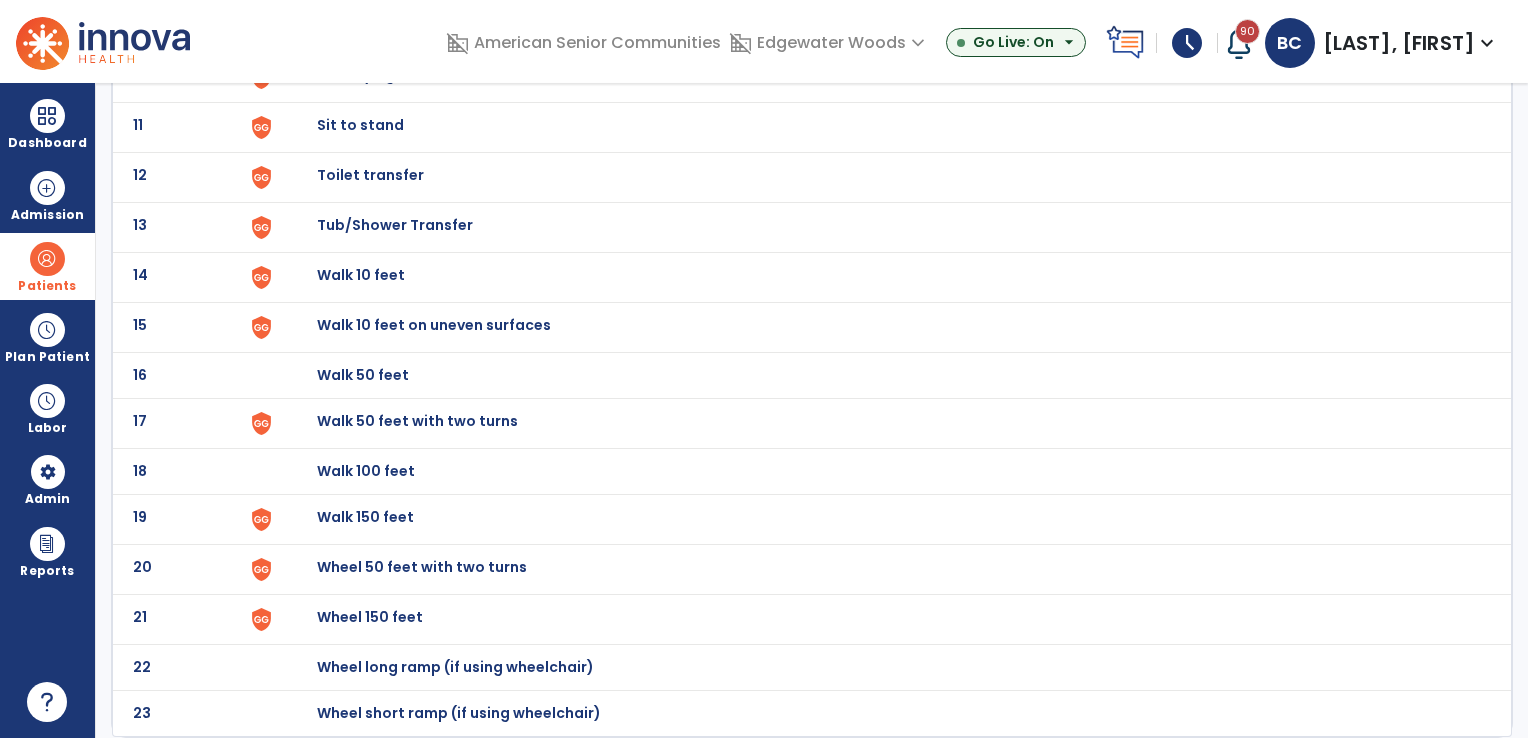 scroll, scrollTop: 0, scrollLeft: 0, axis: both 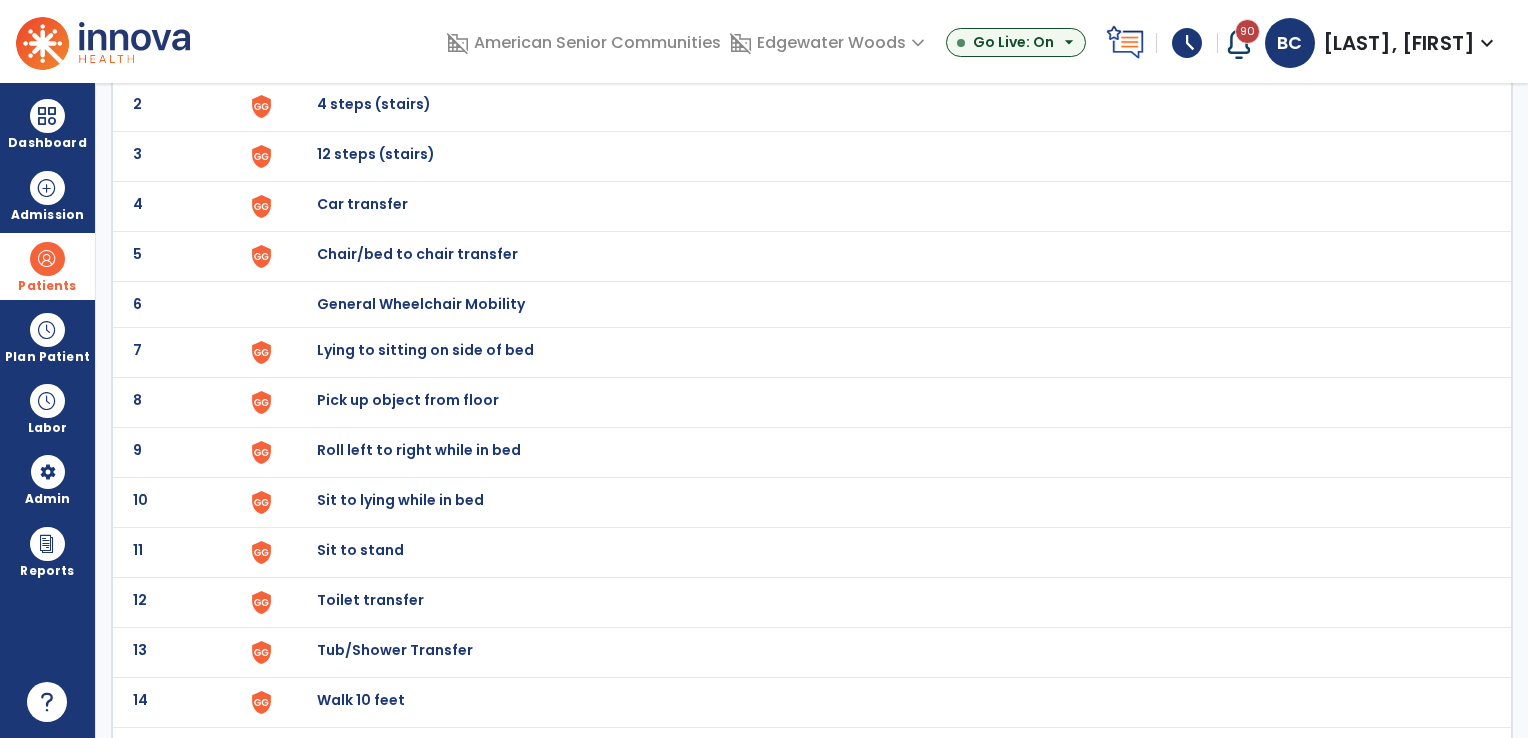 click on "Toilet transfer" at bounding box center (363, 54) 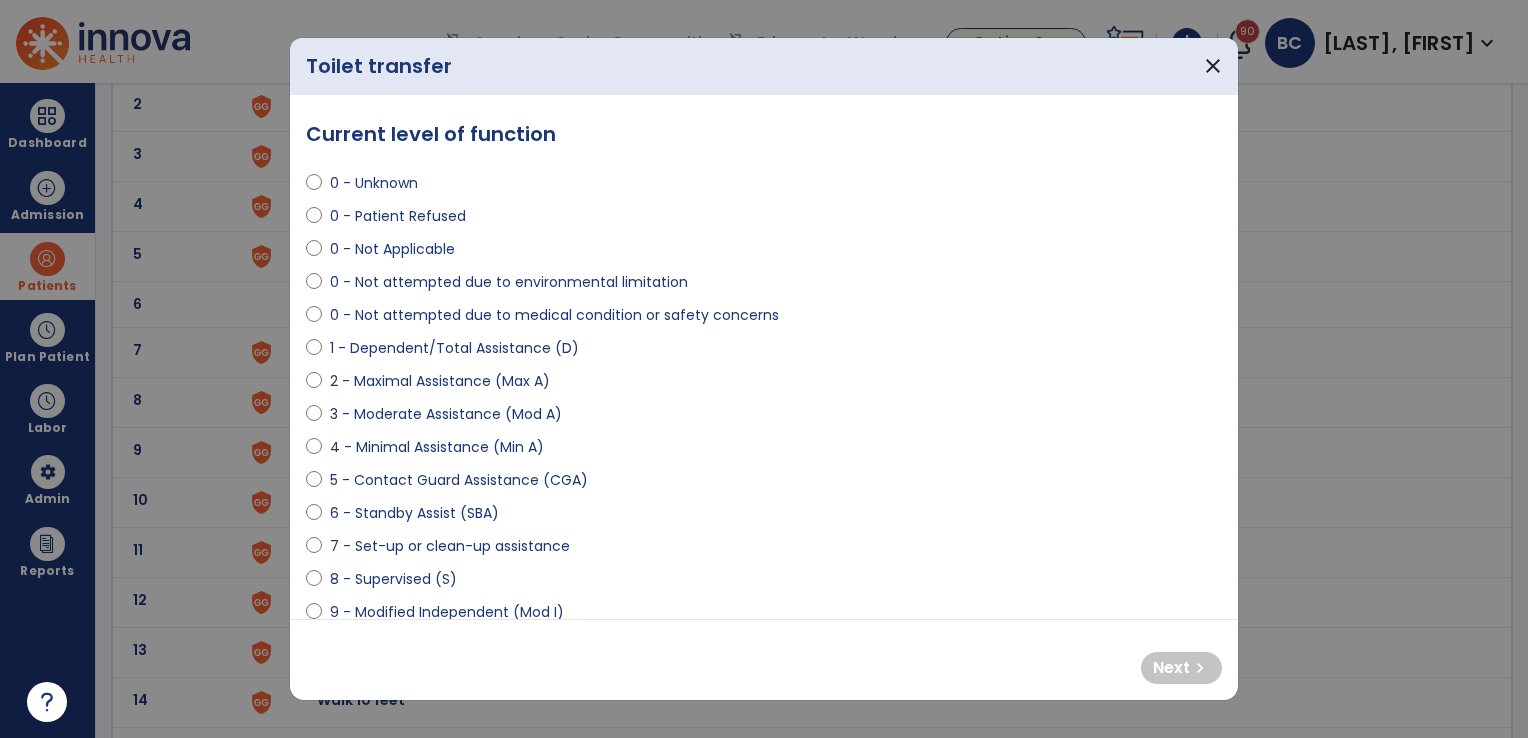 select on "**********" 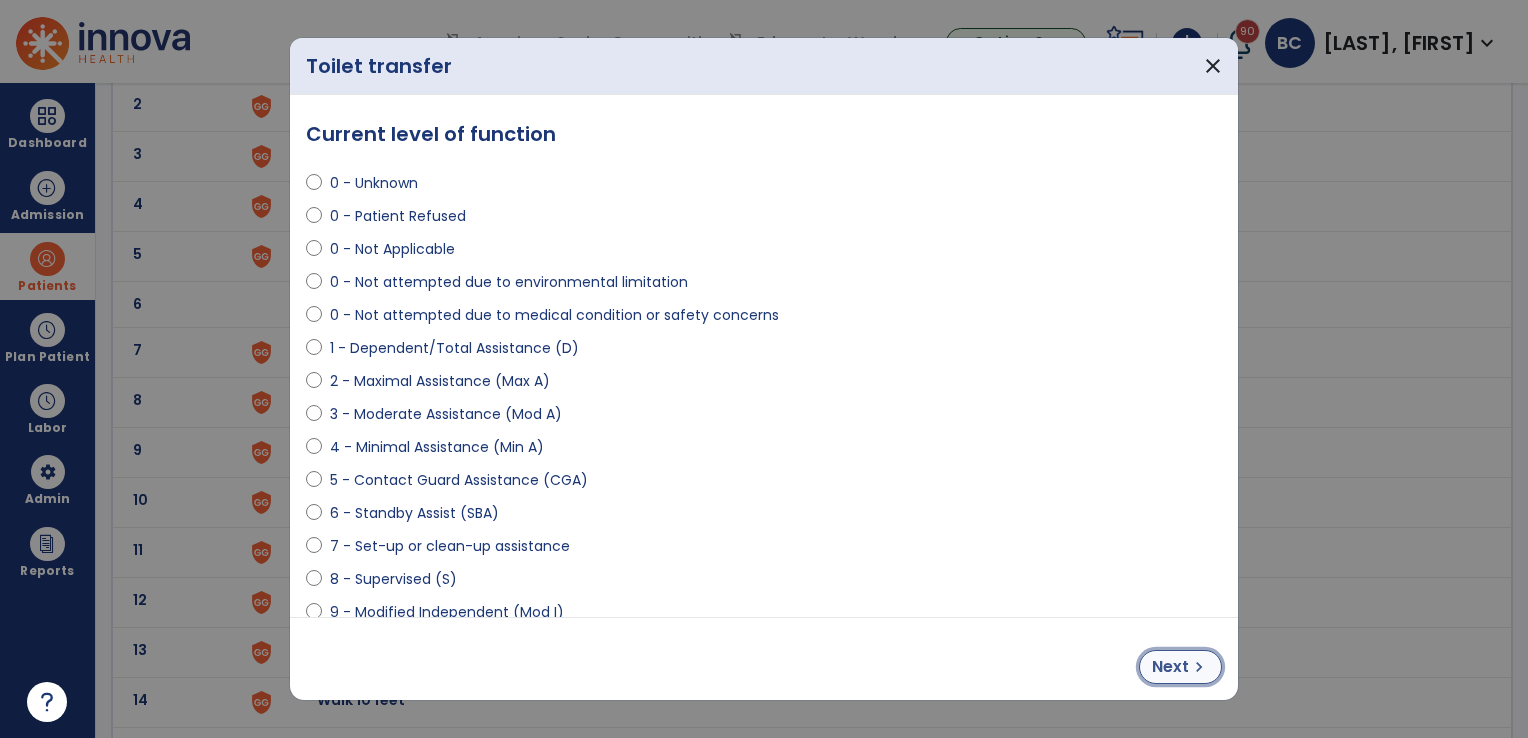 click on "Next" at bounding box center [1170, 667] 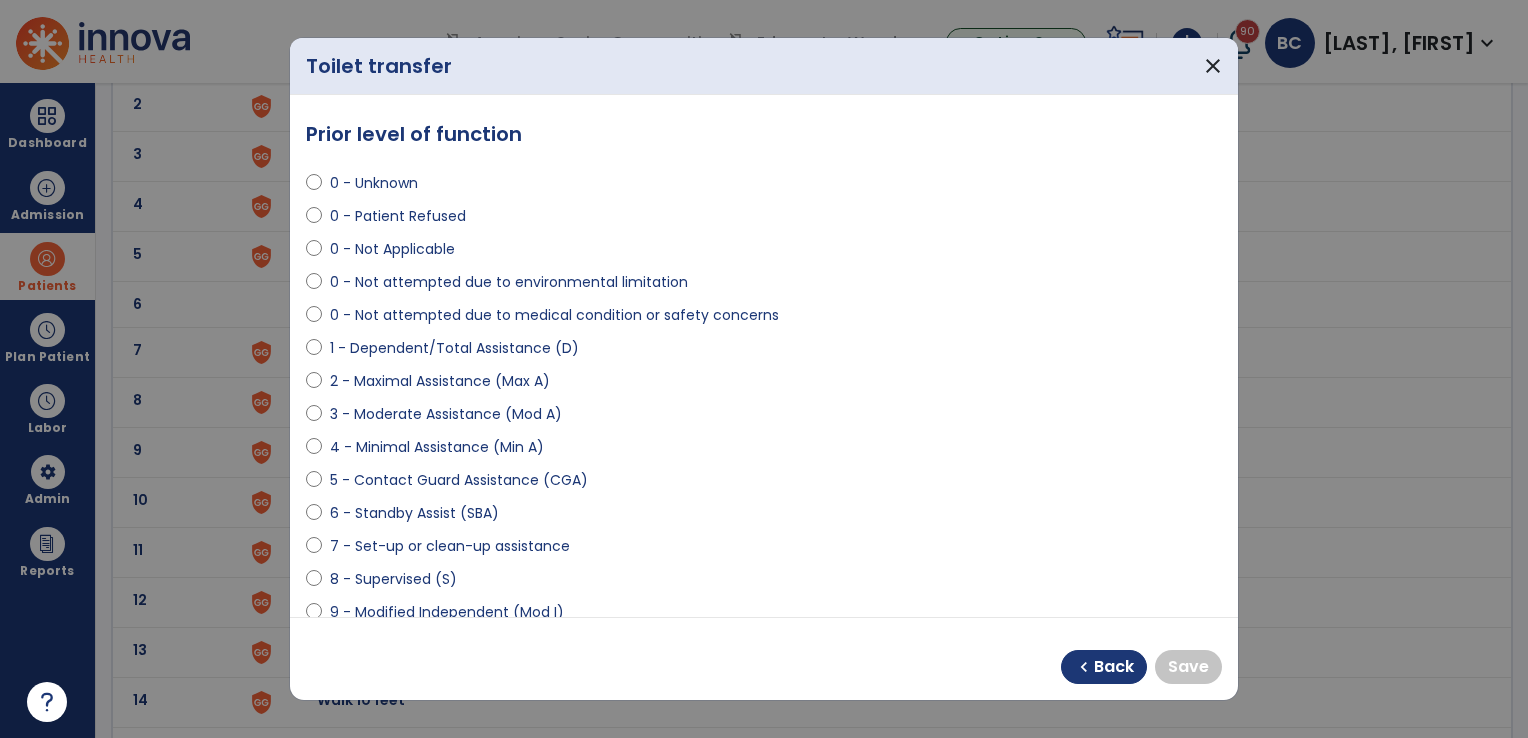 select on "**********" 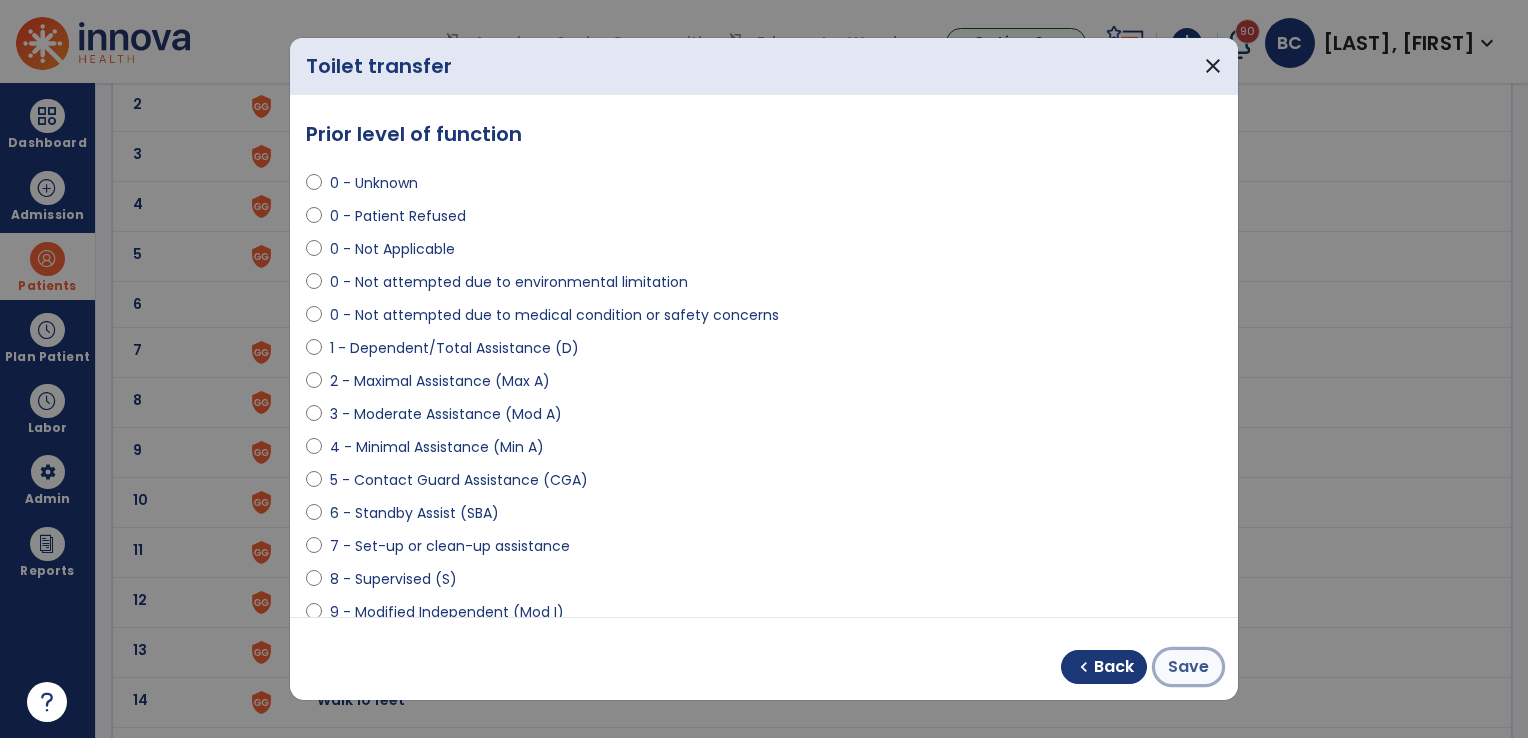 click on "Save" at bounding box center [1188, 667] 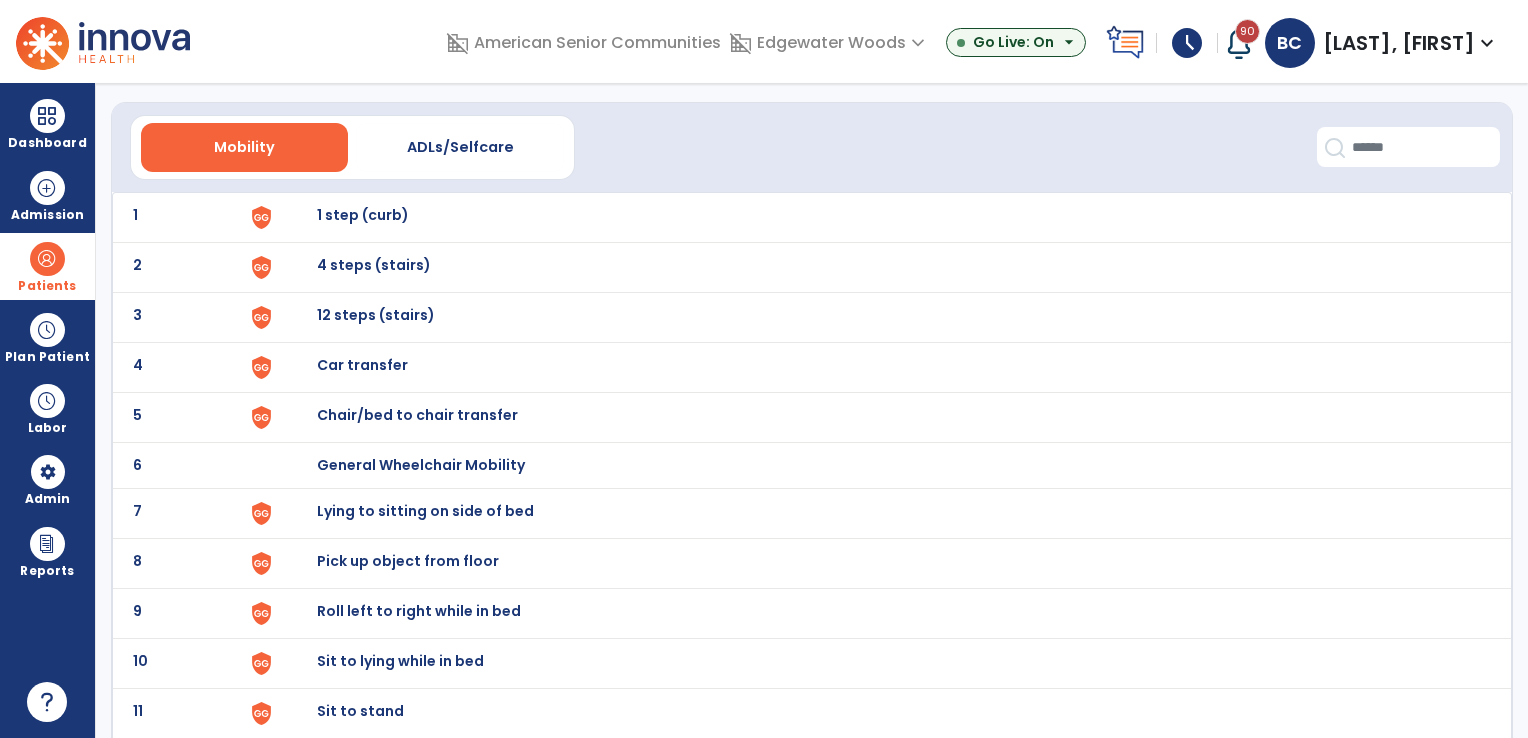 scroll, scrollTop: 0, scrollLeft: 0, axis: both 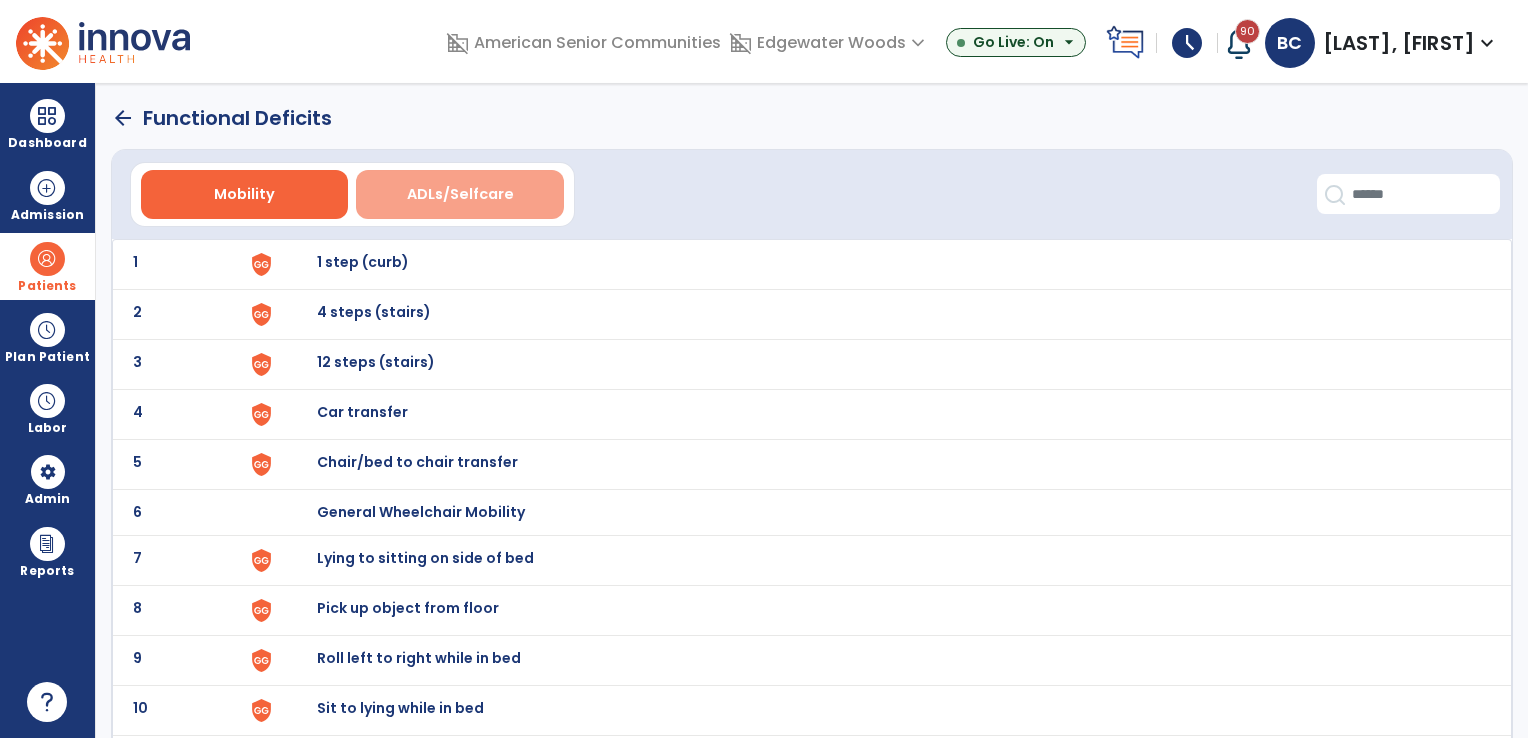 click on "ADLs/Selfcare" at bounding box center (460, 194) 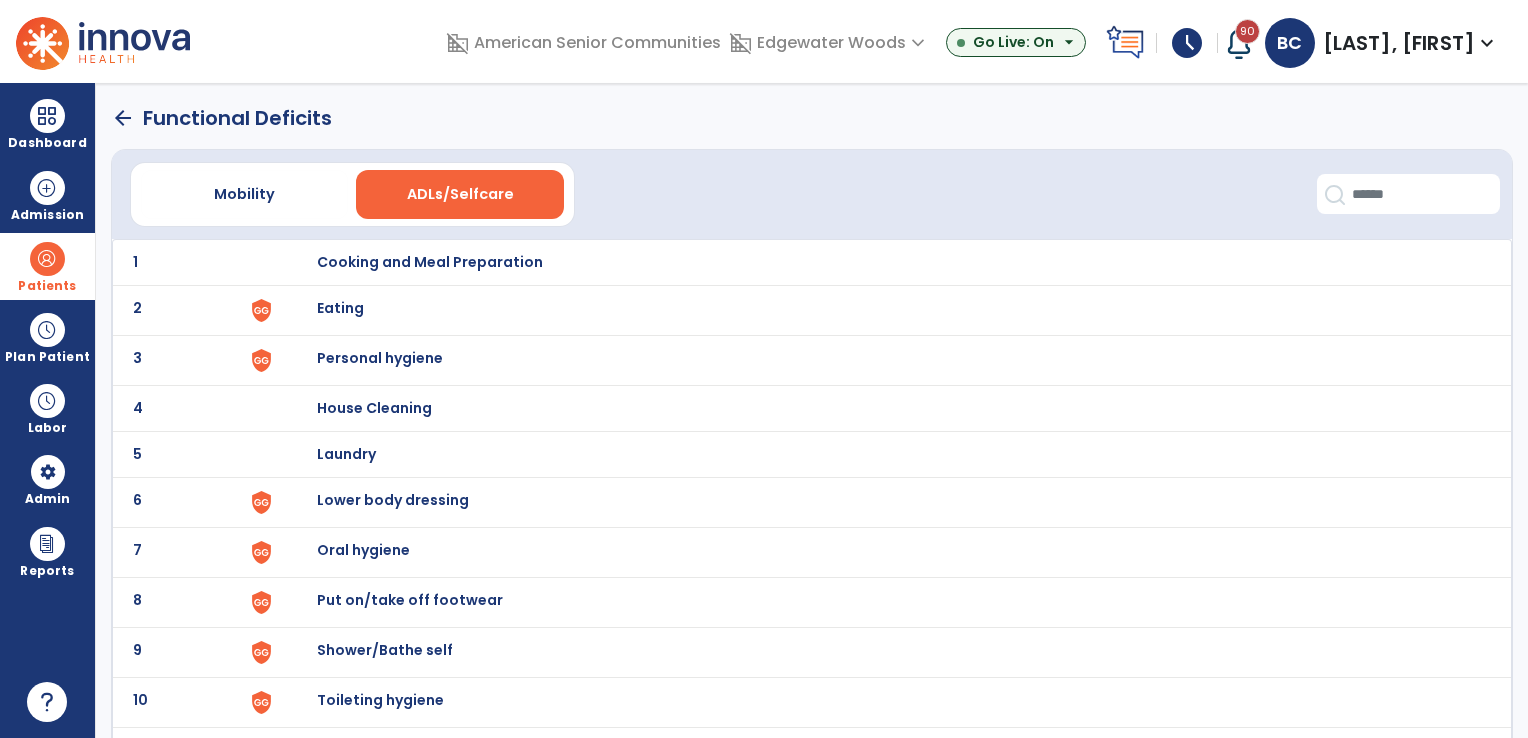 scroll, scrollTop: 128, scrollLeft: 0, axis: vertical 